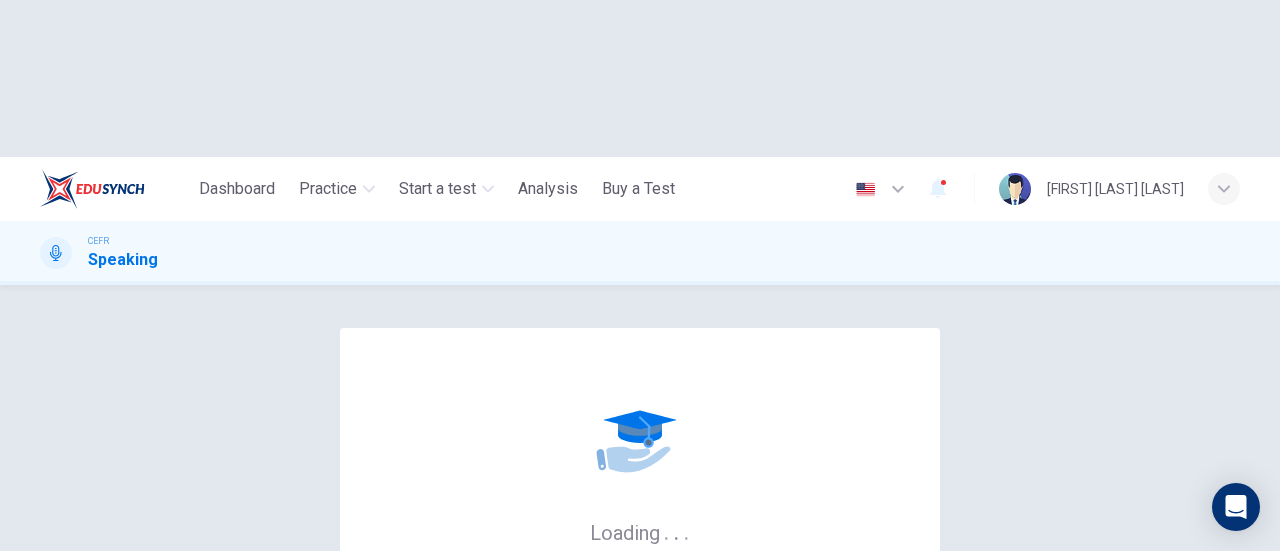 scroll, scrollTop: 0, scrollLeft: 0, axis: both 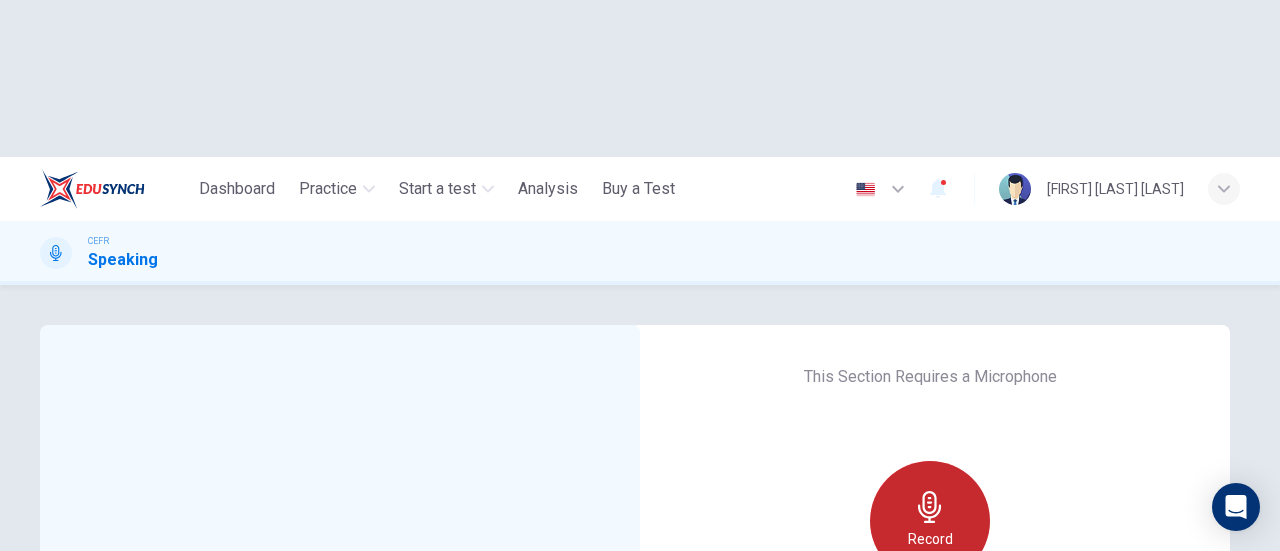 click on "Record" at bounding box center (930, 521) 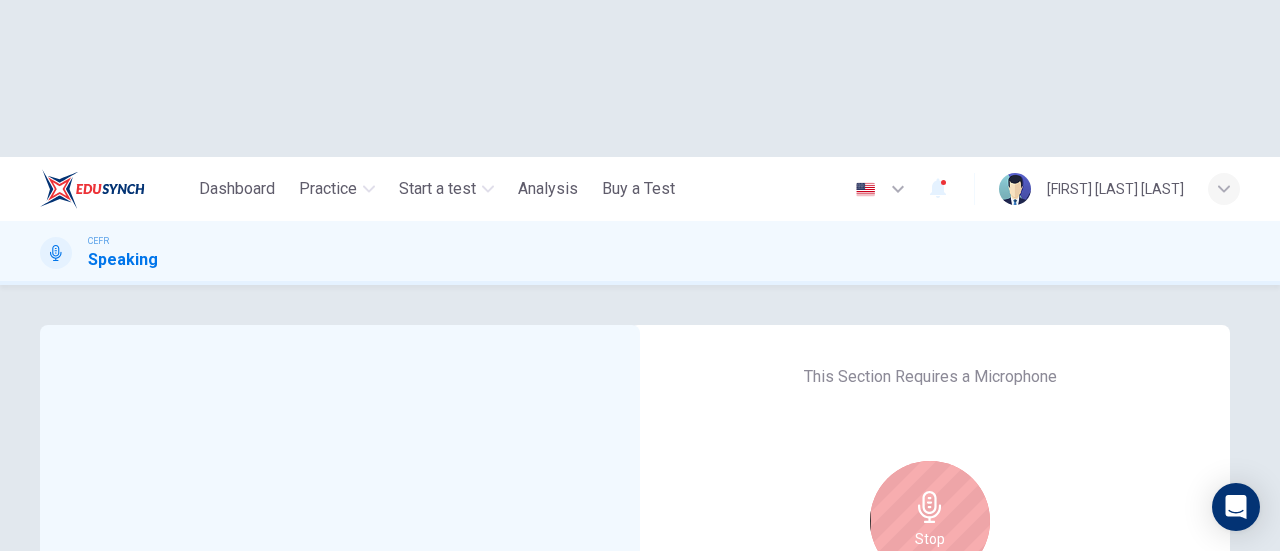 click on "Stop" at bounding box center [930, 521] 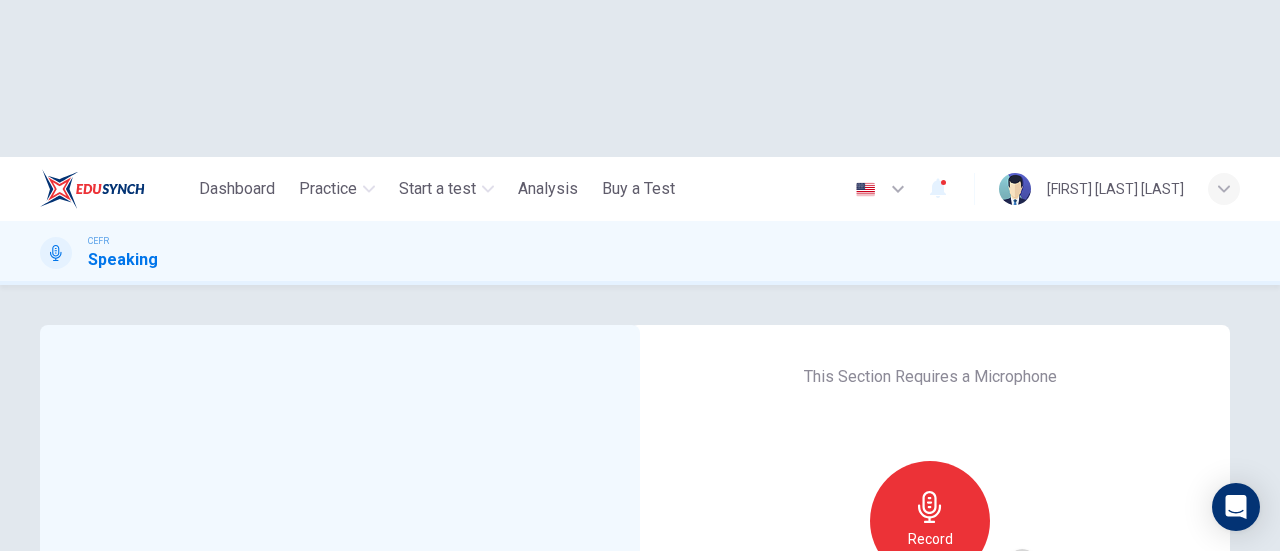 click 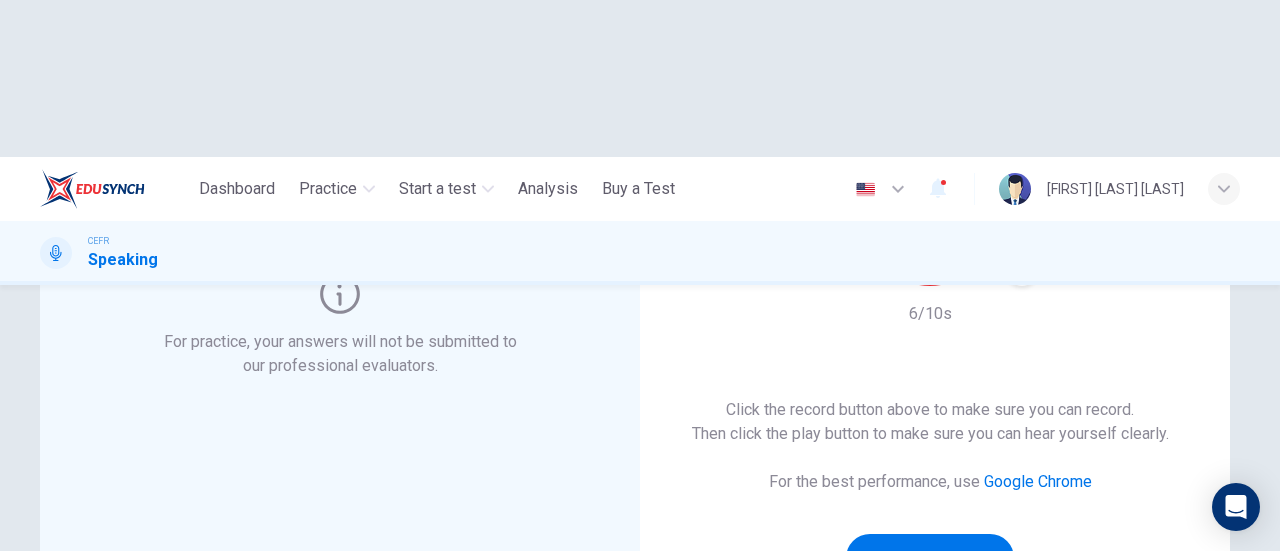 scroll, scrollTop: 300, scrollLeft: 0, axis: vertical 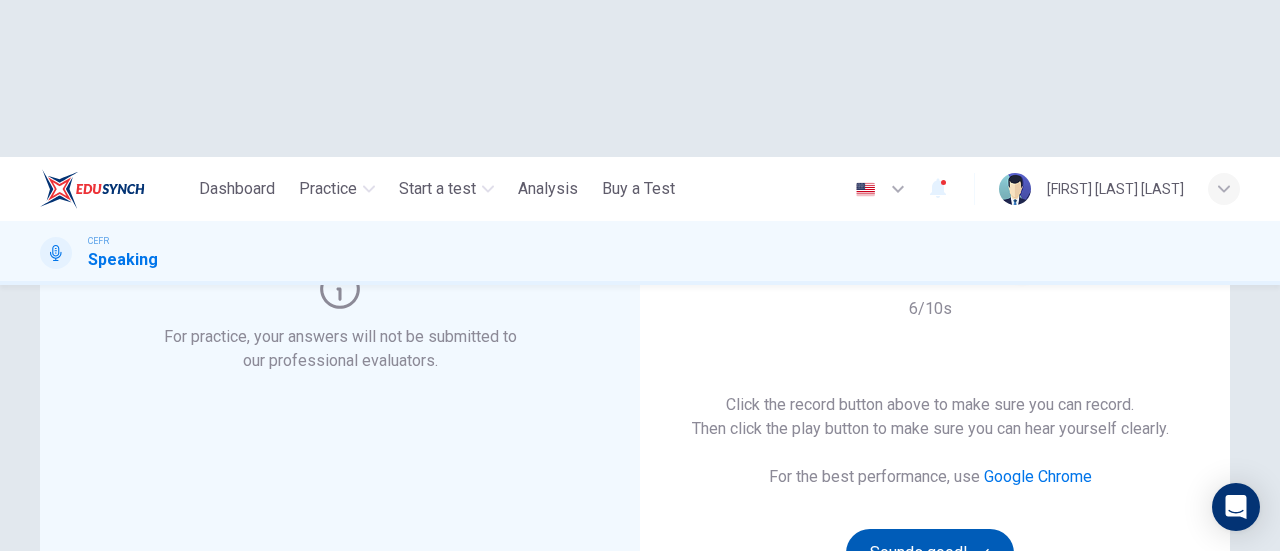 click on "Sounds good!" at bounding box center (930, 553) 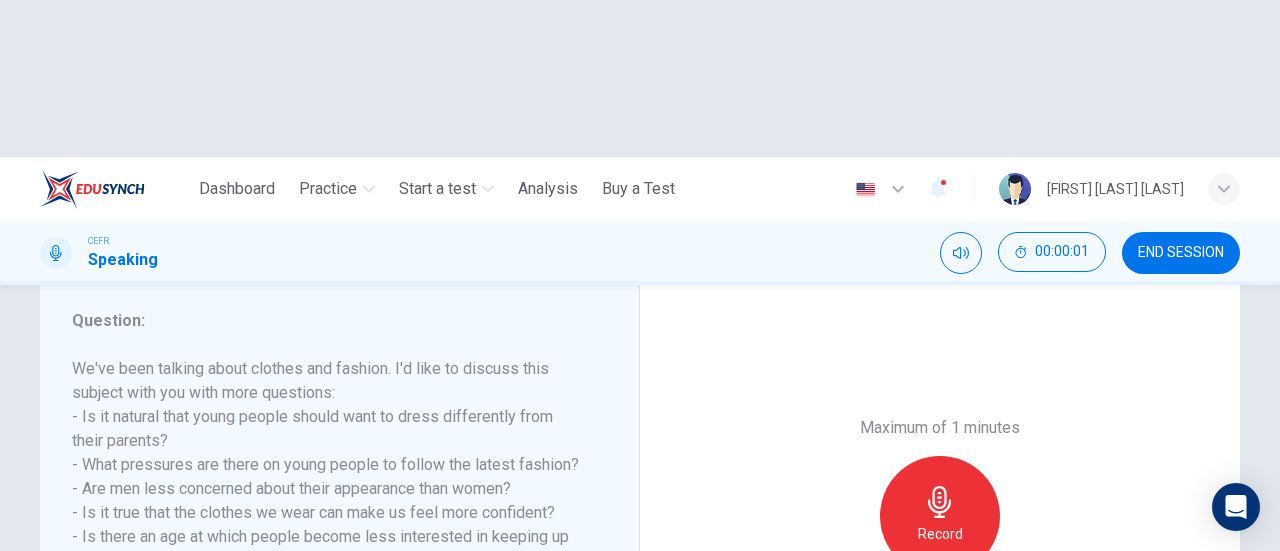 scroll, scrollTop: 300, scrollLeft: 0, axis: vertical 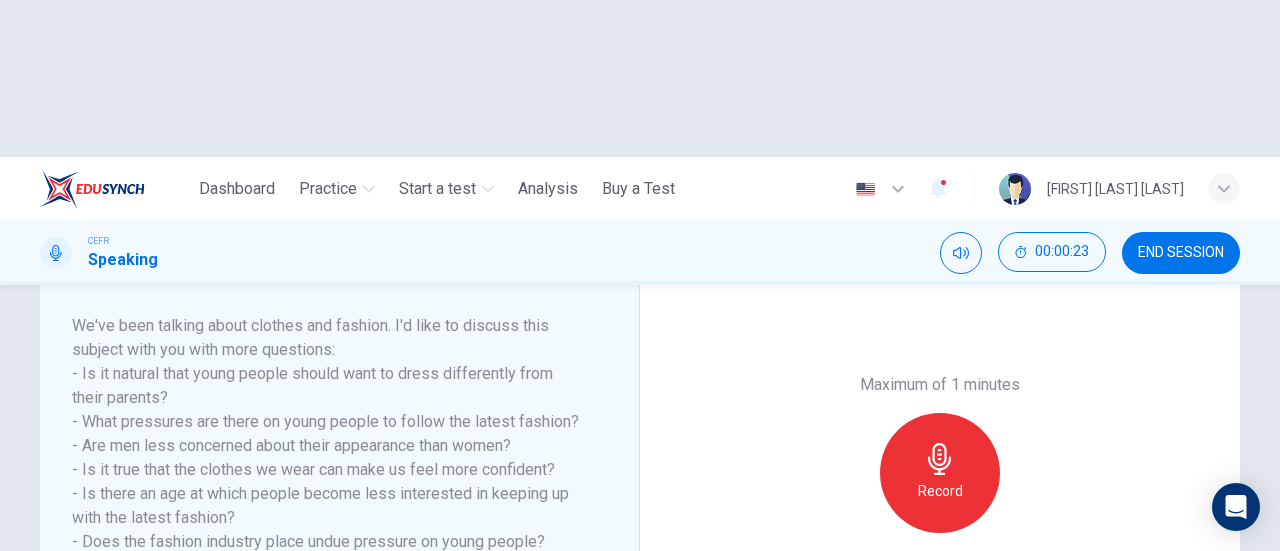 click 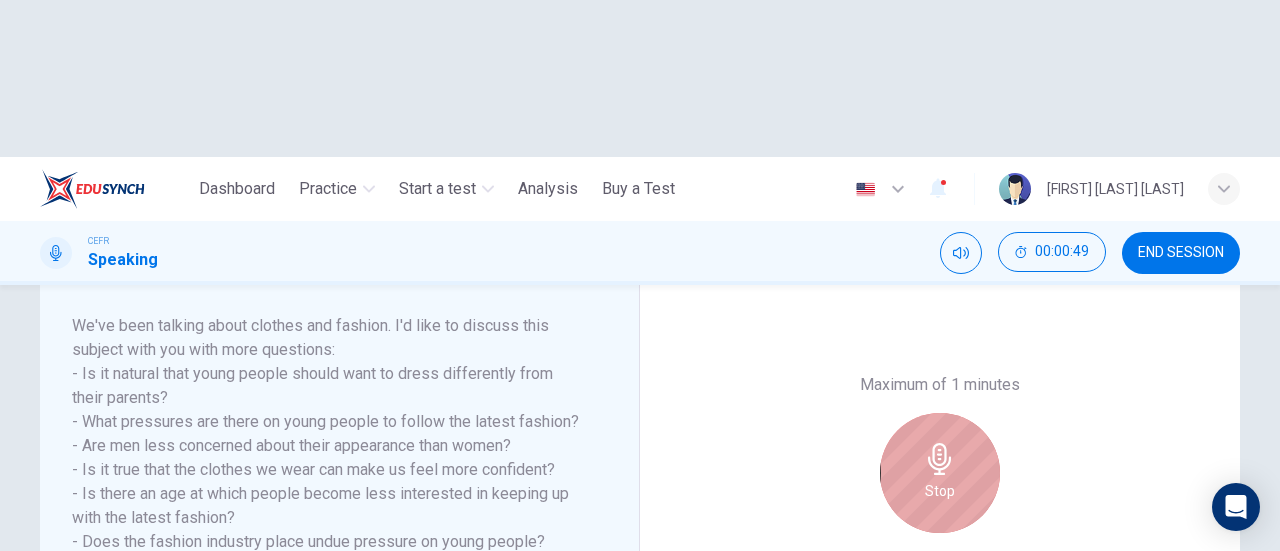 click on "Stop" at bounding box center [940, 473] 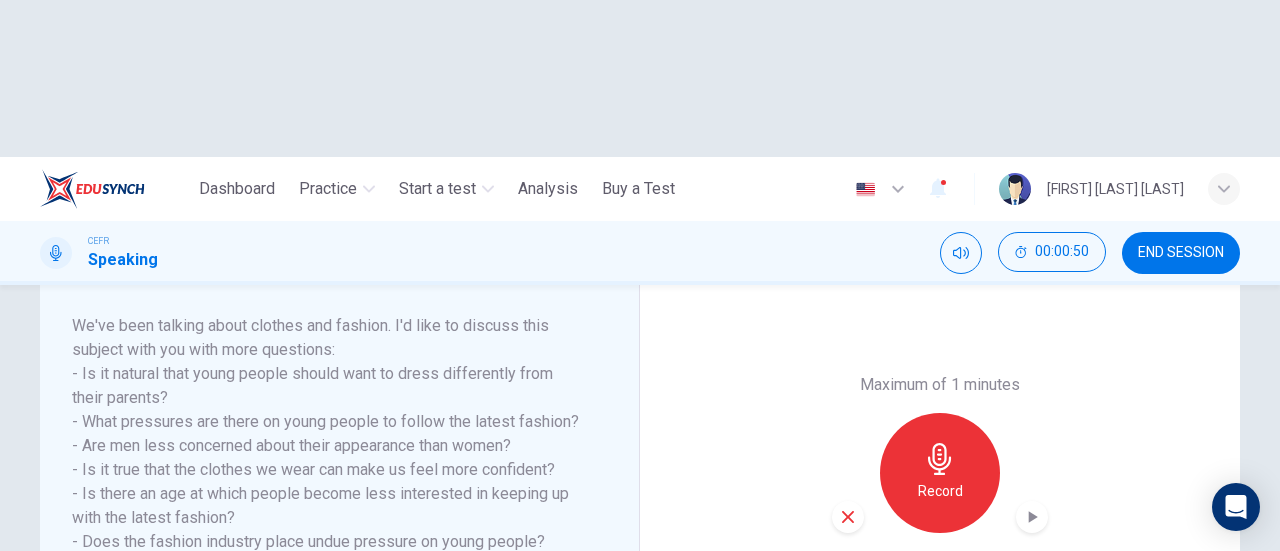 click 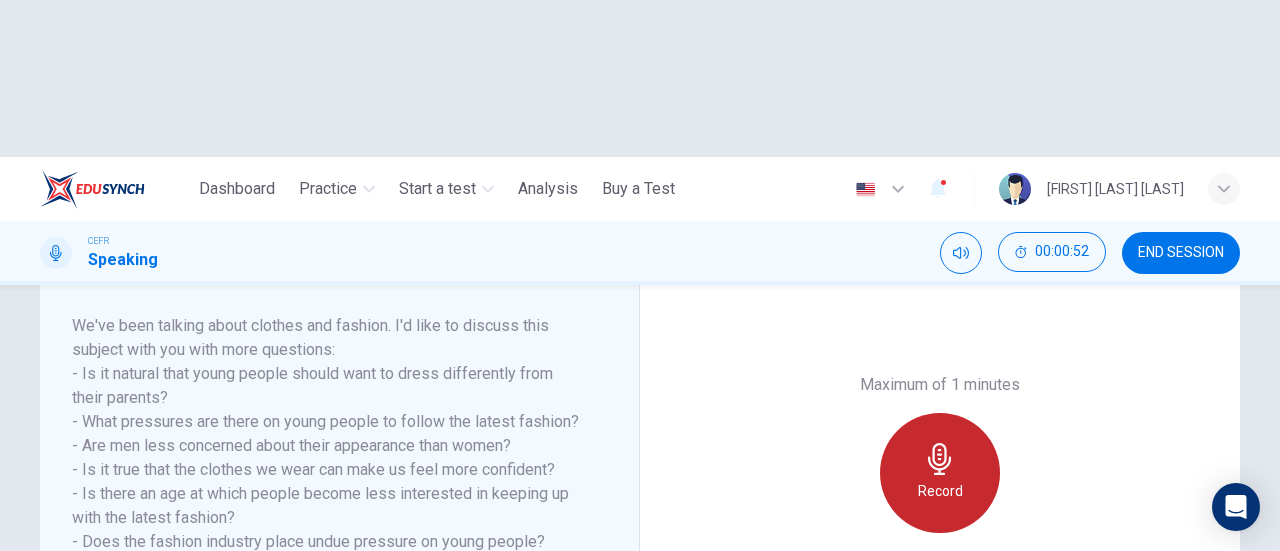 click on "Record" at bounding box center (940, 473) 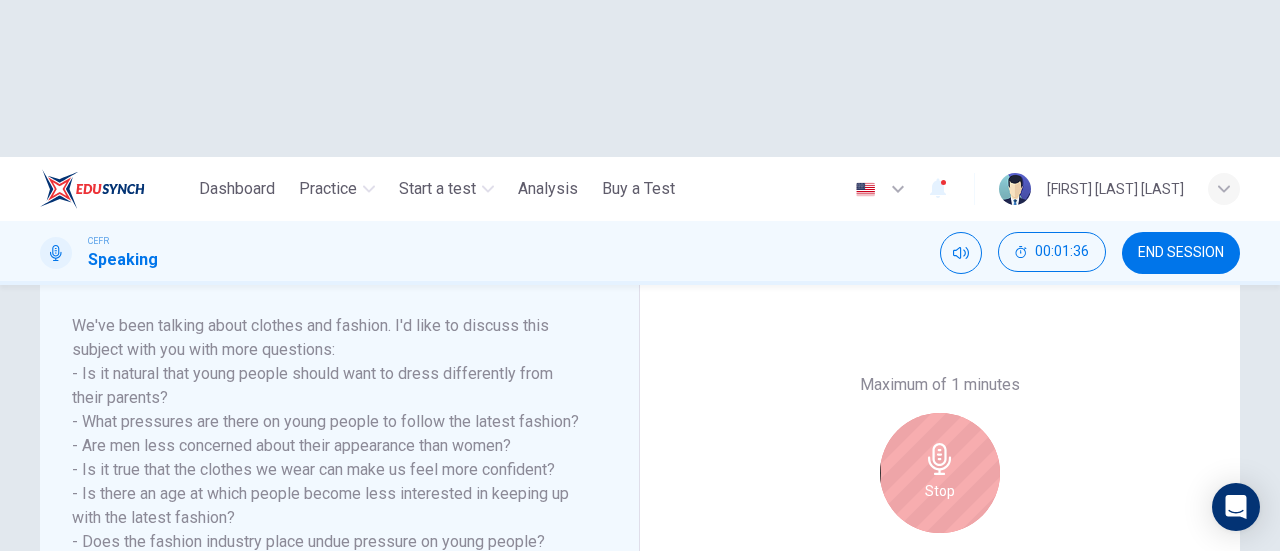 click 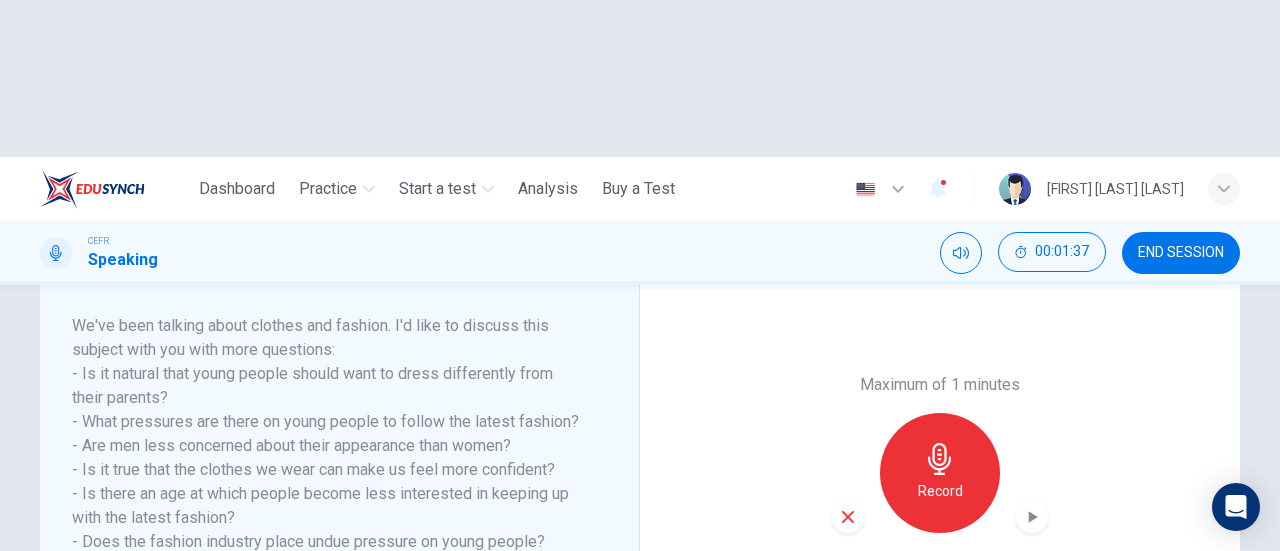 click 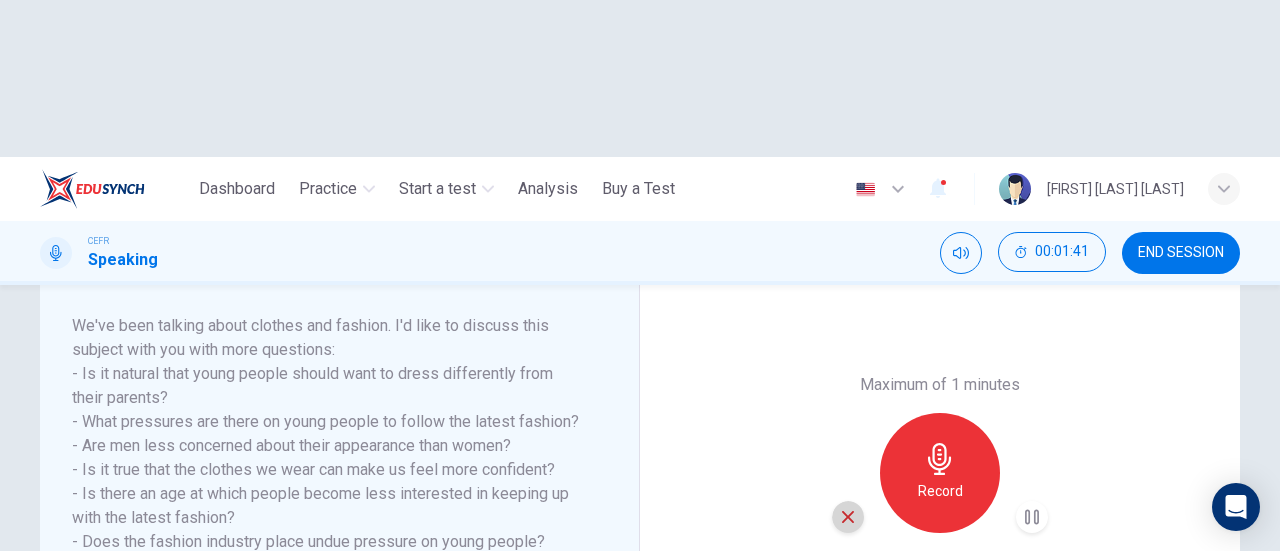 click 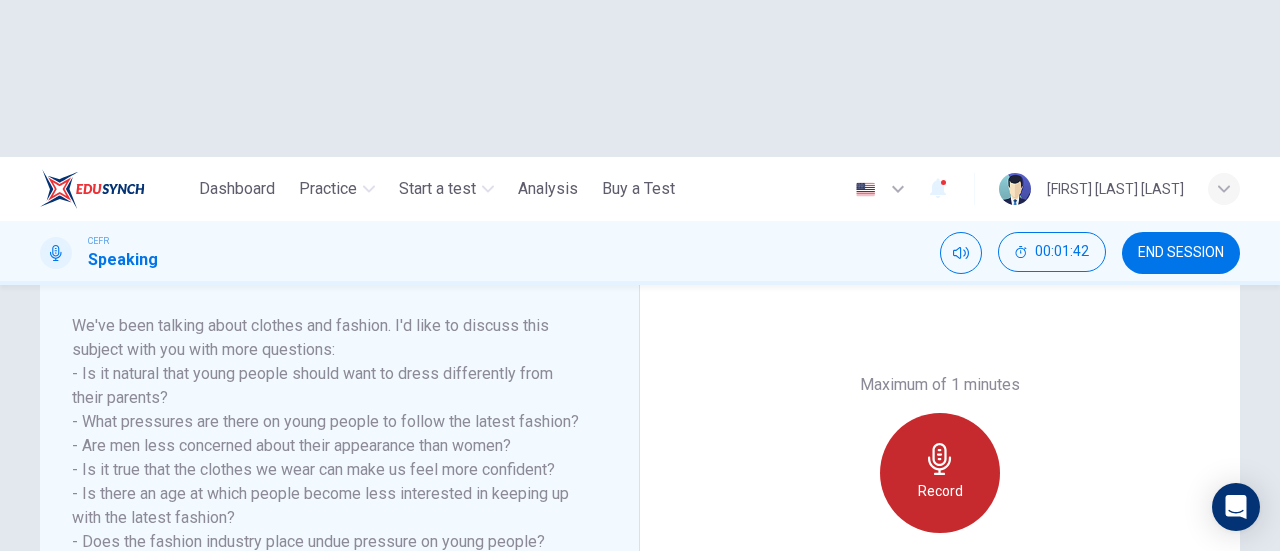 click on "Record" at bounding box center [940, 491] 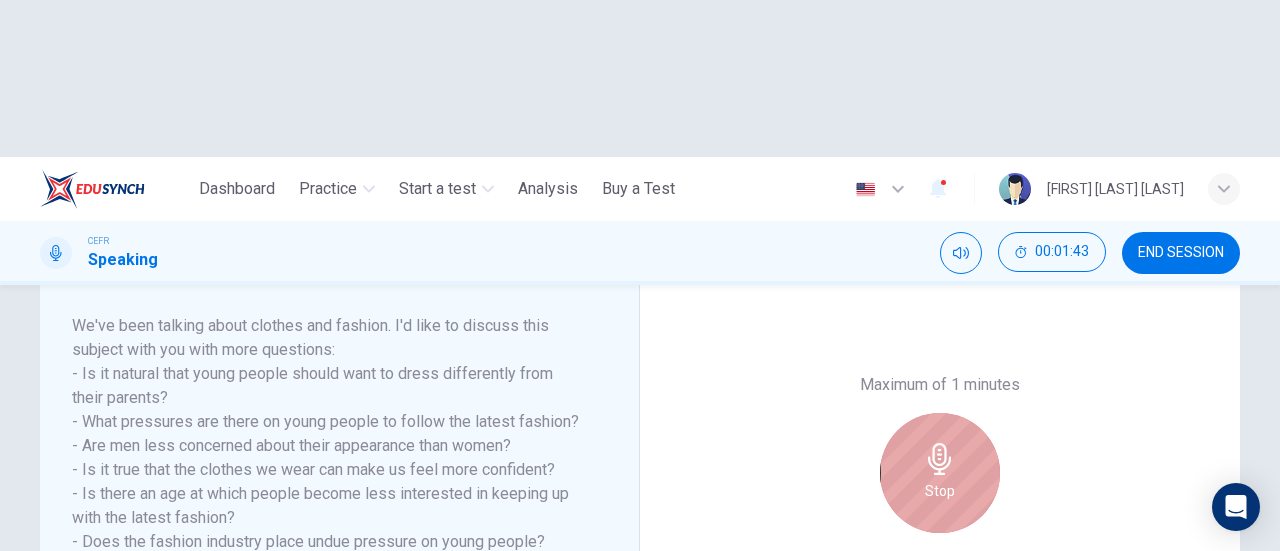 click on "Stop" at bounding box center (940, 473) 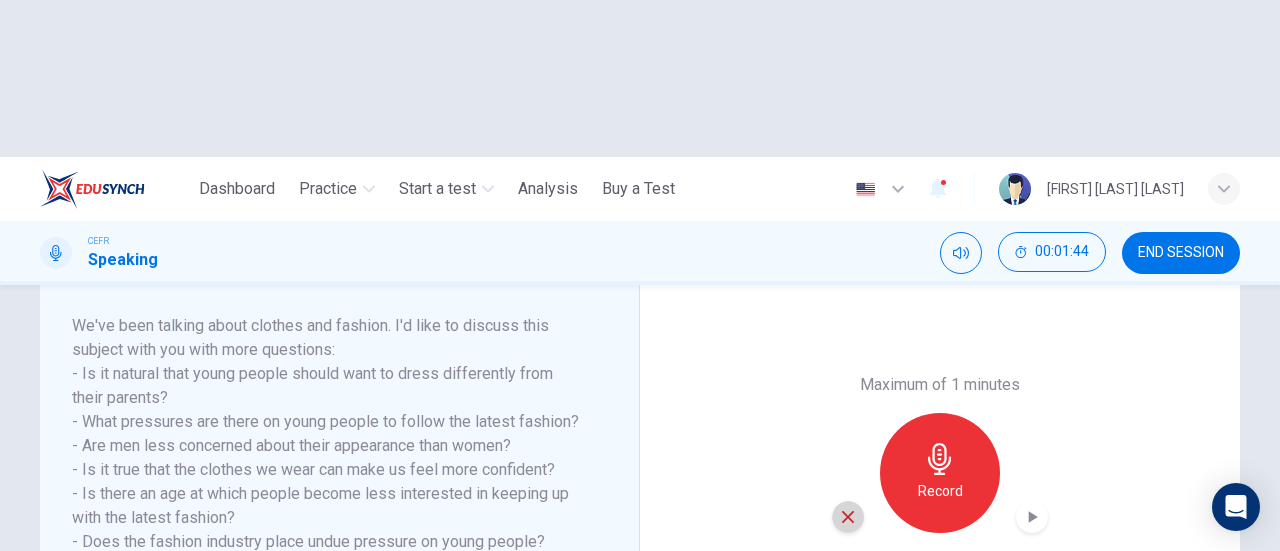 click 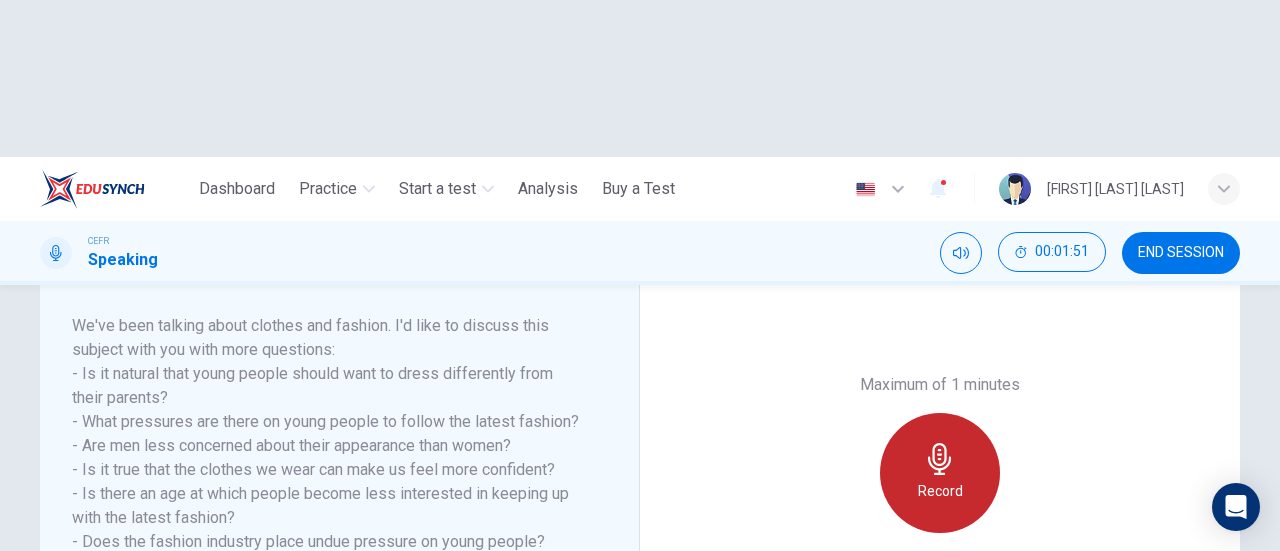 click on "Record" at bounding box center [940, 491] 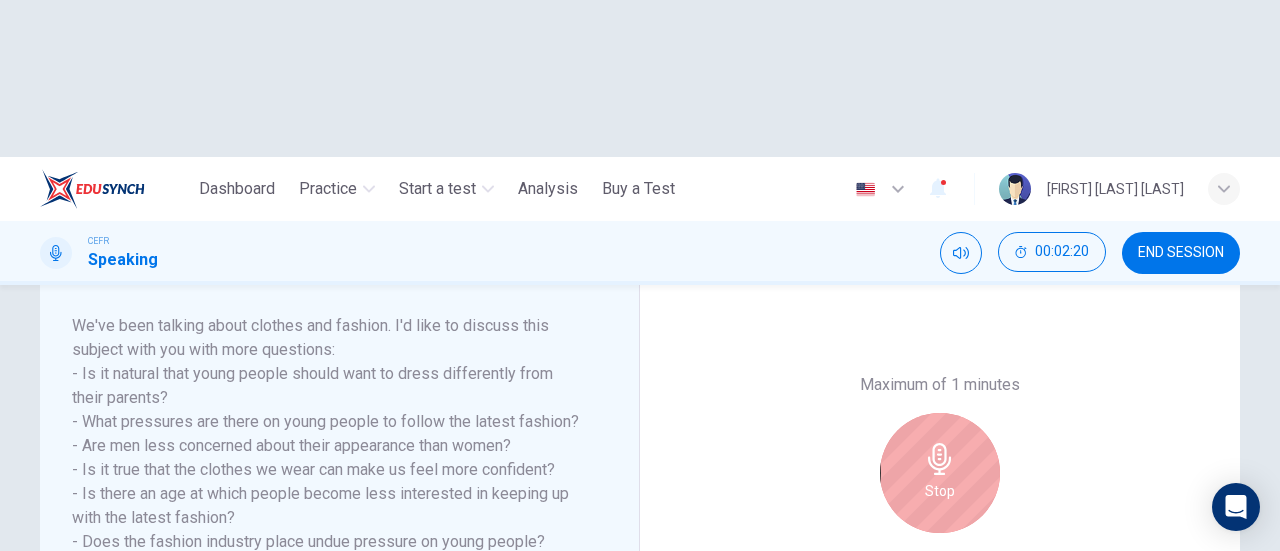 click on "Stop" at bounding box center [940, 491] 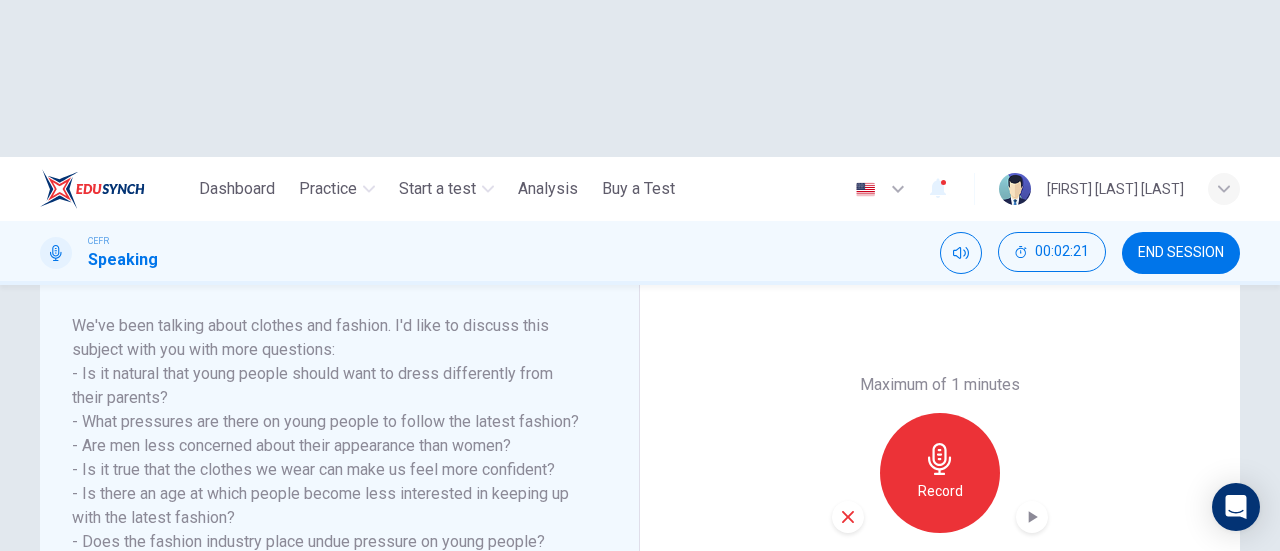 click at bounding box center [1032, 517] 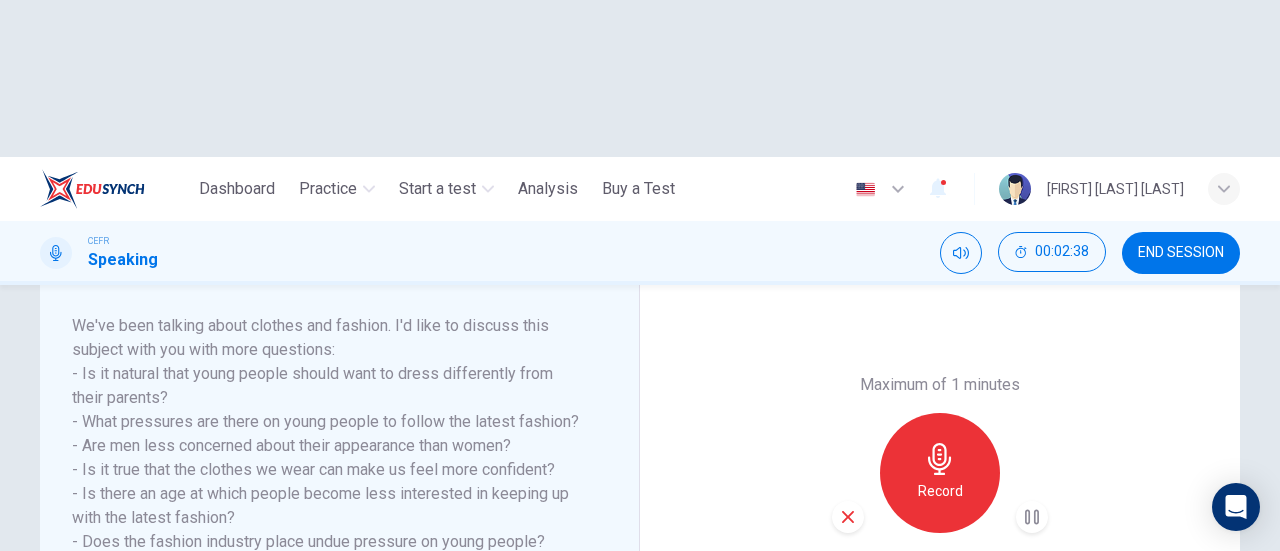 click 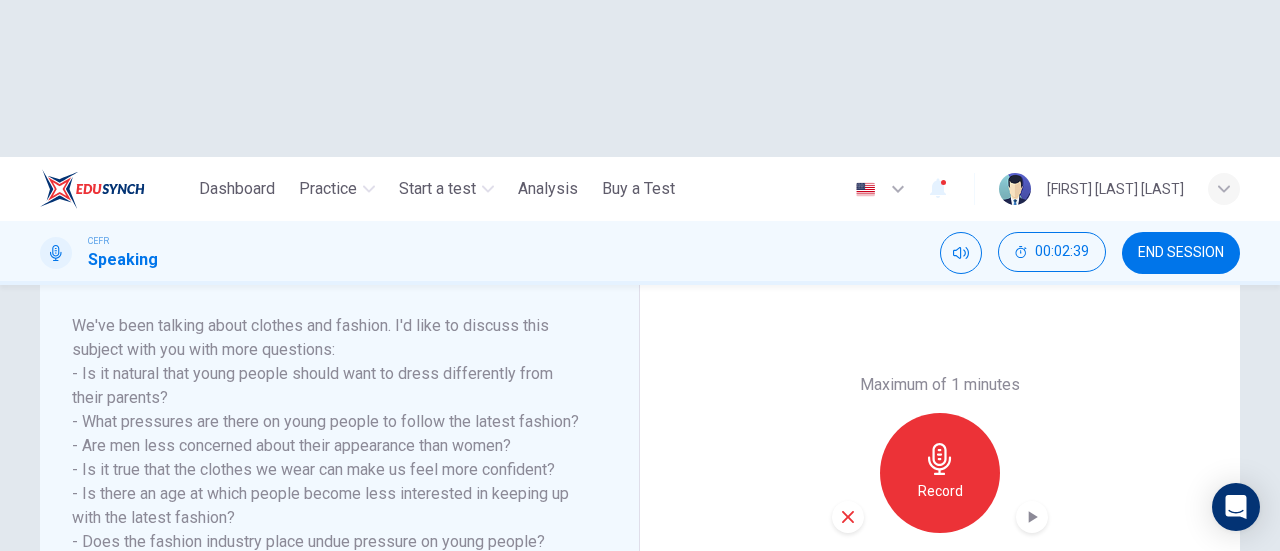 drag, startPoint x: 962, startPoint y: 317, endPoint x: 951, endPoint y: 315, distance: 11.18034 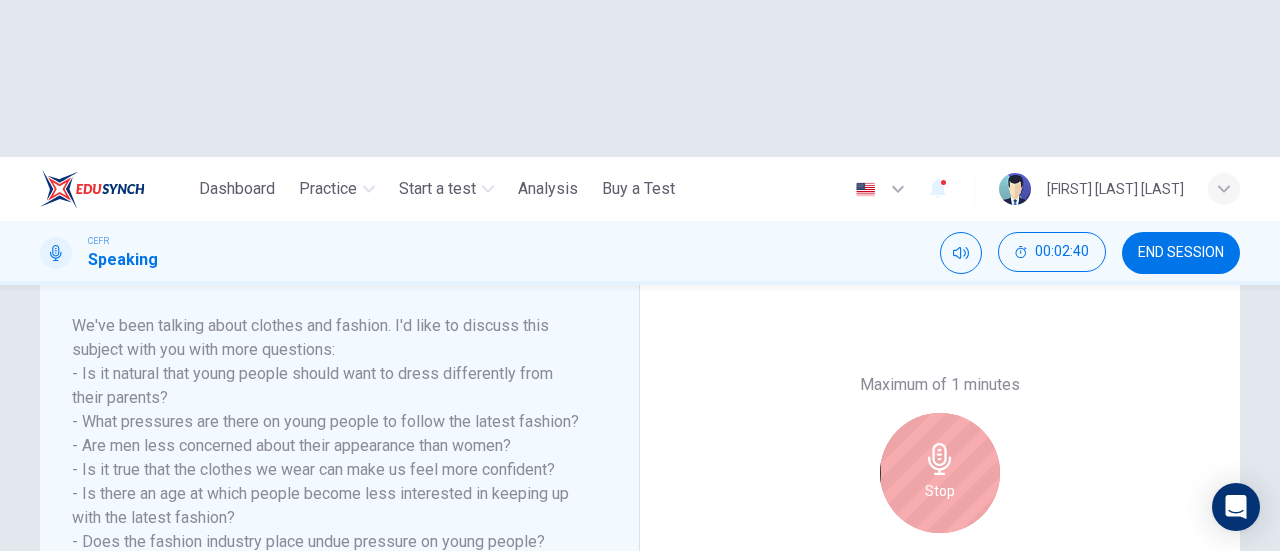 click on "Stop" at bounding box center [940, 491] 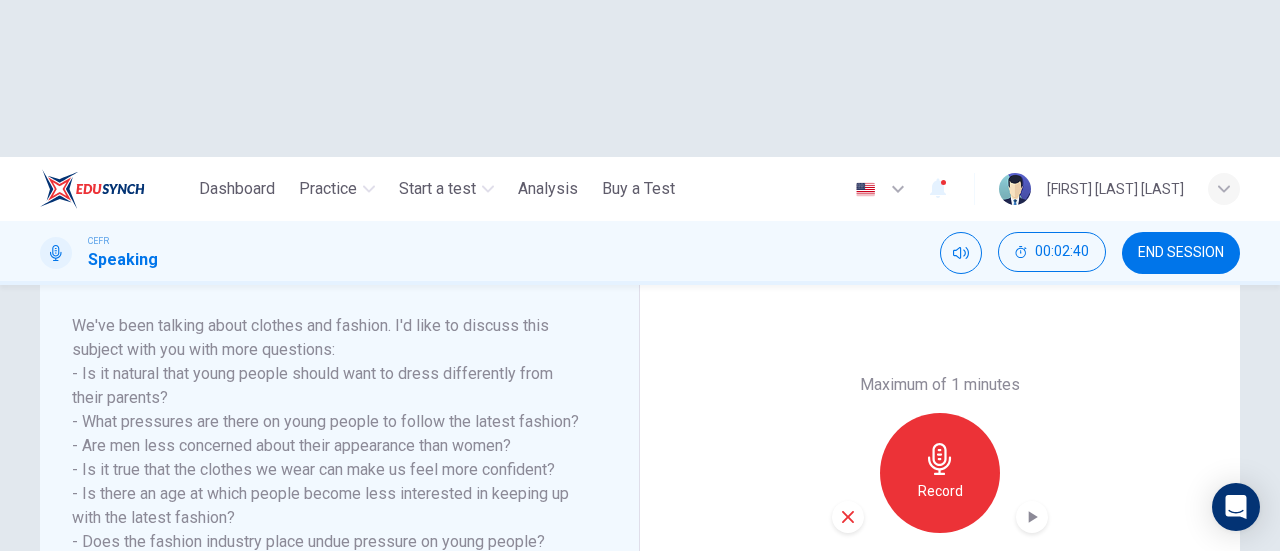 click 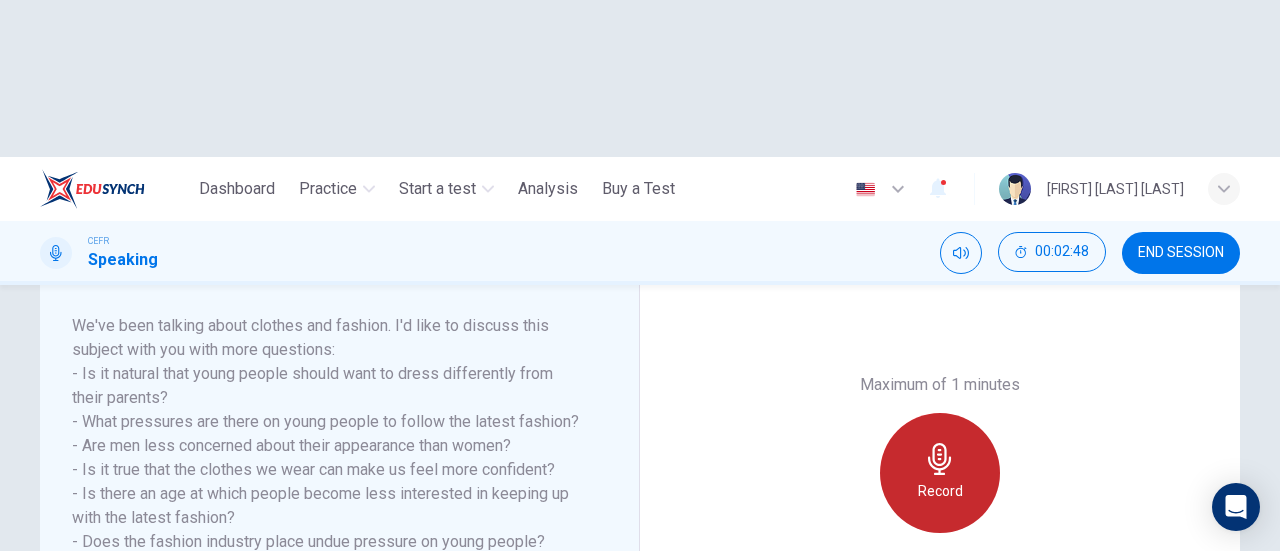 click on "Record" at bounding box center (940, 491) 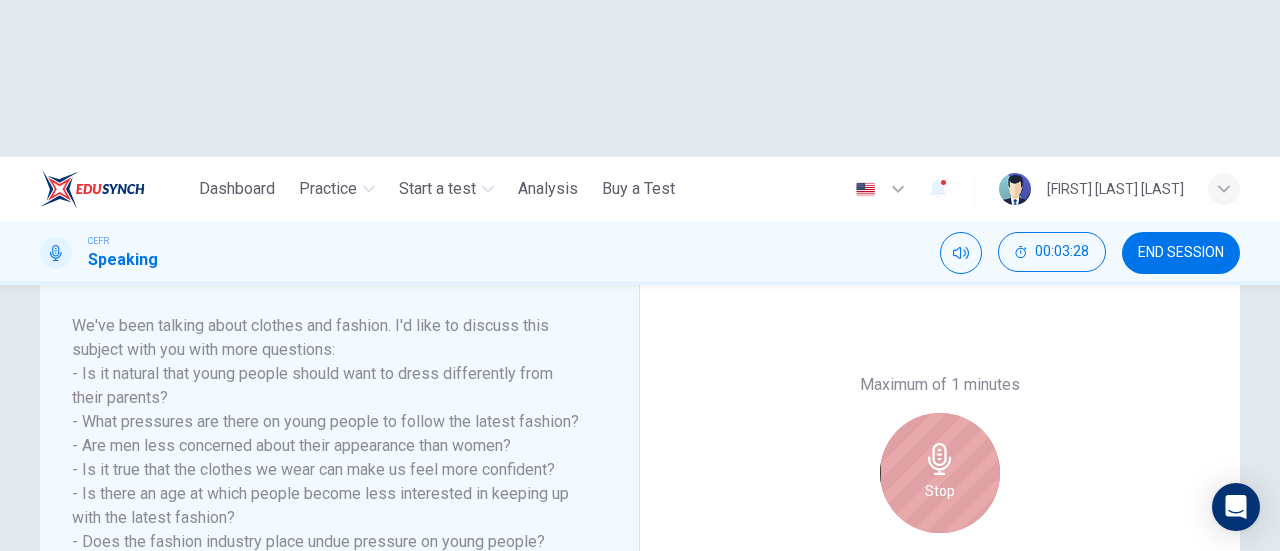click on "Stop" at bounding box center [940, 473] 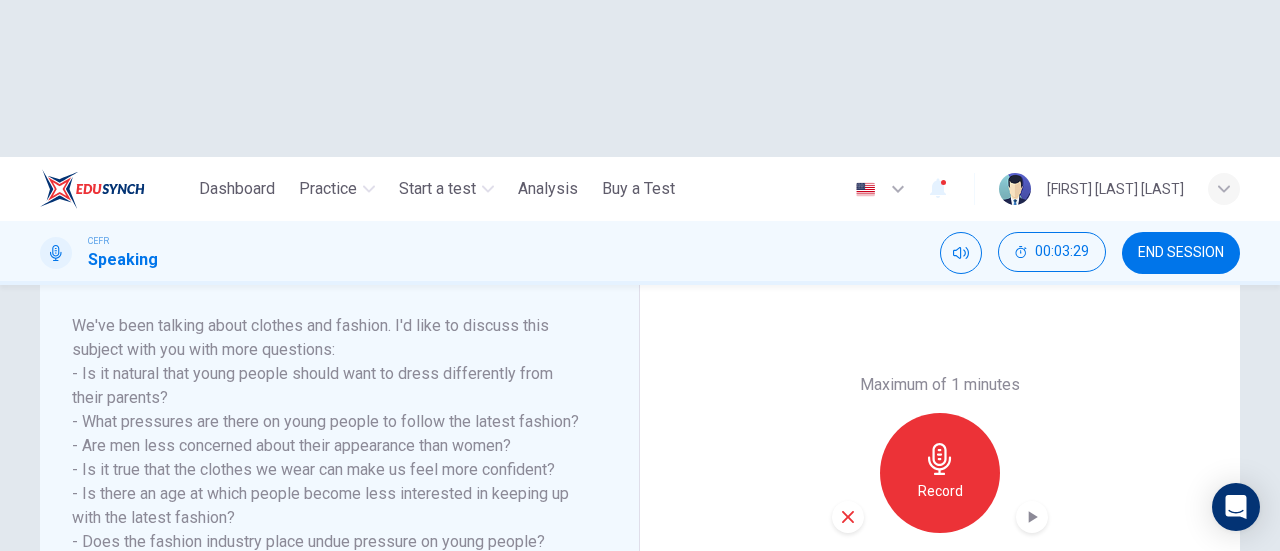 click 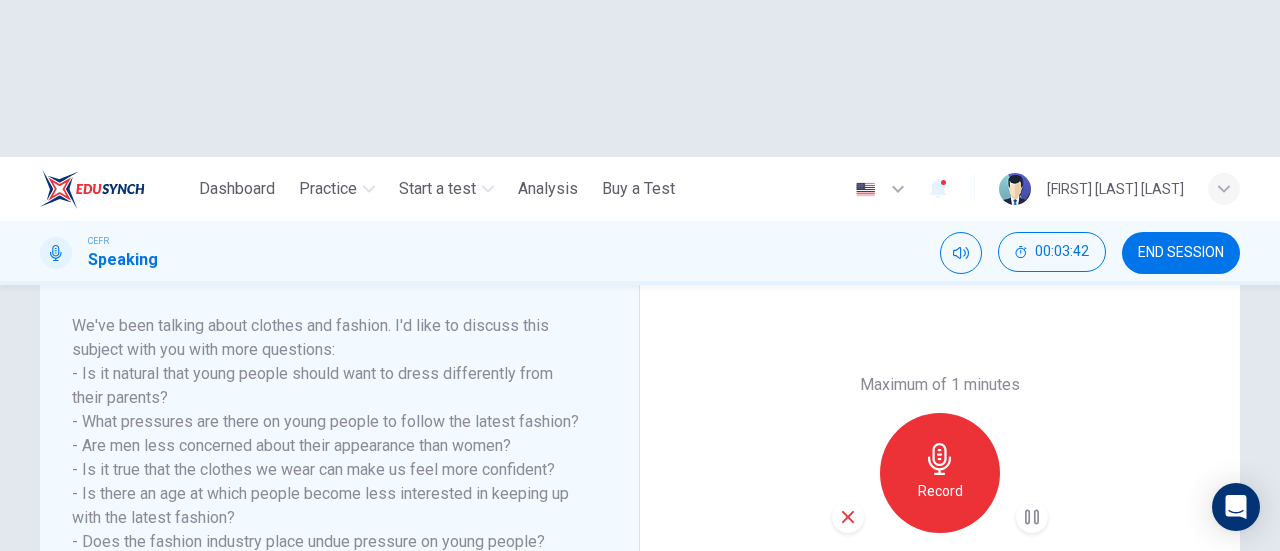 click at bounding box center (848, 517) 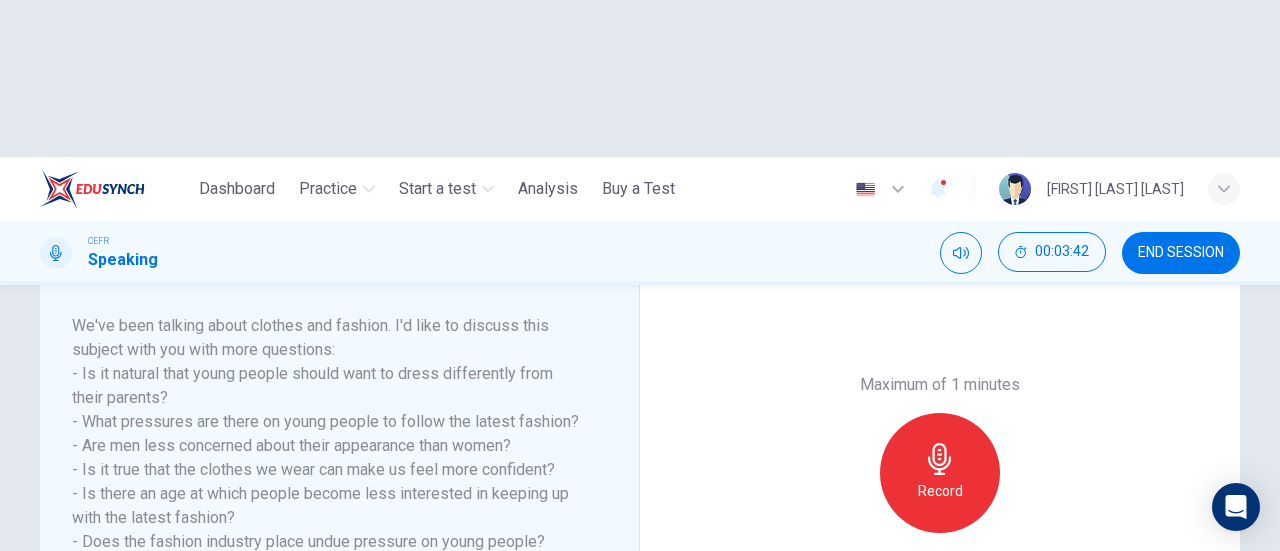 click on "Record" at bounding box center [940, 473] 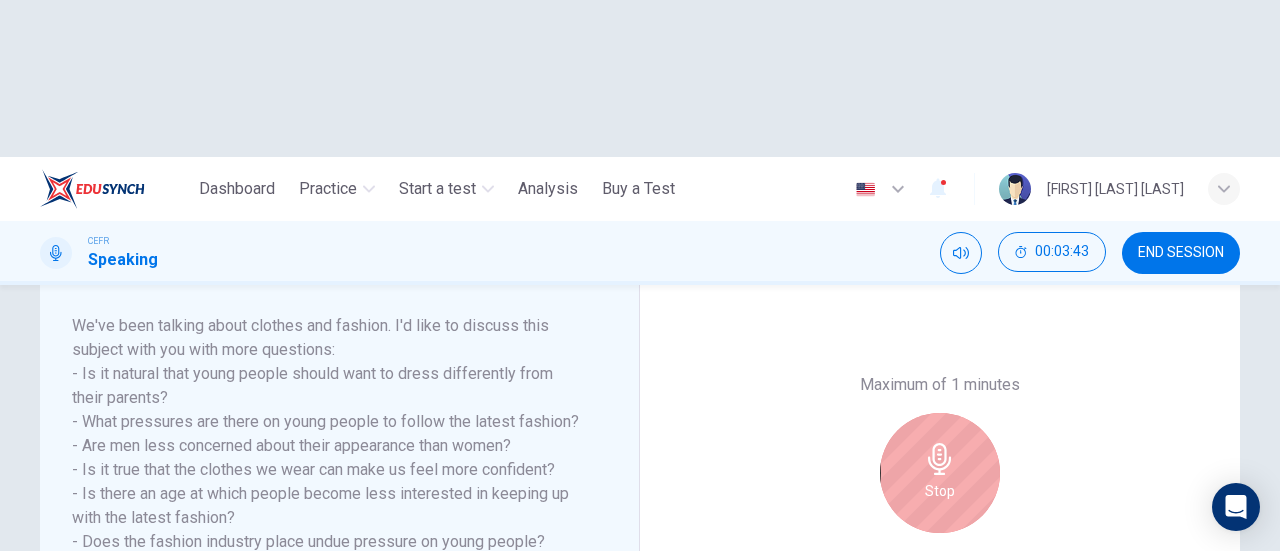 drag, startPoint x: 922, startPoint y: 335, endPoint x: 868, endPoint y: 343, distance: 54.589375 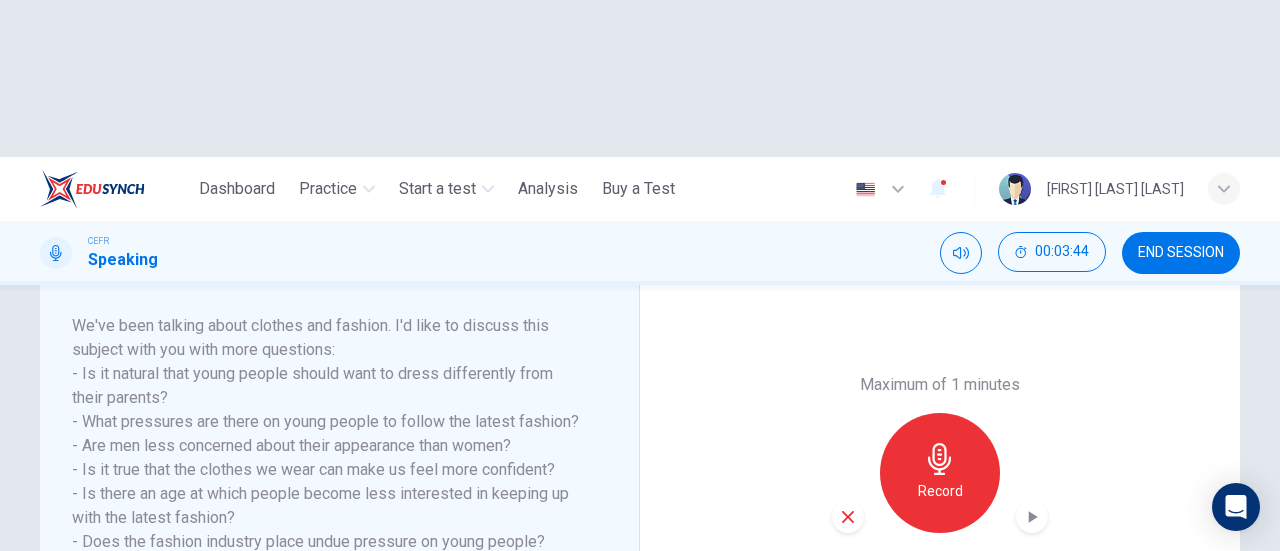 click 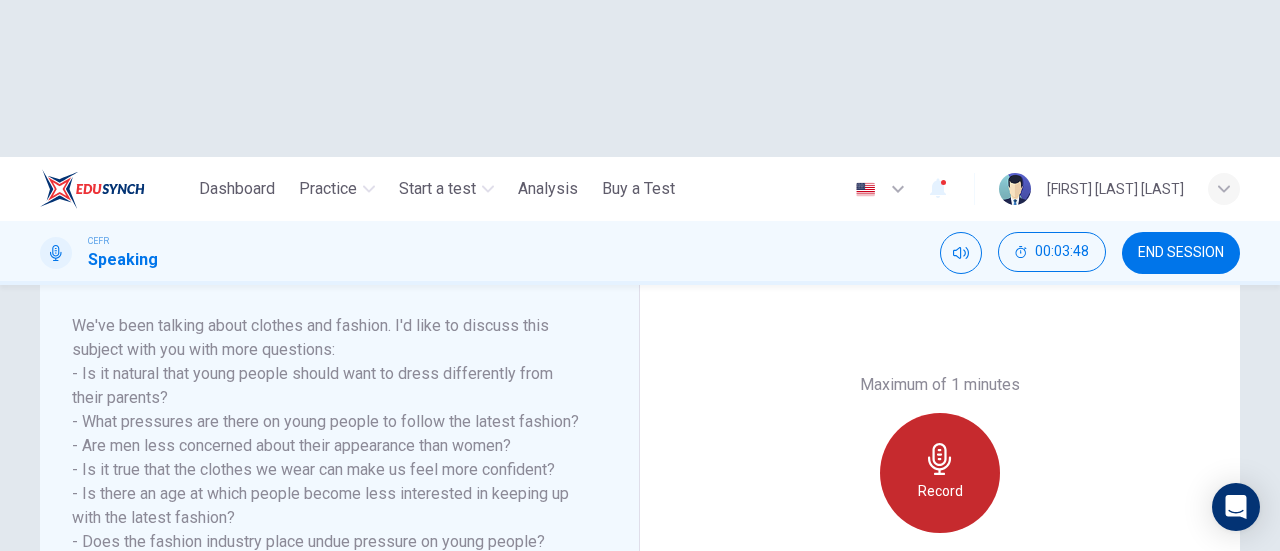click on "Record" at bounding box center [940, 473] 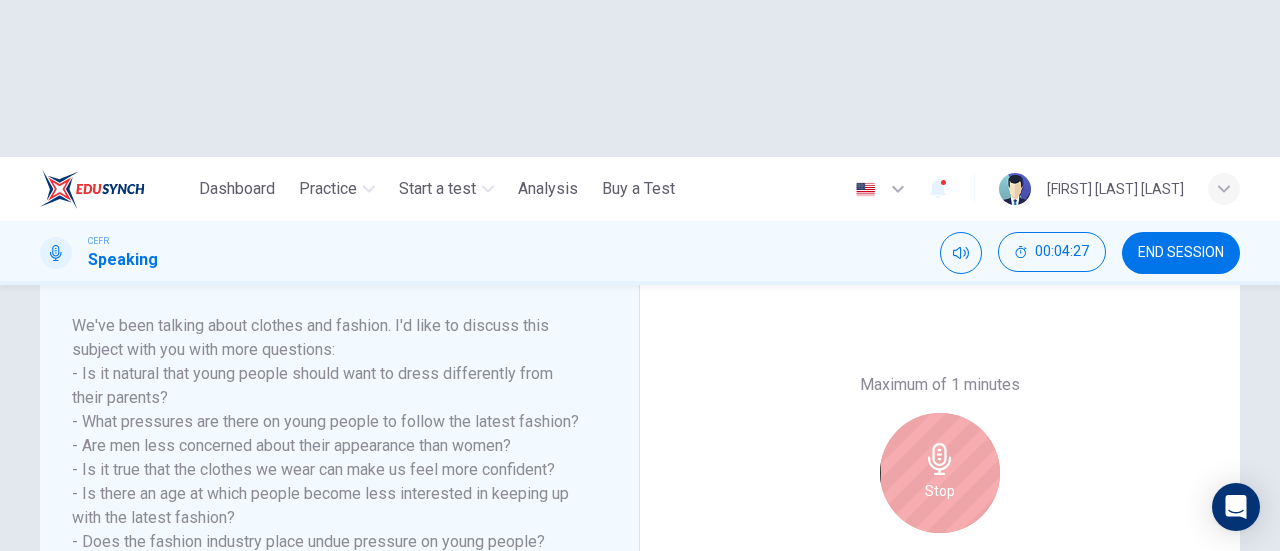 click on "Stop" at bounding box center (940, 473) 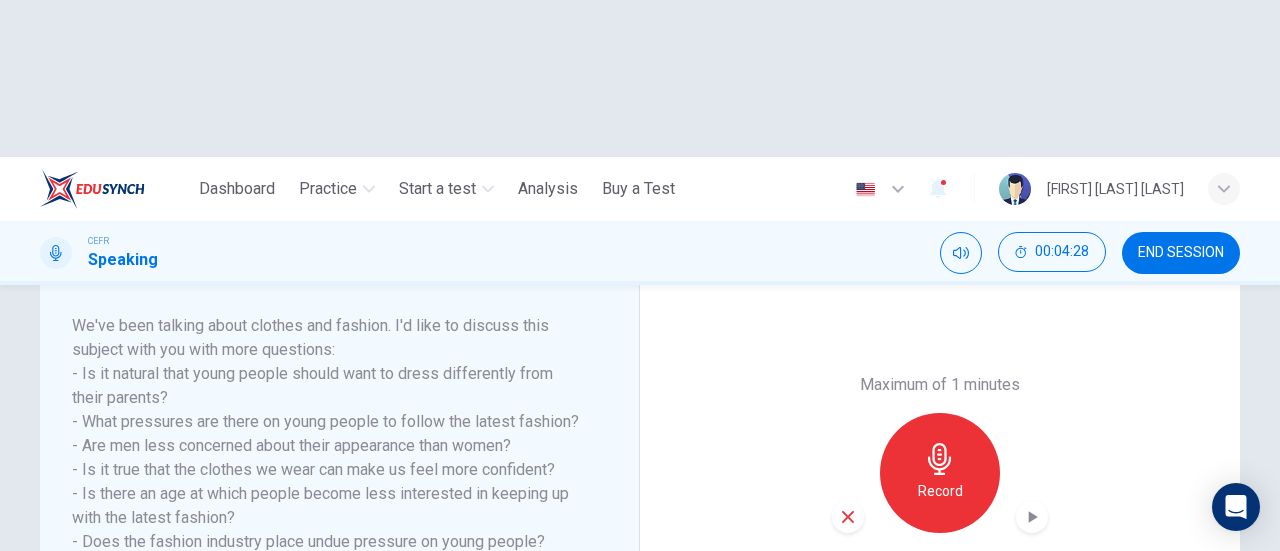 click 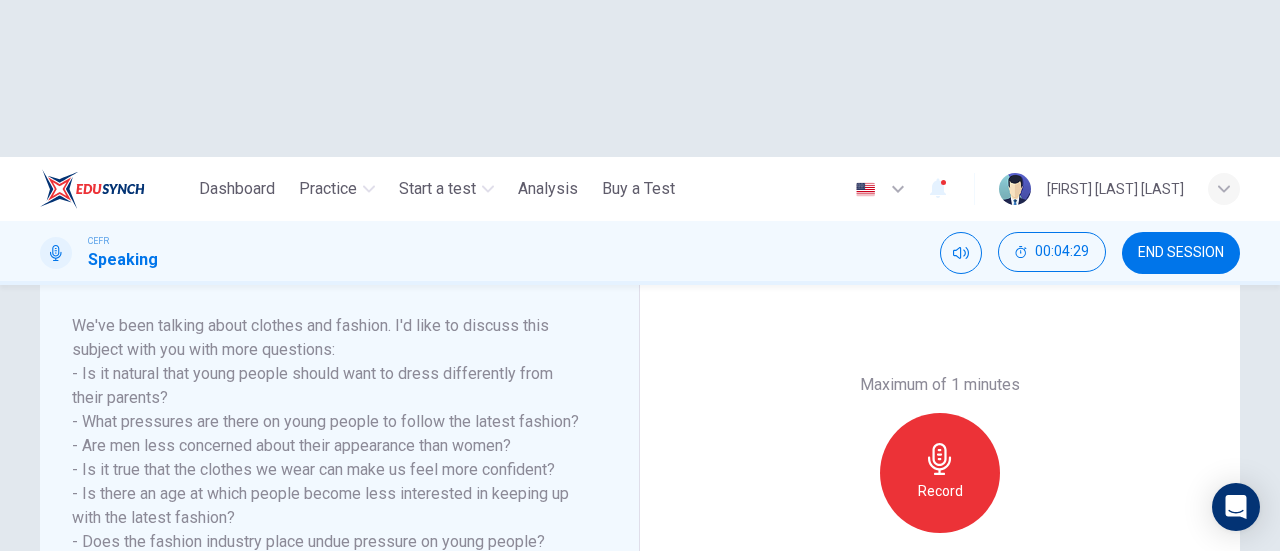 click on "Record" at bounding box center (940, 491) 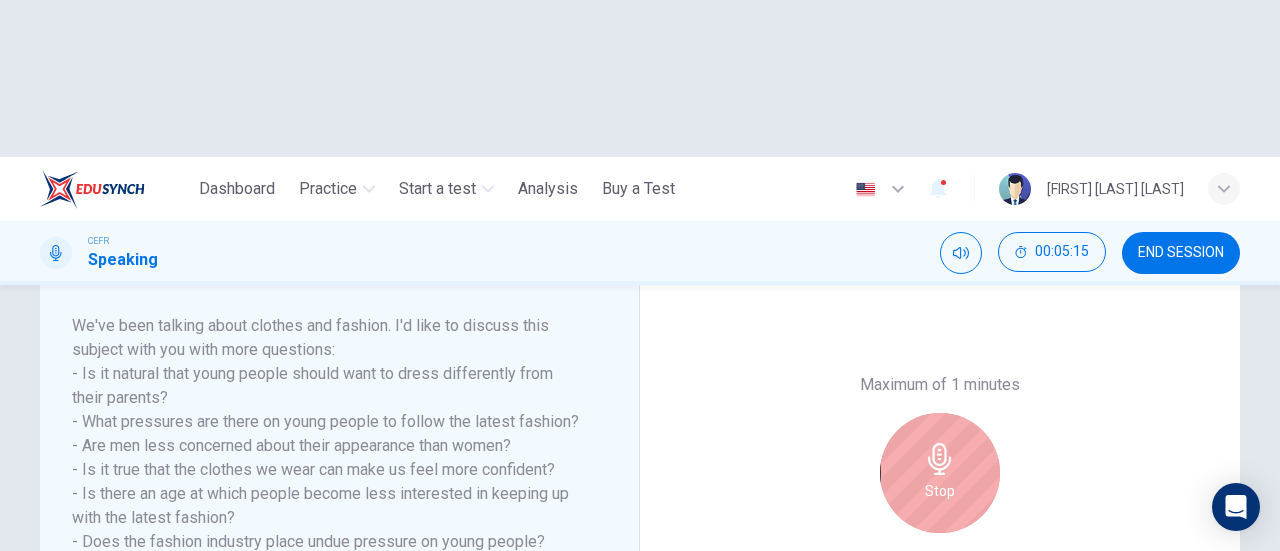 click 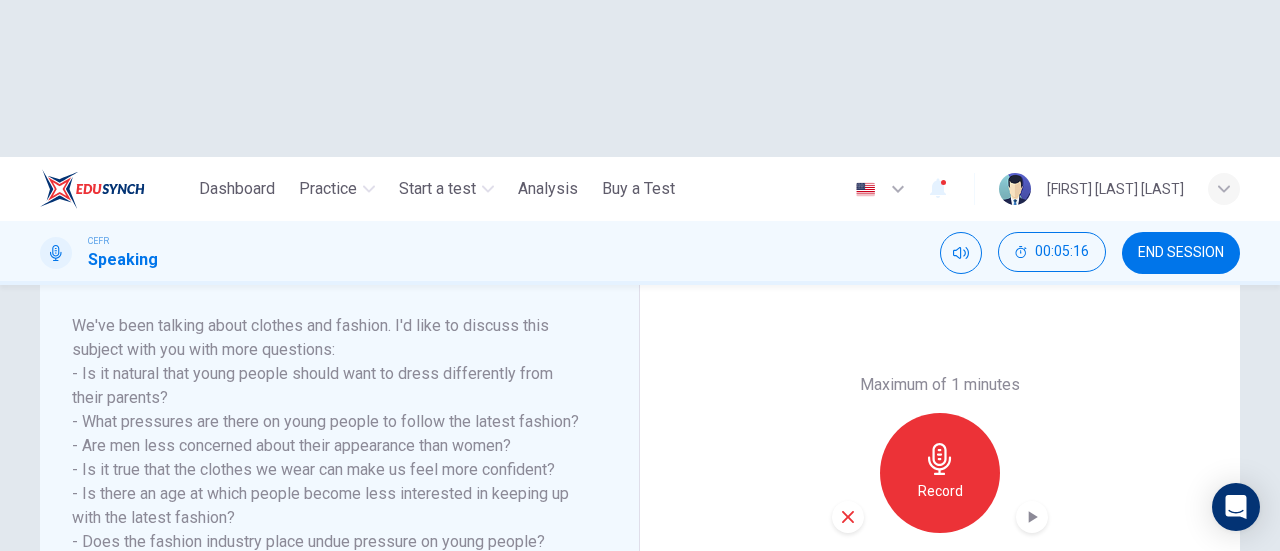 click 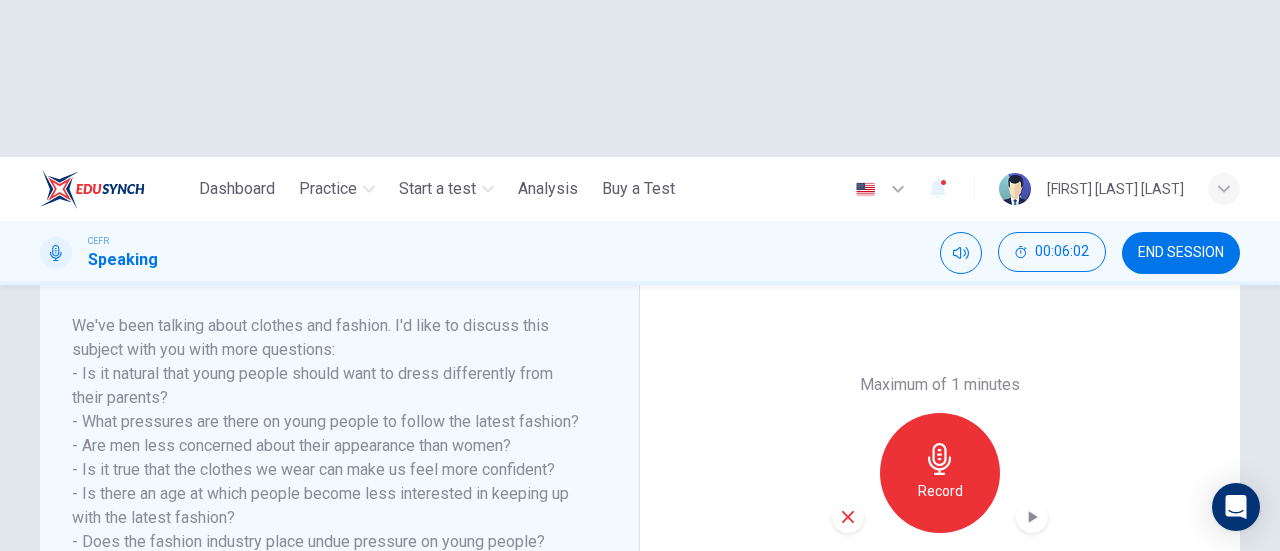 click 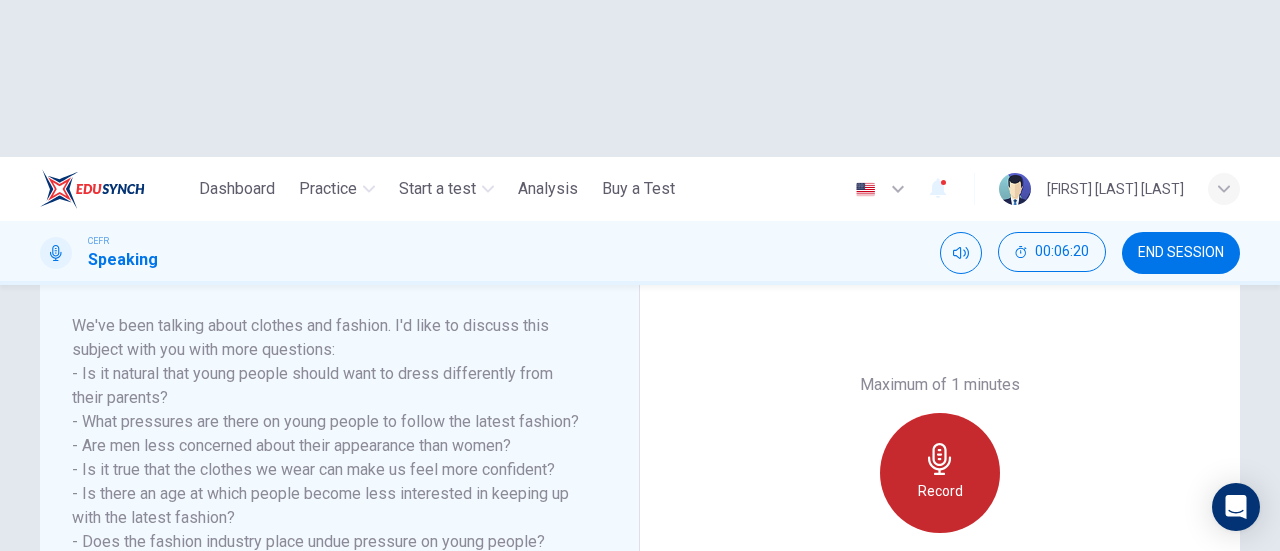 click on "Record" at bounding box center [940, 491] 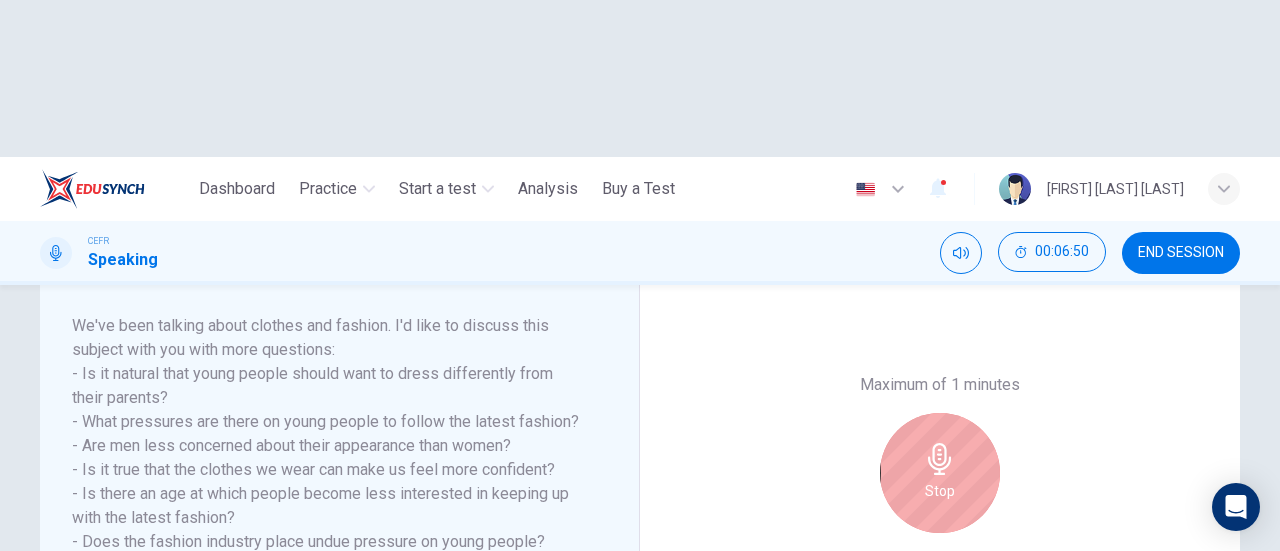 click on "Stop" at bounding box center [940, 473] 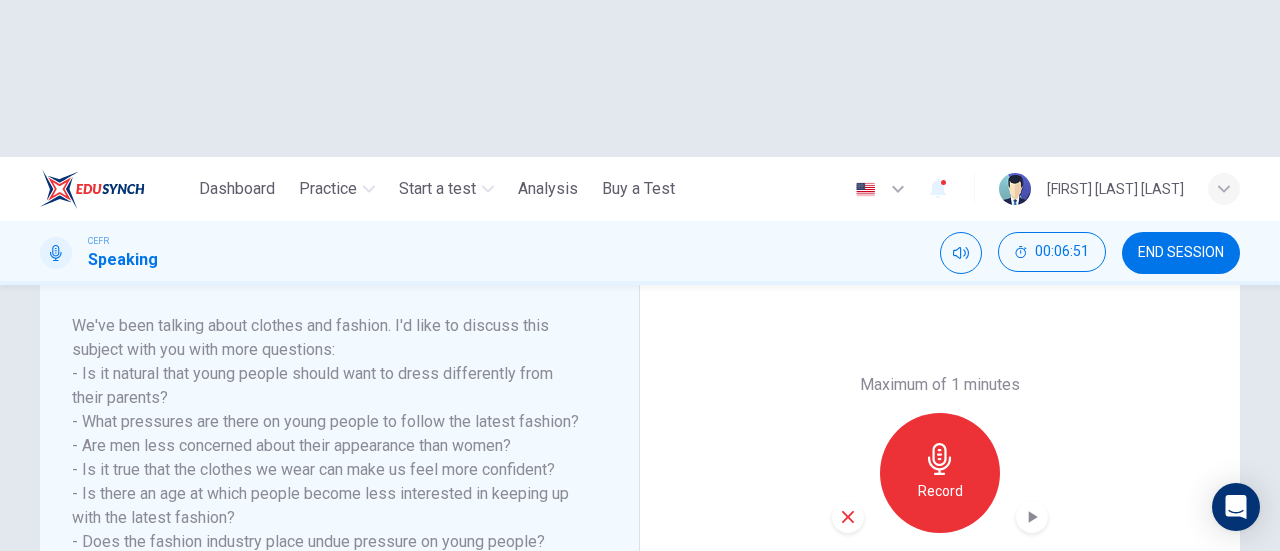 click 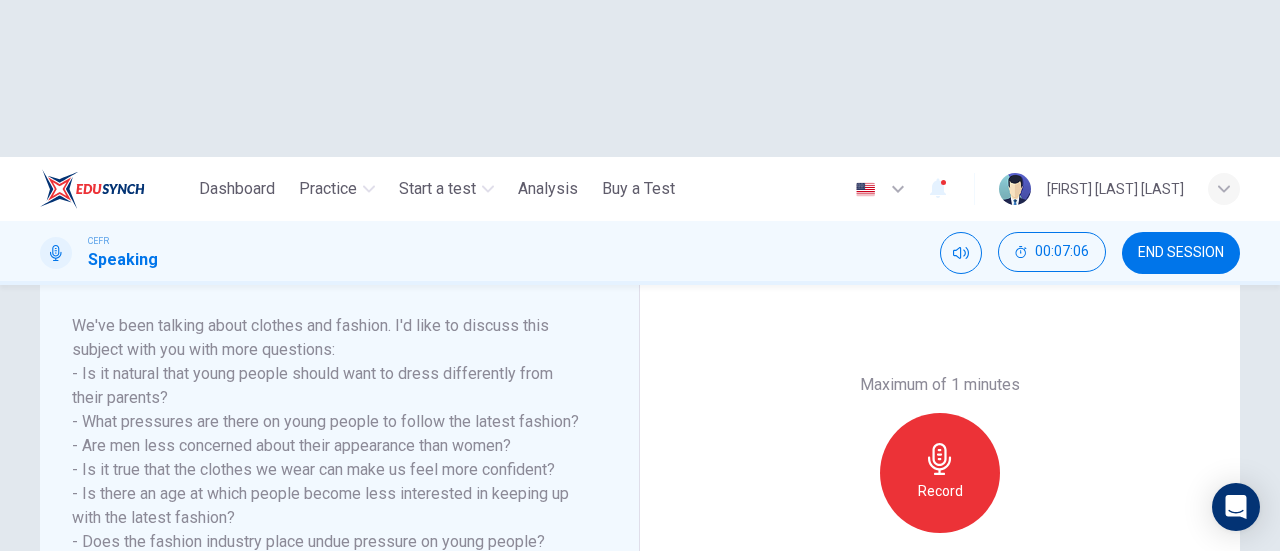 click 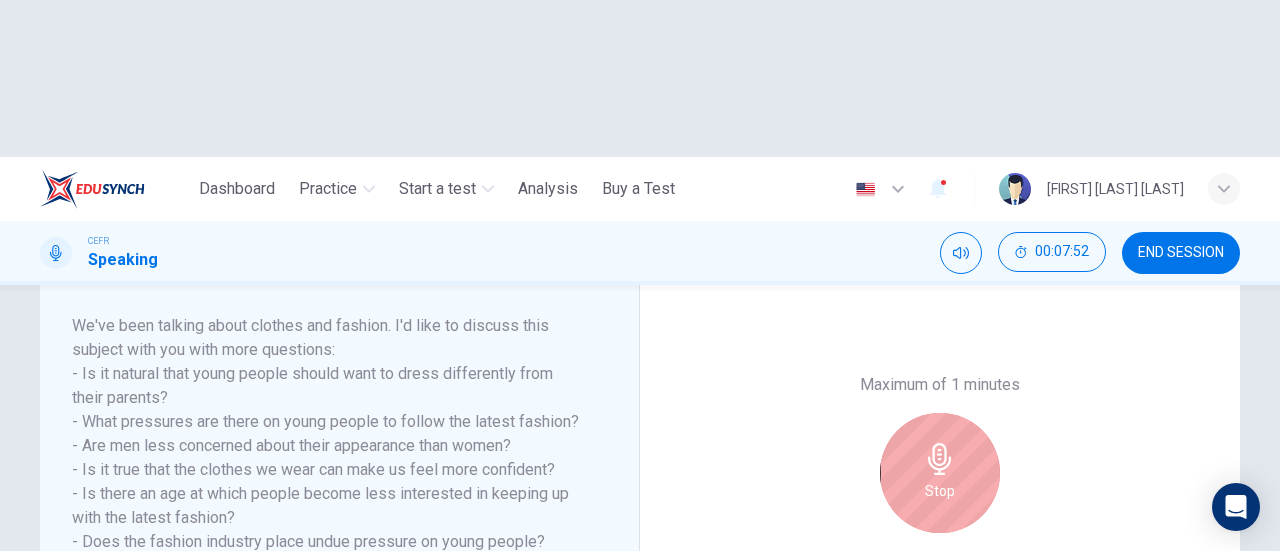click 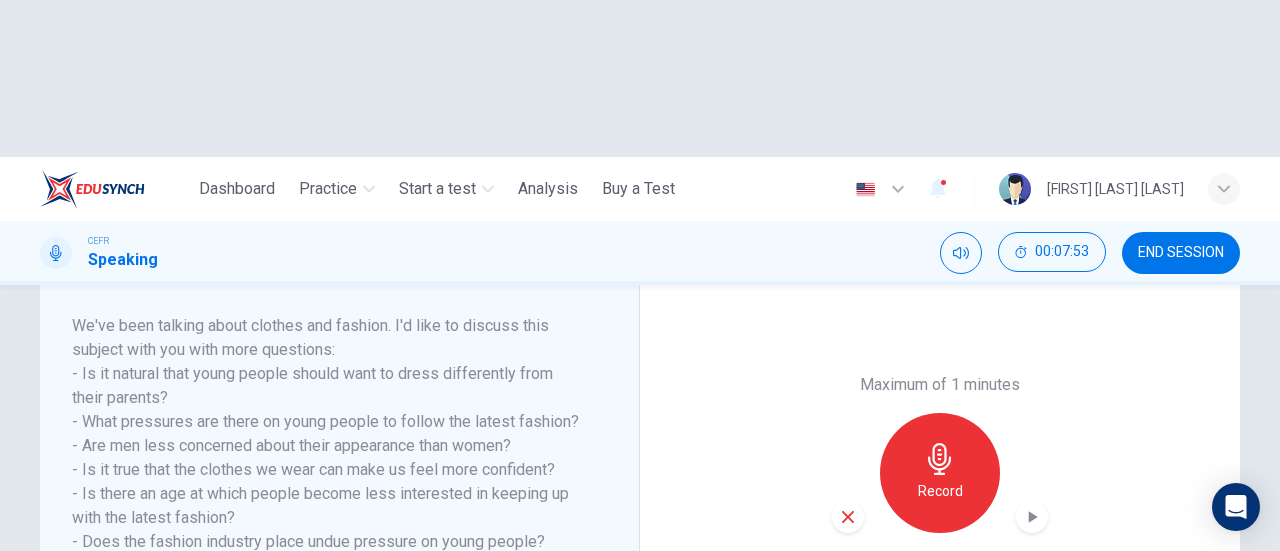 click 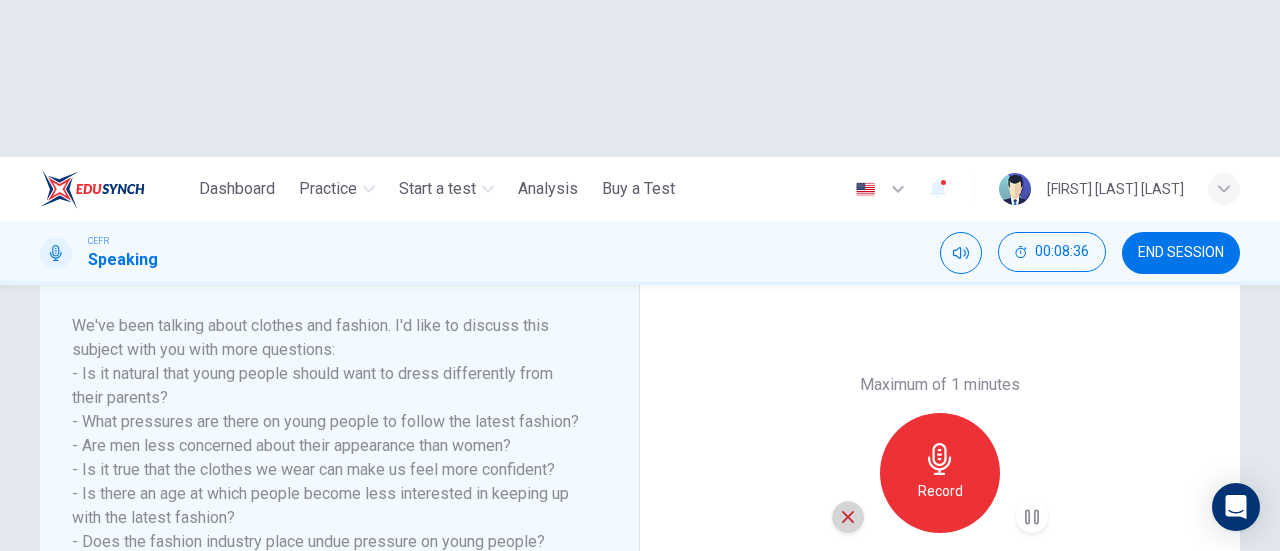 click 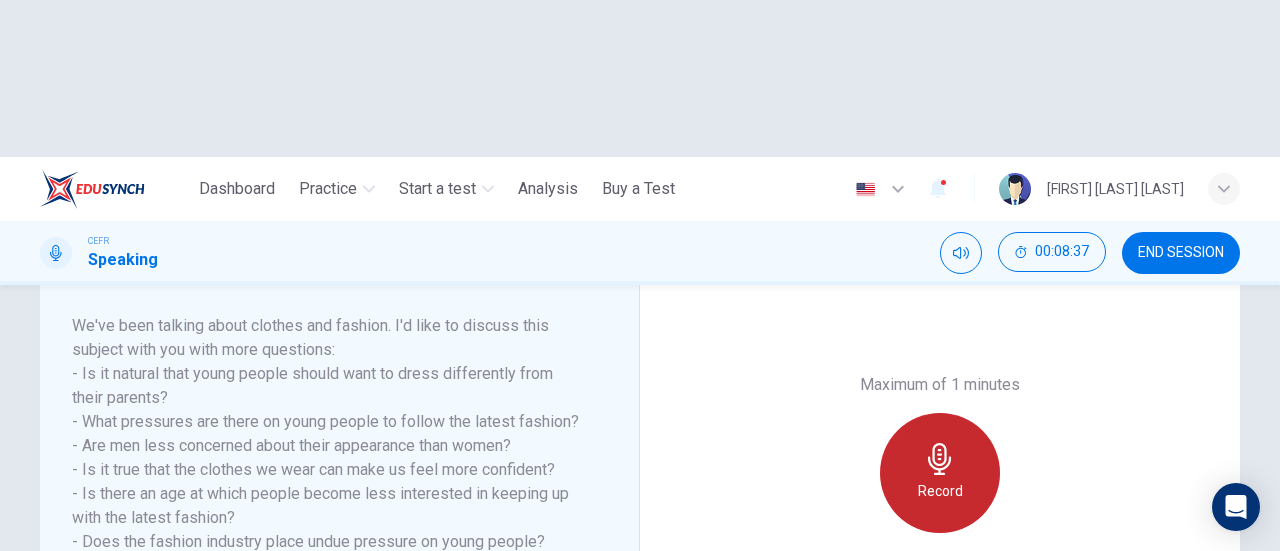 click on "Record" at bounding box center [940, 473] 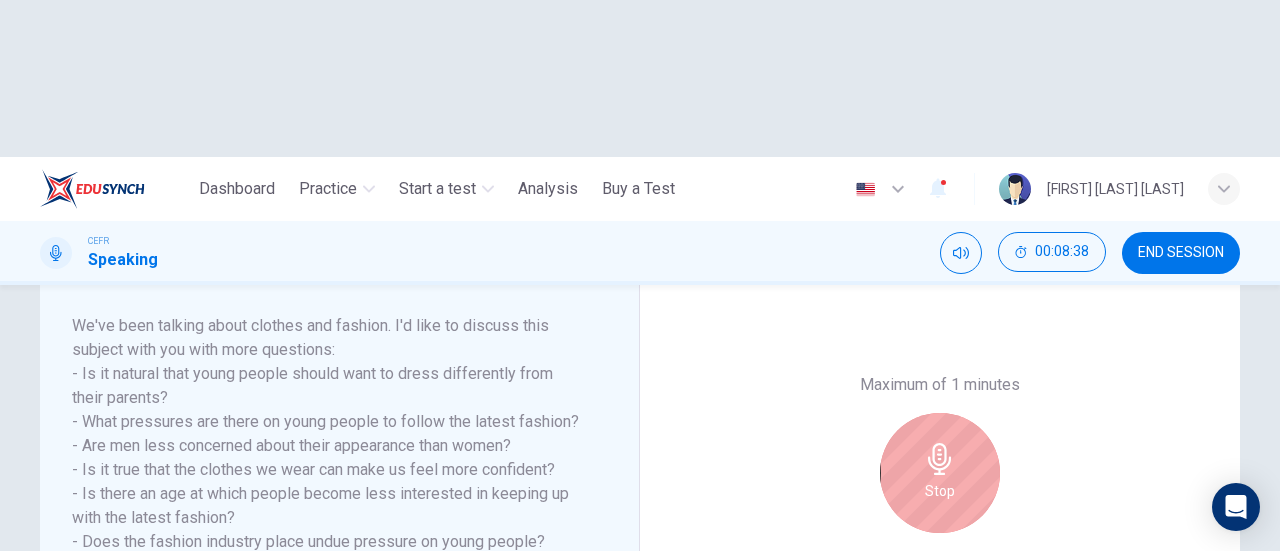 click on "Stop" at bounding box center [940, 473] 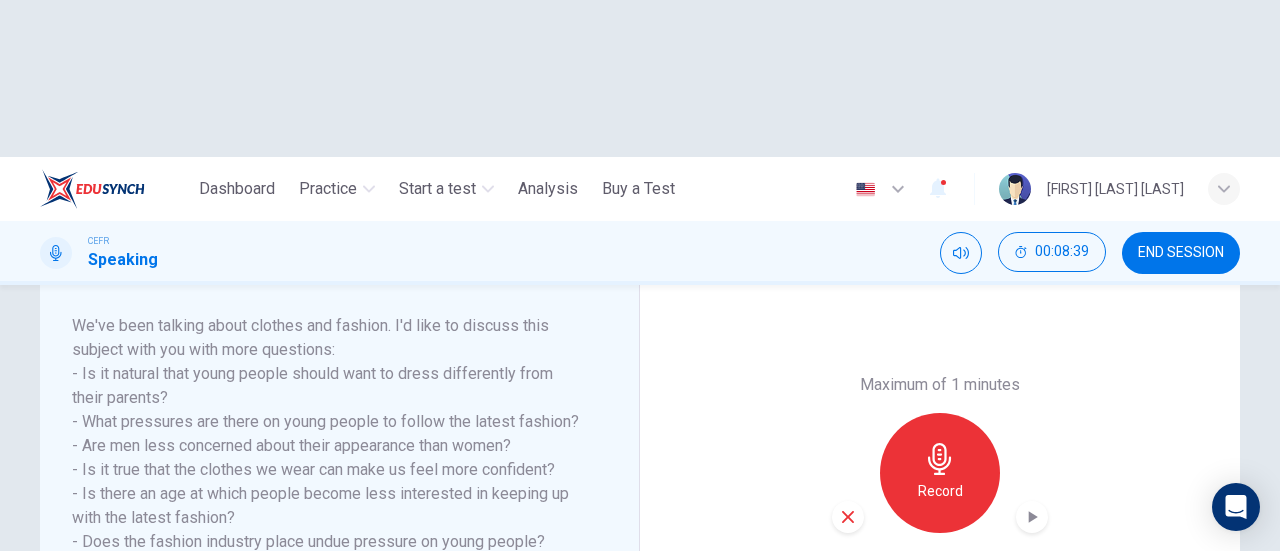 click 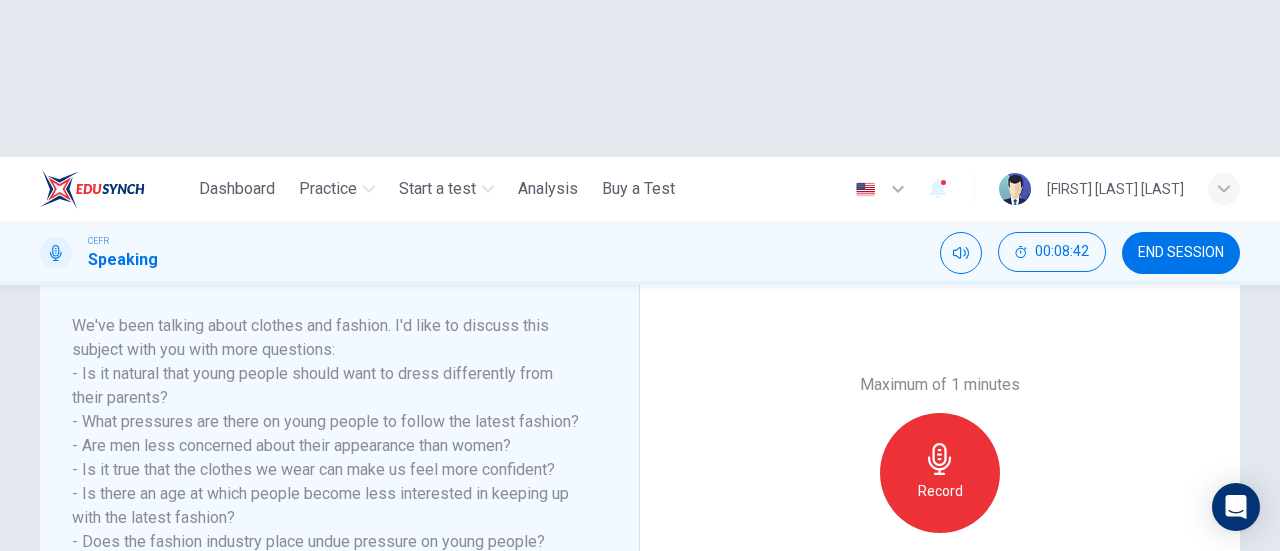 click on "Record" at bounding box center (940, 491) 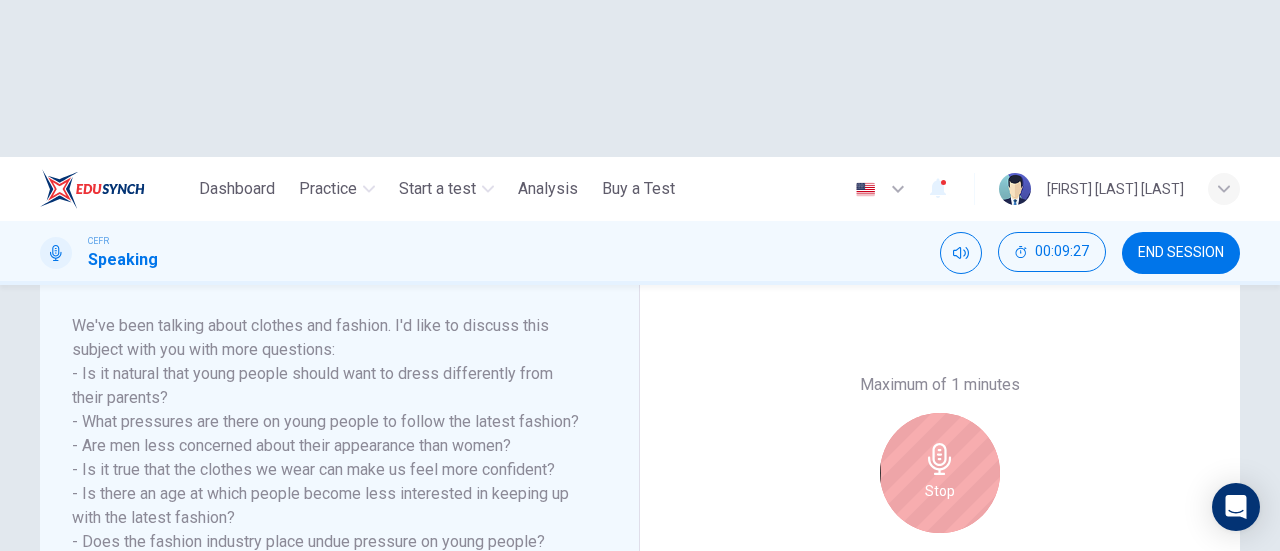 click 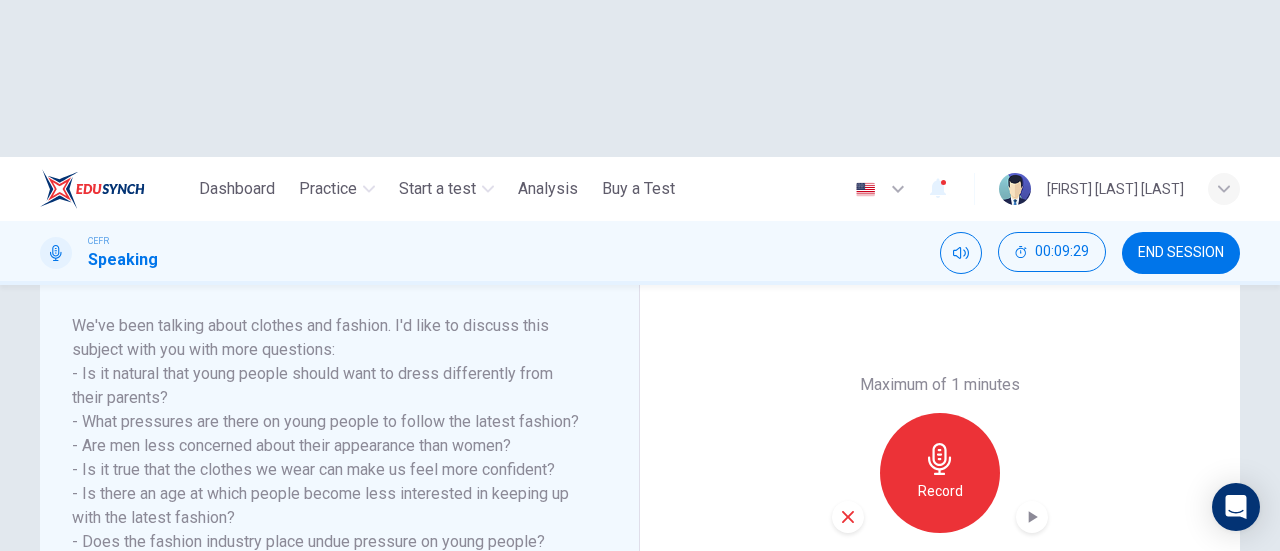 click 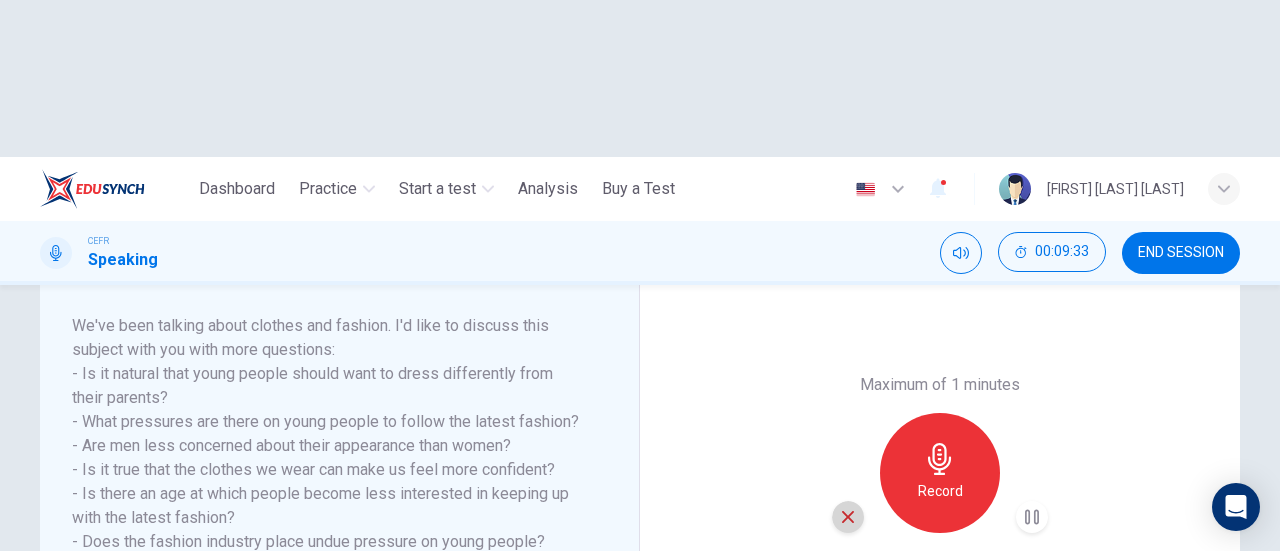 click 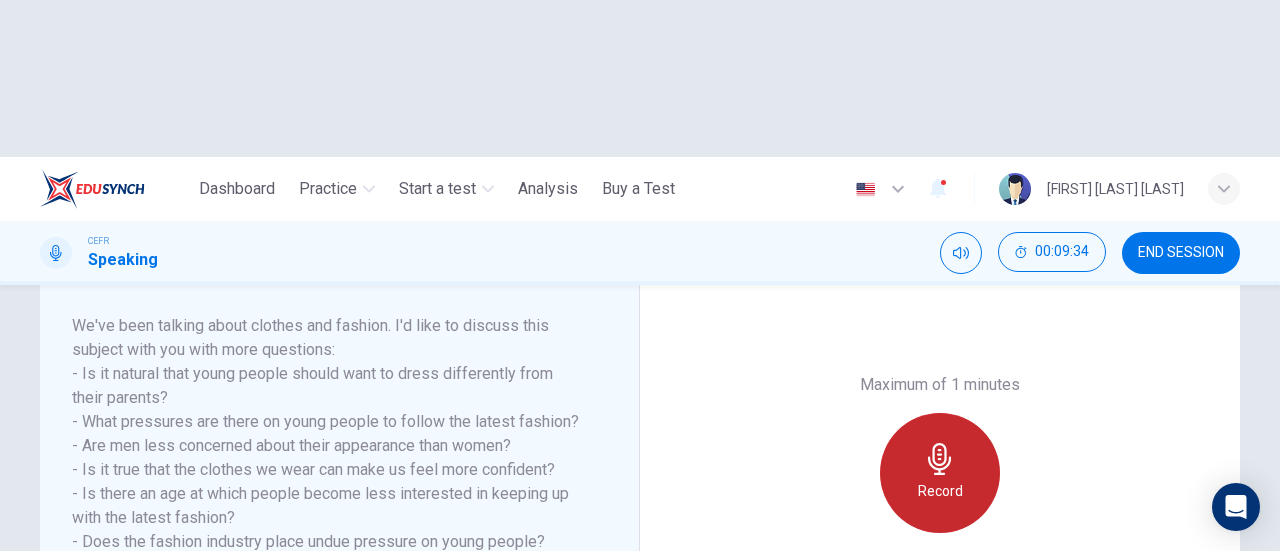 click on "Record" at bounding box center [940, 491] 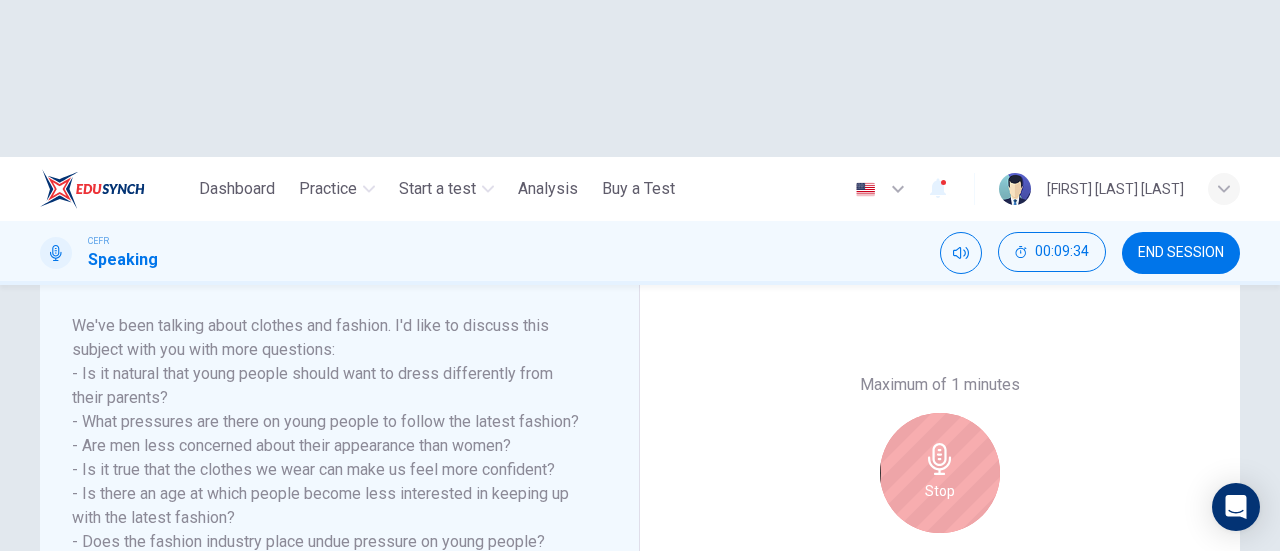 click on "Stop" at bounding box center [940, 473] 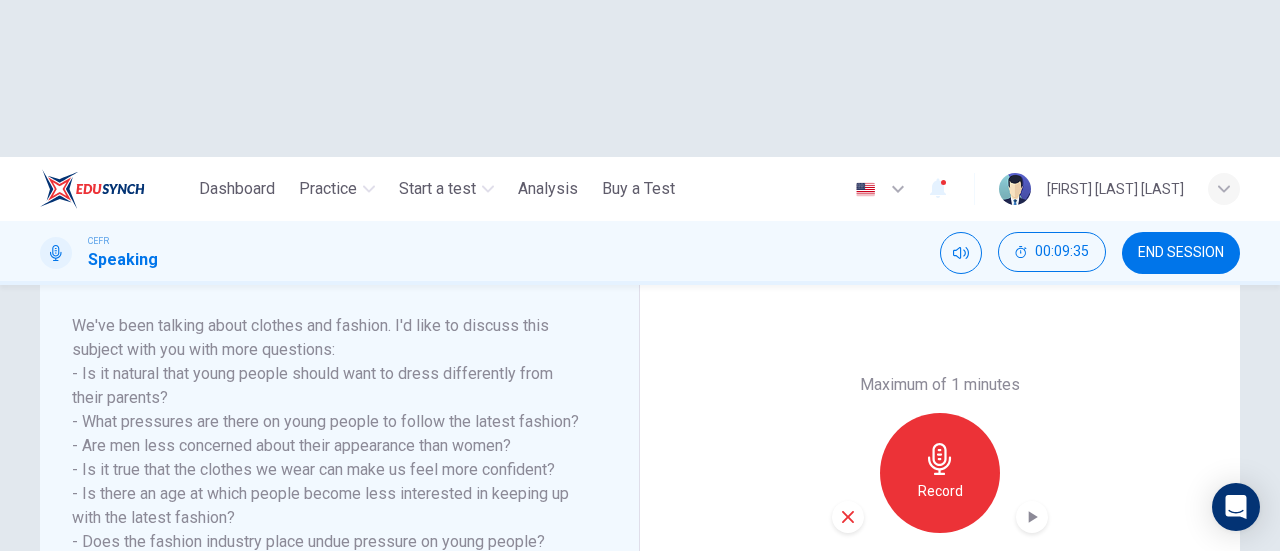click 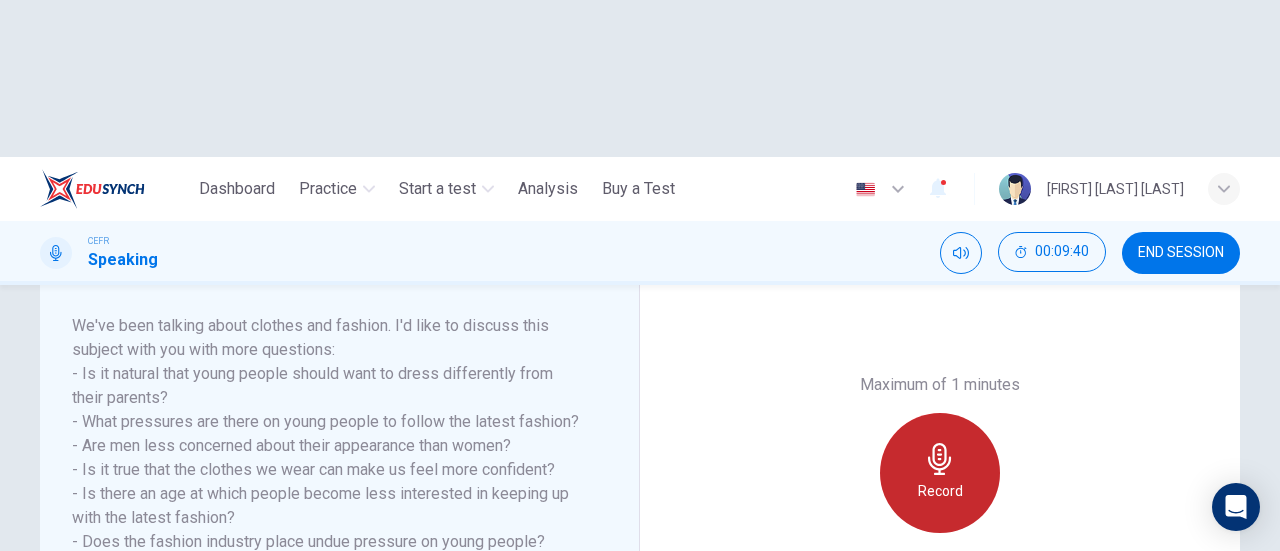 click on "Record" at bounding box center [940, 491] 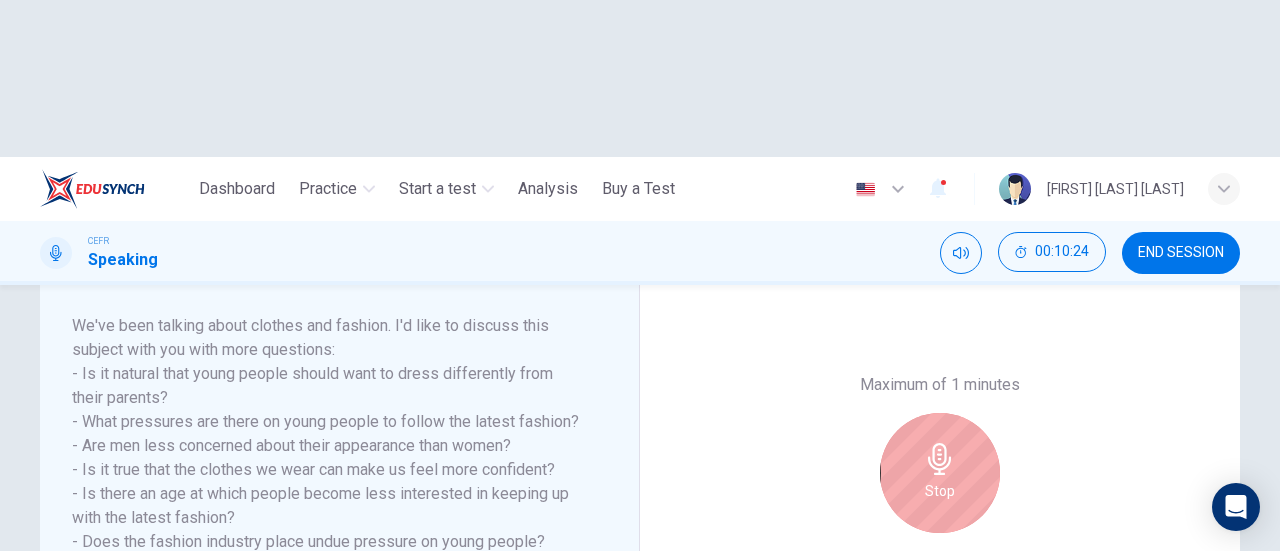 click on "Stop" at bounding box center (940, 491) 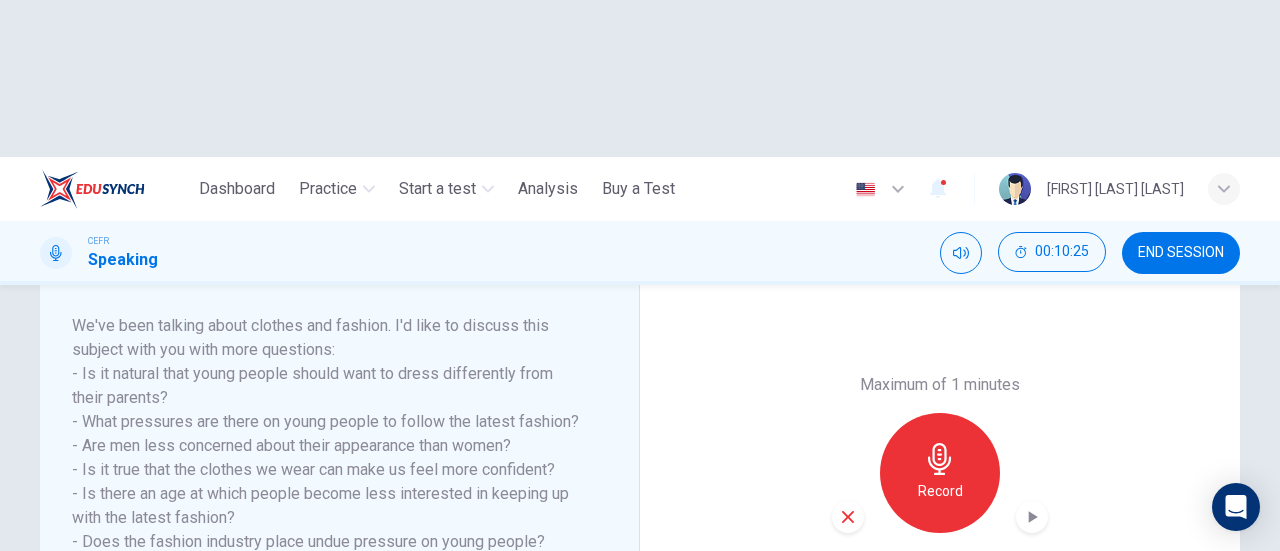 click at bounding box center [848, 517] 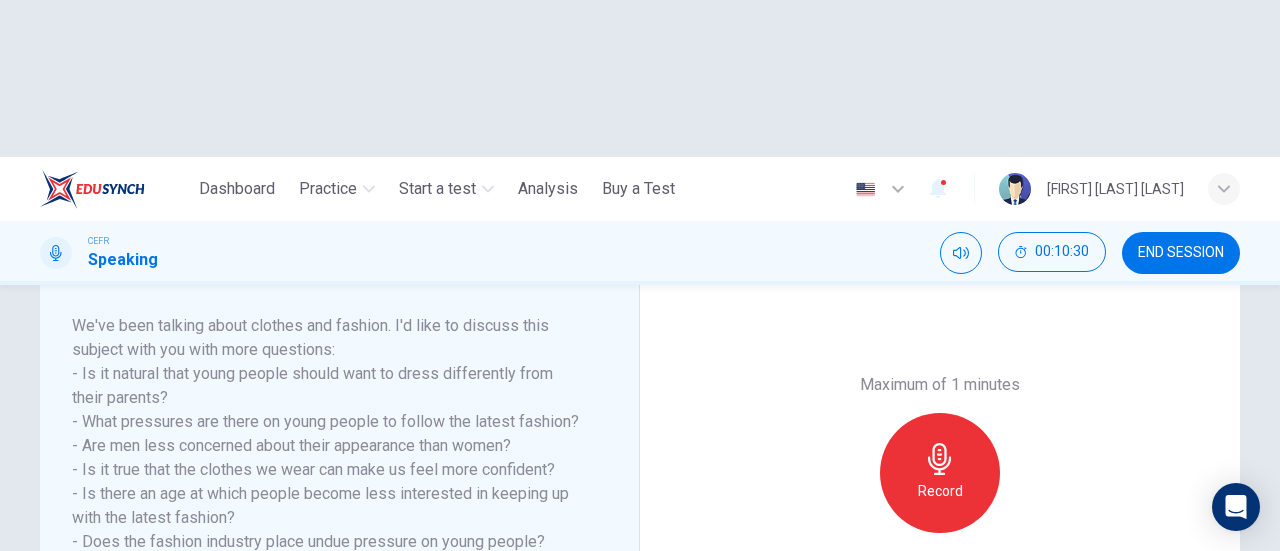 click 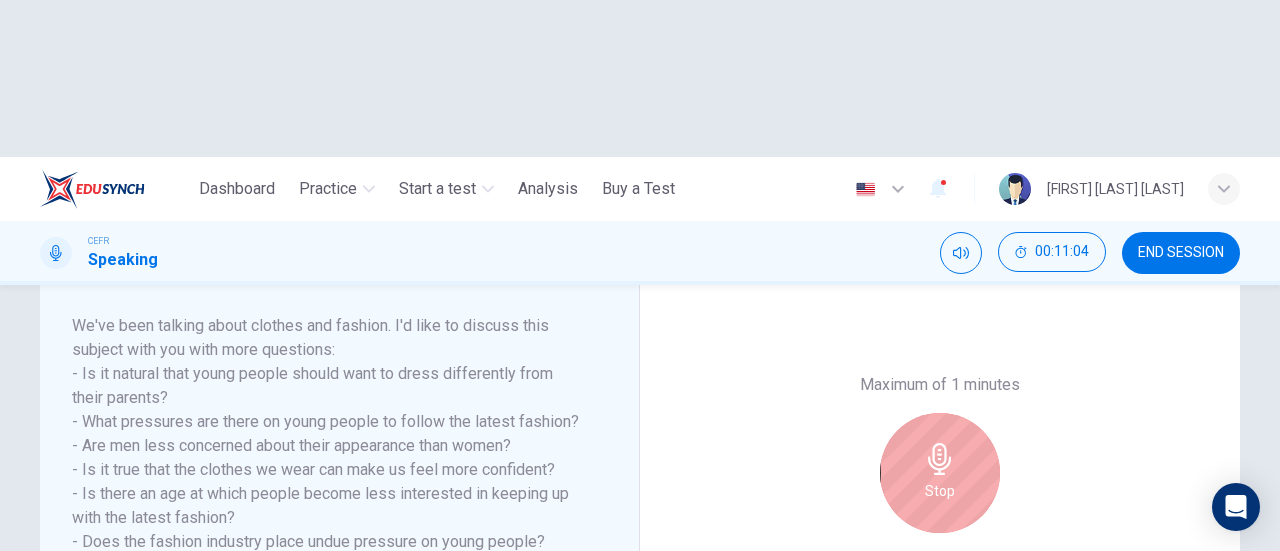 click on "Stop" at bounding box center (940, 473) 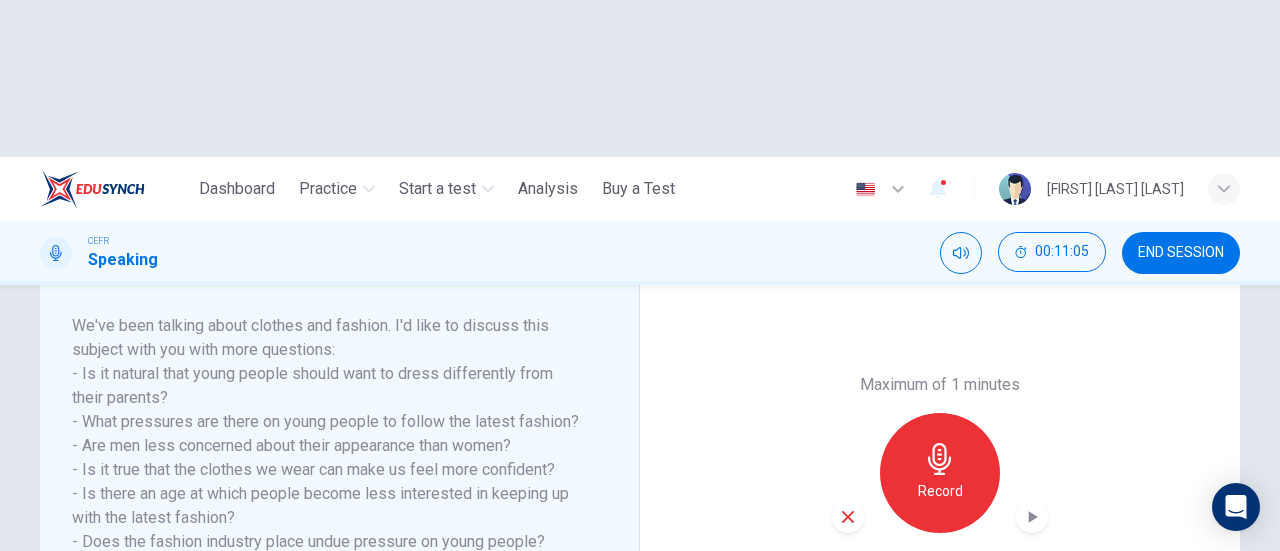 click at bounding box center (848, 517) 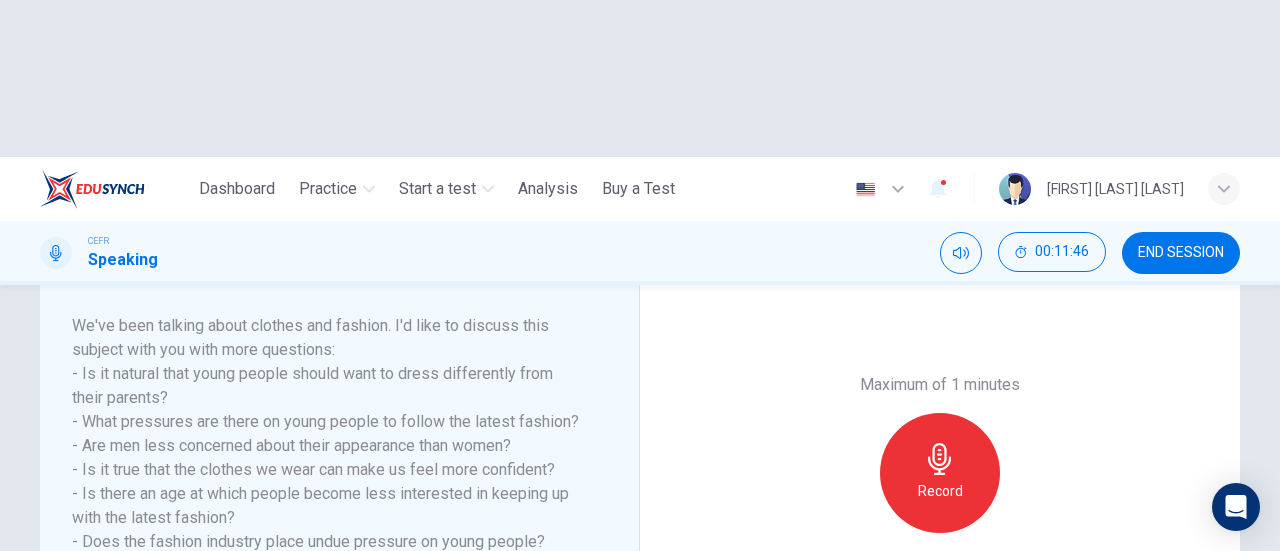 click 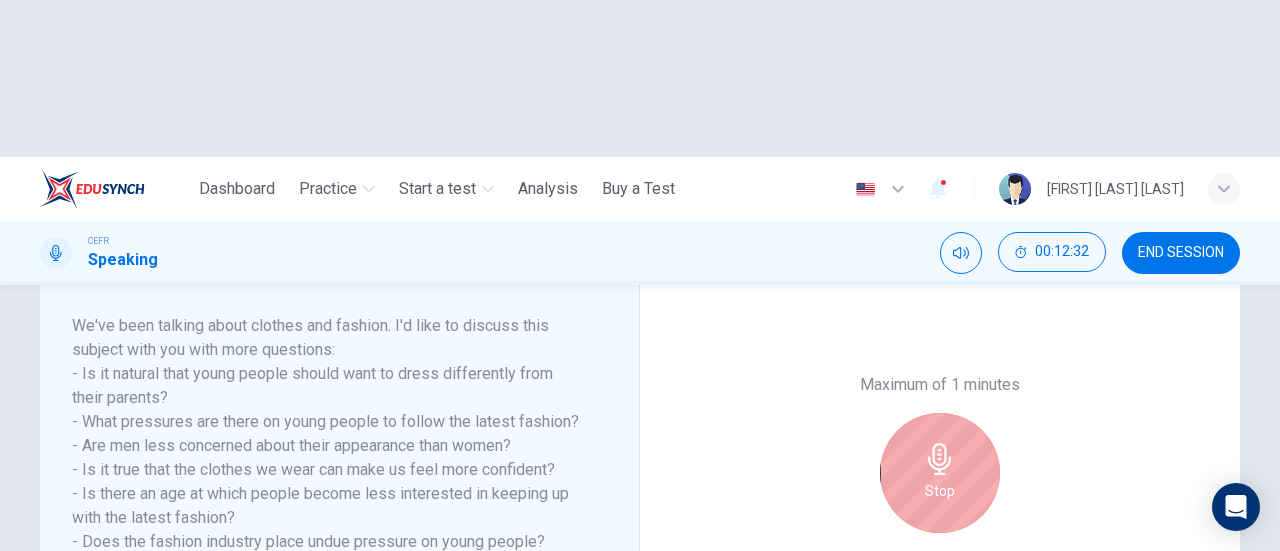 click on "Stop" at bounding box center (940, 473) 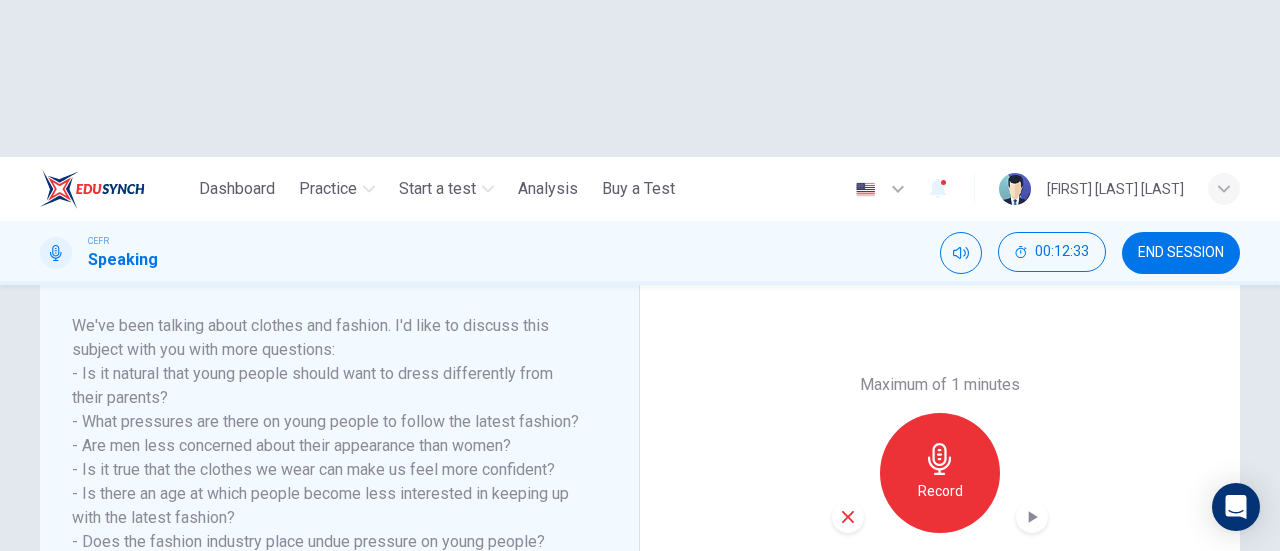 click 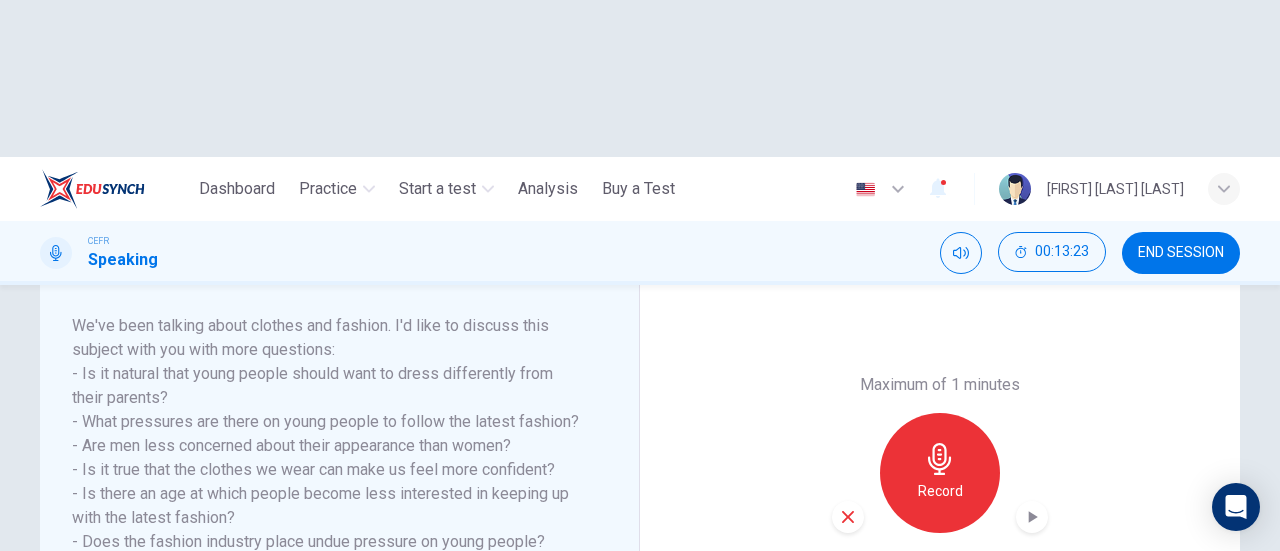 click on "SUBMIT" at bounding box center (719, 668) 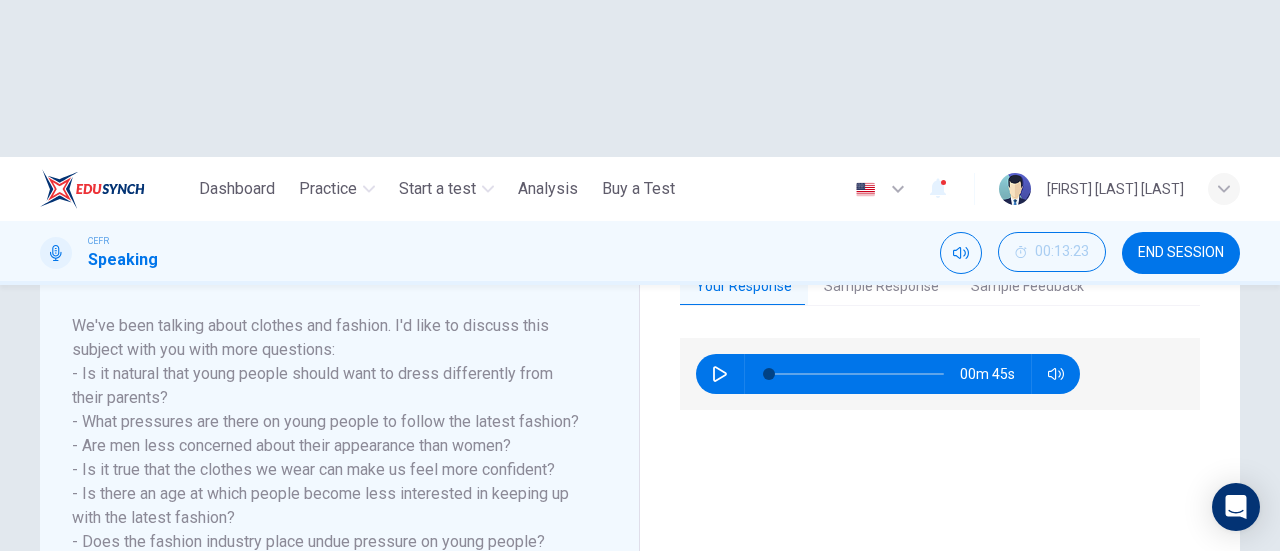 click on "Sample Response" at bounding box center (881, 287) 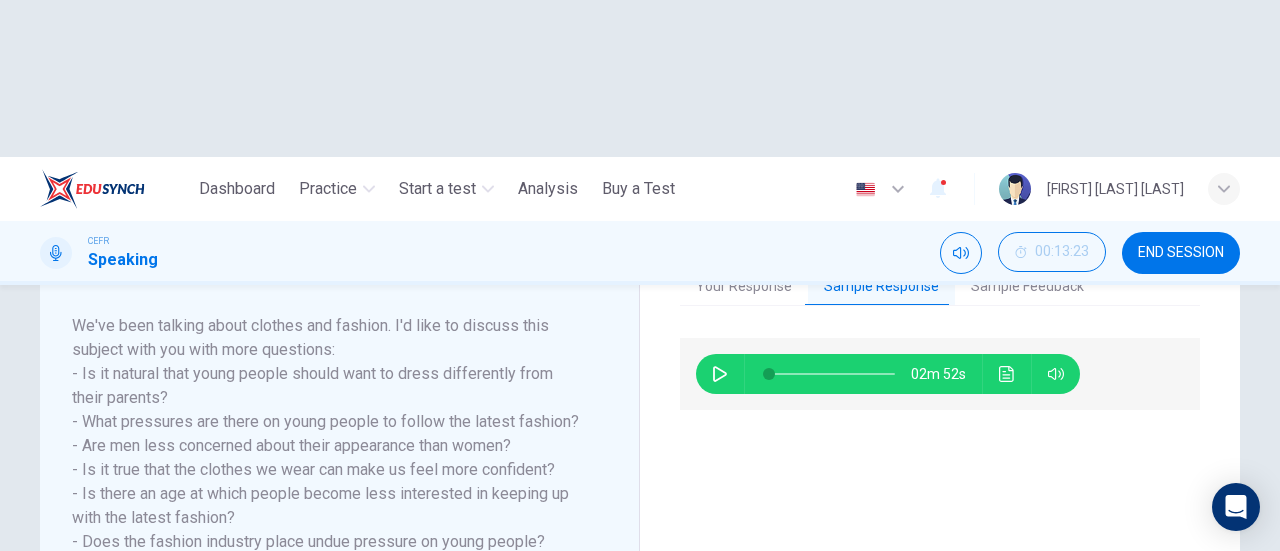 click at bounding box center (720, 374) 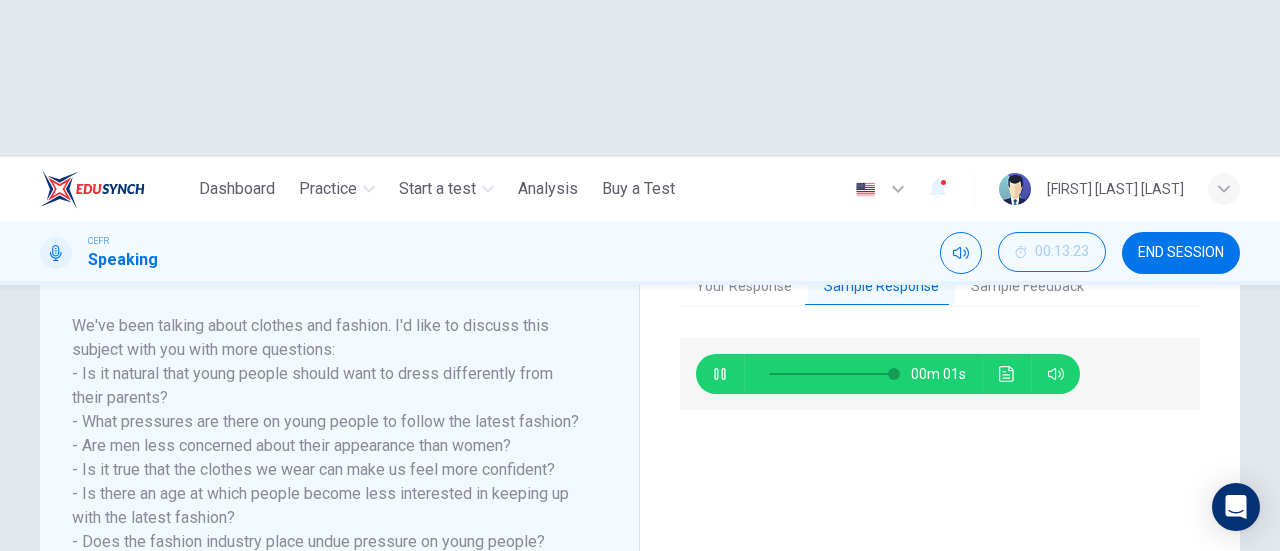 type on "*" 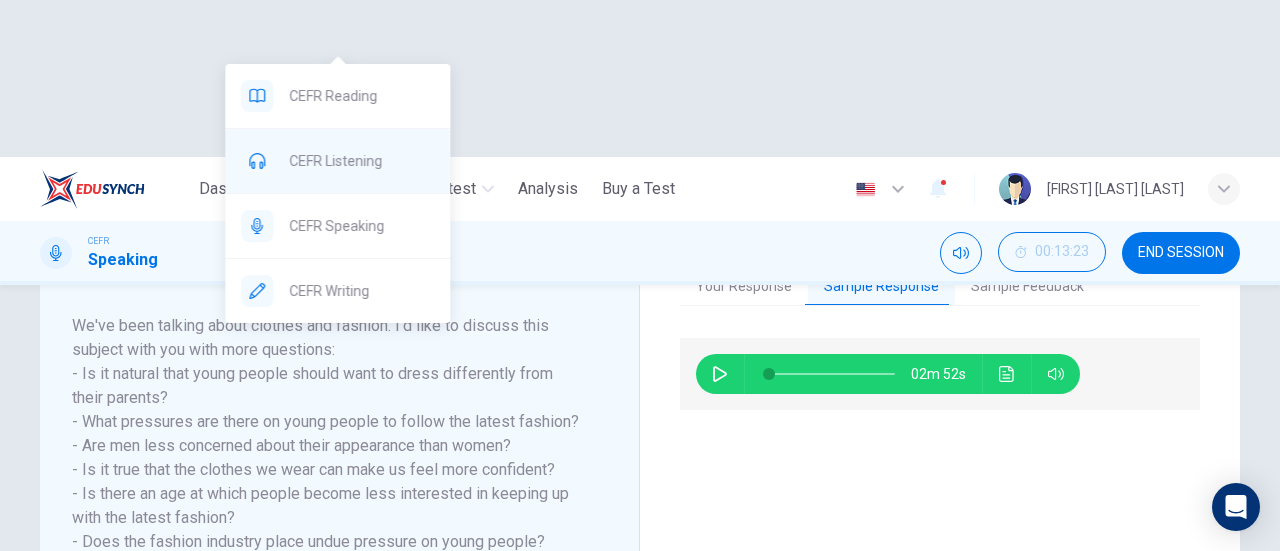 click on "CEFR Listening" at bounding box center (361, 161) 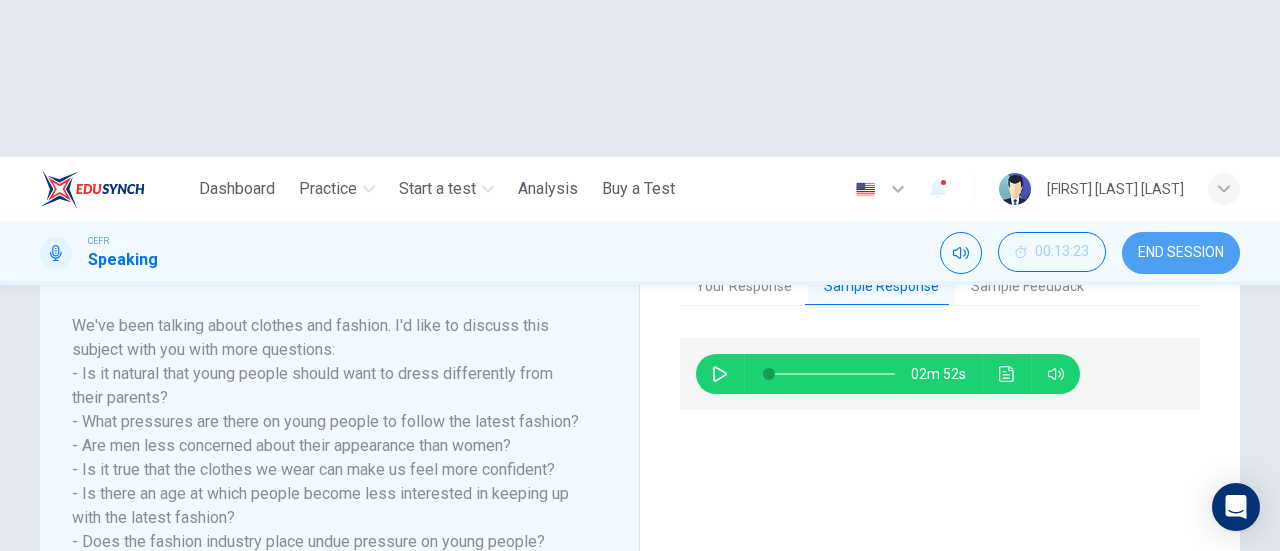 click on "END SESSION" at bounding box center [1181, 253] 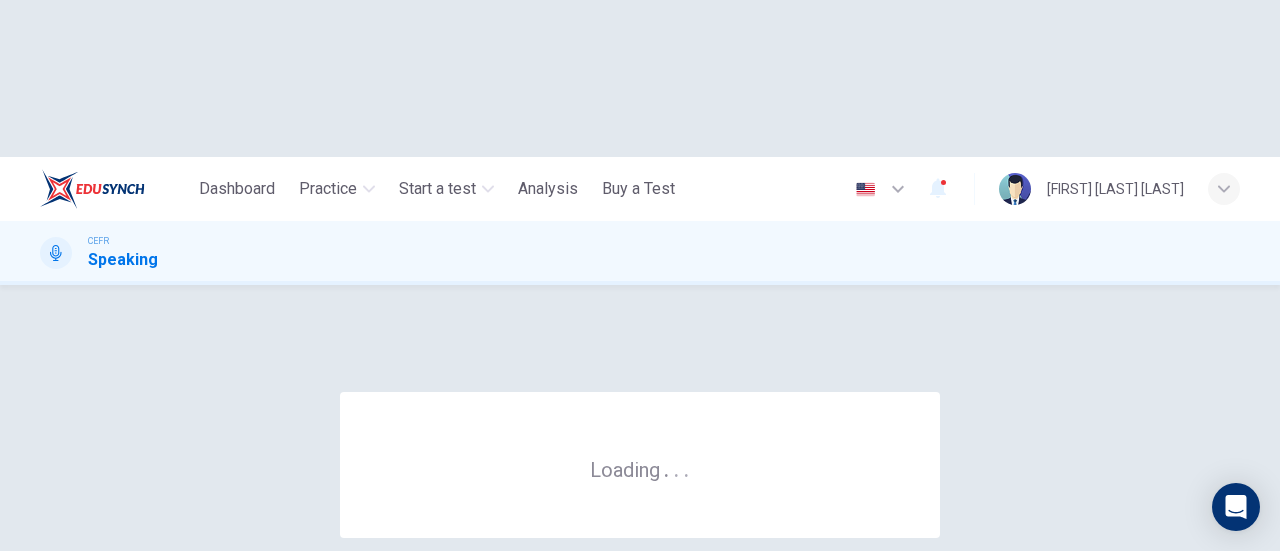 scroll, scrollTop: 0, scrollLeft: 0, axis: both 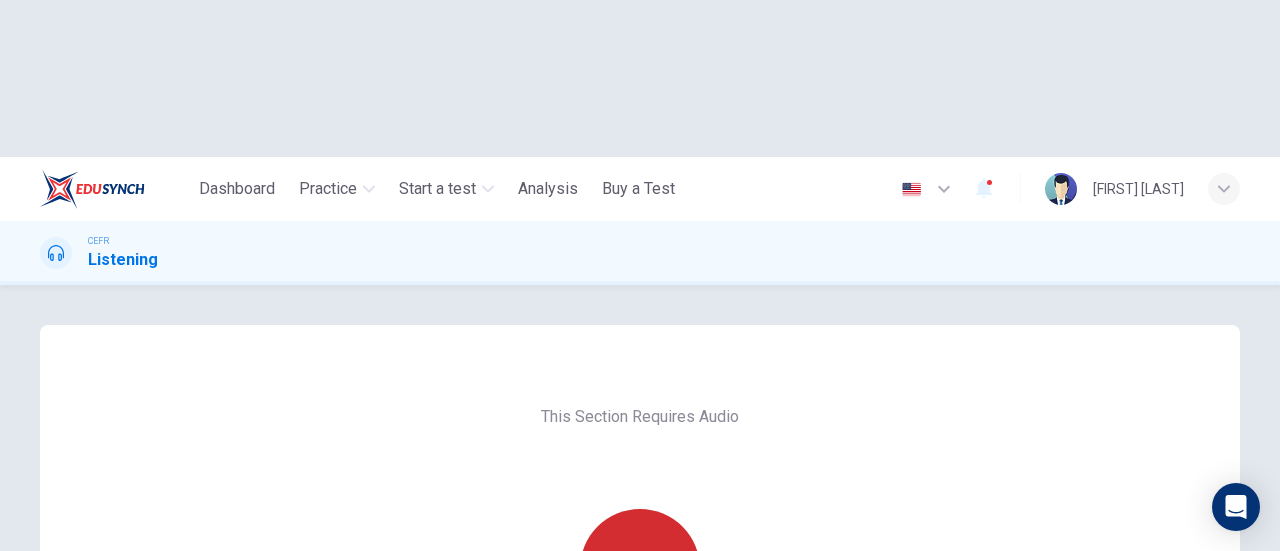 click at bounding box center (640, 569) 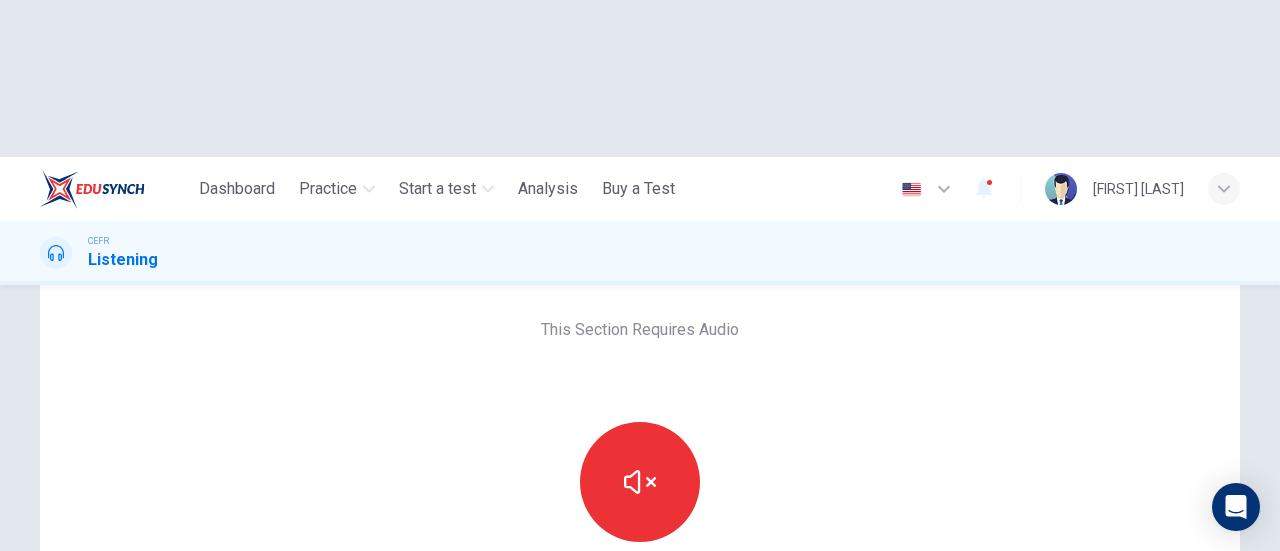 scroll, scrollTop: 200, scrollLeft: 0, axis: vertical 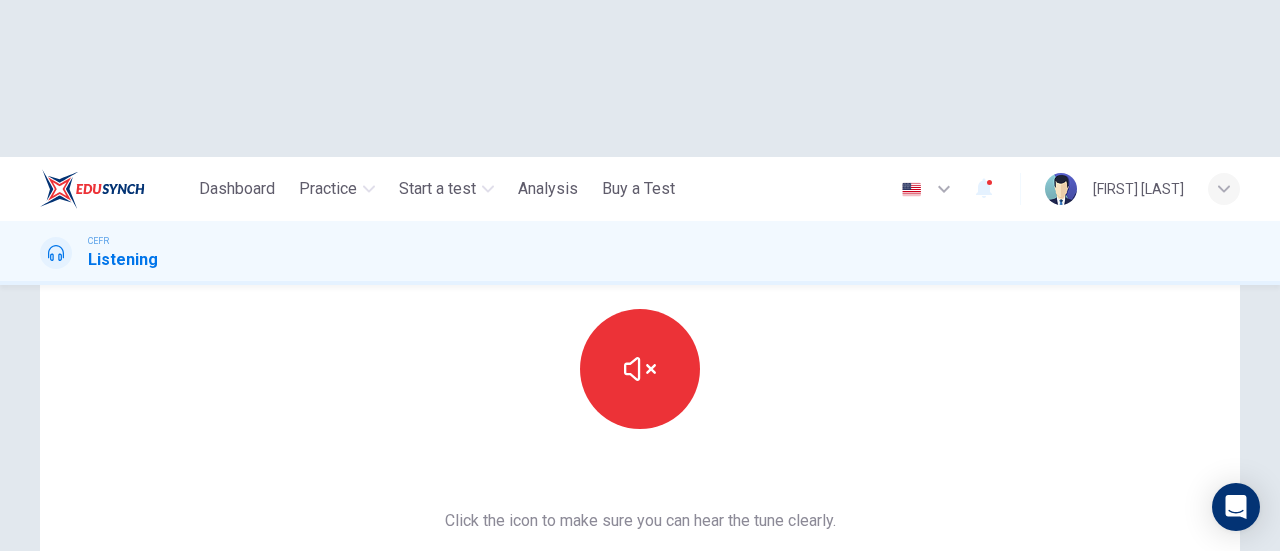 click on "Sounds good!" at bounding box center (640, 645) 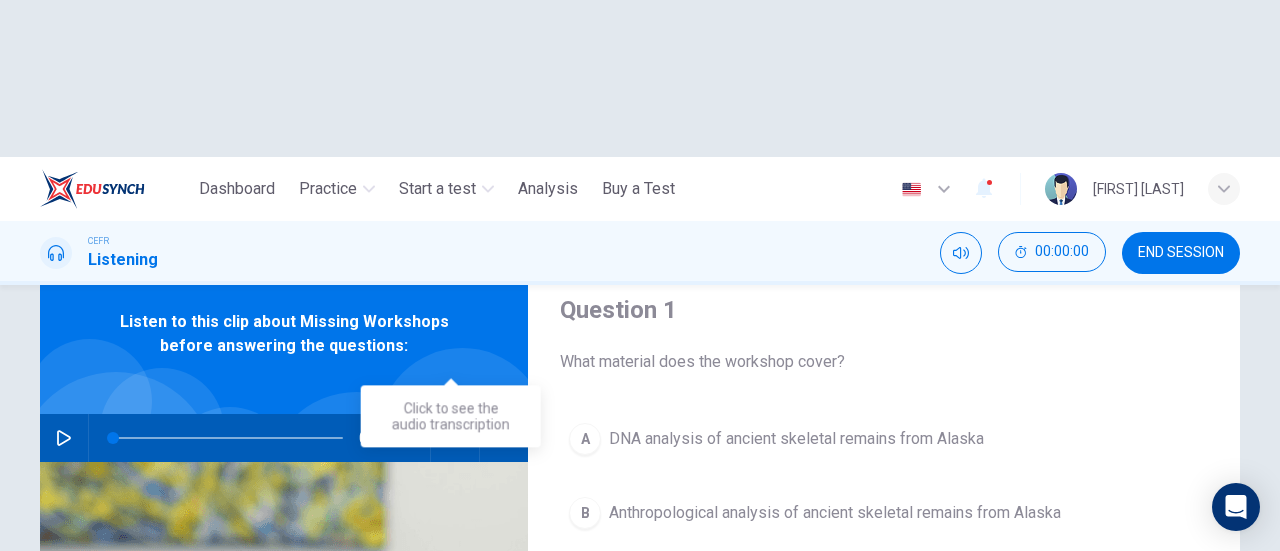 scroll, scrollTop: 0, scrollLeft: 0, axis: both 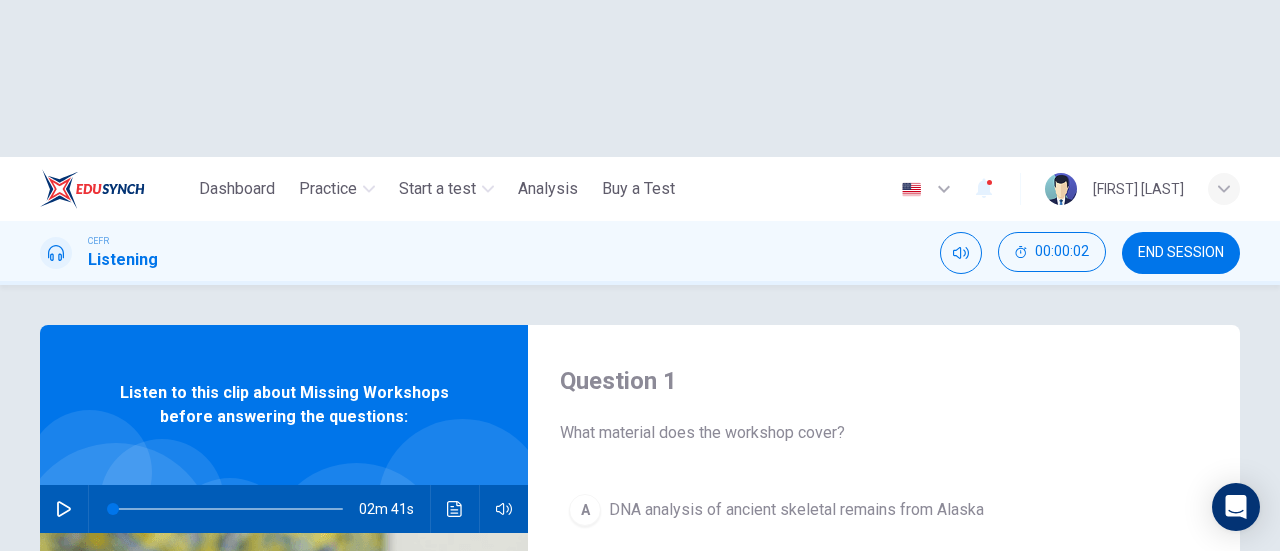 click 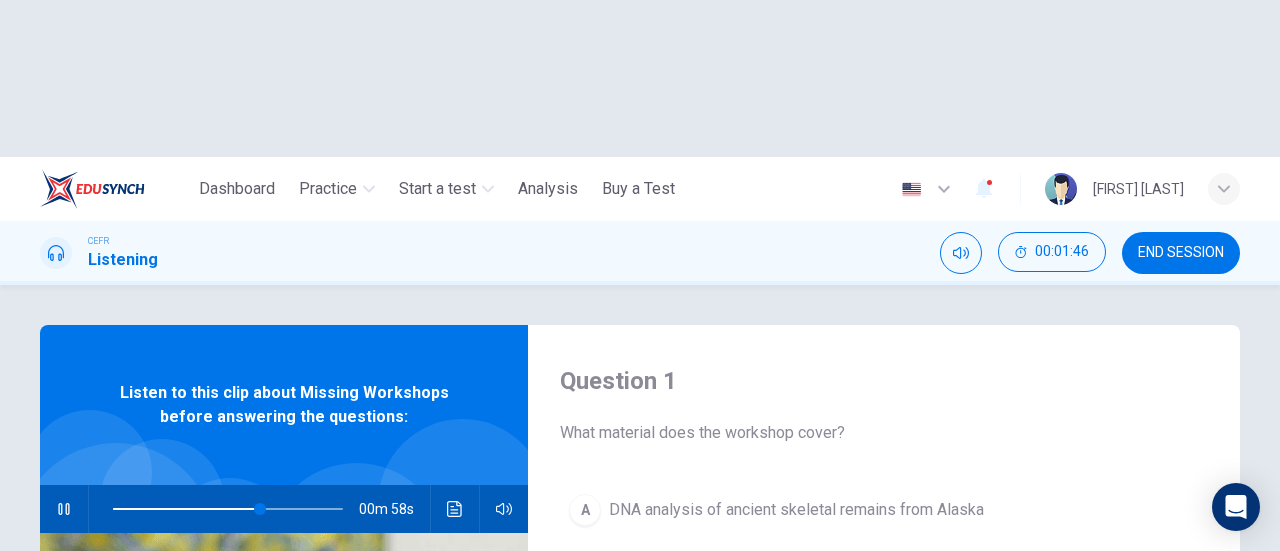 click on "Question 1" at bounding box center (884, 381) 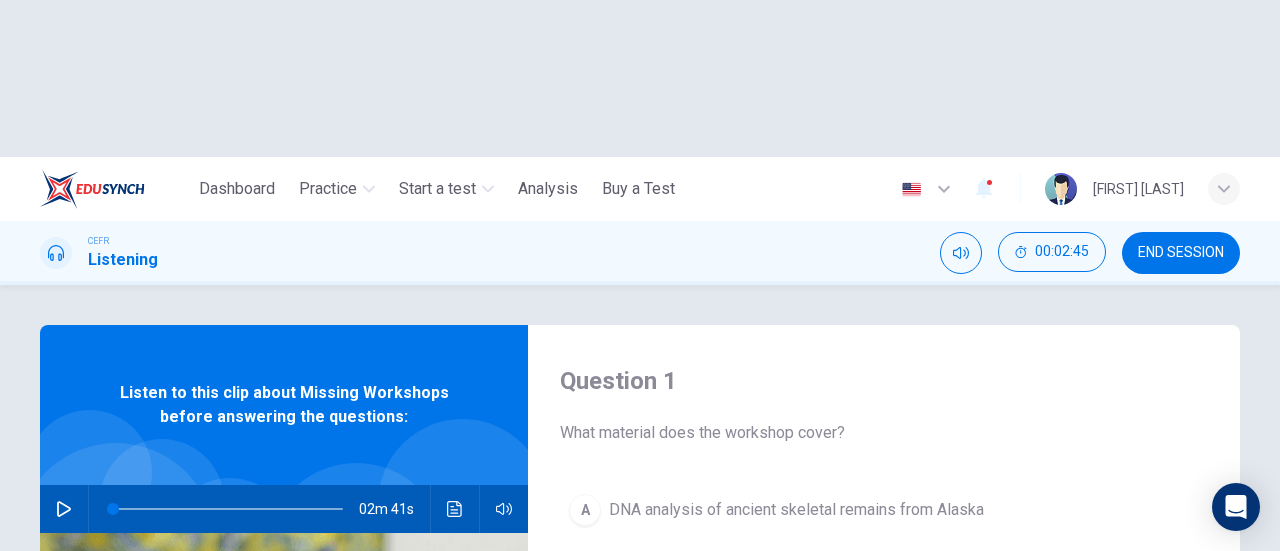 click at bounding box center (64, 509) 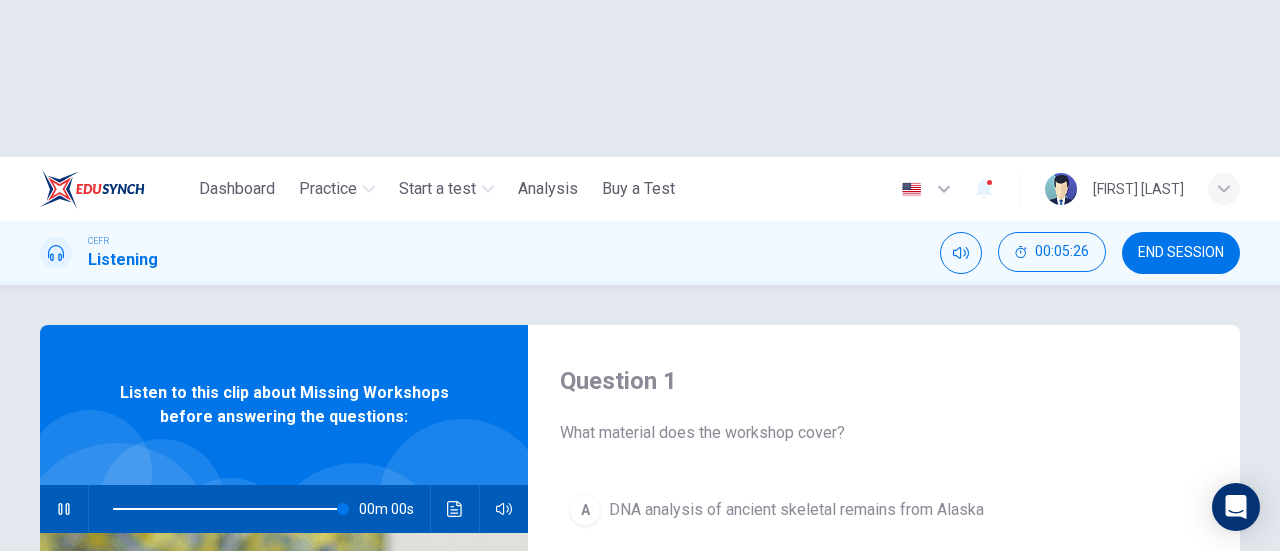 type on "*" 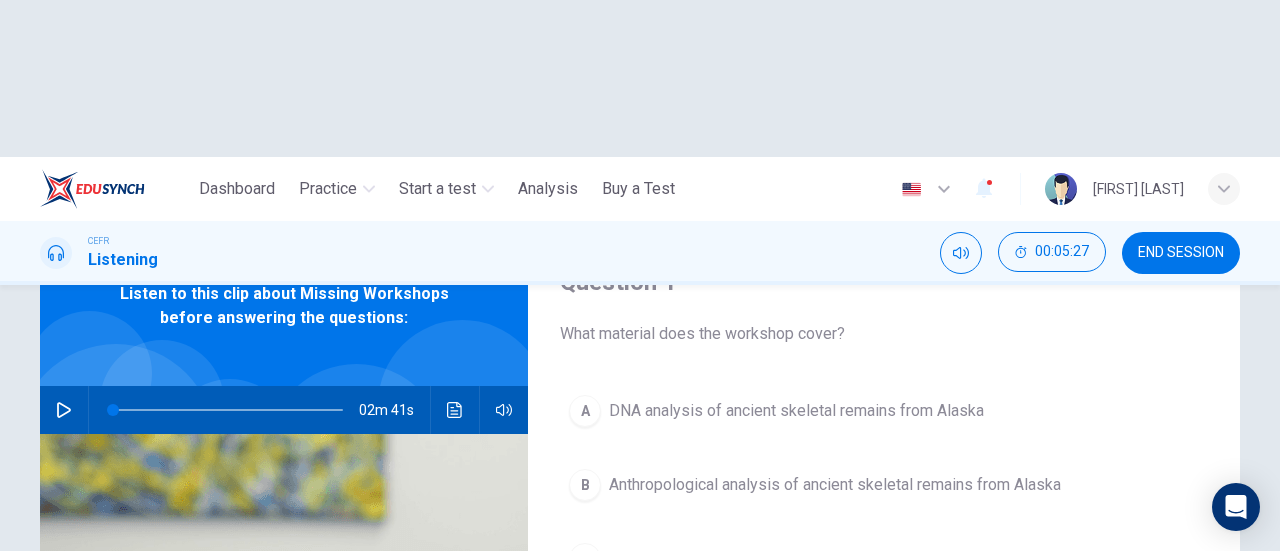 scroll, scrollTop: 100, scrollLeft: 0, axis: vertical 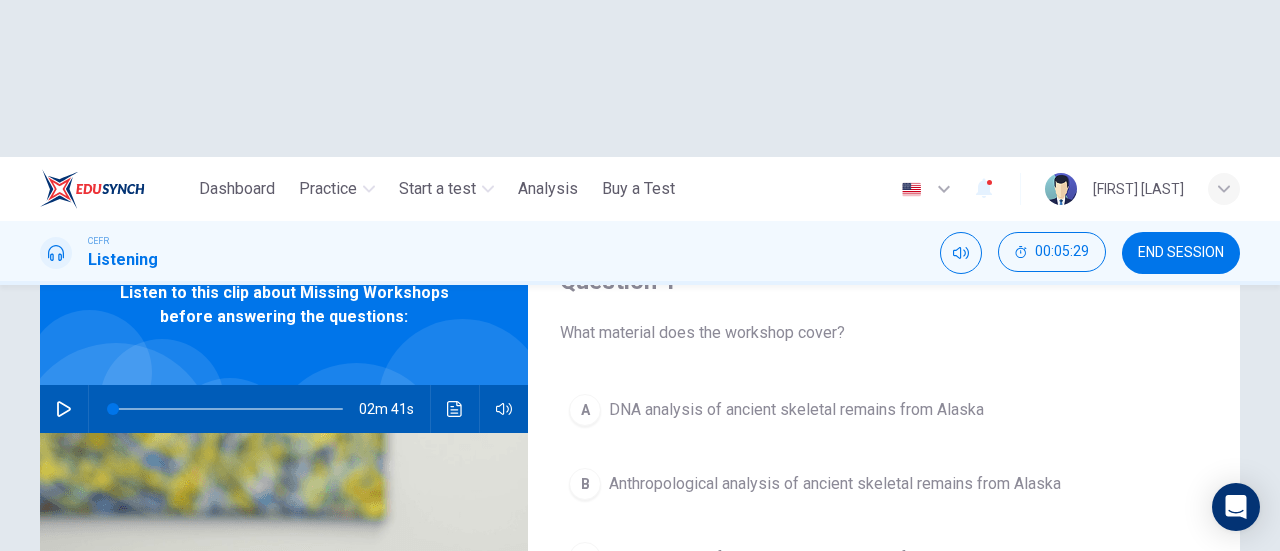 drag, startPoint x: 584, startPoint y: 255, endPoint x: 589, endPoint y: 242, distance: 13.928389 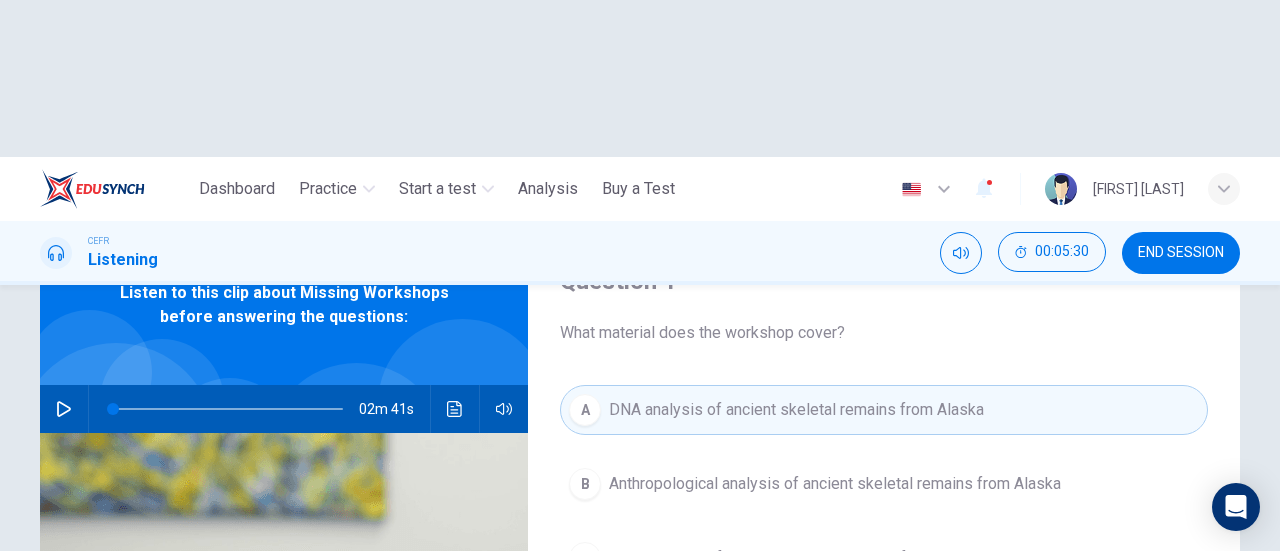 scroll, scrollTop: 200, scrollLeft: 0, axis: vertical 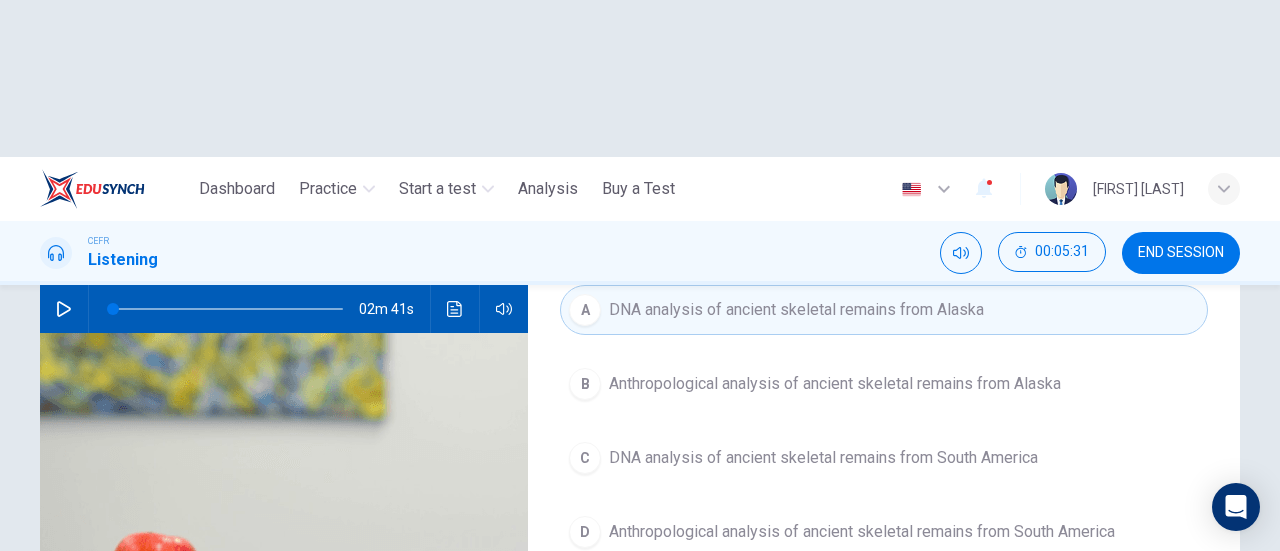 click on "SUBMIT" at bounding box center (719, 668) 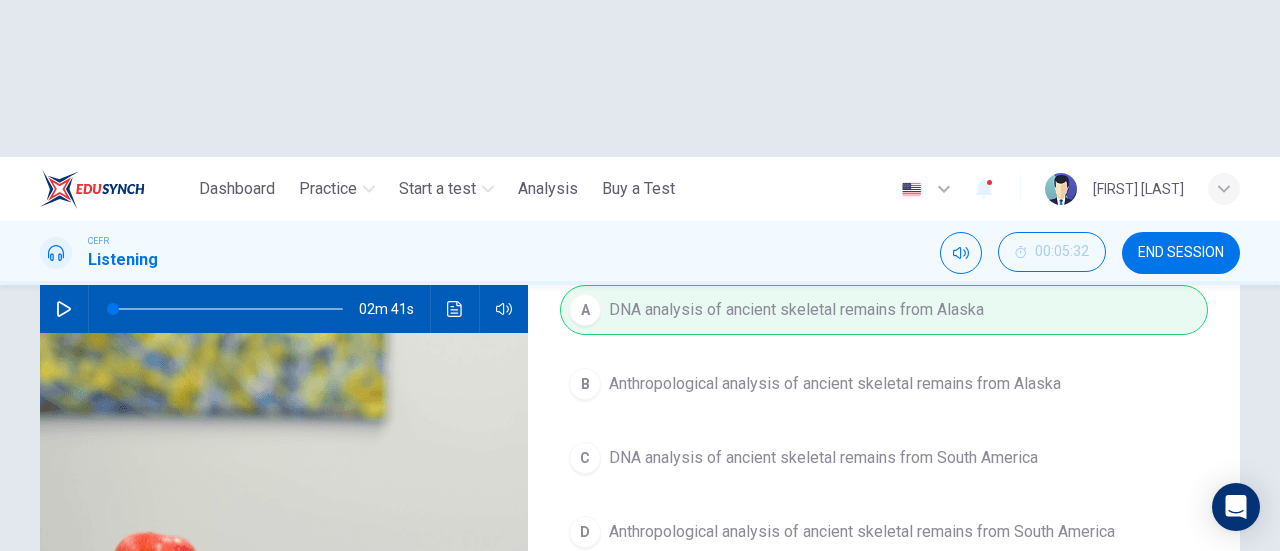 click on "NEXT" at bounding box center (925, 668) 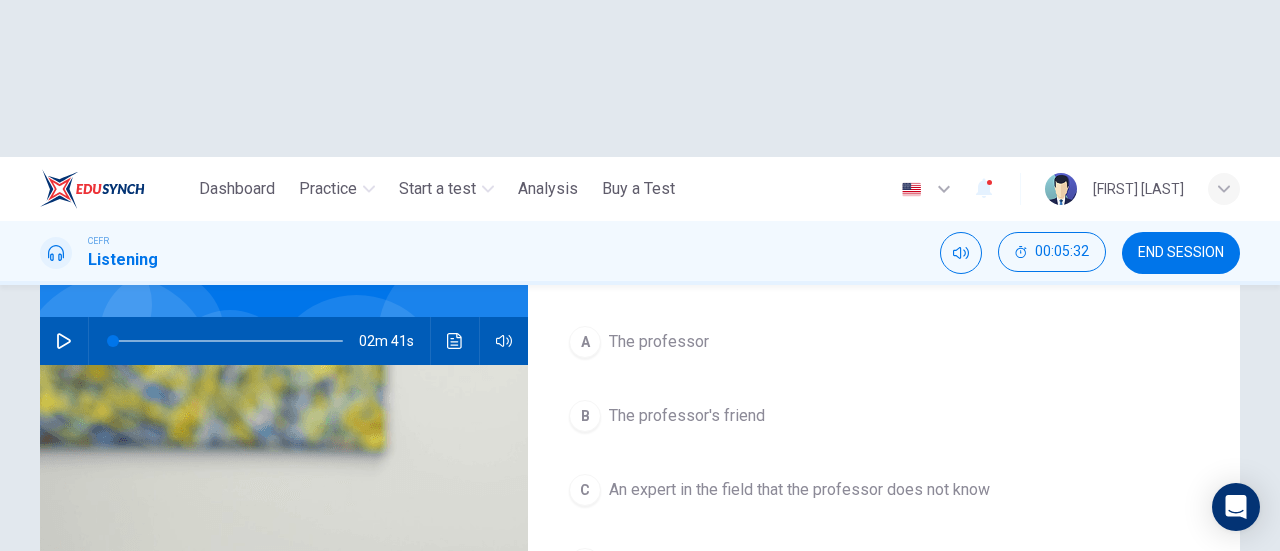 scroll, scrollTop: 200, scrollLeft: 0, axis: vertical 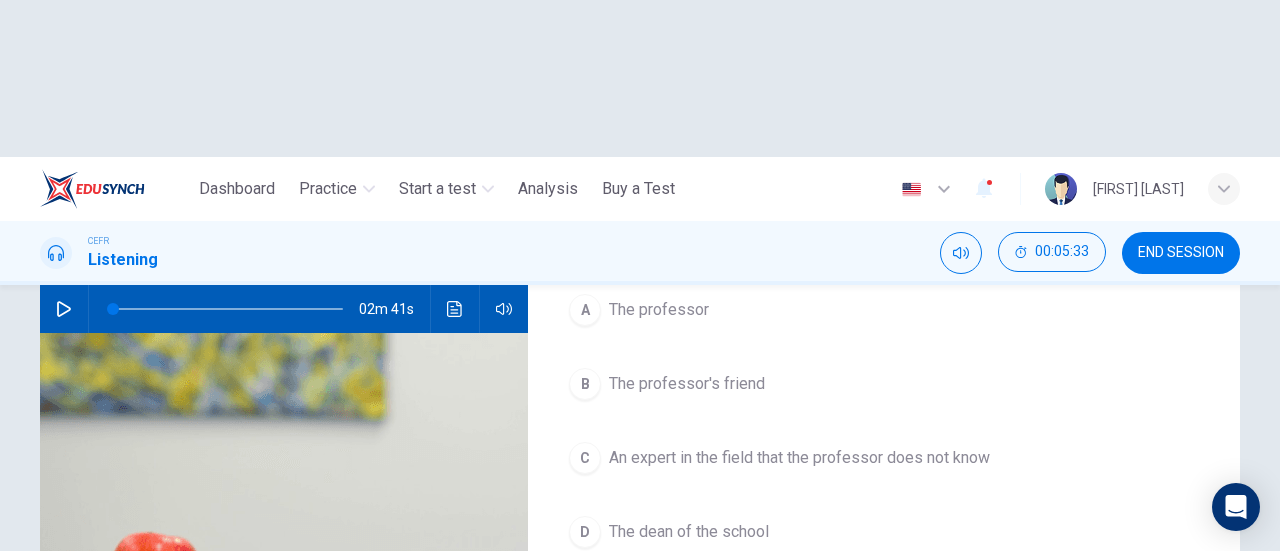click on "B" at bounding box center [585, 384] 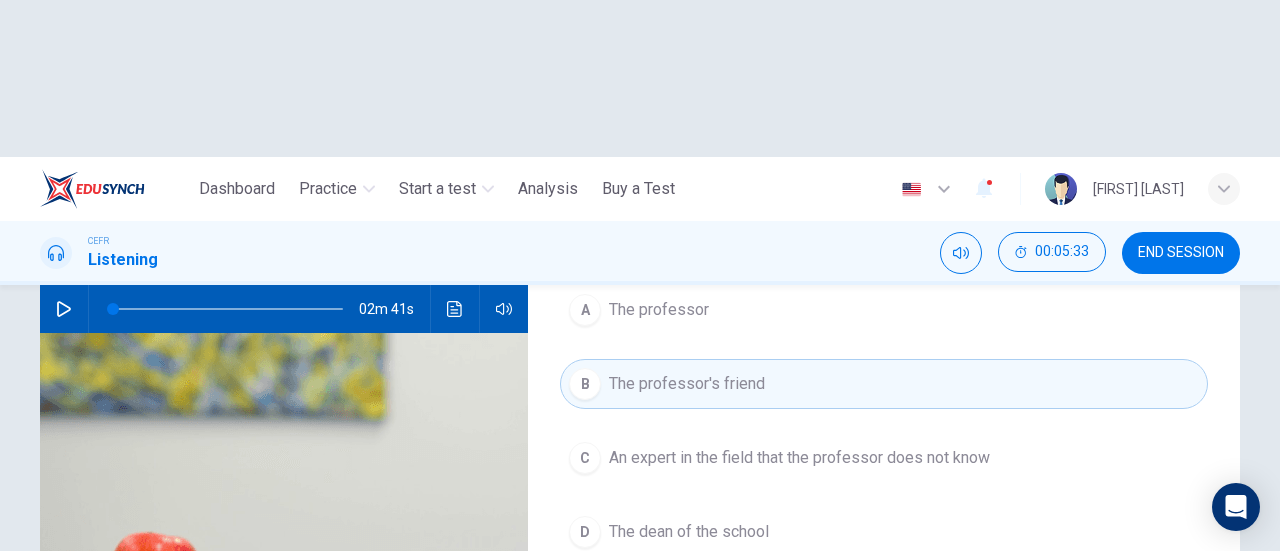 click on "SUBMIT" at bounding box center (709, 668) 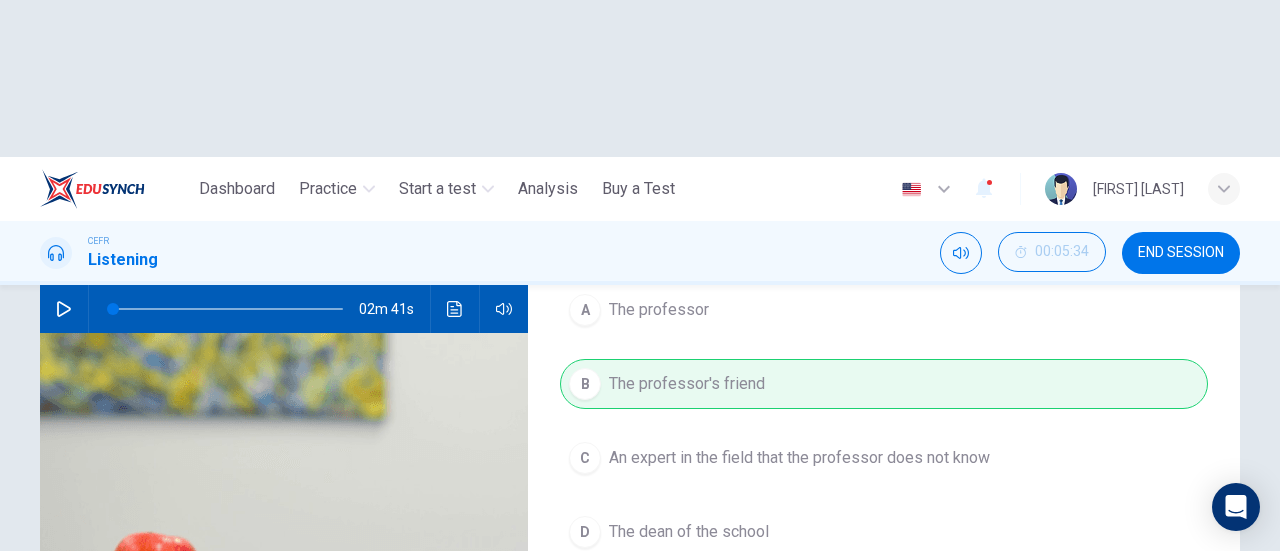 click on "NEXT" at bounding box center [925, 668] 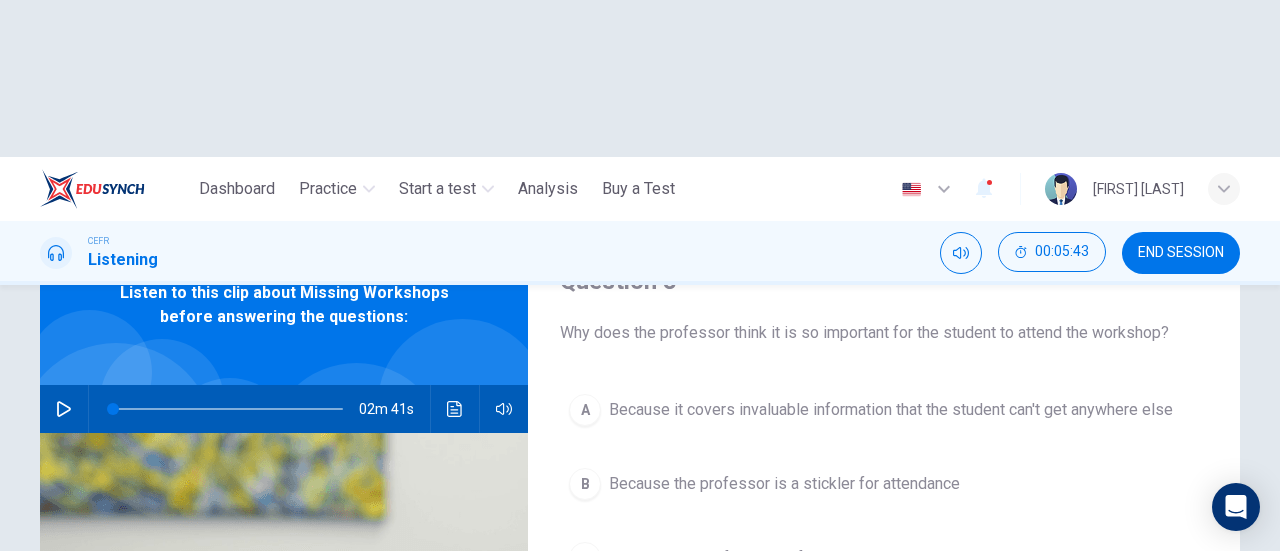 scroll, scrollTop: 200, scrollLeft: 0, axis: vertical 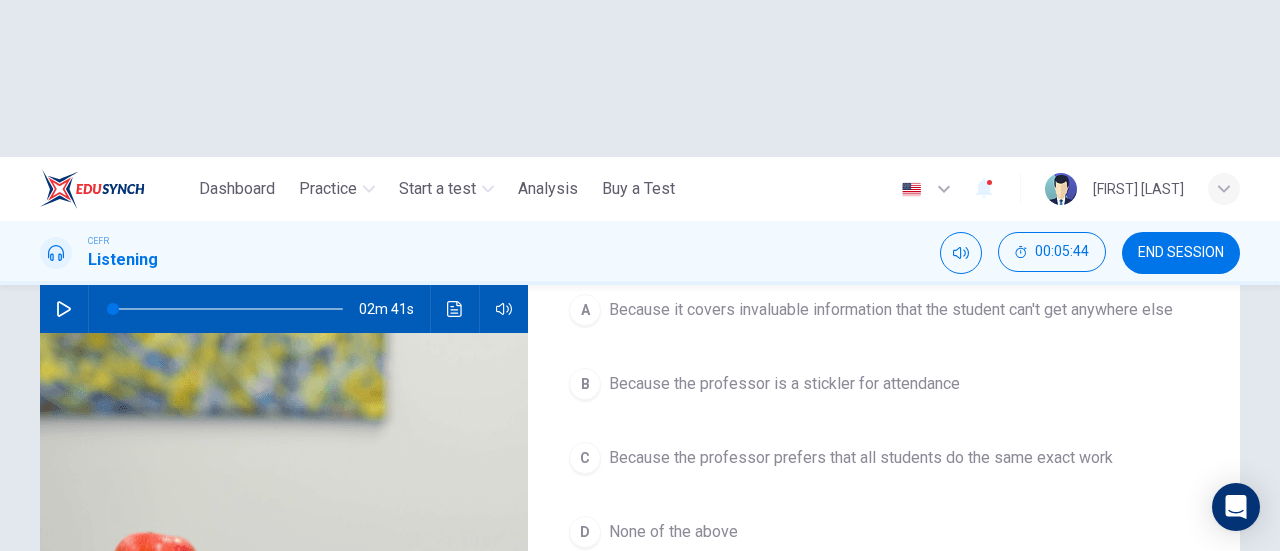 click on "D" at bounding box center [585, 532] 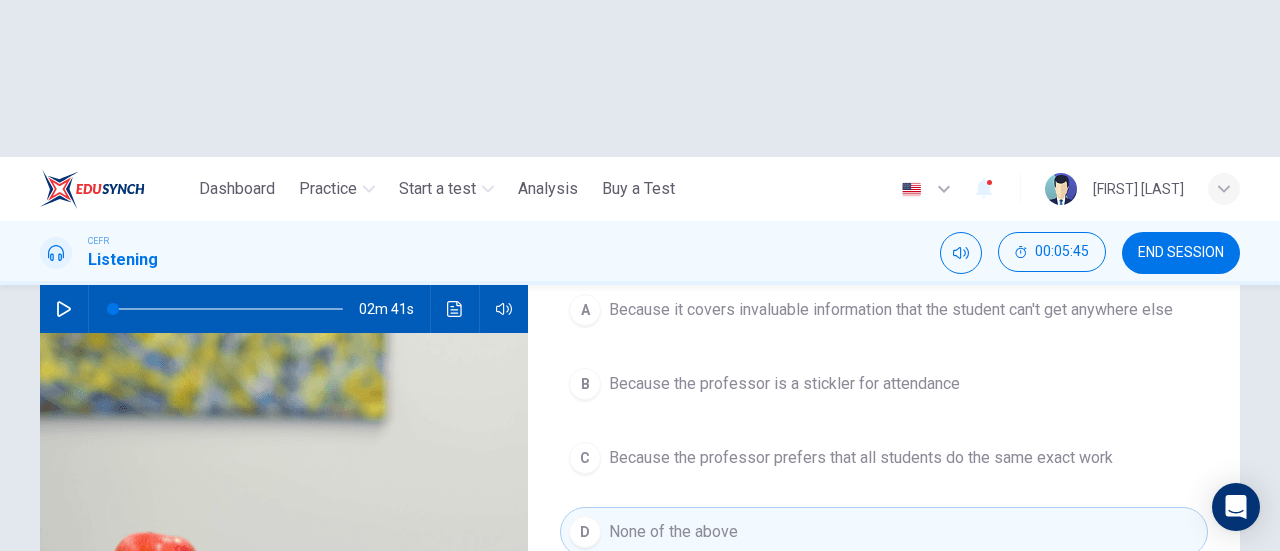 click on "SUBMIT" at bounding box center [719, 668] 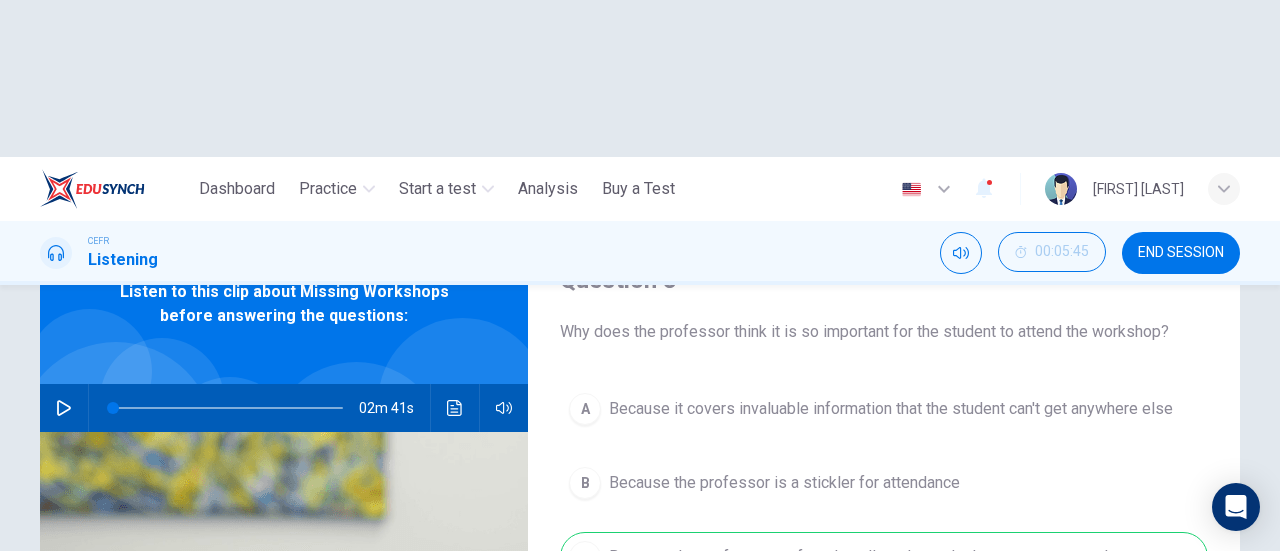 scroll, scrollTop: 200, scrollLeft: 0, axis: vertical 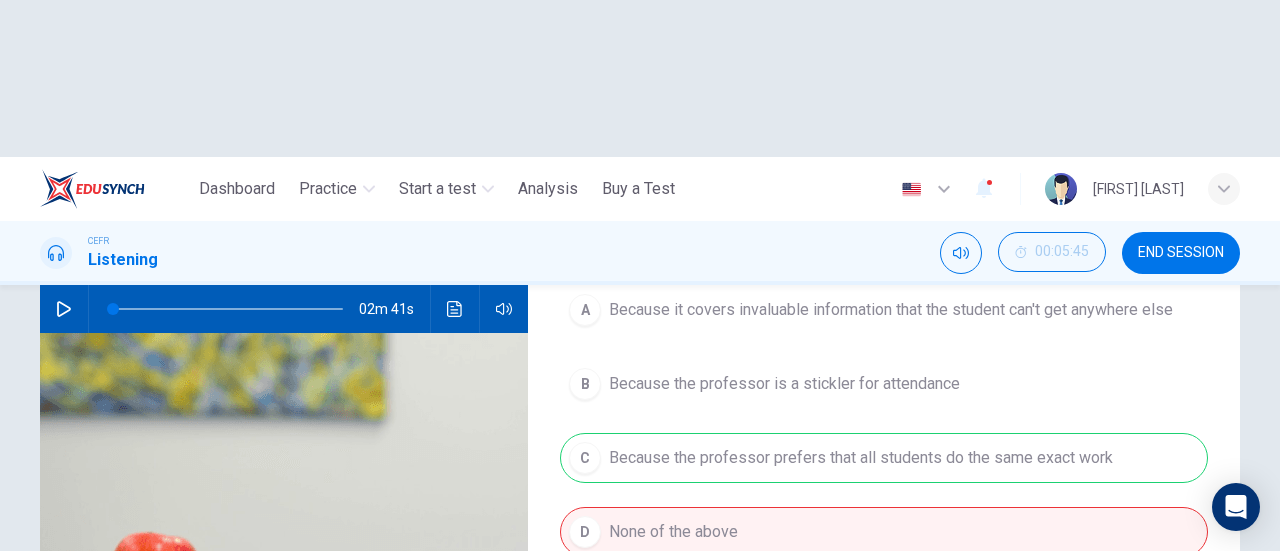 click on "Explanation" at bounding box center [667, 668] 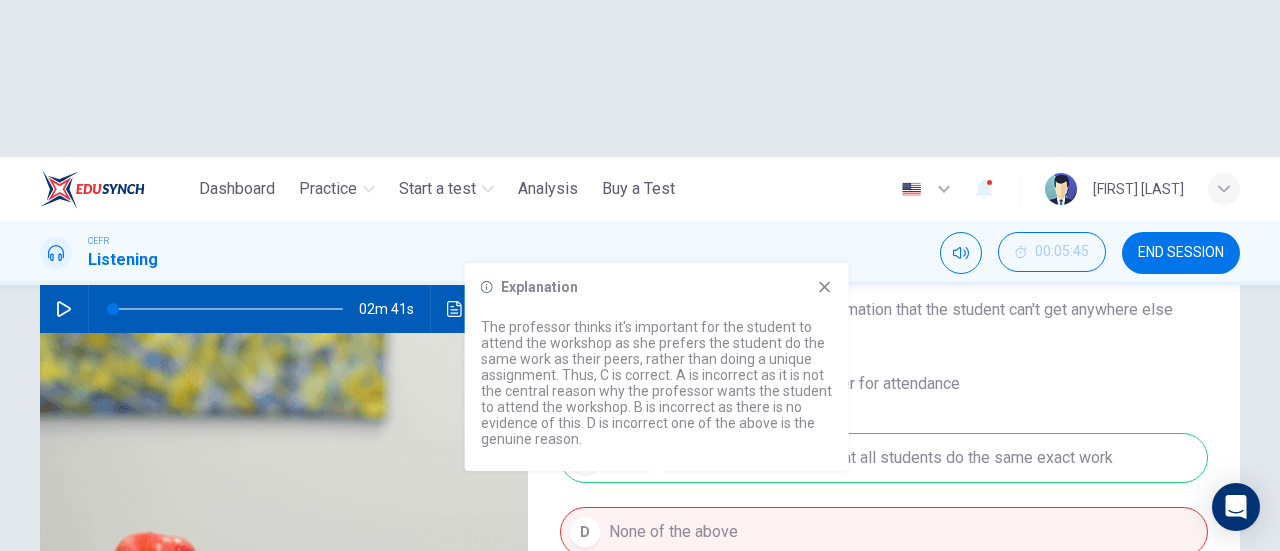 click on "Explanation" at bounding box center [667, 668] 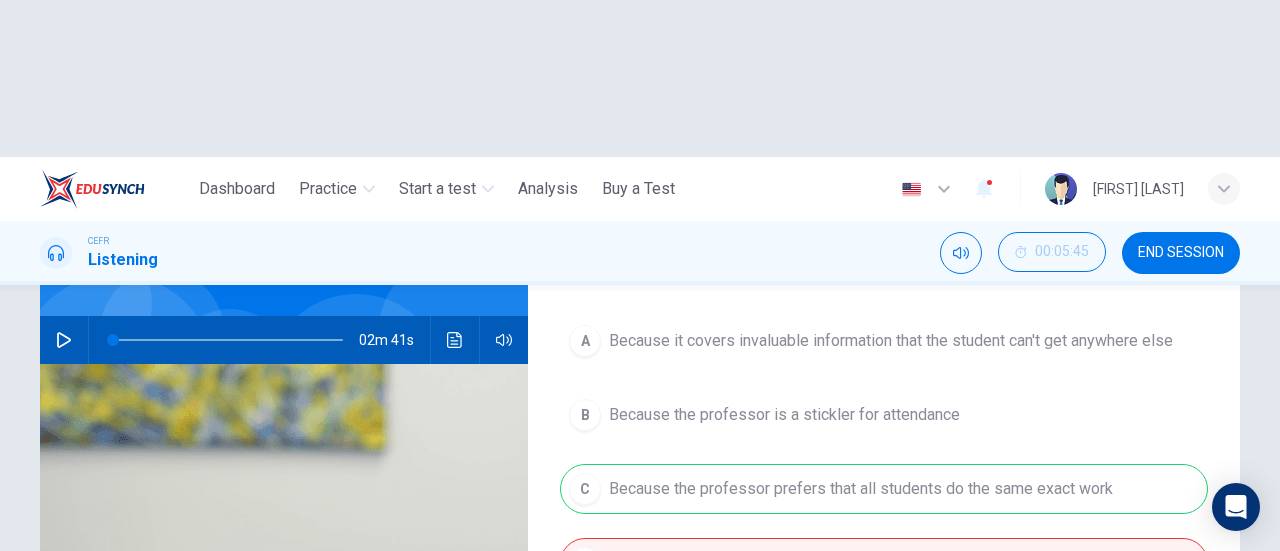 scroll, scrollTop: 200, scrollLeft: 0, axis: vertical 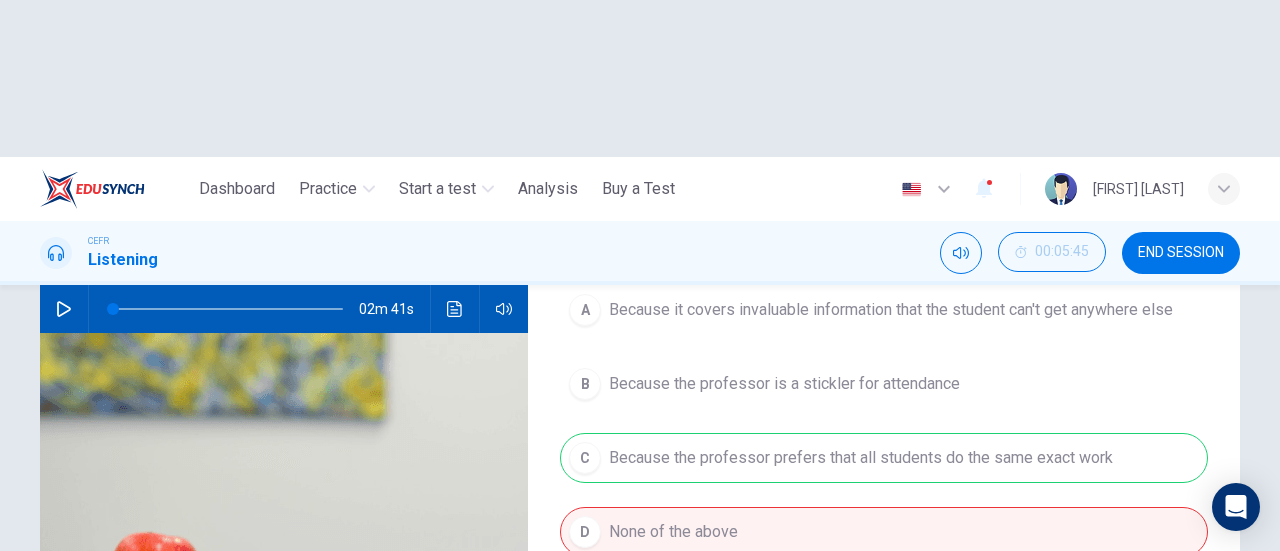 click on "NEXT" at bounding box center [922, 668] 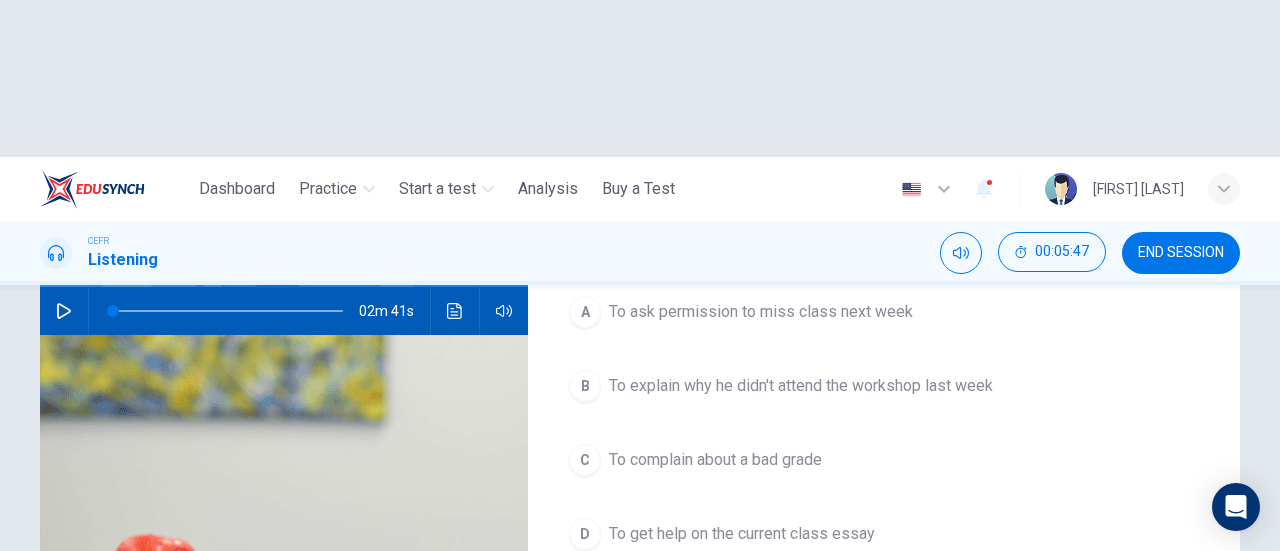 scroll, scrollTop: 200, scrollLeft: 0, axis: vertical 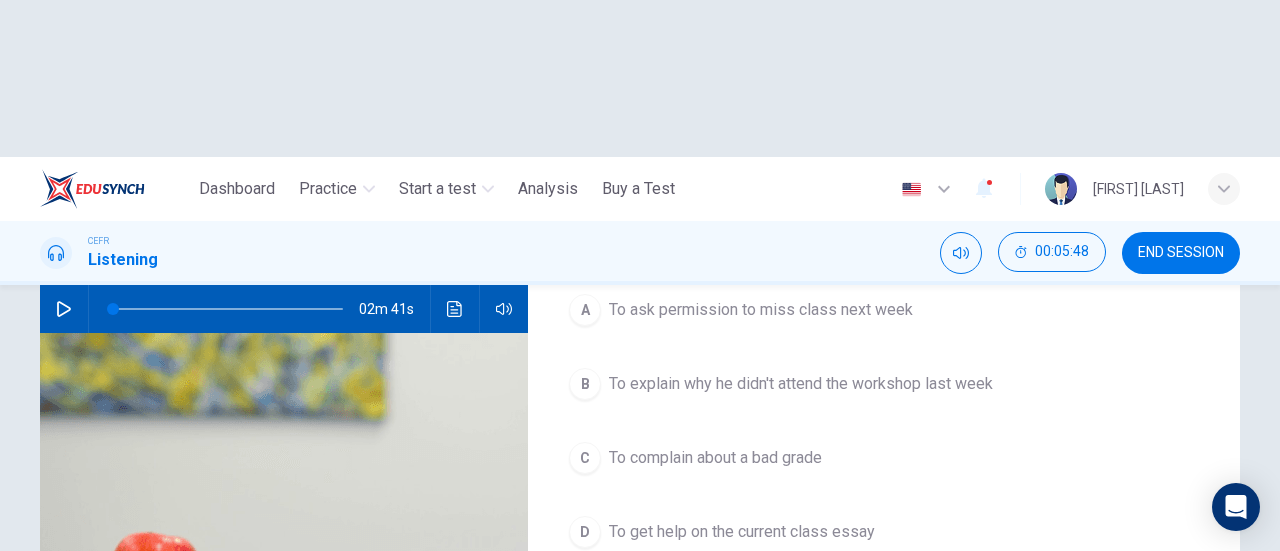 click on "B" at bounding box center [585, 384] 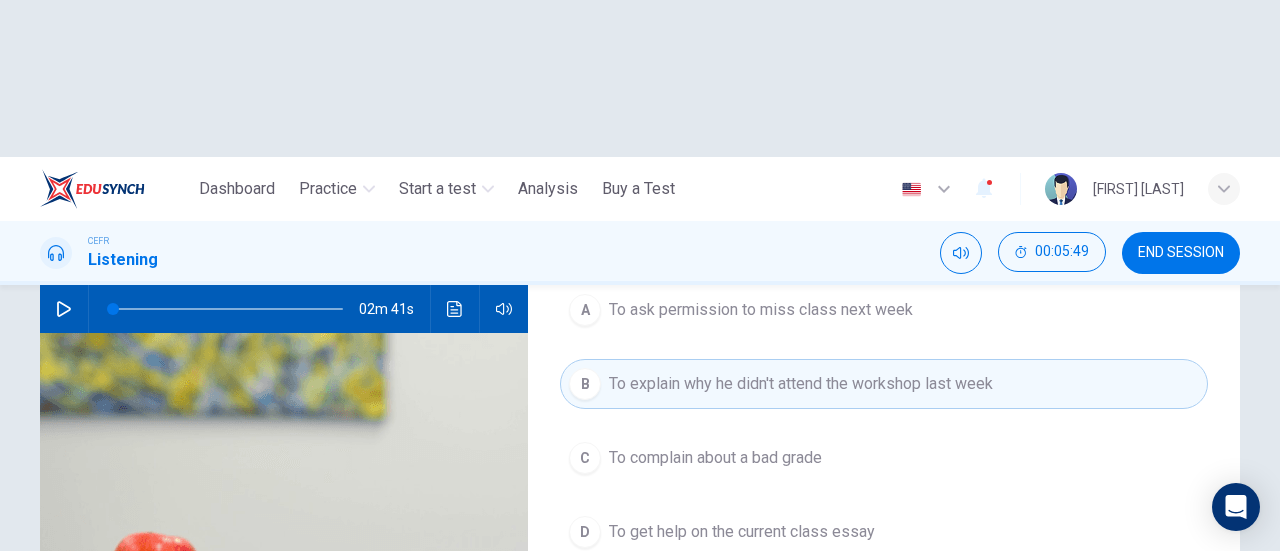 click on "SUBMIT" at bounding box center (709, 668) 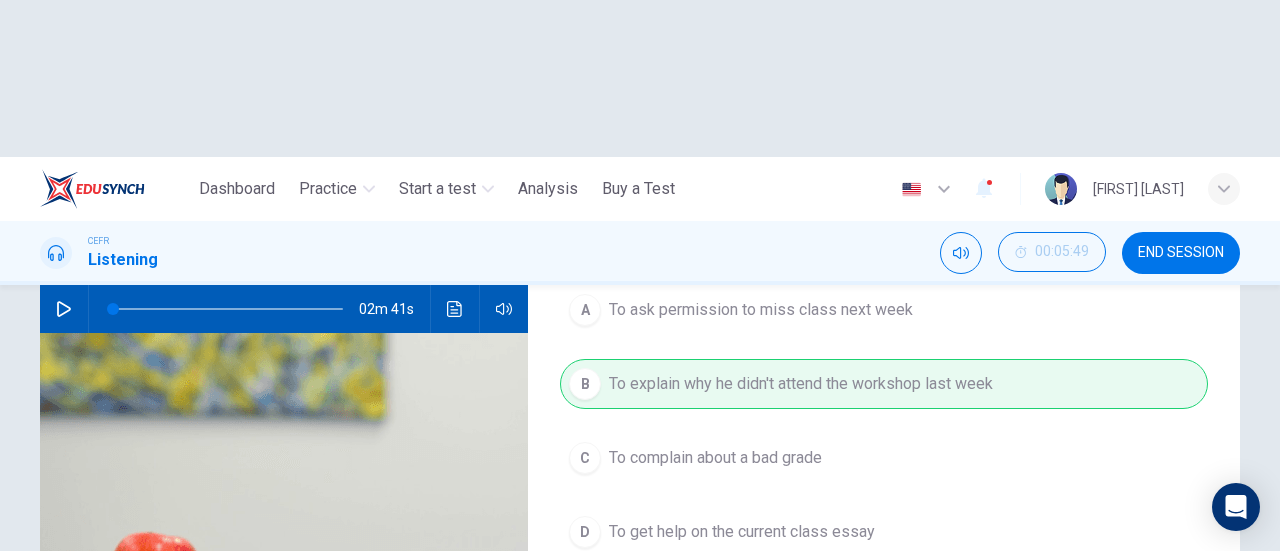 click on "NEXT" at bounding box center [925, 668] 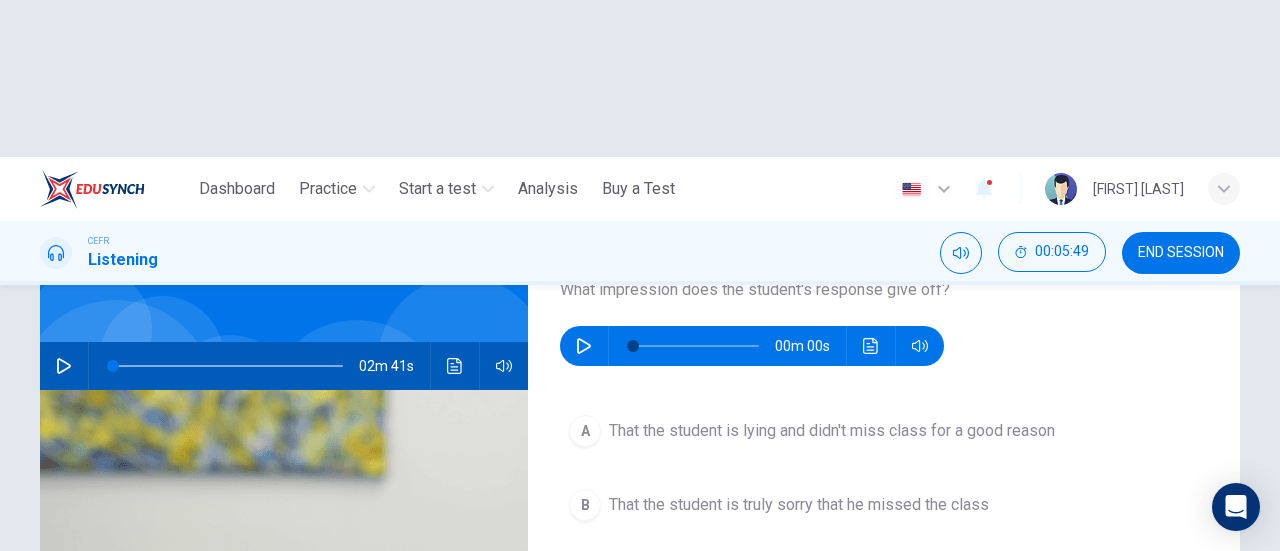 scroll, scrollTop: 100, scrollLeft: 0, axis: vertical 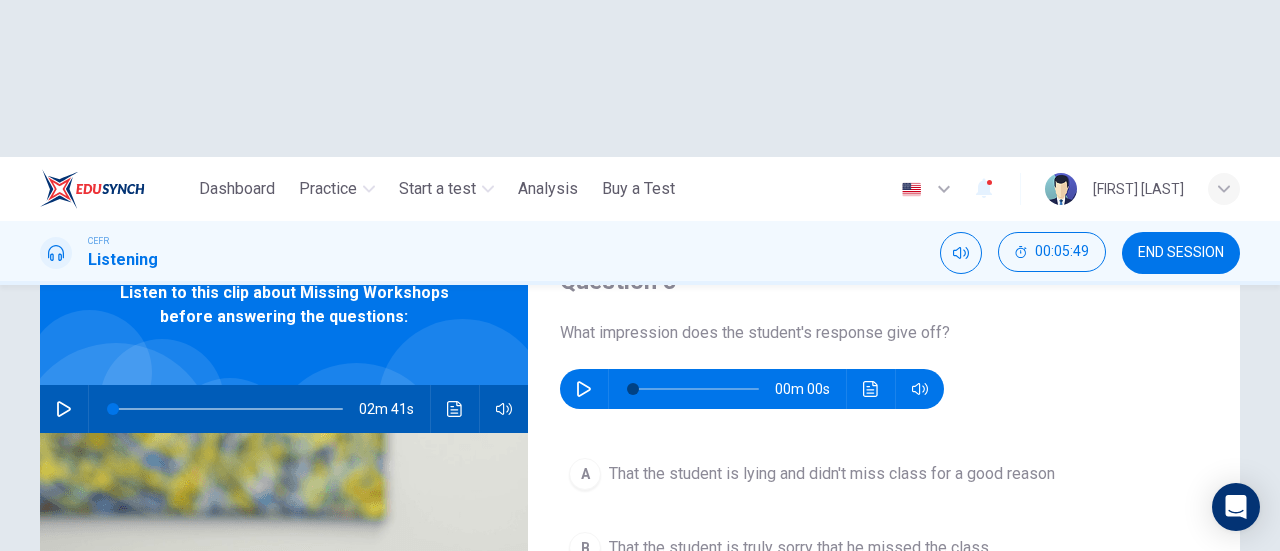 click 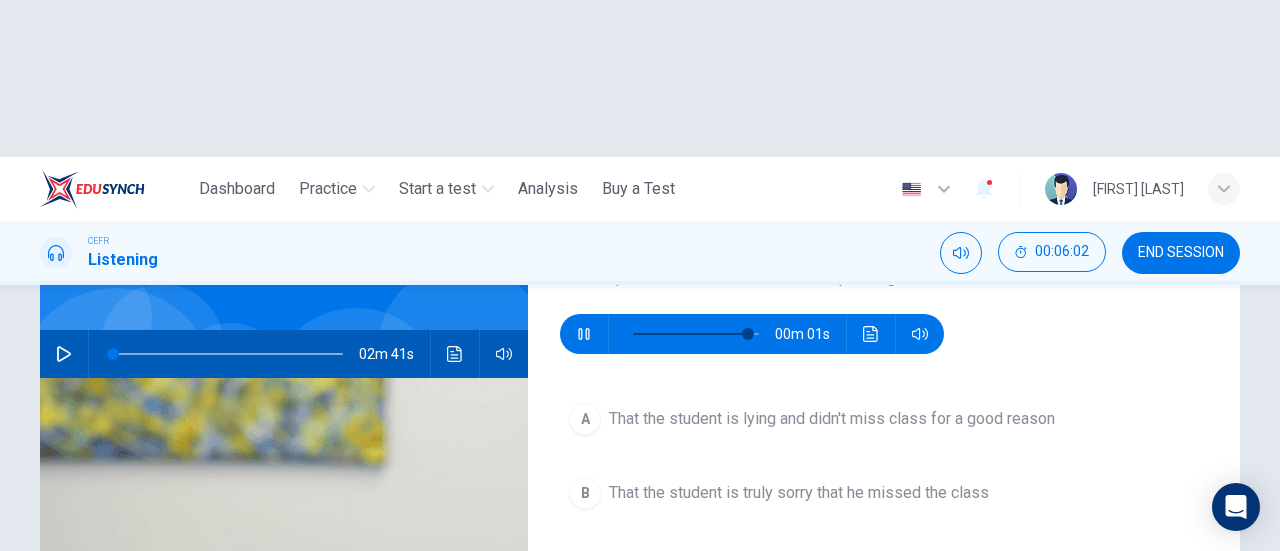 scroll, scrollTop: 200, scrollLeft: 0, axis: vertical 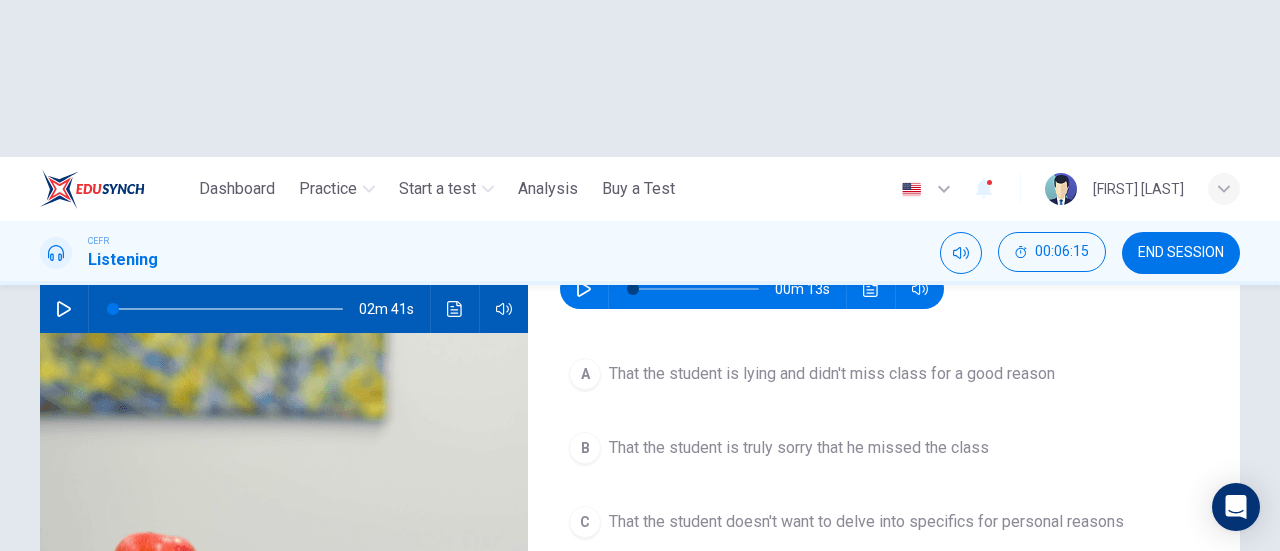 click at bounding box center (584, 289) 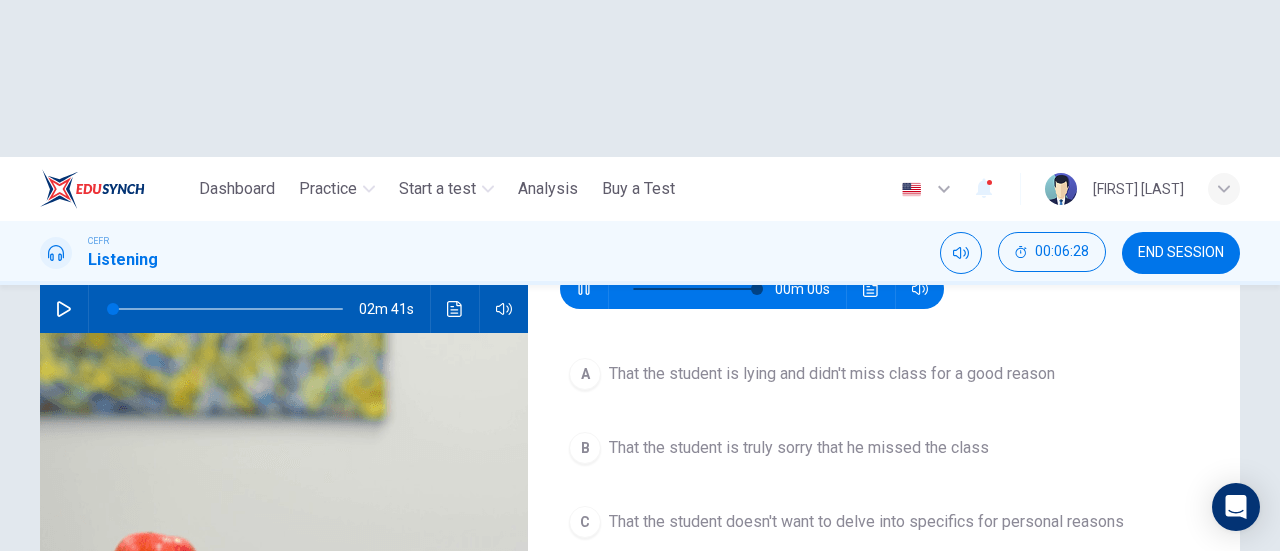 type on "*" 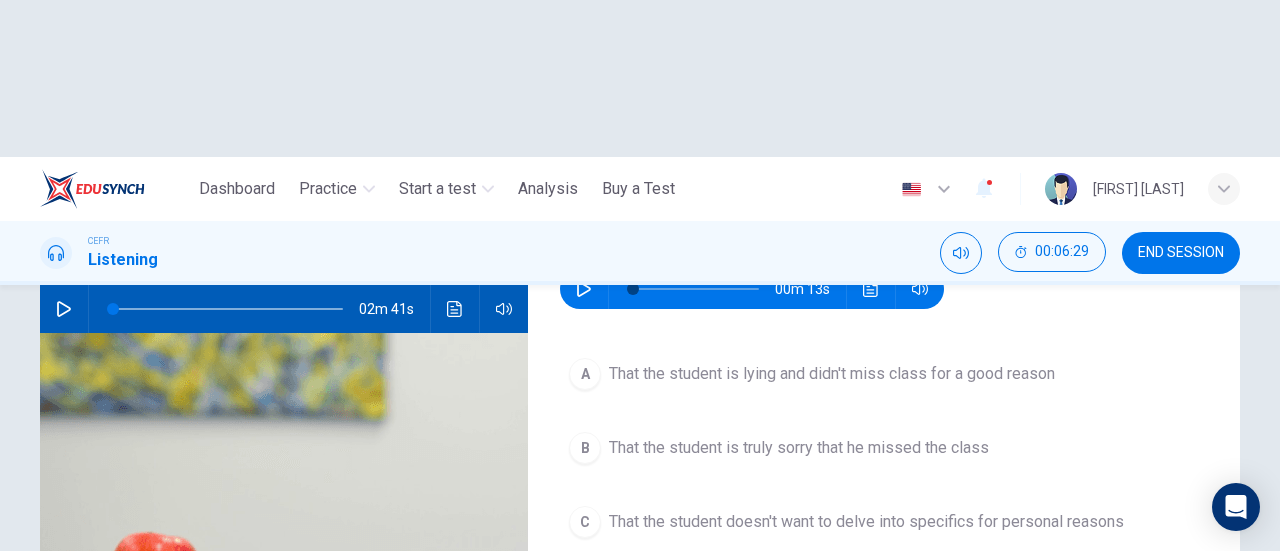 click on "D" at bounding box center [585, 596] 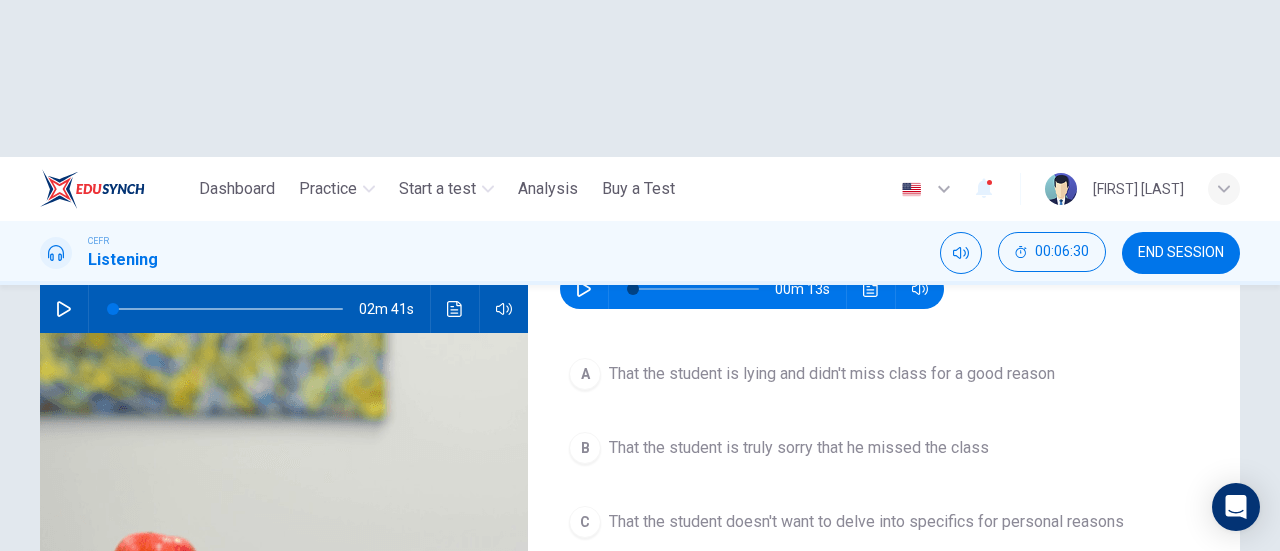 click on "SUBMIT" at bounding box center (709, 668) 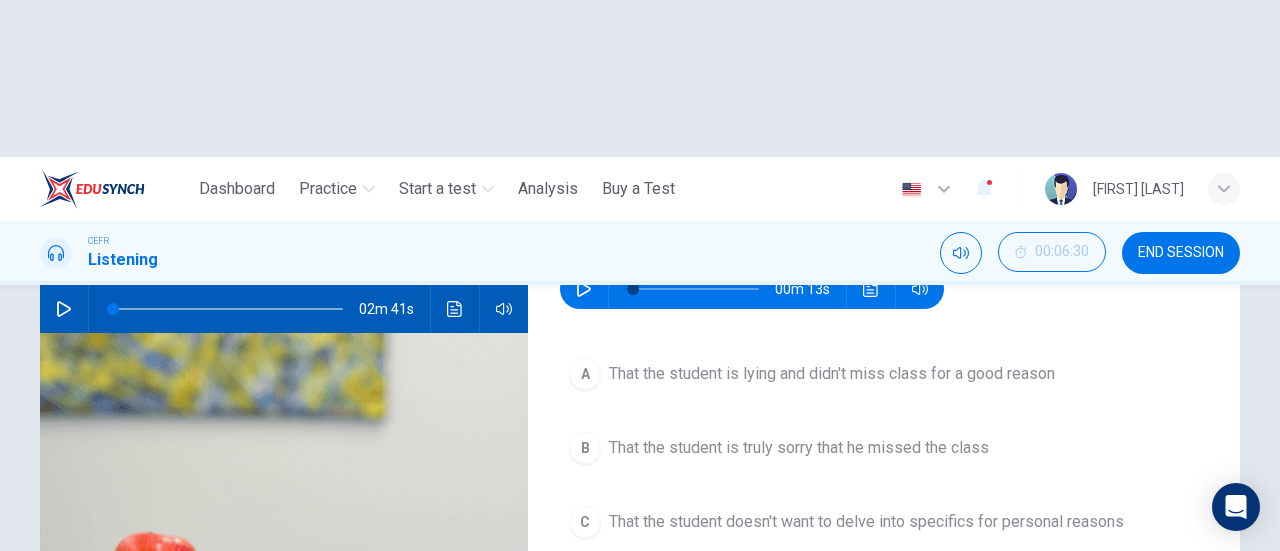 click on "NEXT" at bounding box center [935, 668] 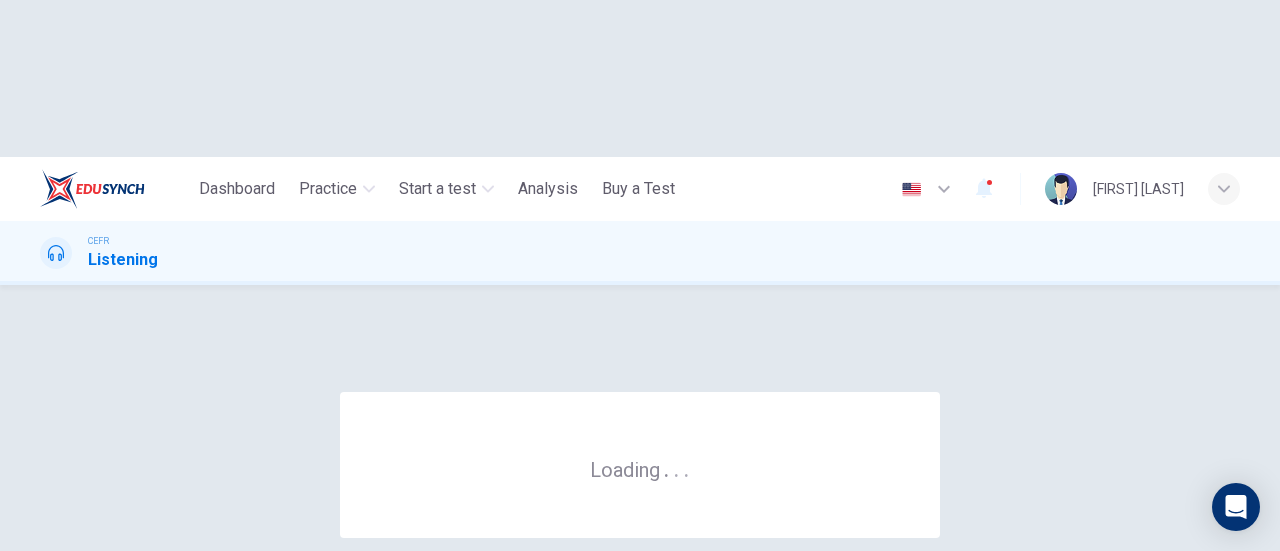 scroll, scrollTop: 0, scrollLeft: 0, axis: both 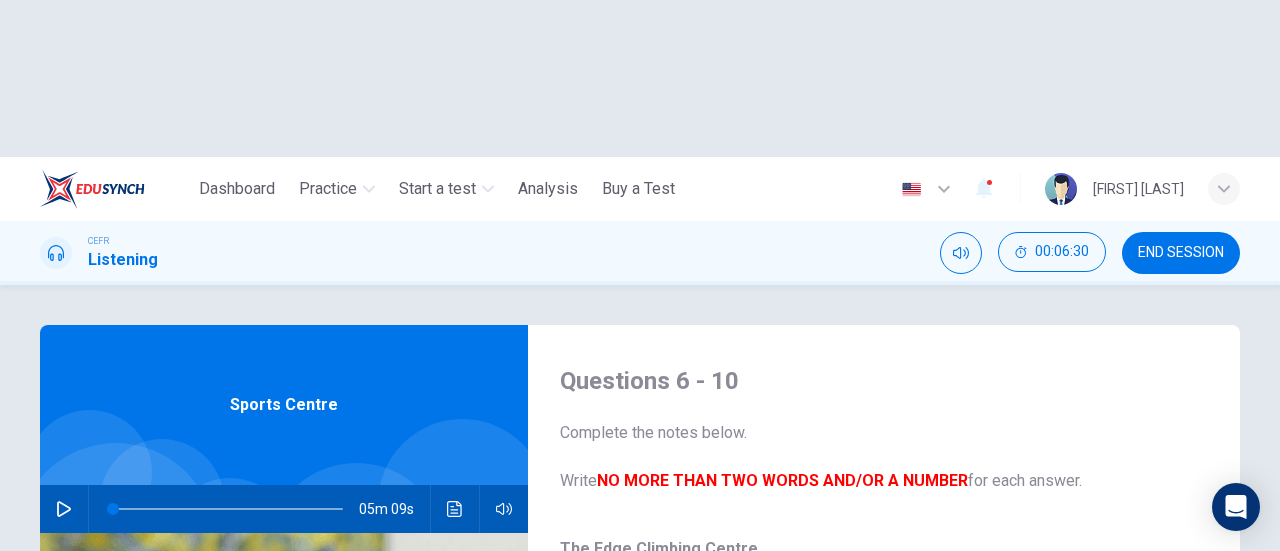 click on "END SESSION" at bounding box center (1181, 253) 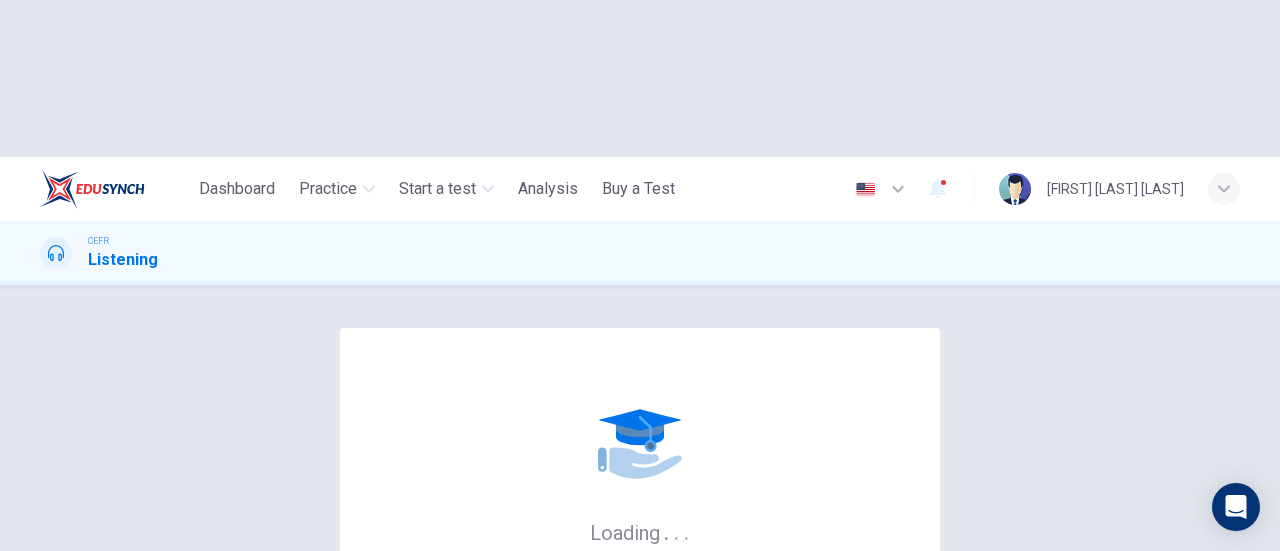 scroll, scrollTop: 0, scrollLeft: 0, axis: both 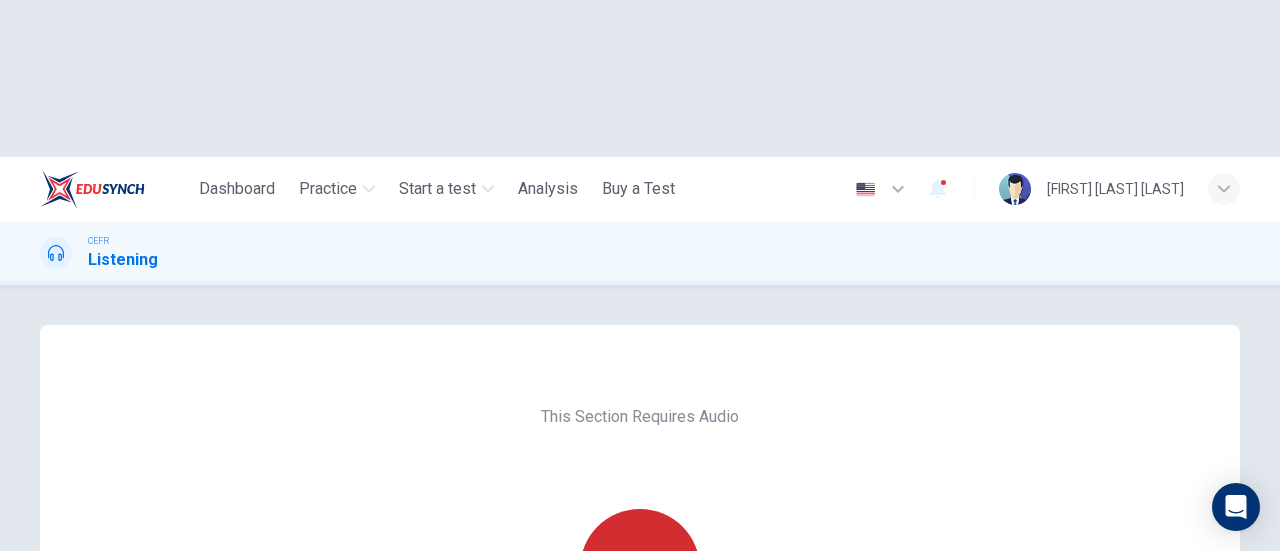 click 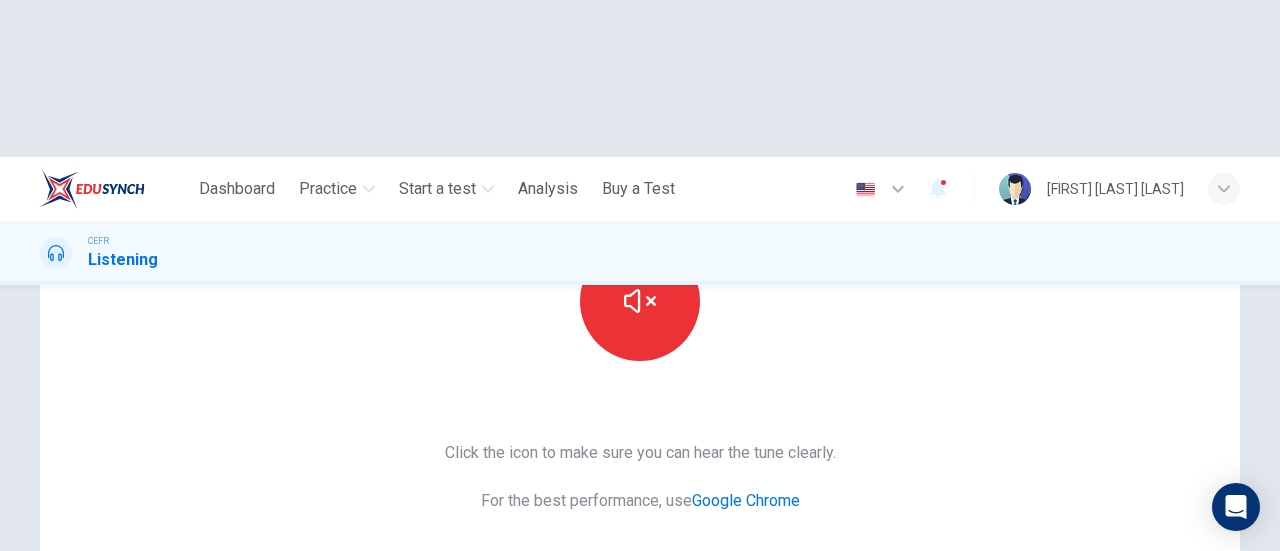 scroll, scrollTop: 300, scrollLeft: 0, axis: vertical 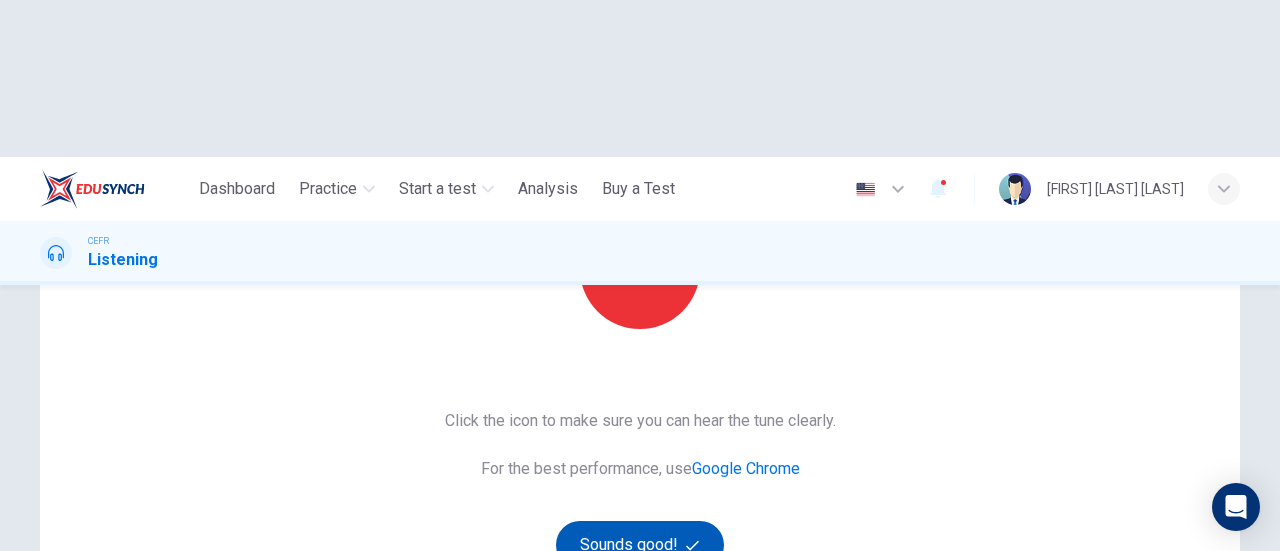click on "Sounds good!" at bounding box center [640, 545] 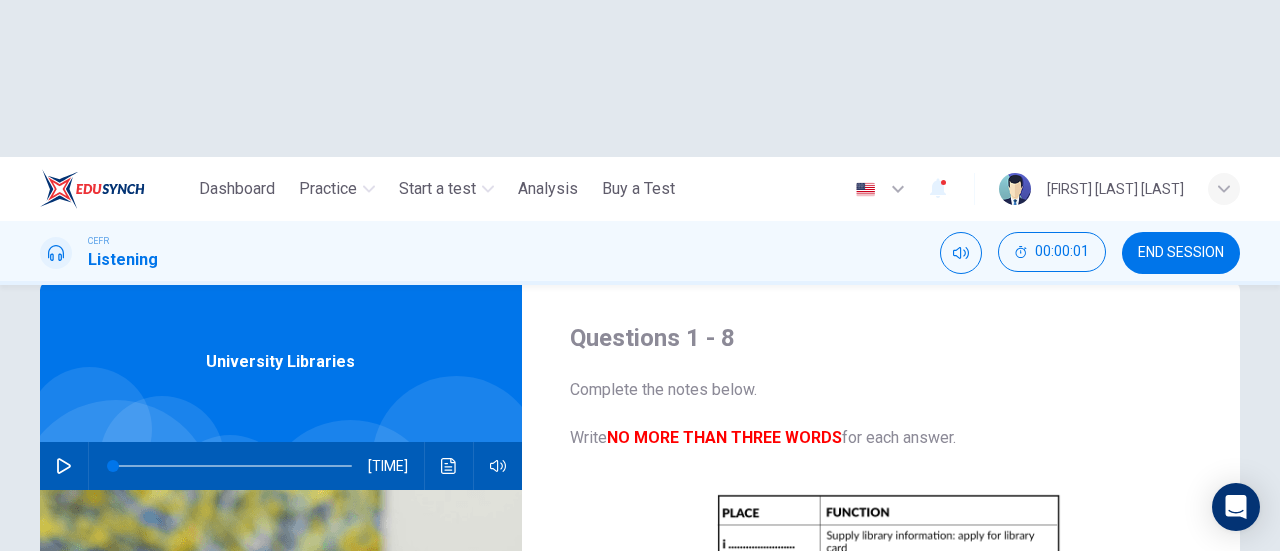scroll, scrollTop: 0, scrollLeft: 0, axis: both 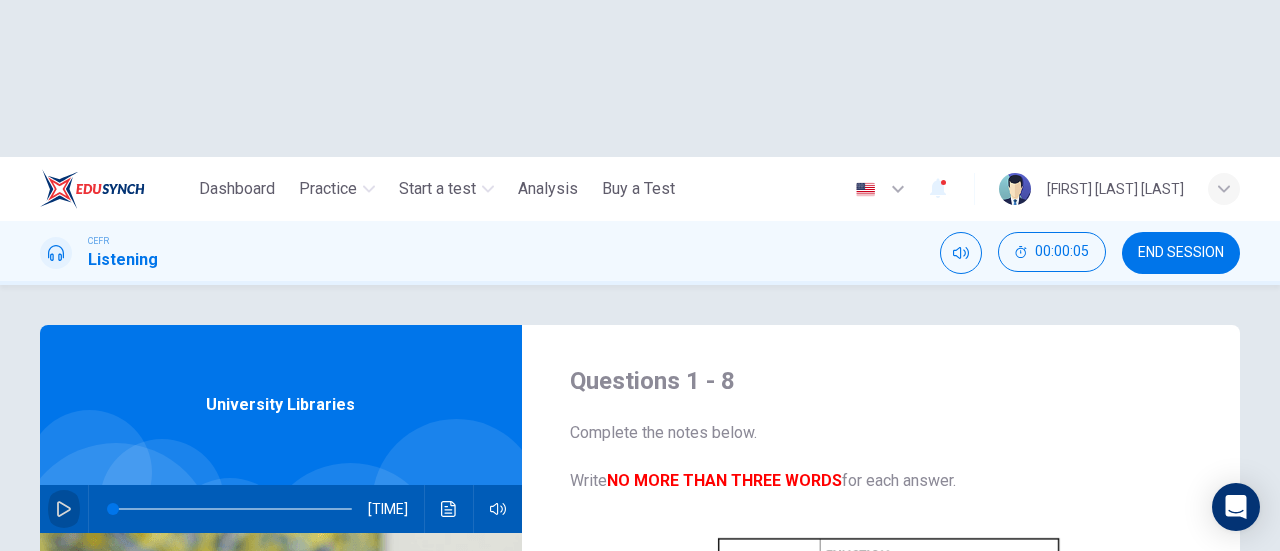 click 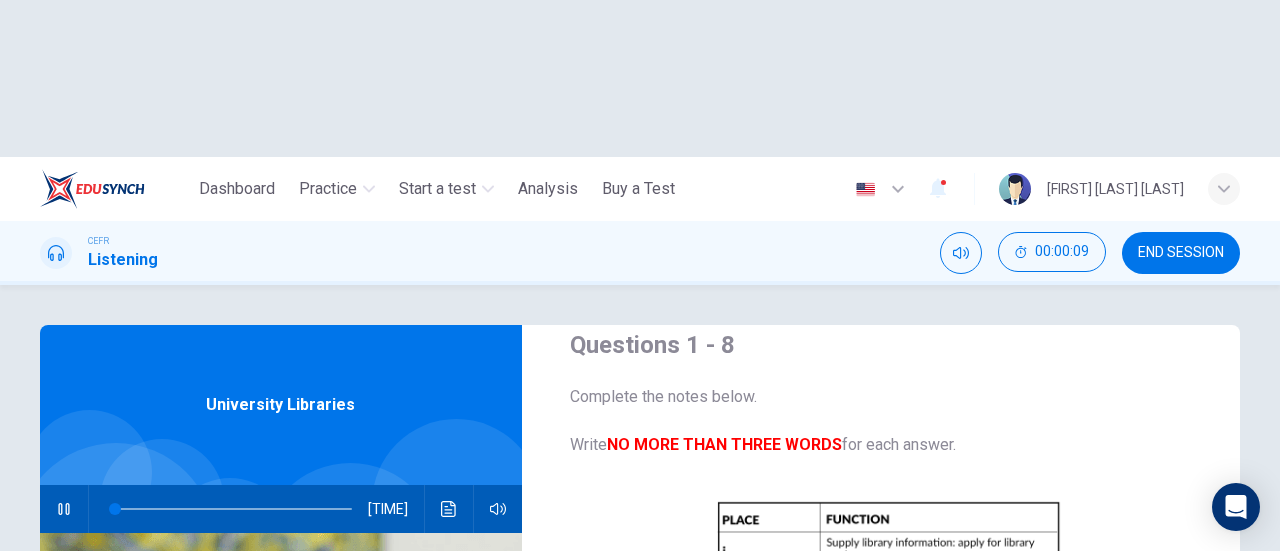 scroll, scrollTop: 0, scrollLeft: 0, axis: both 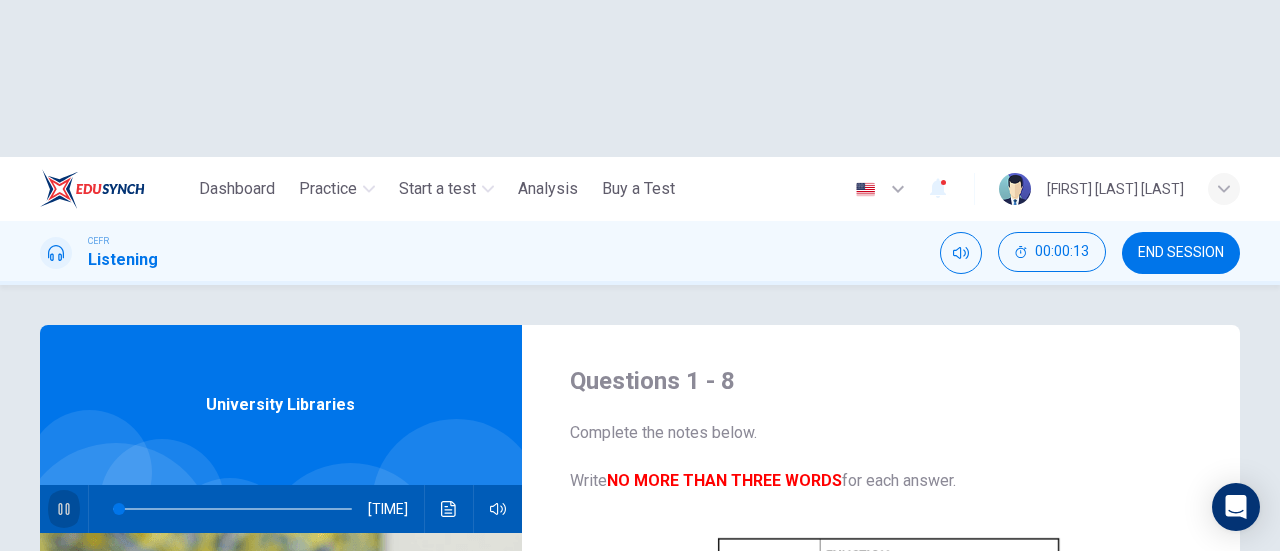 click at bounding box center (64, 509) 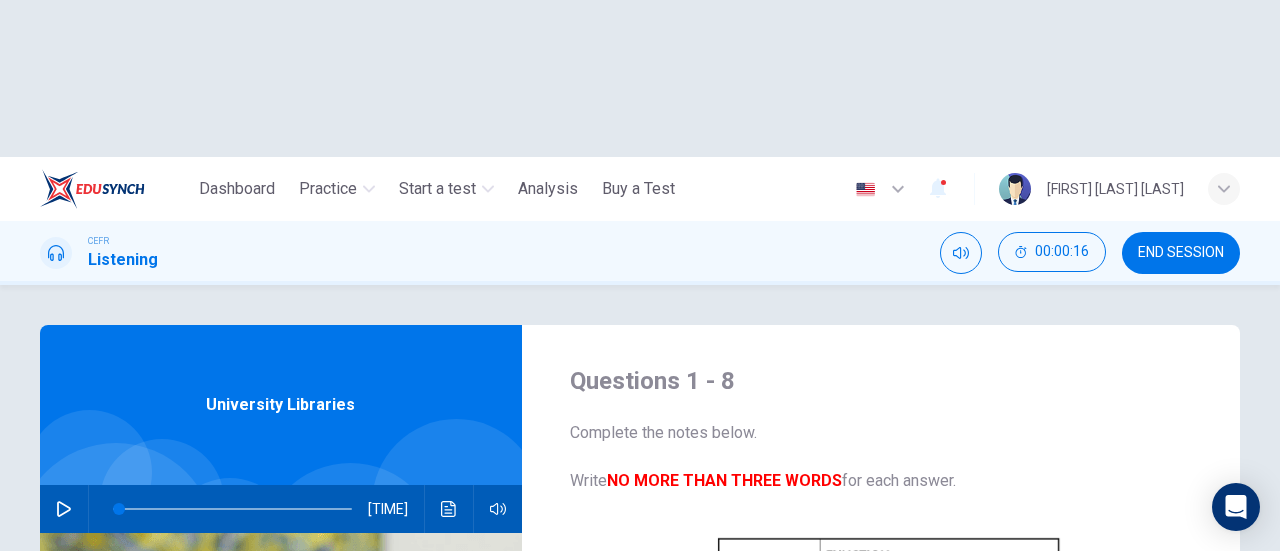 click on "END SESSION" at bounding box center [1181, 253] 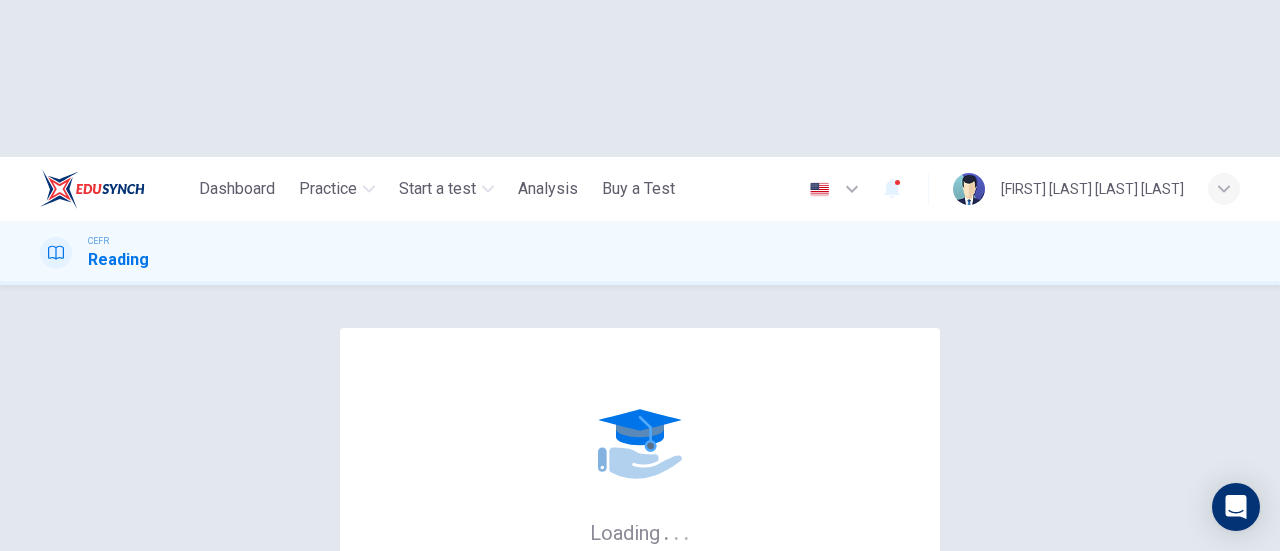 scroll, scrollTop: 0, scrollLeft: 0, axis: both 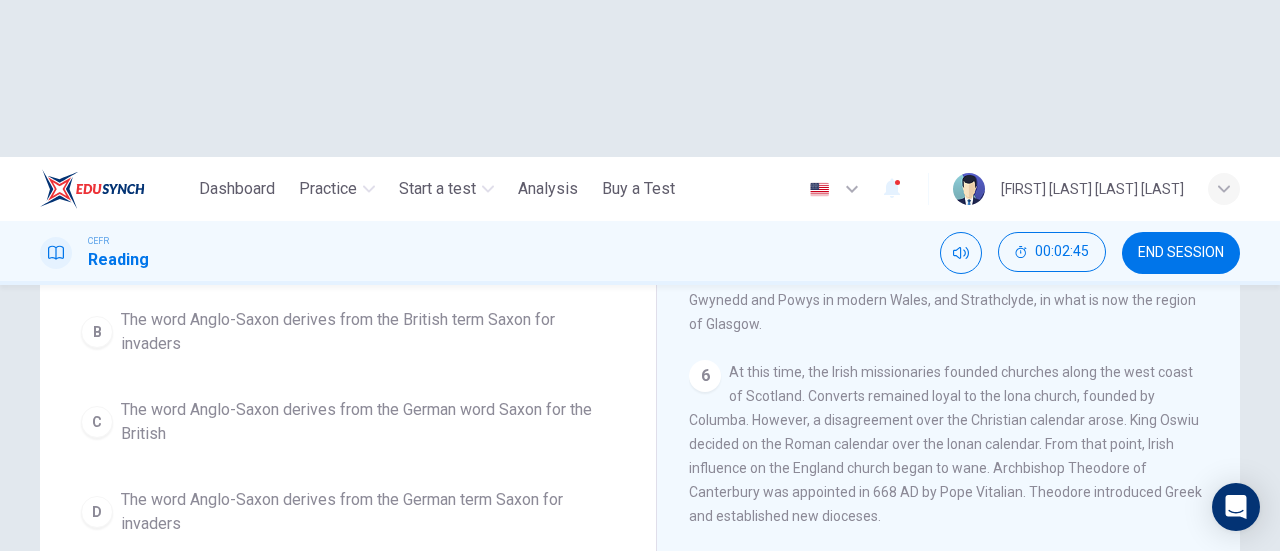 click on "END SESSION" at bounding box center [1181, 253] 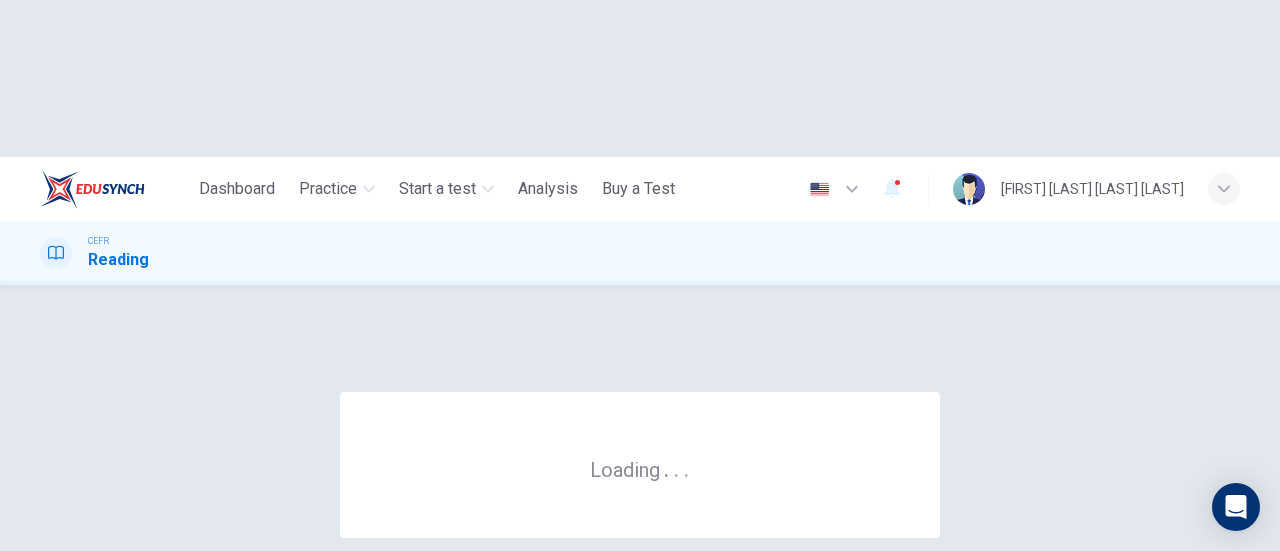 scroll, scrollTop: 0, scrollLeft: 0, axis: both 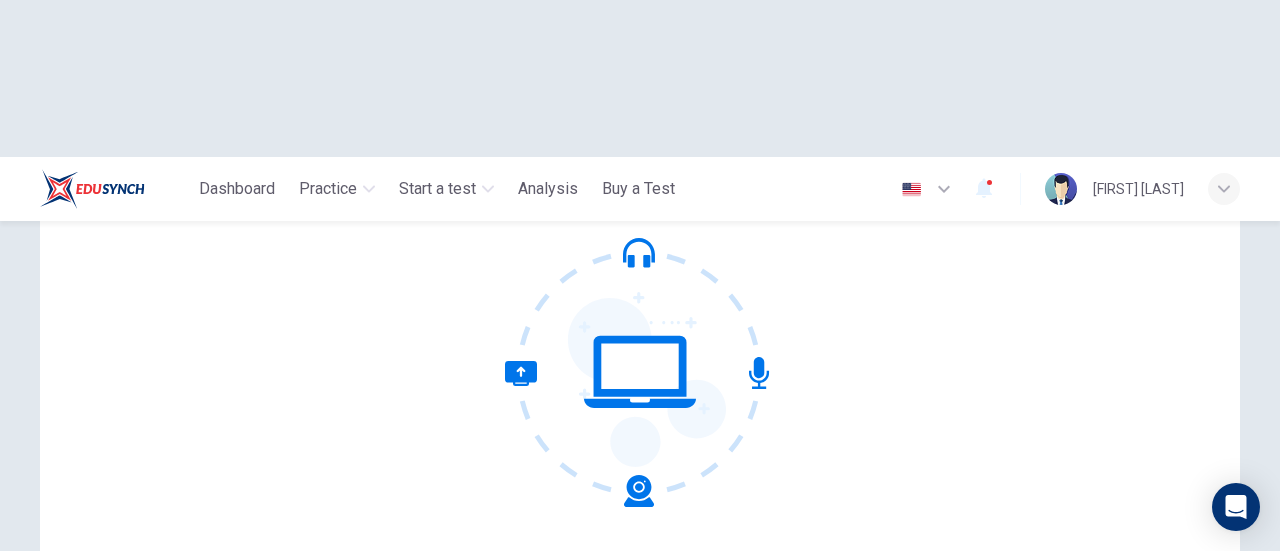 click on "Next" at bounding box center (704, 614) 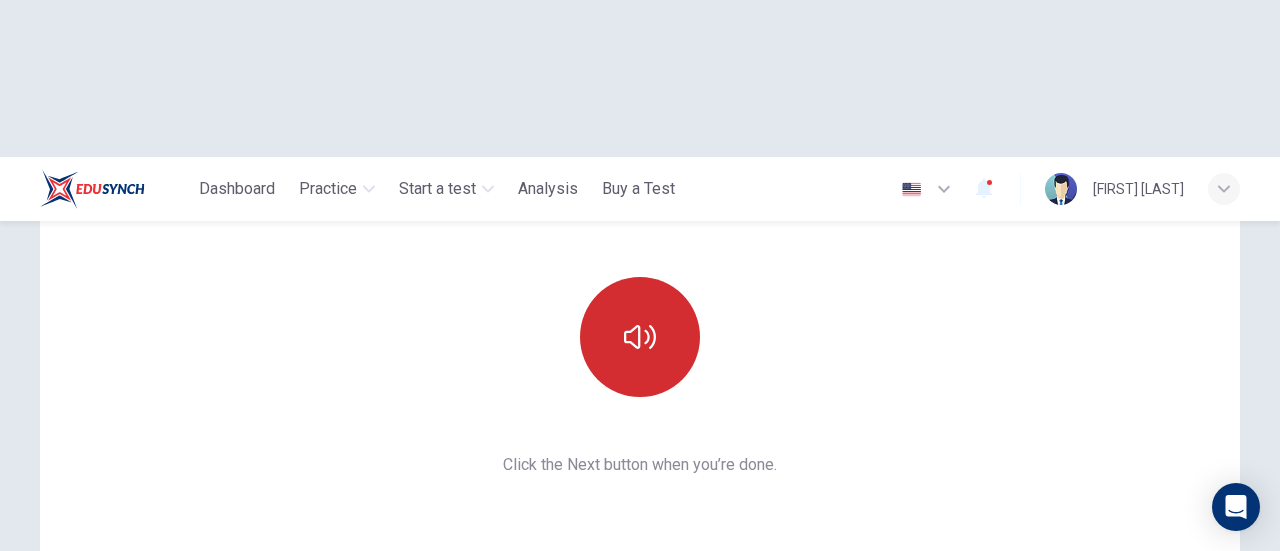 click at bounding box center [640, 337] 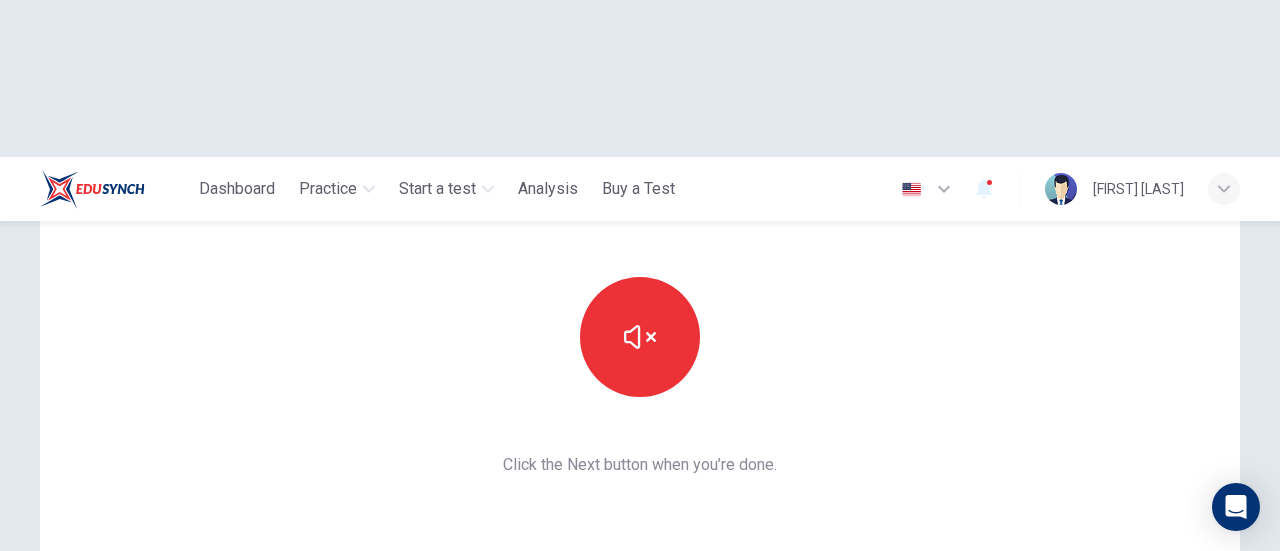 click on "Next" at bounding box center [704, 614] 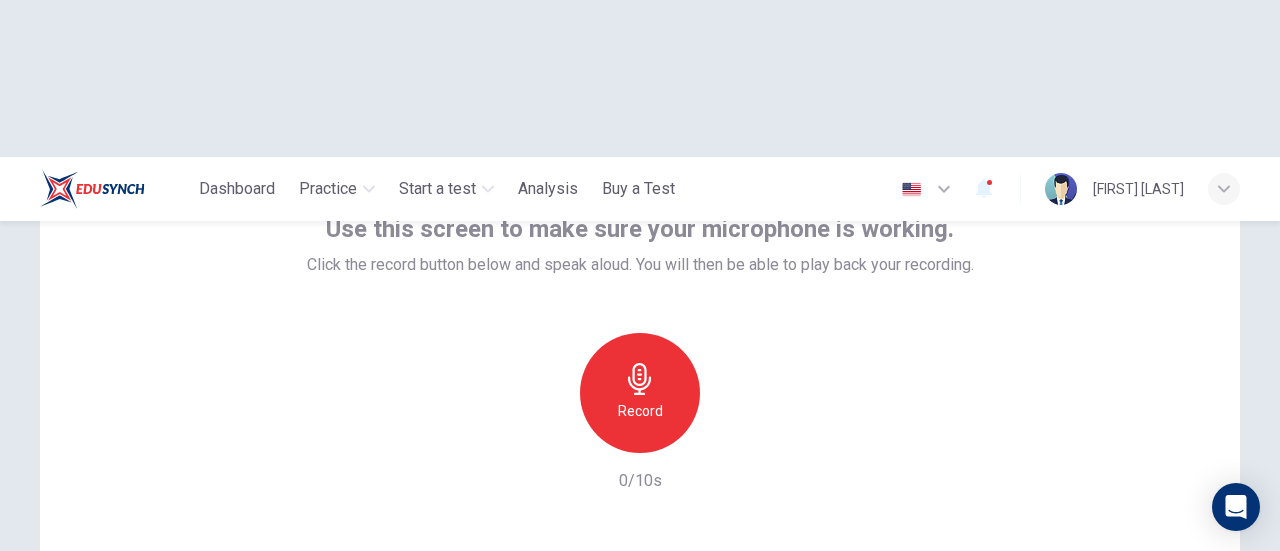 scroll, scrollTop: 100, scrollLeft: 0, axis: vertical 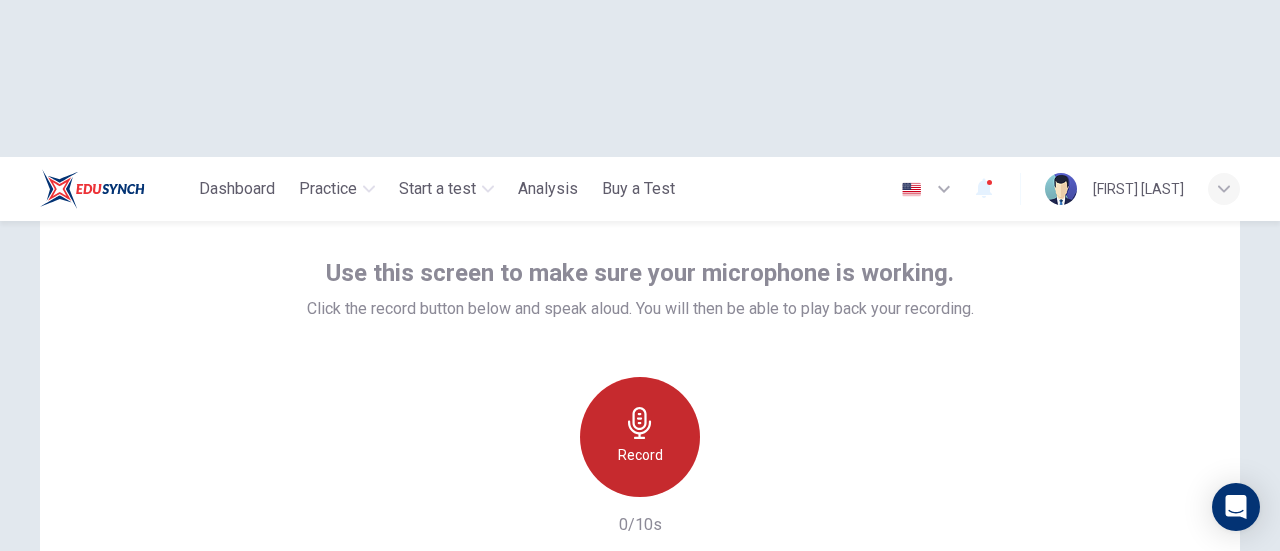 click 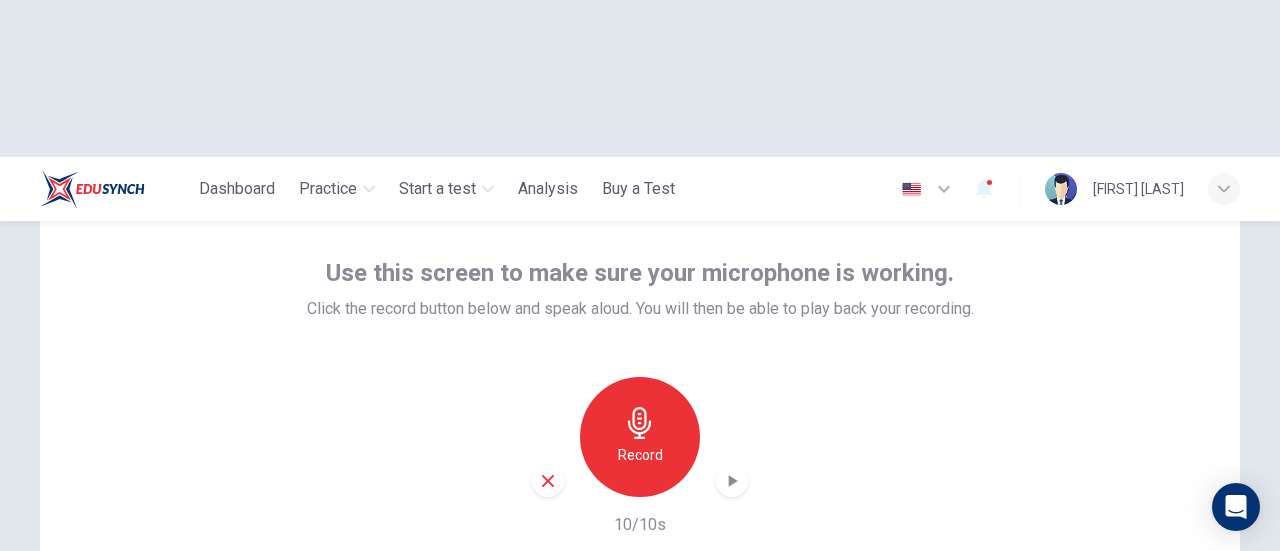 click 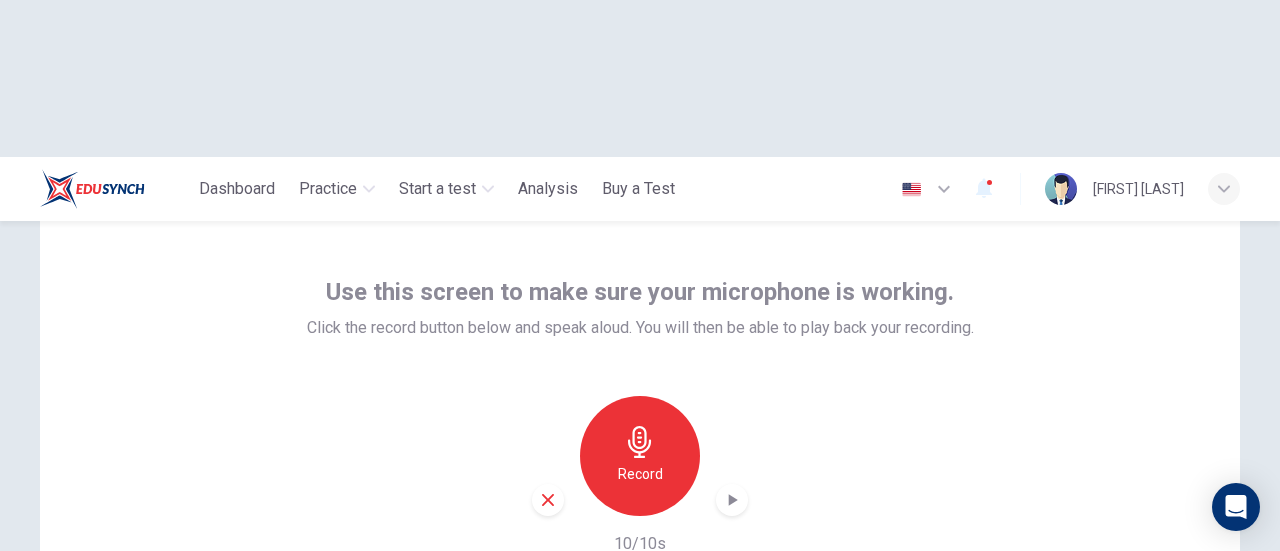scroll, scrollTop: 181, scrollLeft: 0, axis: vertical 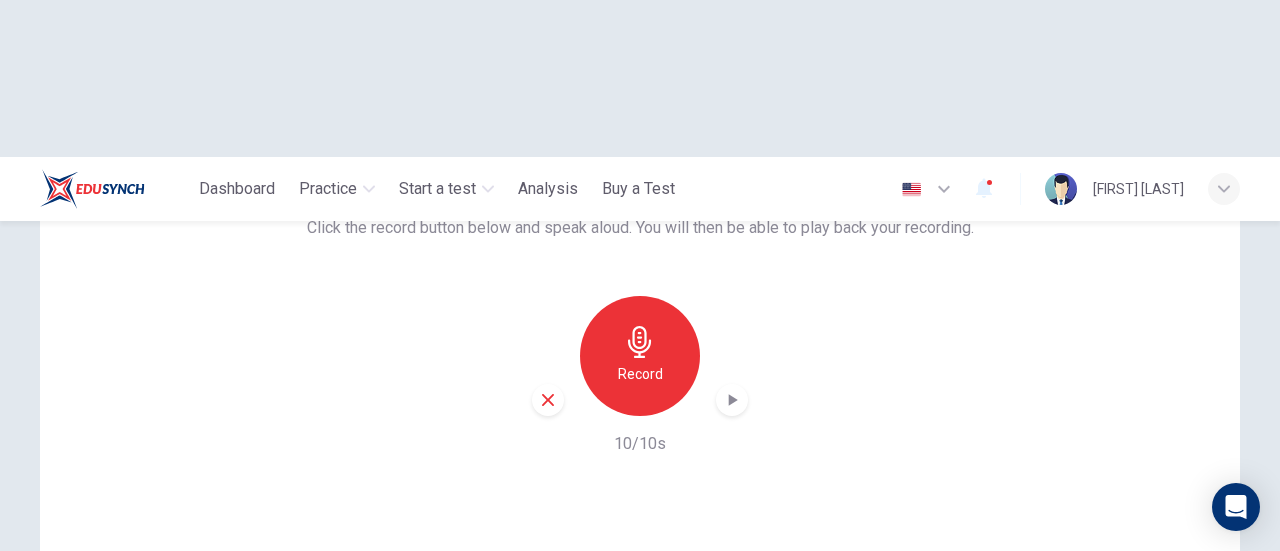 click on "Next" at bounding box center (704, 633) 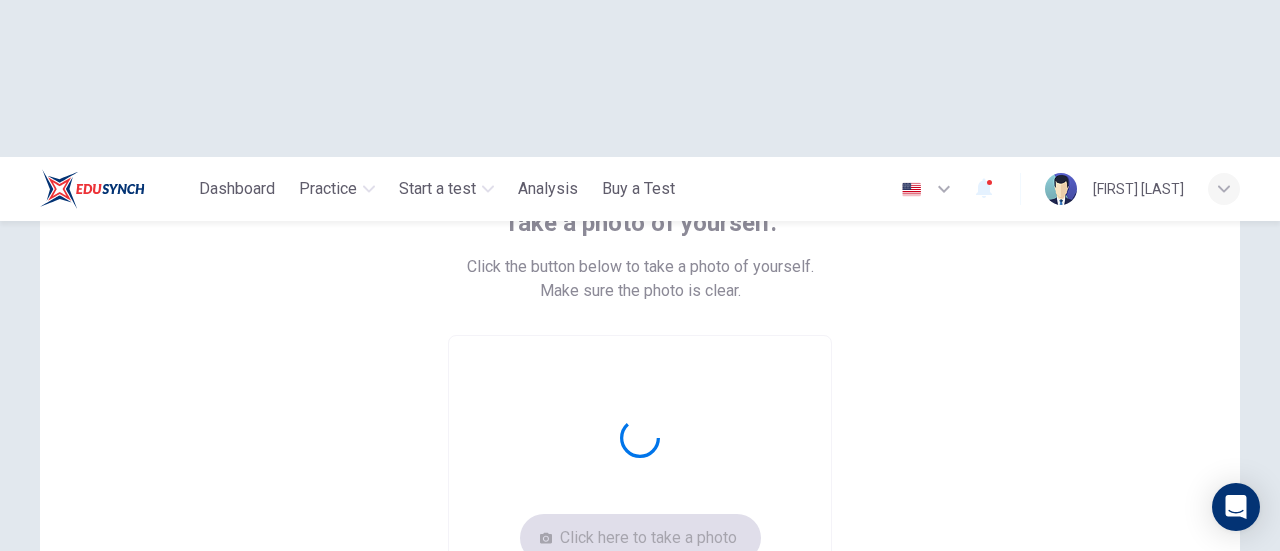 scroll, scrollTop: 181, scrollLeft: 0, axis: vertical 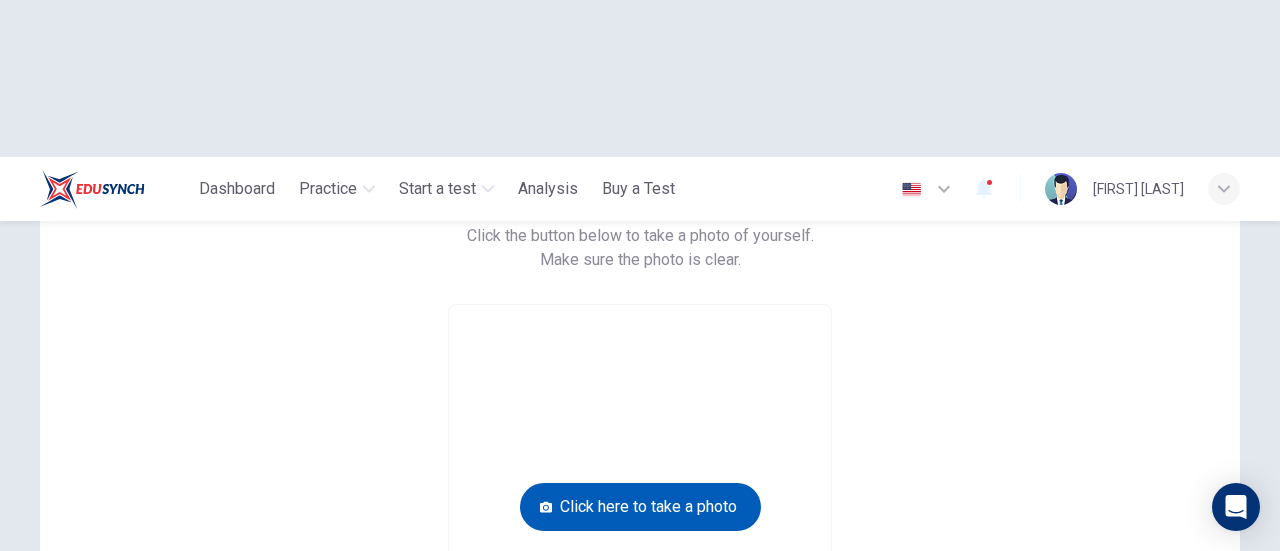click on "Click here to take a photo" at bounding box center [640, 507] 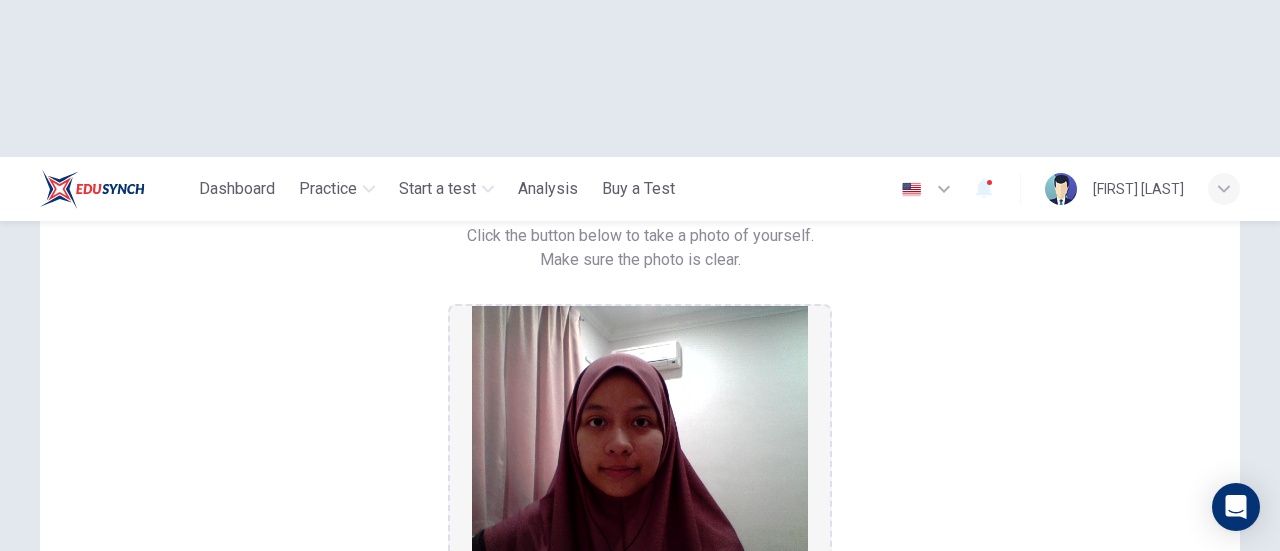 click on "Save" at bounding box center (800, 601) 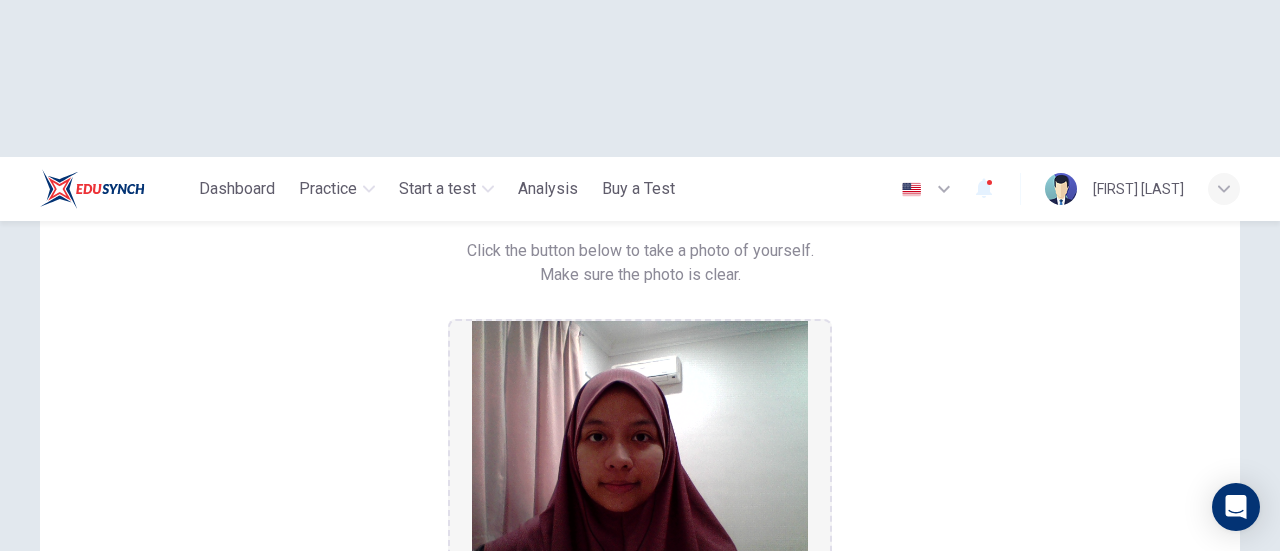 scroll, scrollTop: 266, scrollLeft: 0, axis: vertical 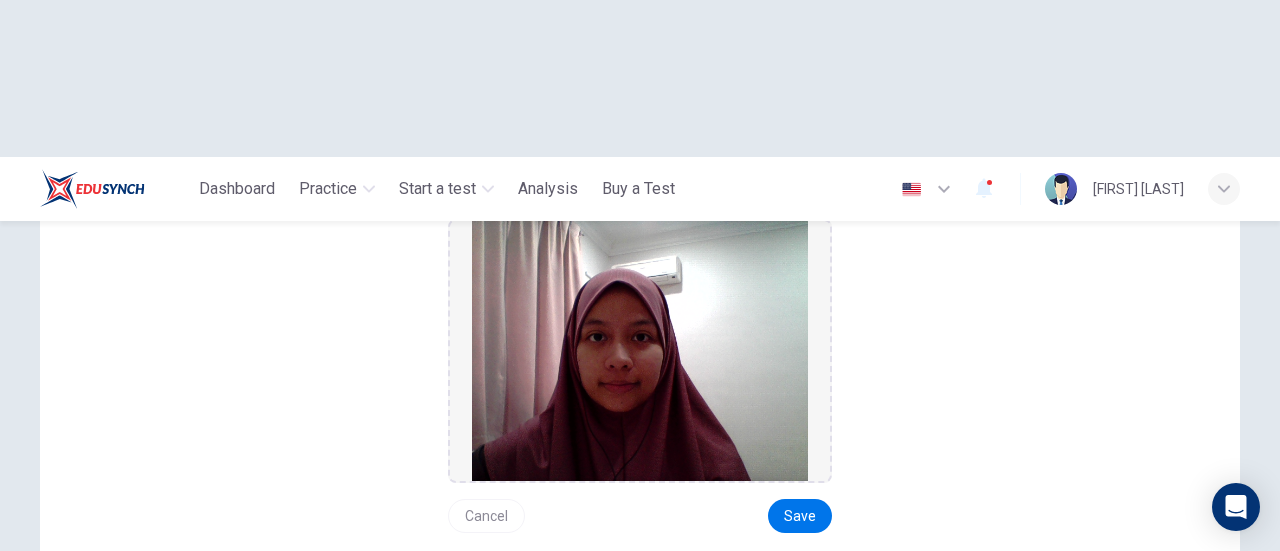 click on "Next" at bounding box center (704, 634) 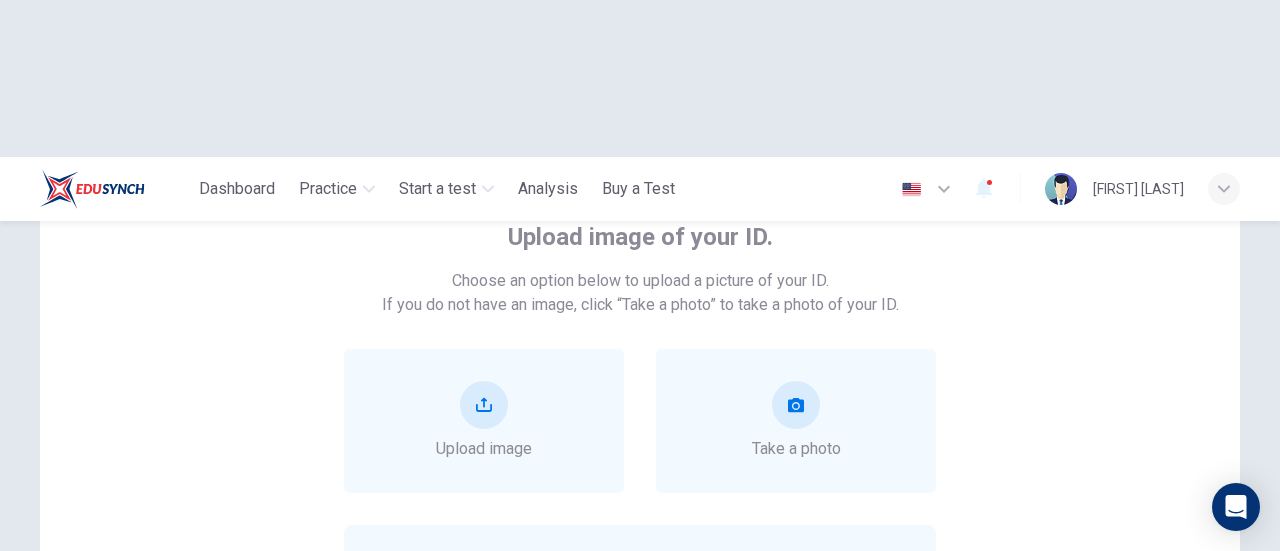 scroll, scrollTop: 166, scrollLeft: 0, axis: vertical 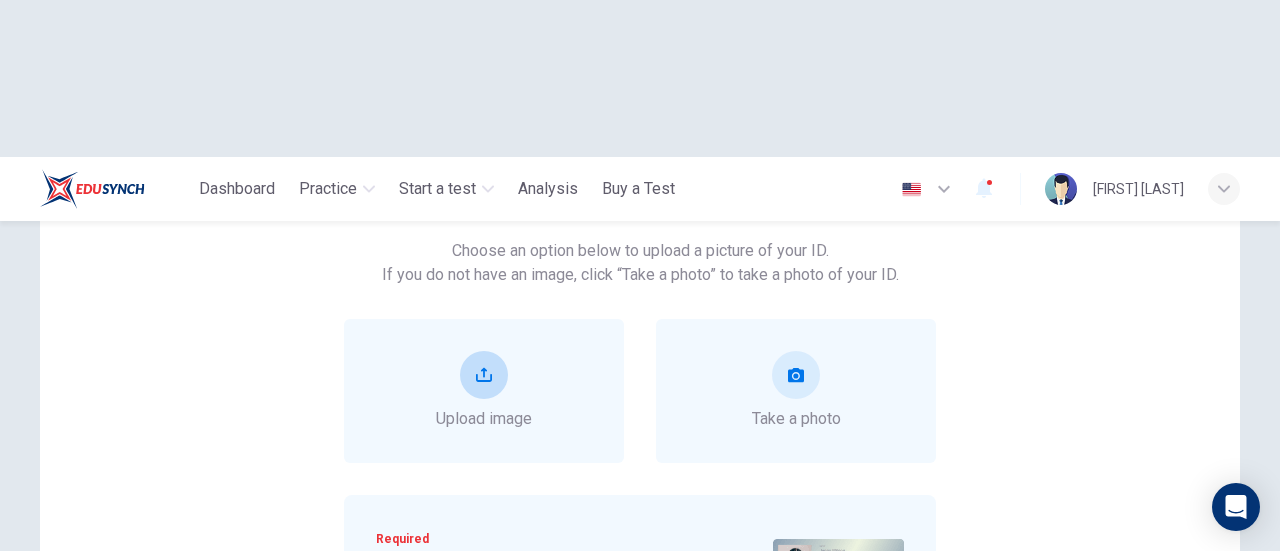click at bounding box center [484, 375] 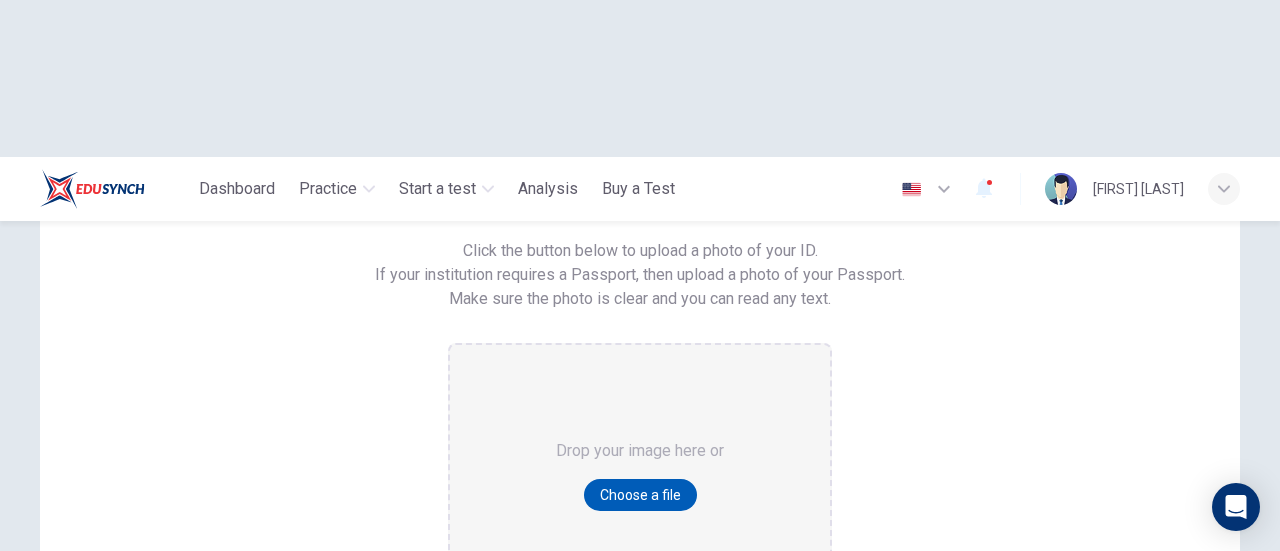 click on "Choose a file" at bounding box center [640, 495] 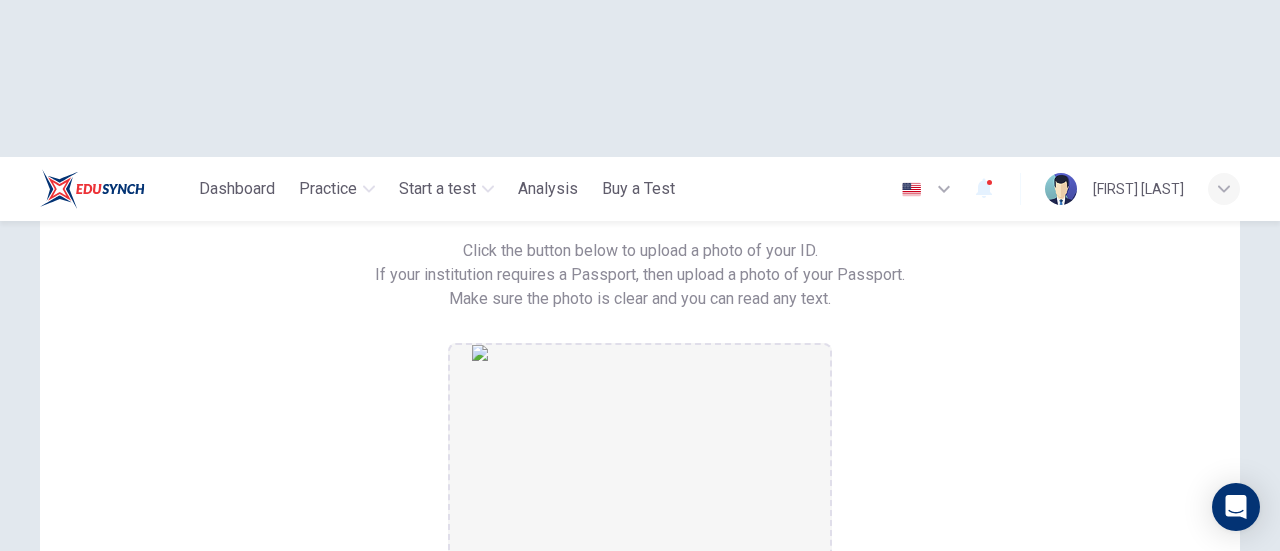 click on "Save" at bounding box center [800, 640] 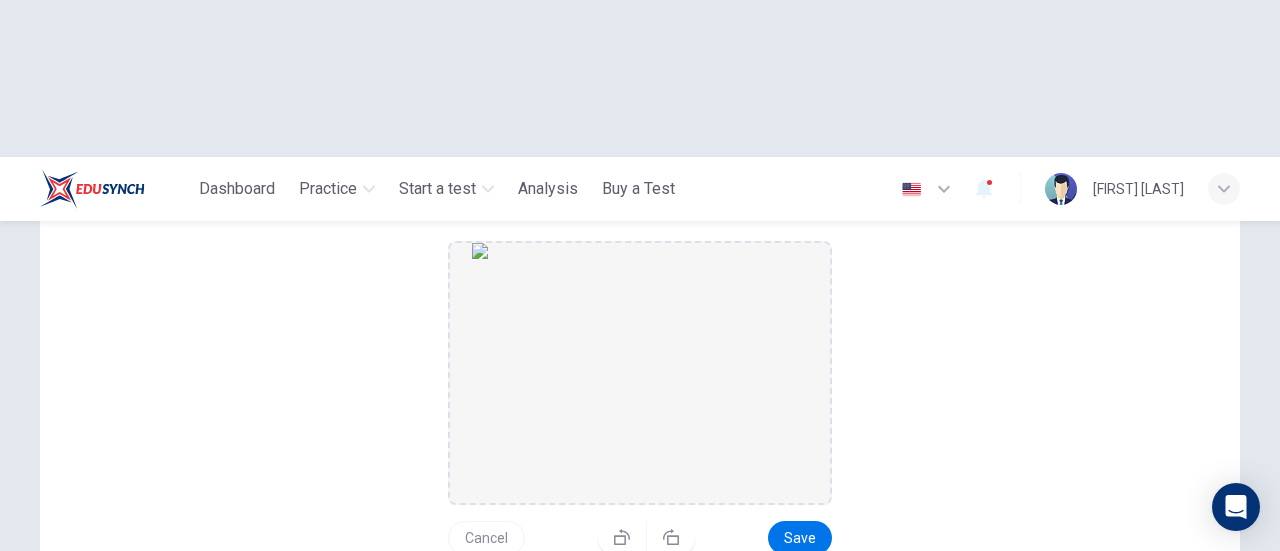 scroll, scrollTop: 266, scrollLeft: 0, axis: vertical 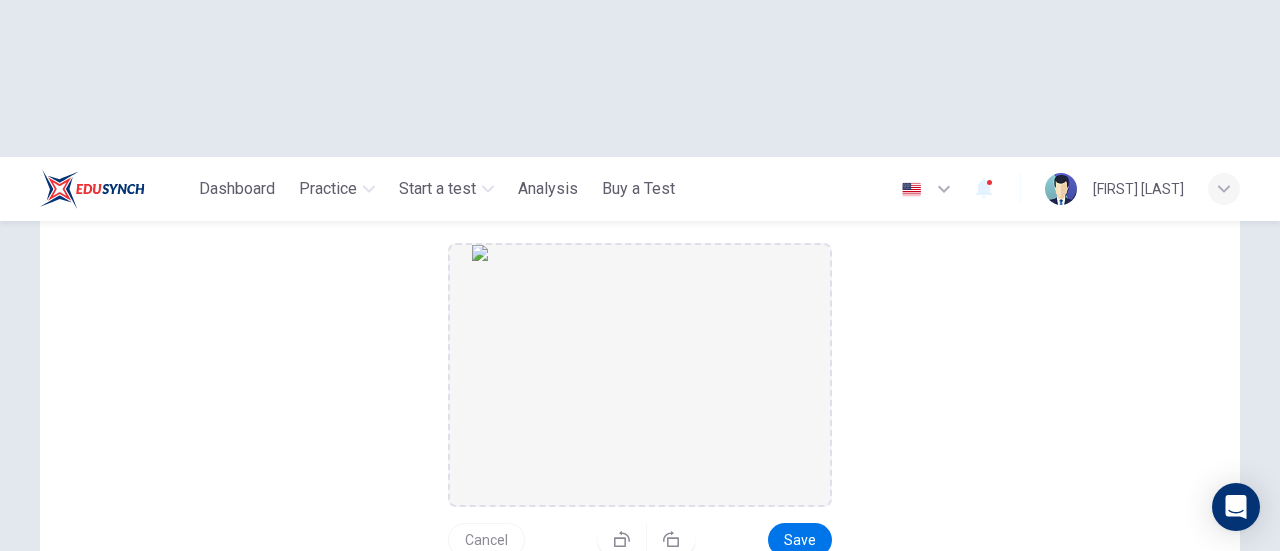 click on "Next" at bounding box center (704, 658) 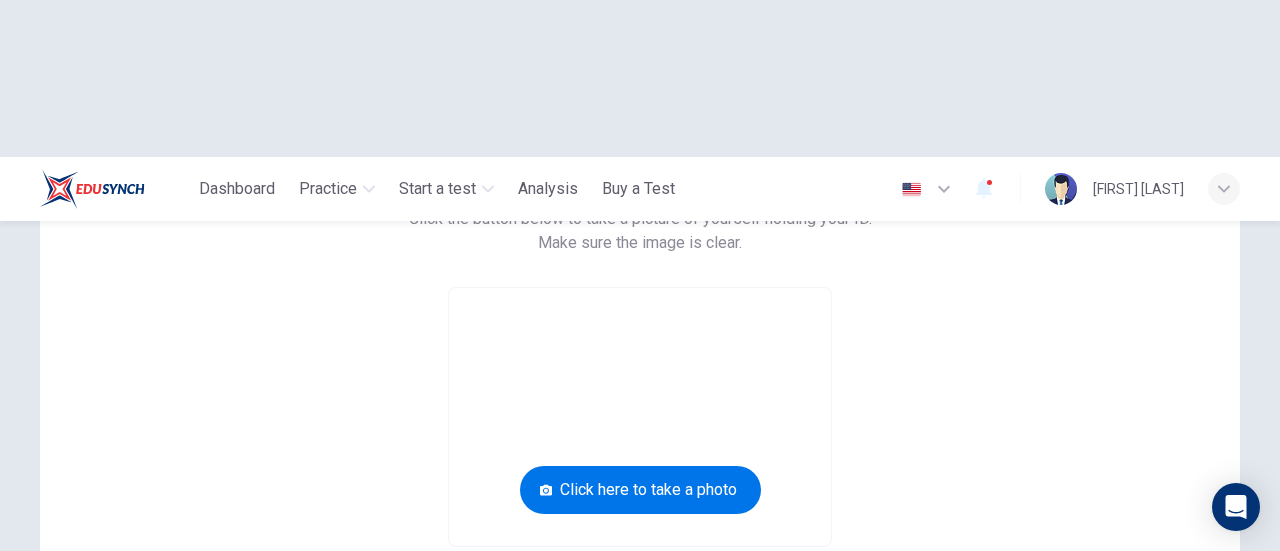 scroll, scrollTop: 166, scrollLeft: 0, axis: vertical 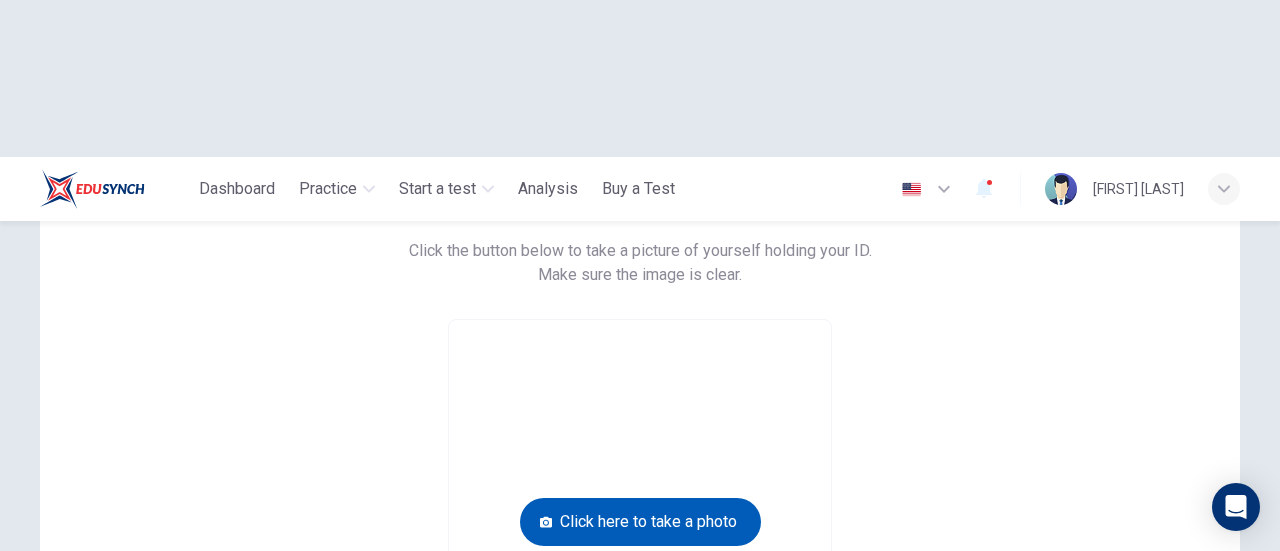 click on "Click here to take a photo" at bounding box center [640, 522] 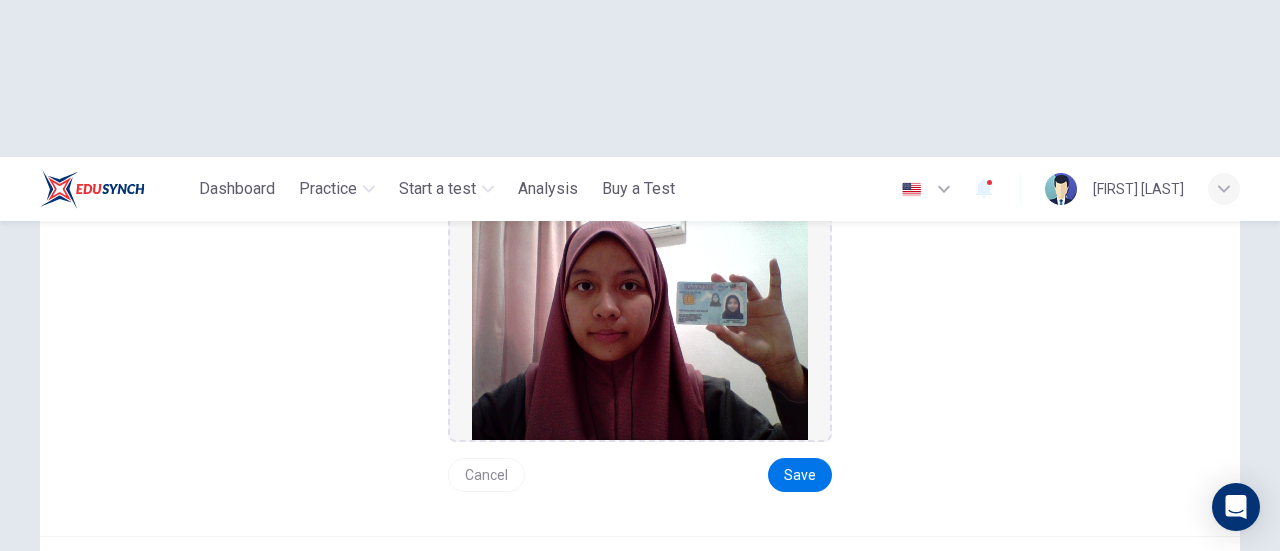 scroll, scrollTop: 266, scrollLeft: 0, axis: vertical 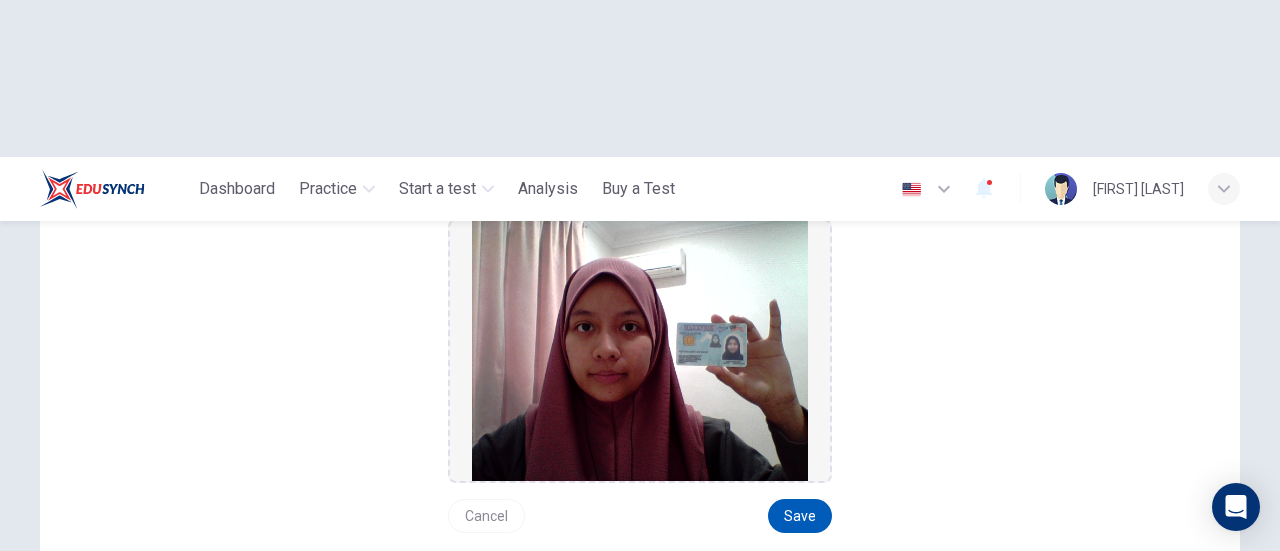 click on "Save" at bounding box center (800, 516) 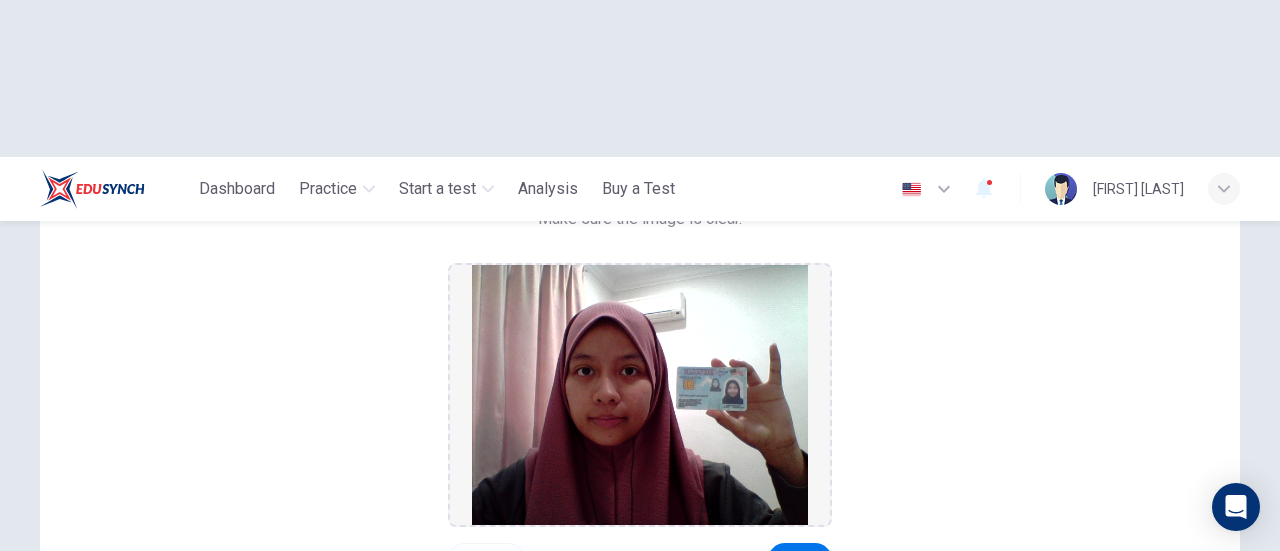 scroll, scrollTop: 266, scrollLeft: 0, axis: vertical 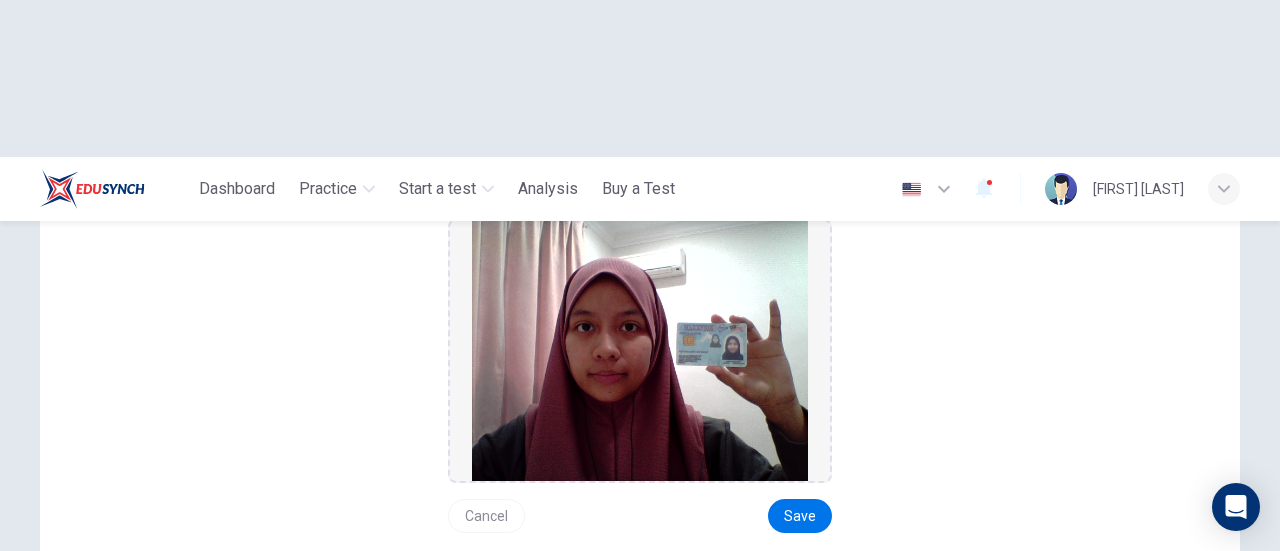 click on "Next" at bounding box center (704, 634) 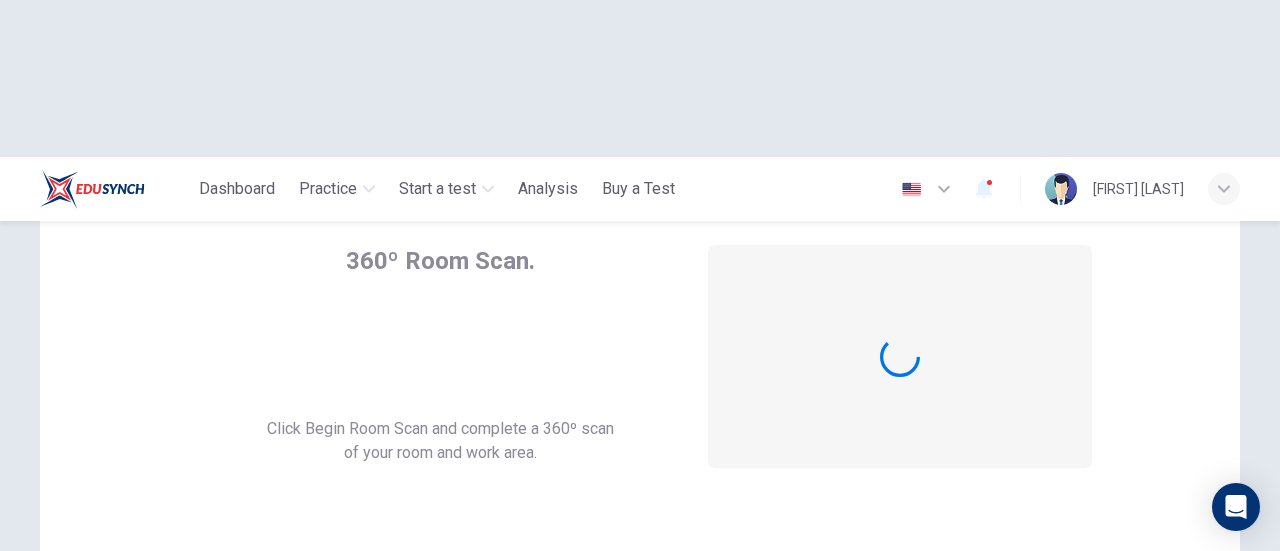 scroll, scrollTop: 66, scrollLeft: 0, axis: vertical 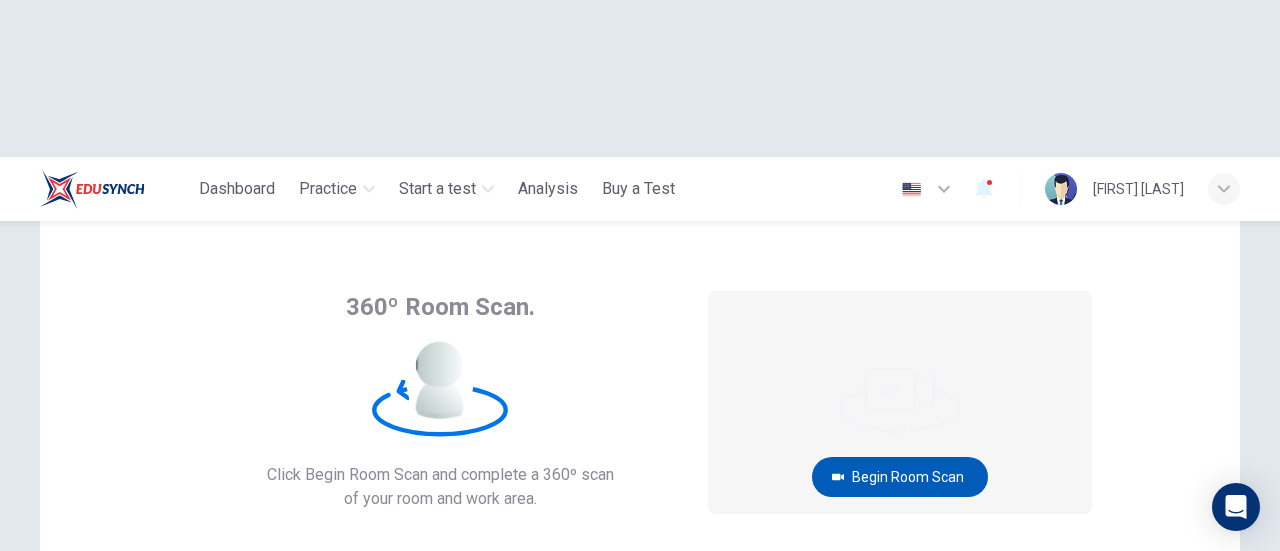click on "Begin Room Scan" at bounding box center [900, 477] 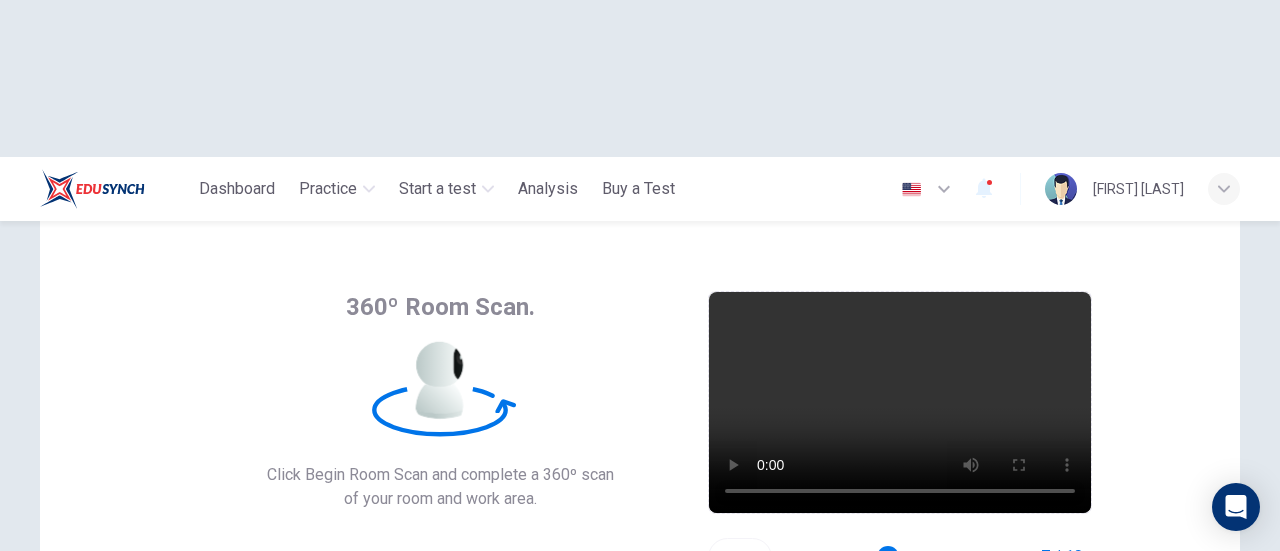 click on "Cancel" at bounding box center (740, 557) 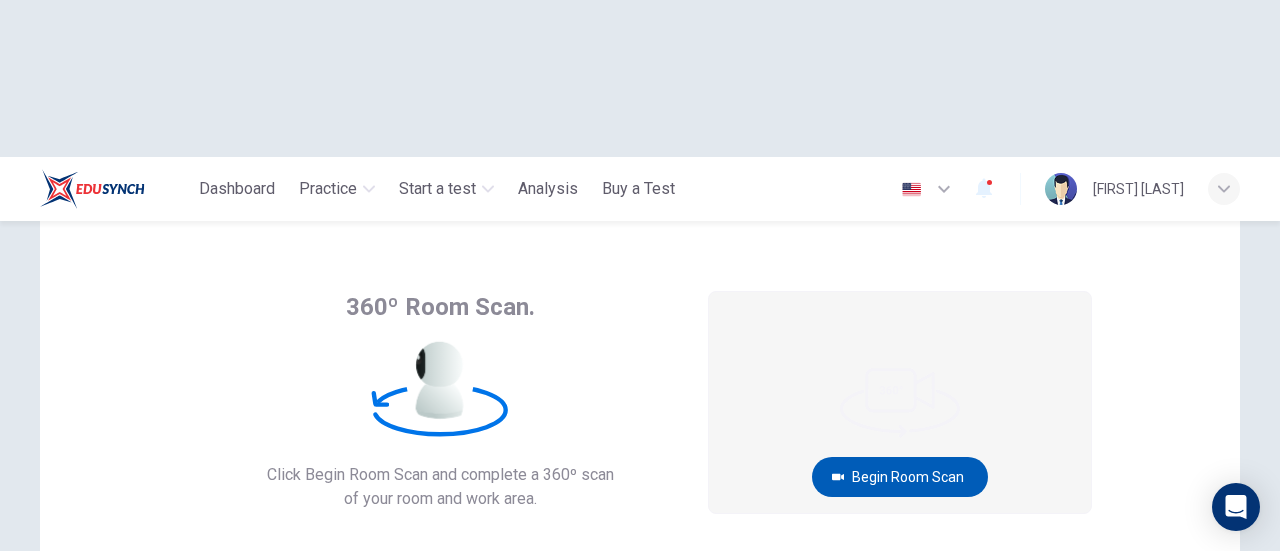 click on "Begin Room Scan" at bounding box center (900, 477) 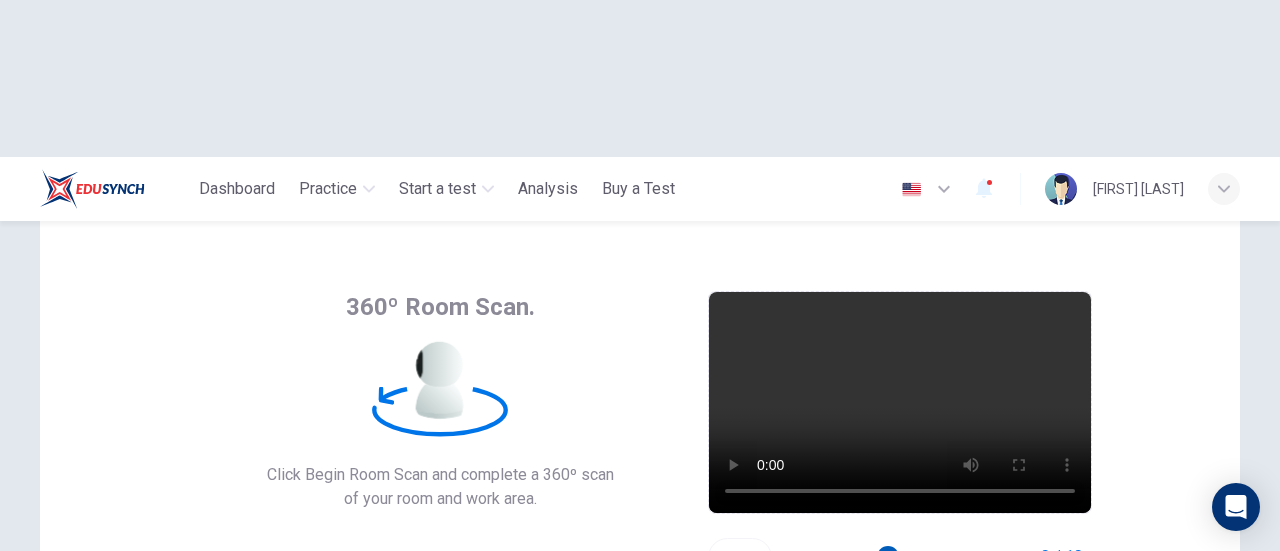 click 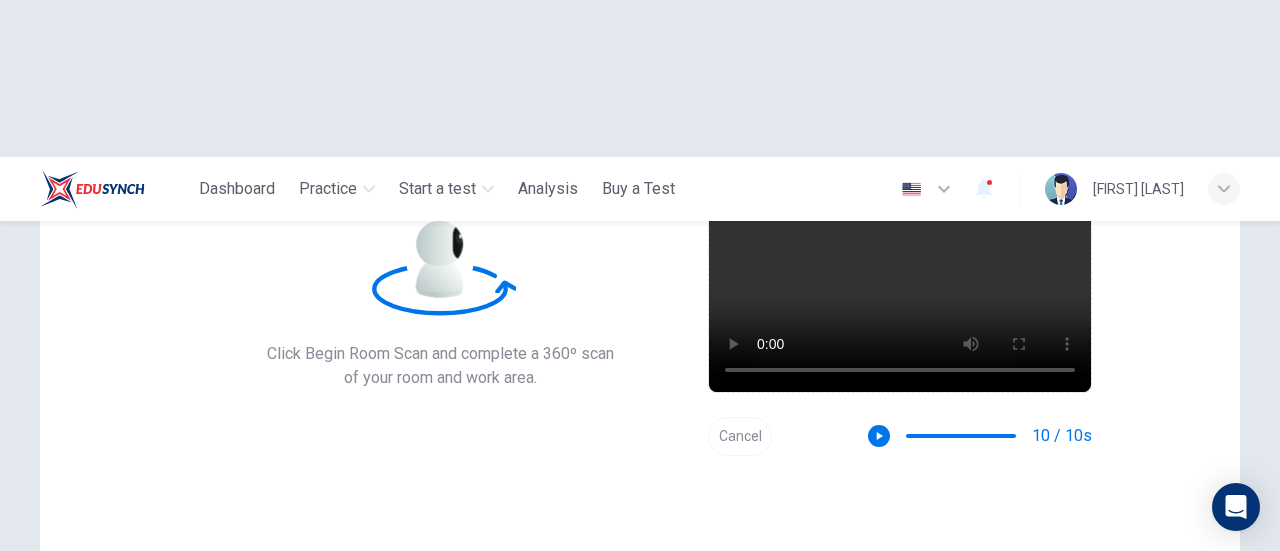 scroll, scrollTop: 200, scrollLeft: 0, axis: vertical 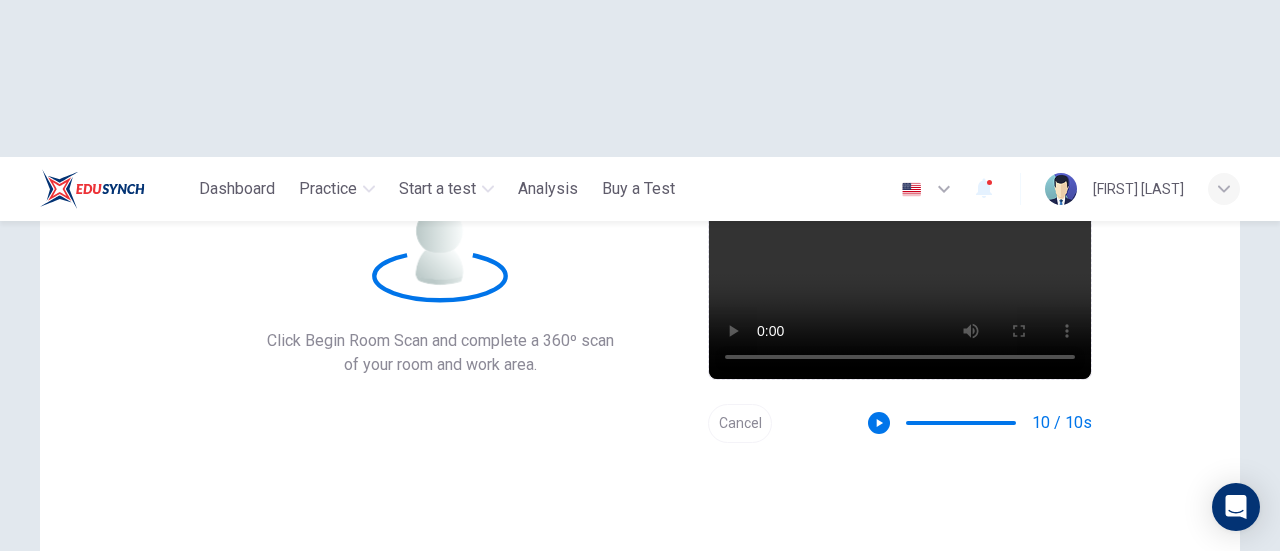 click on "Next" at bounding box center [704, 614] 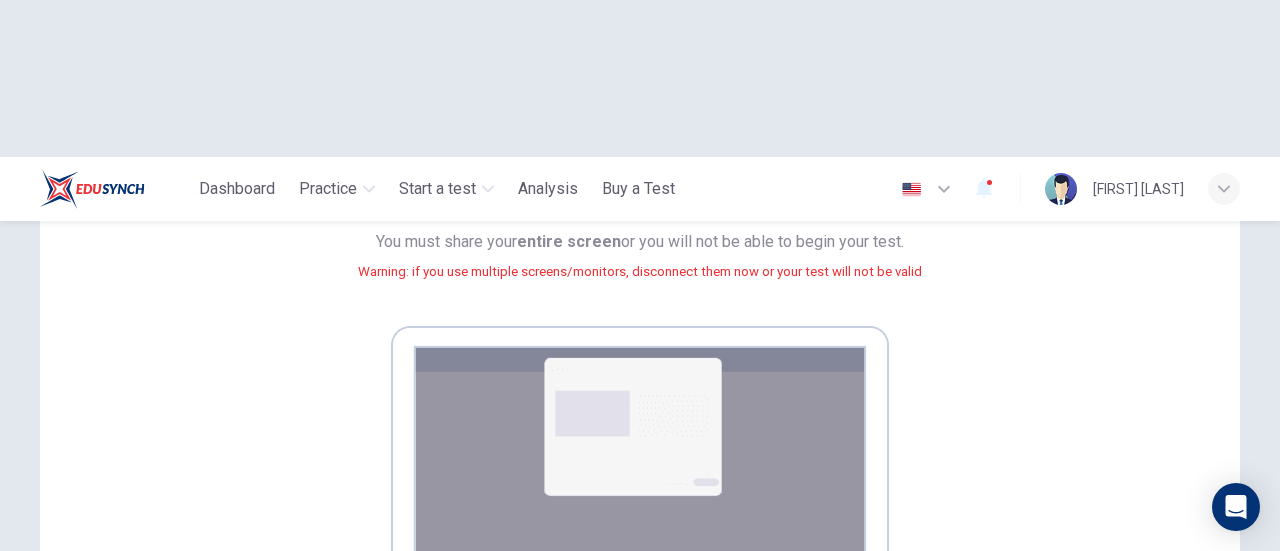 scroll, scrollTop: 387, scrollLeft: 0, axis: vertical 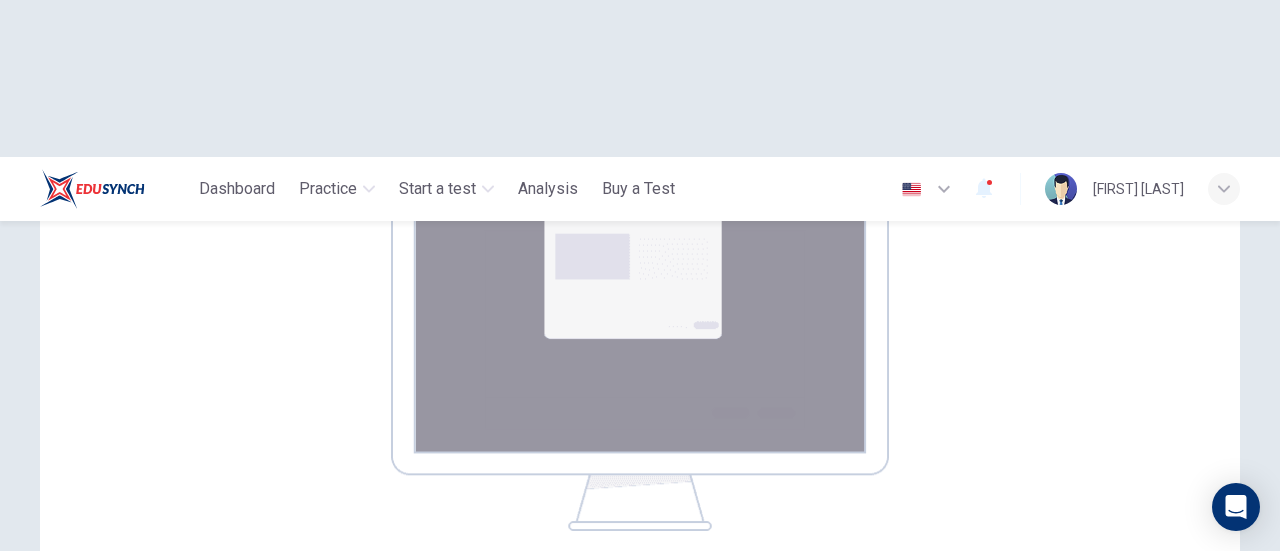 click on "Next" at bounding box center [704, 632] 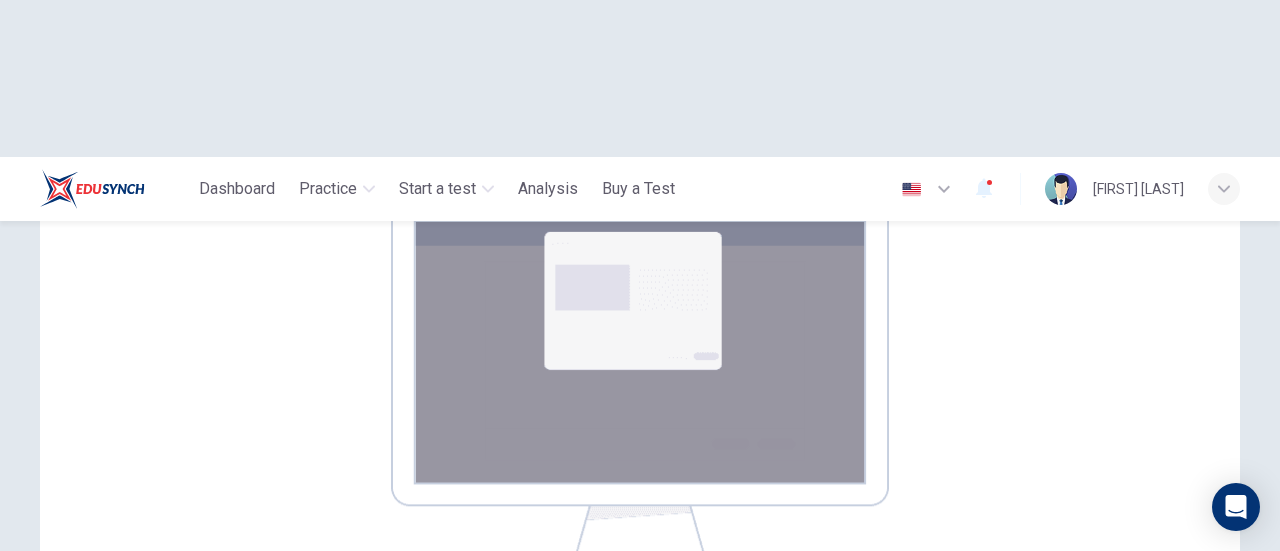 scroll, scrollTop: 387, scrollLeft: 0, axis: vertical 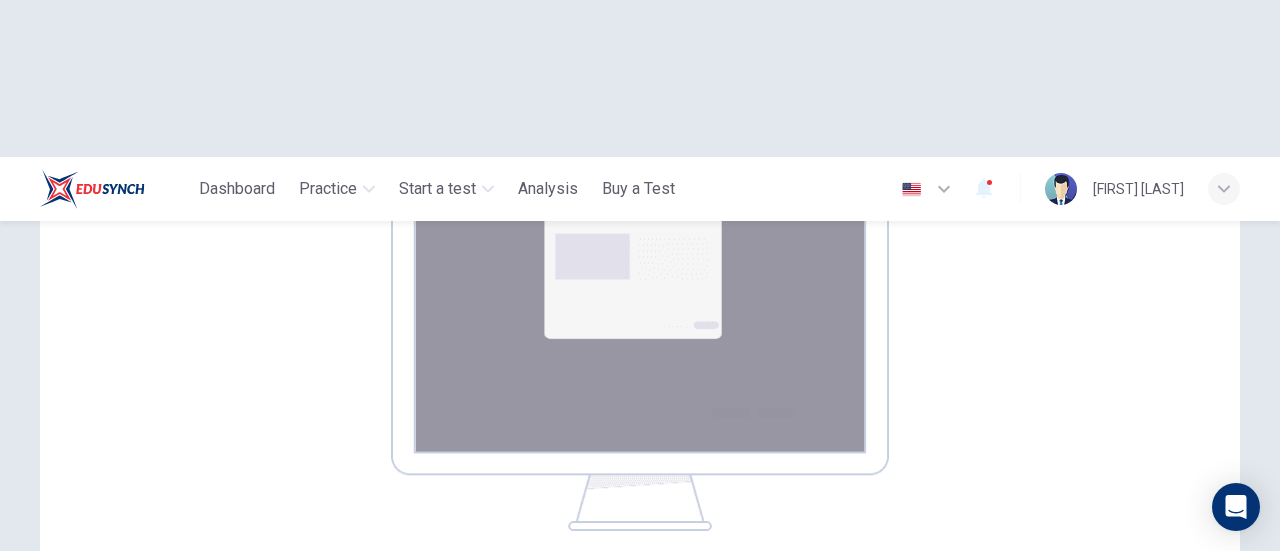 click 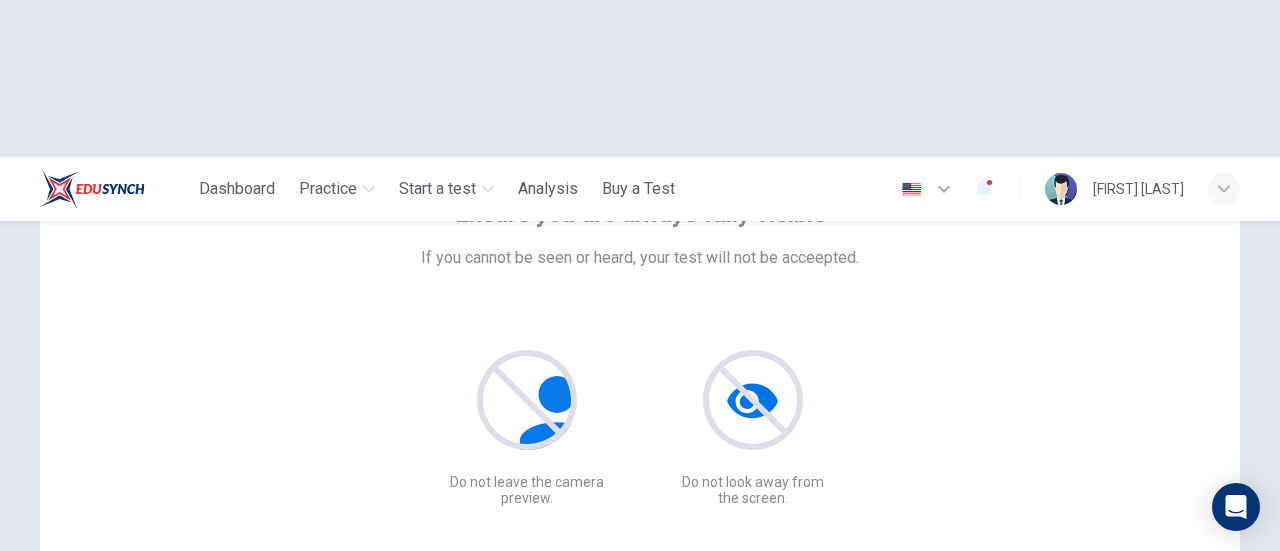 scroll, scrollTop: 200, scrollLeft: 0, axis: vertical 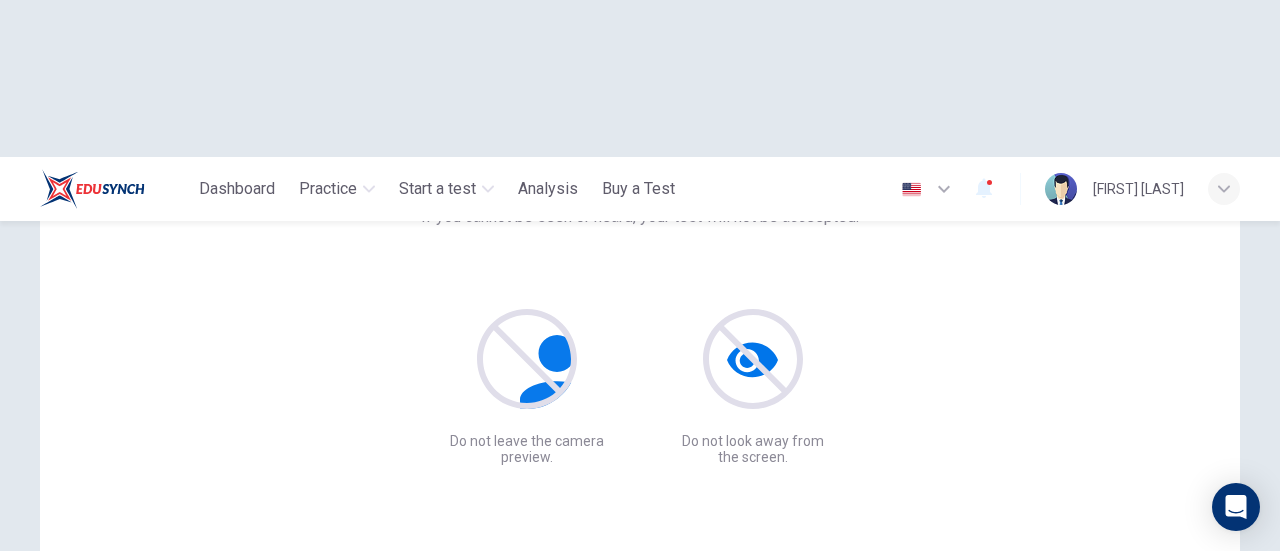 click on "Next" at bounding box center (704, 614) 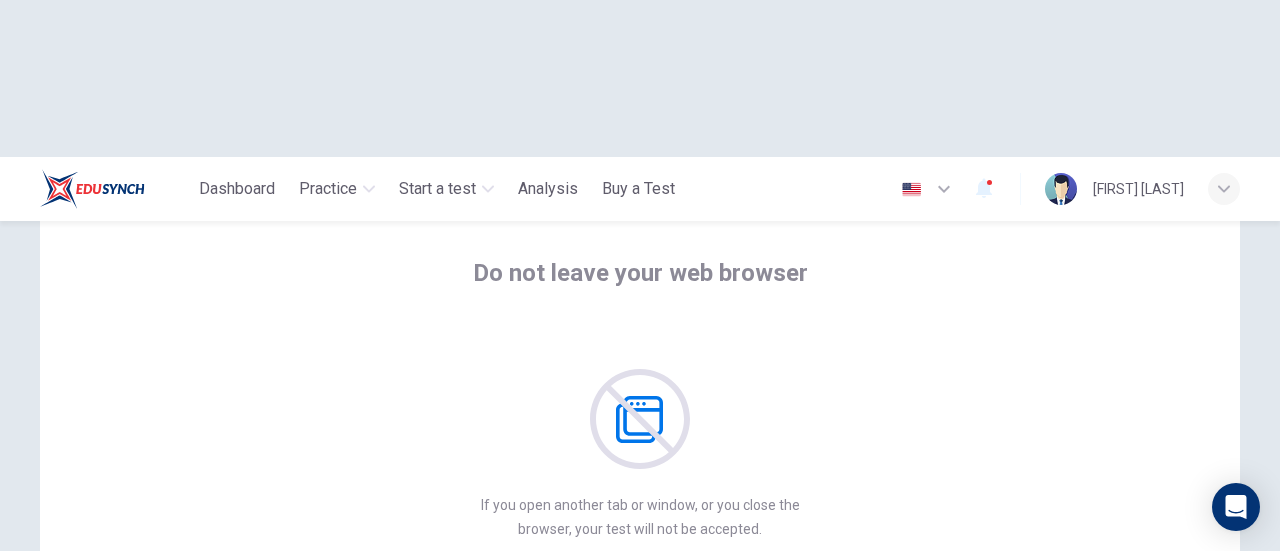 scroll, scrollTop: 200, scrollLeft: 0, axis: vertical 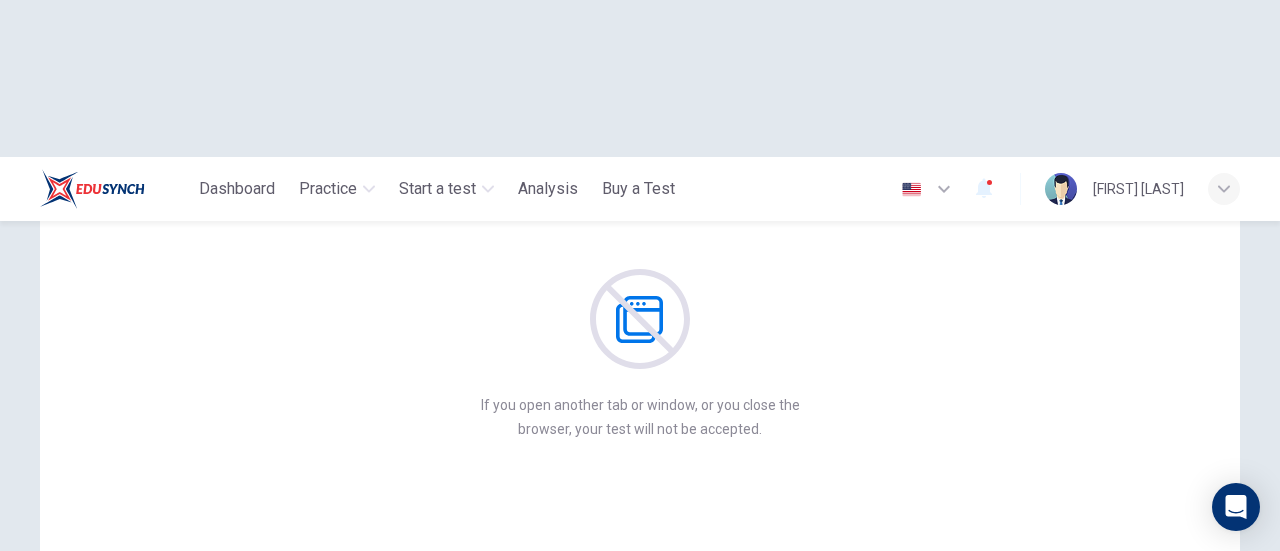 click 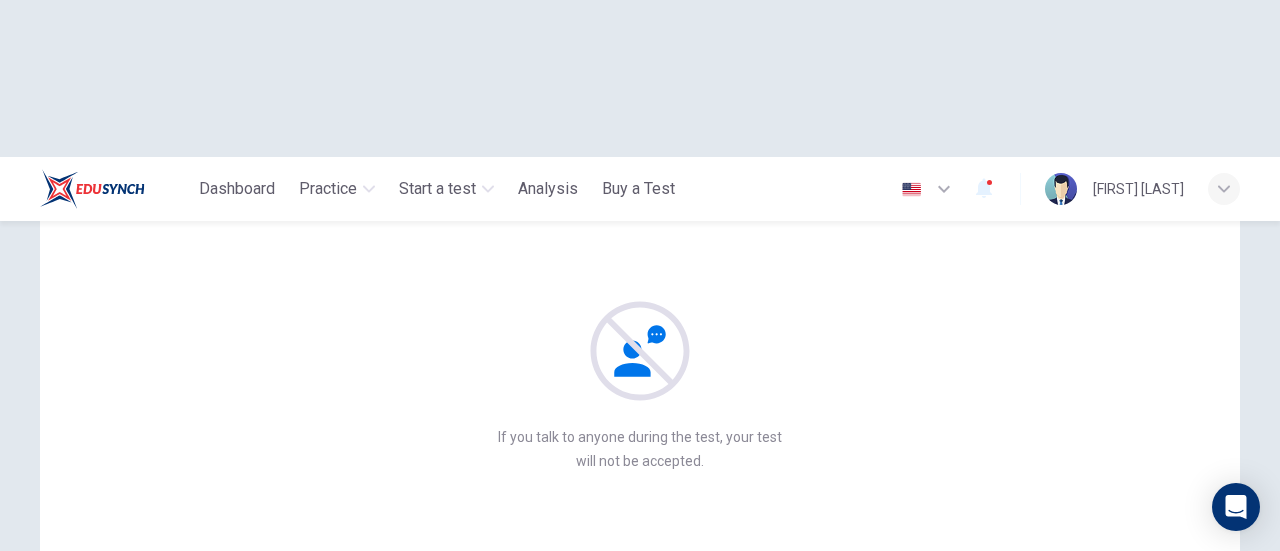 scroll, scrollTop: 200, scrollLeft: 0, axis: vertical 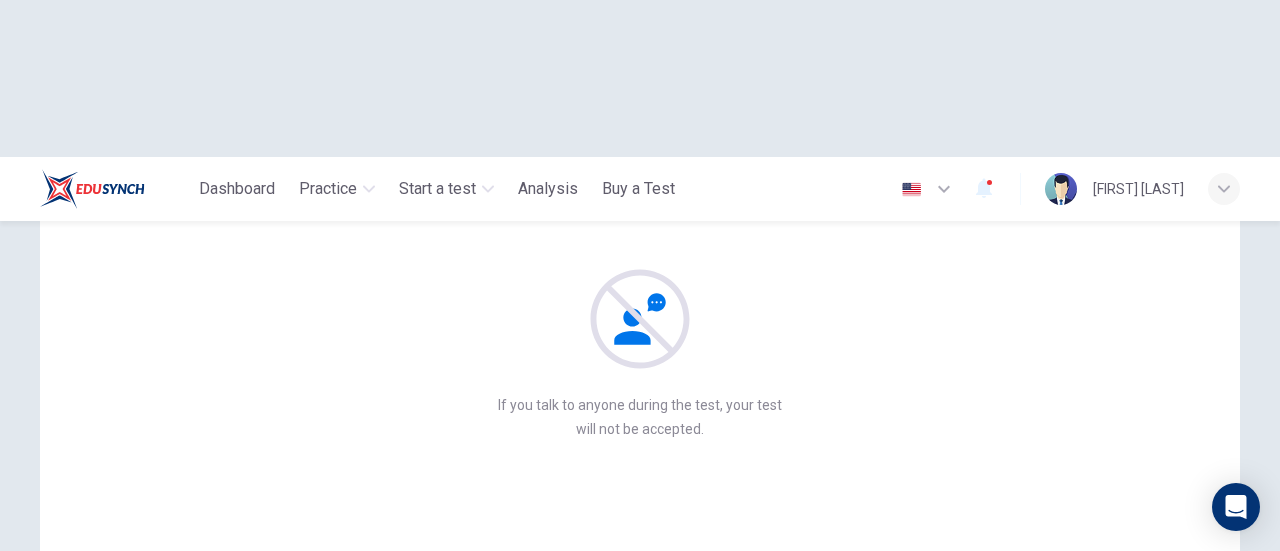 click on "Next" at bounding box center [704, 614] 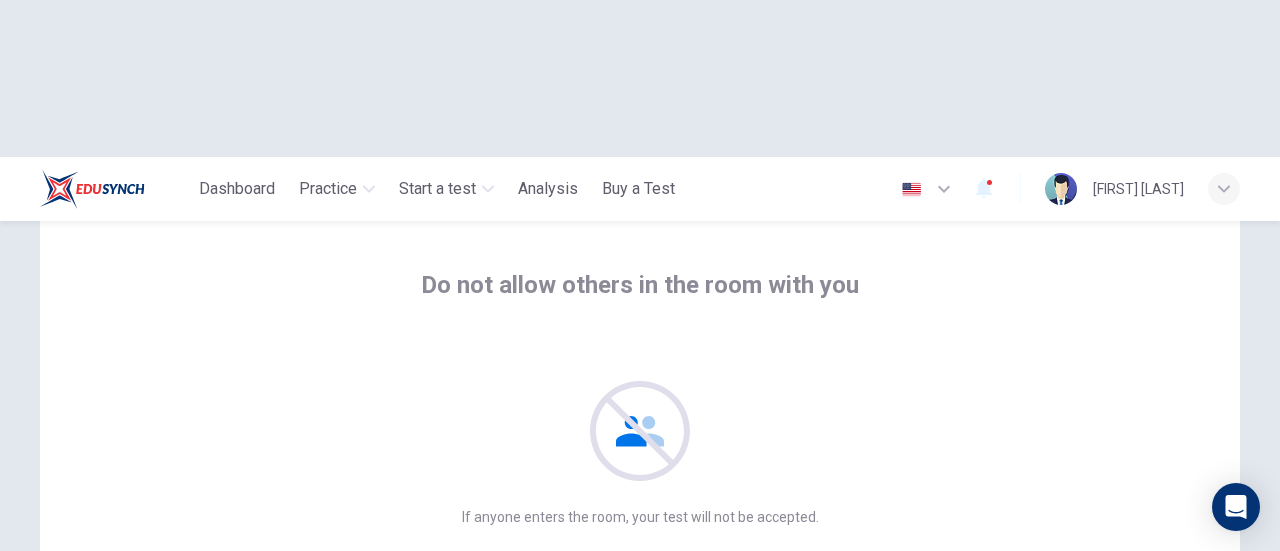 scroll, scrollTop: 200, scrollLeft: 0, axis: vertical 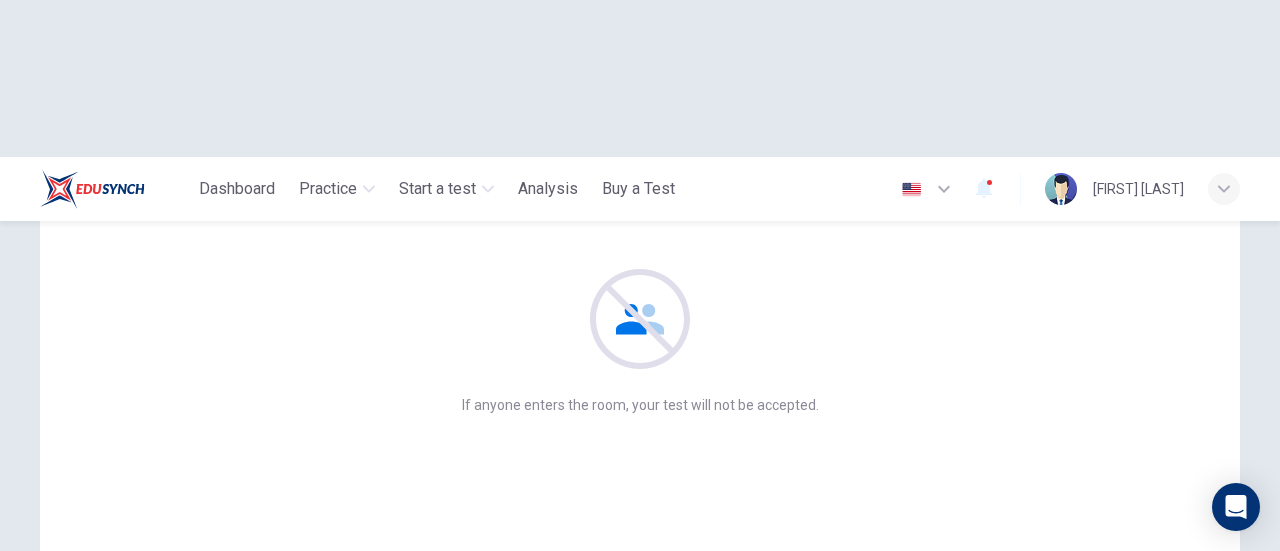 click on "Next" at bounding box center [704, 614] 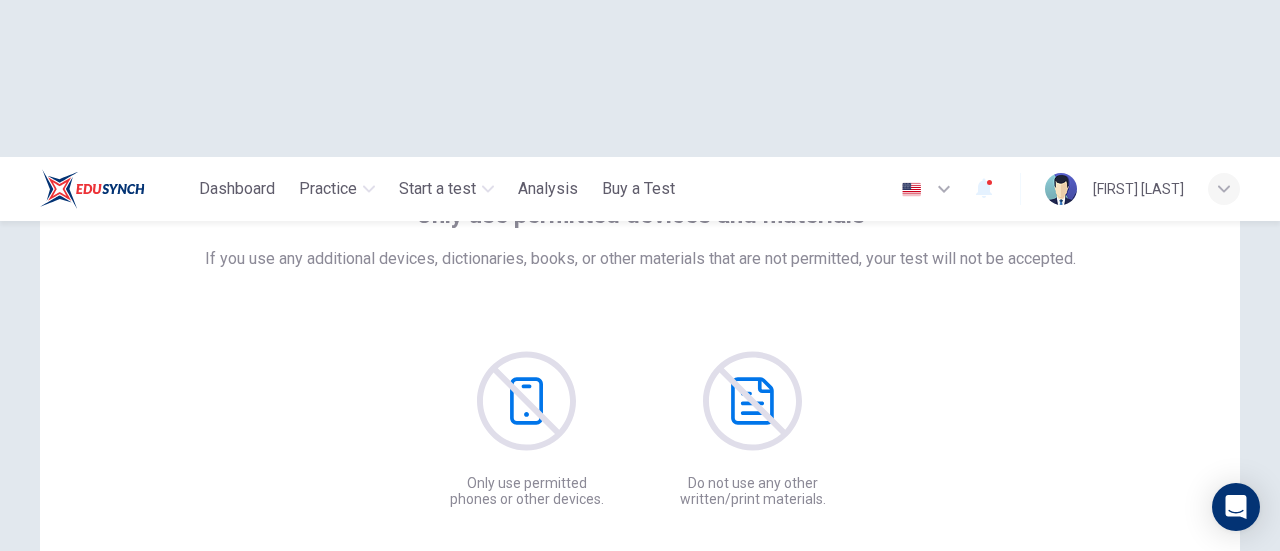 scroll, scrollTop: 200, scrollLeft: 0, axis: vertical 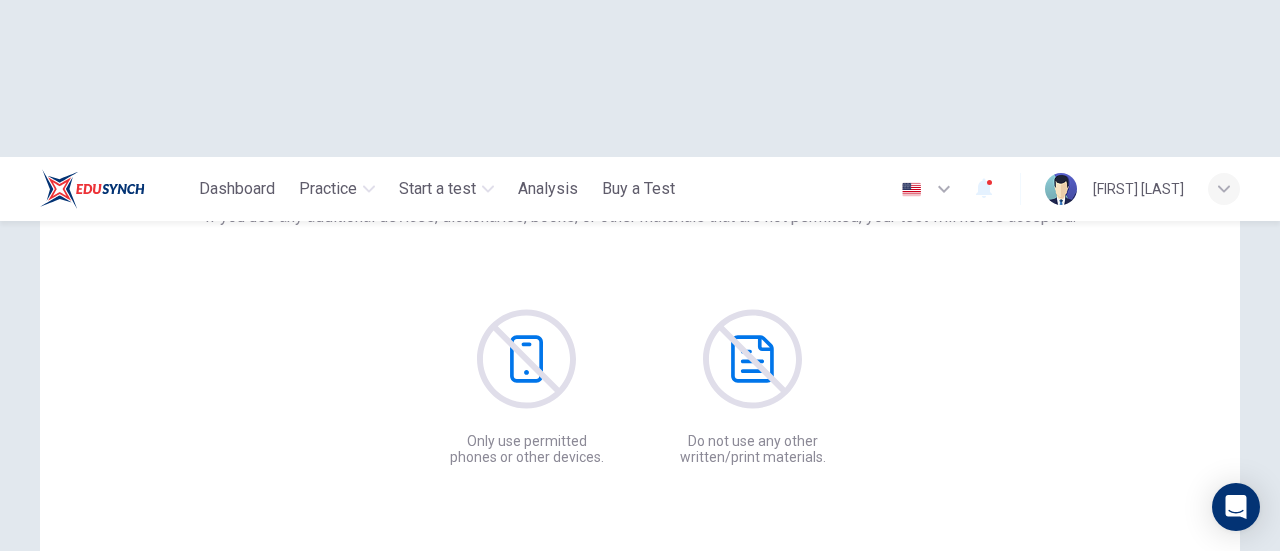 click on "Next" at bounding box center [704, 614] 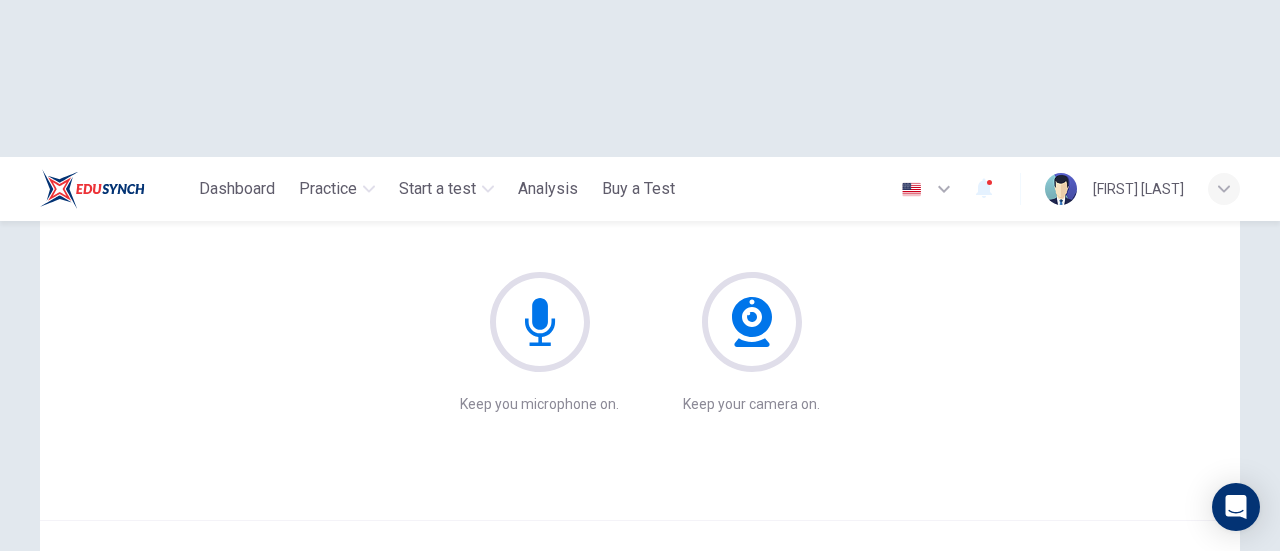 scroll, scrollTop: 281, scrollLeft: 0, axis: vertical 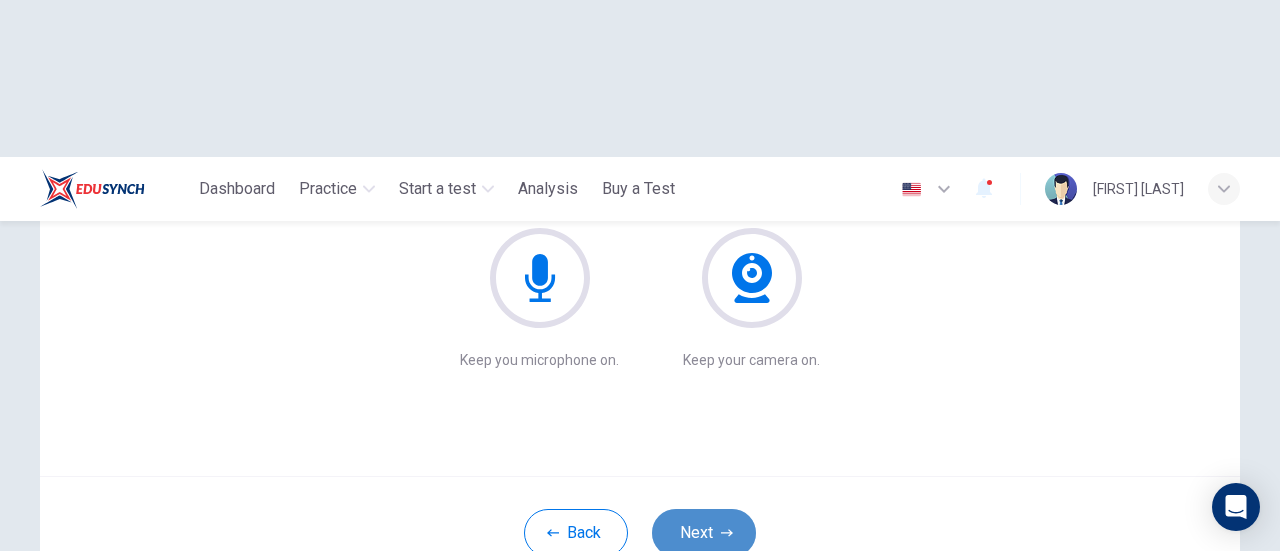 click on "Next" at bounding box center (704, 533) 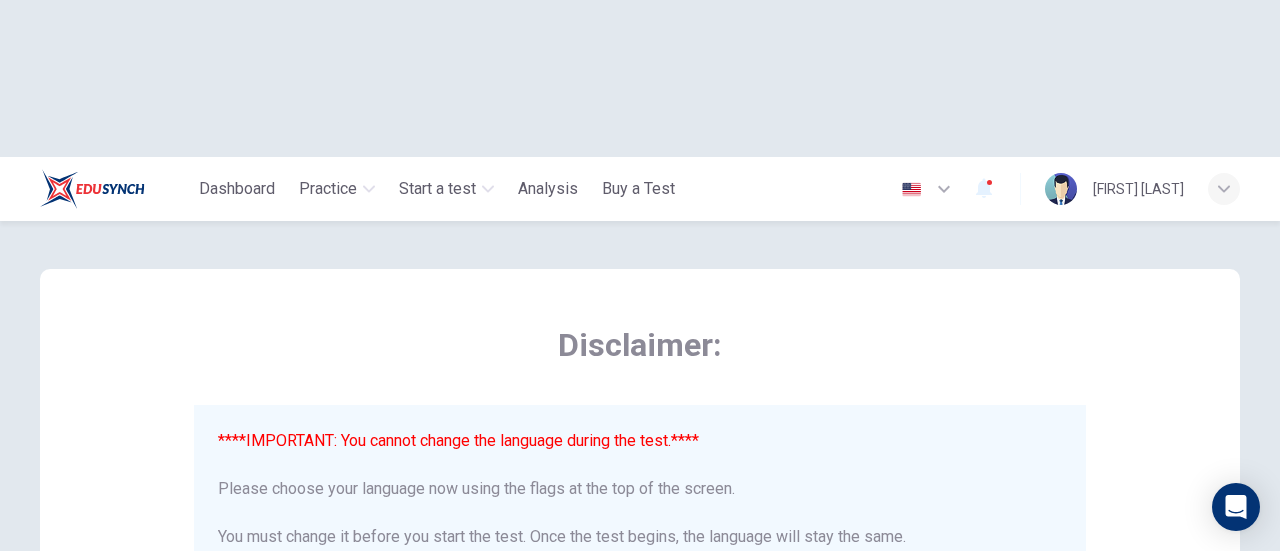 scroll, scrollTop: 0, scrollLeft: 0, axis: both 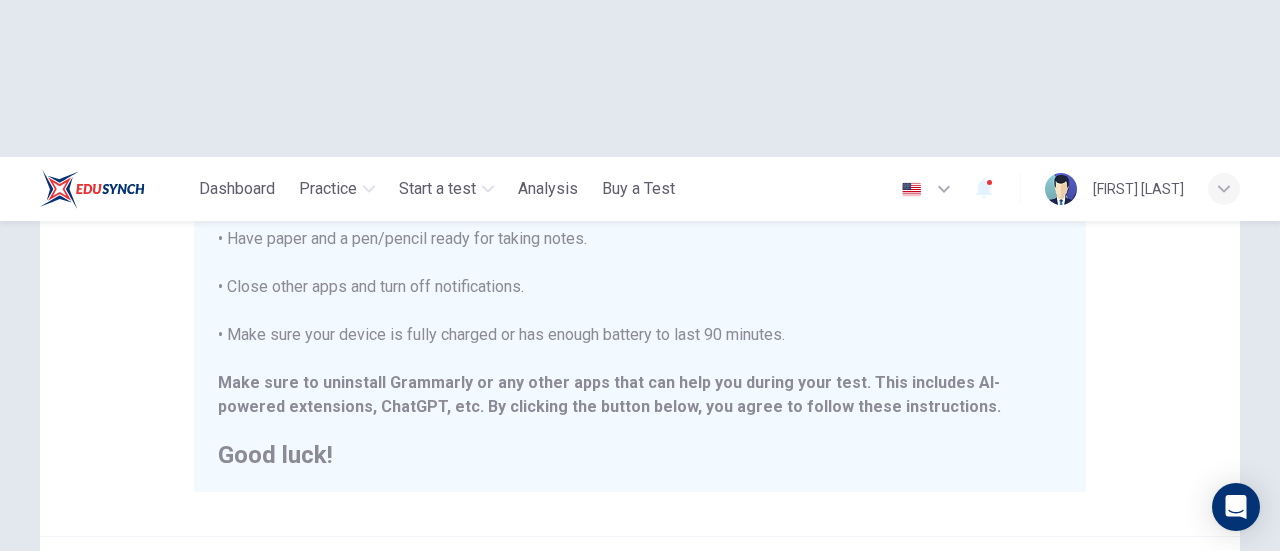 click on "Disclaimer: ****IMPORTANT: You cannot change the language during the test.****
Please choose your language now using the flags at the top of the screen. You must change it before you start the test. Once the test begins, the language will stay the same.
You are about to start a  CEFR Level Test .
Before You Start the Test:
• Once you start the test, you cannot pause it.
• If you leave early, your answers will not be saved, and you cannot return.
• The test takes about  1 hour  to complete.
Tips for a Better Test Experience:
• Use Wi-Fi or a strong internet connection for fewer disruptions.
• Find a quiet place where you won’t be disturbed.
• Have paper and a pen/pencil ready for taking notes.
• Close other apps and turn off notifications.
• Make sure your device is fully charged or has enough battery to last 90 minutes.
Make sure to uninstall Grammarly or any other apps that can help you during your test. This includes AI-powered extensions, ChatGPT, etc." at bounding box center [640, 156] 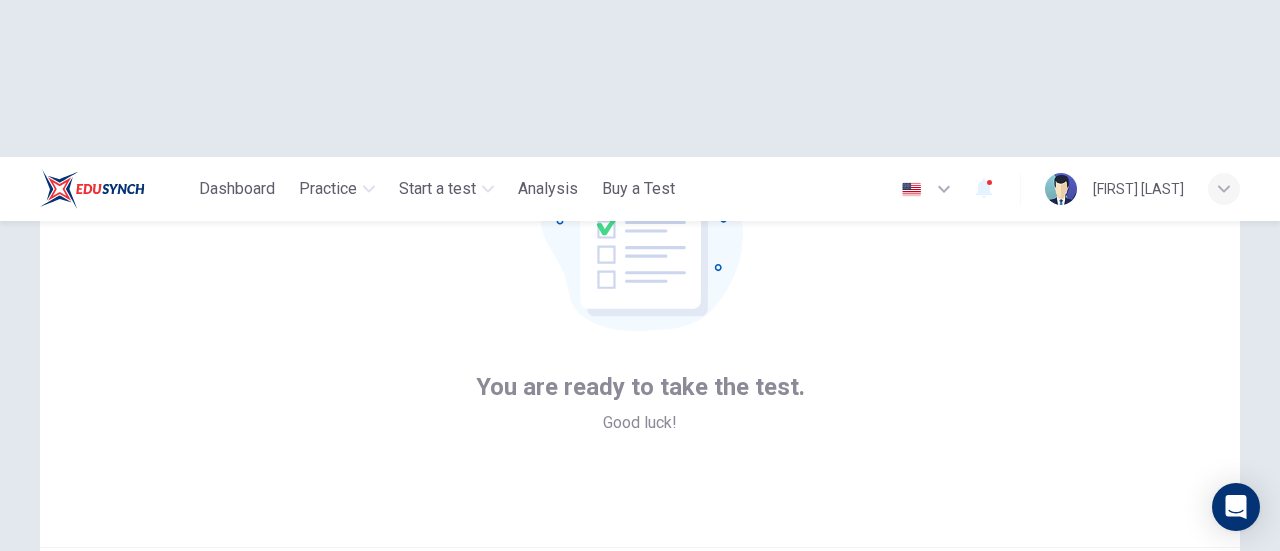scroll, scrollTop: 281, scrollLeft: 0, axis: vertical 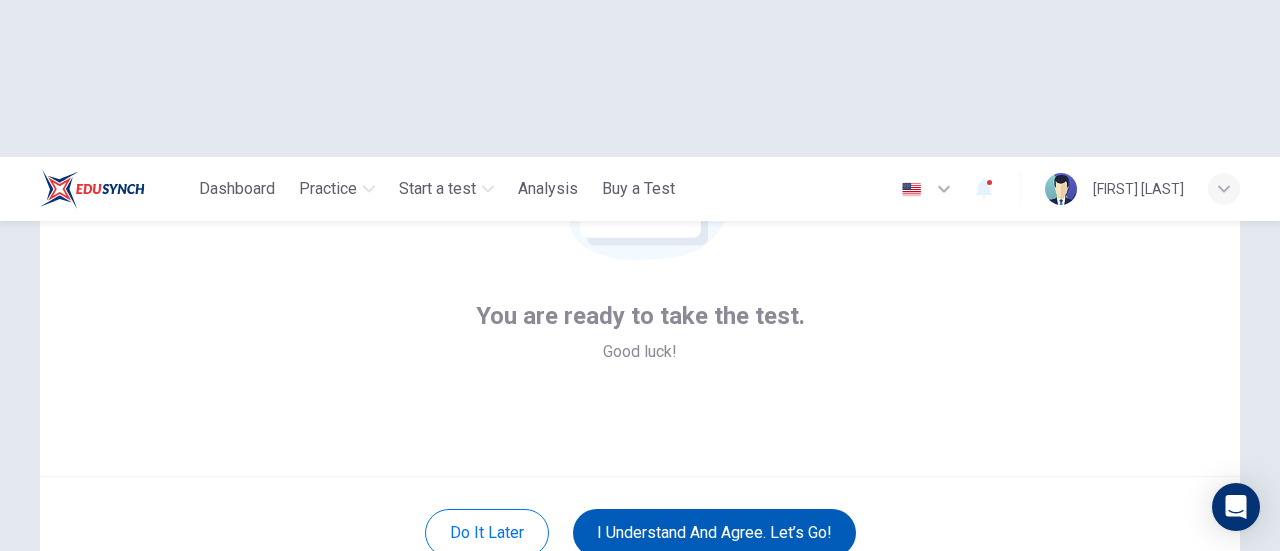click on "I understand and agree. Let’s go!" at bounding box center [714, 533] 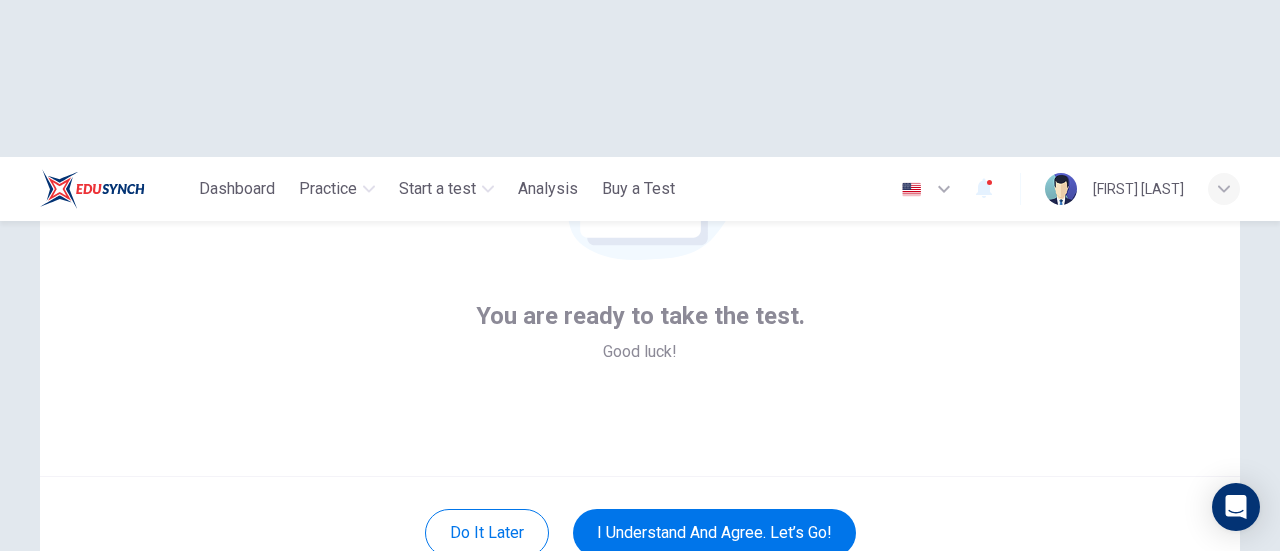 scroll, scrollTop: 224, scrollLeft: 0, axis: vertical 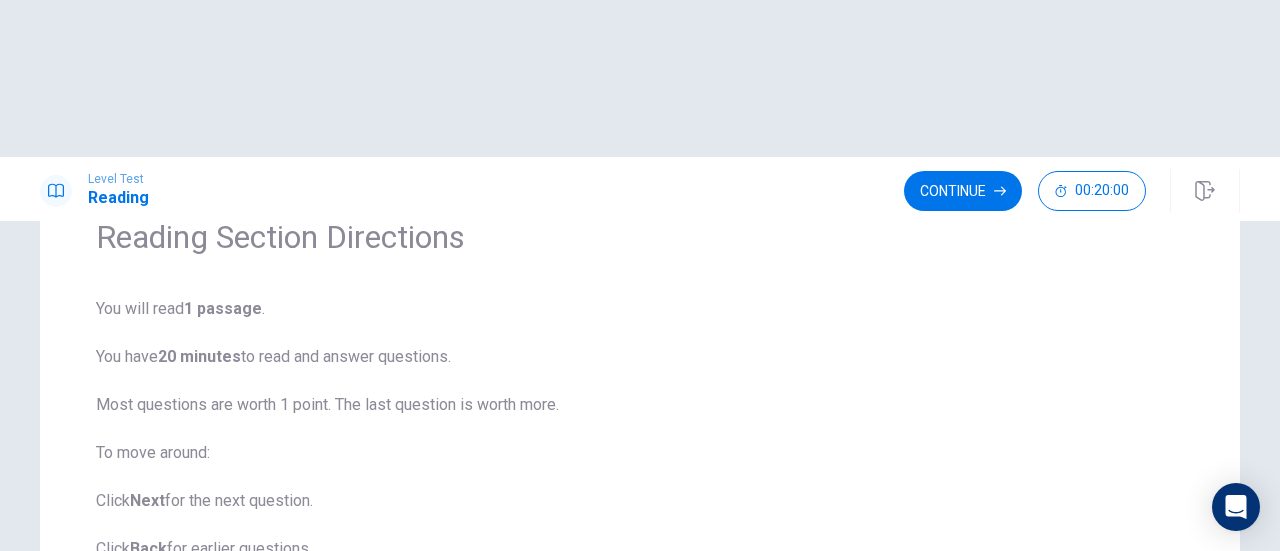 click on "Continue" at bounding box center (963, 191) 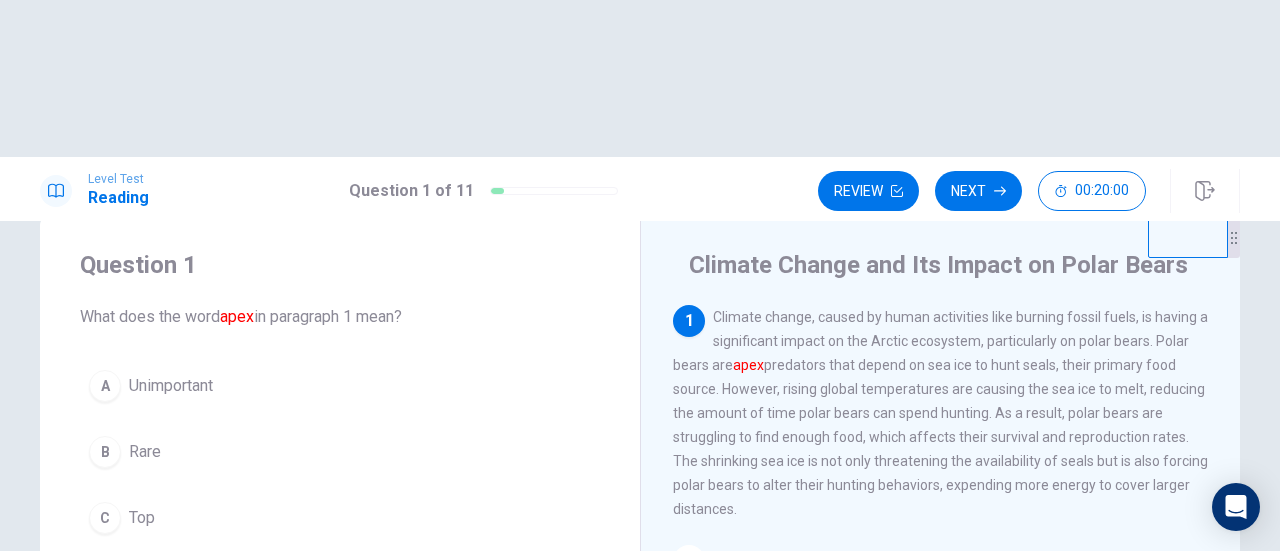 scroll, scrollTop: 0, scrollLeft: 0, axis: both 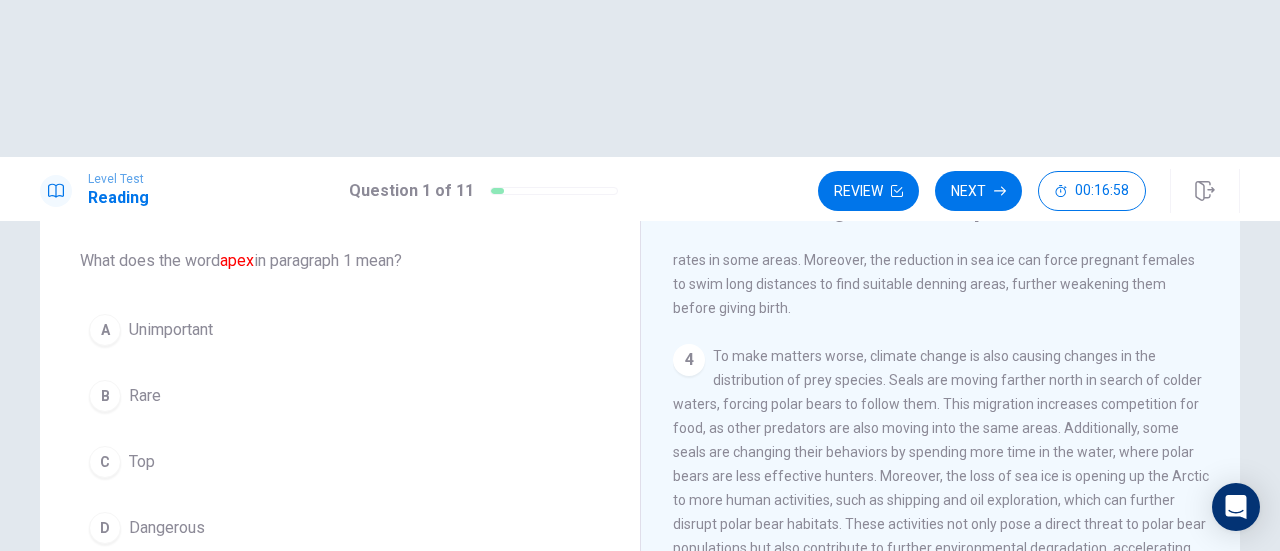 click on "C" at bounding box center (105, 462) 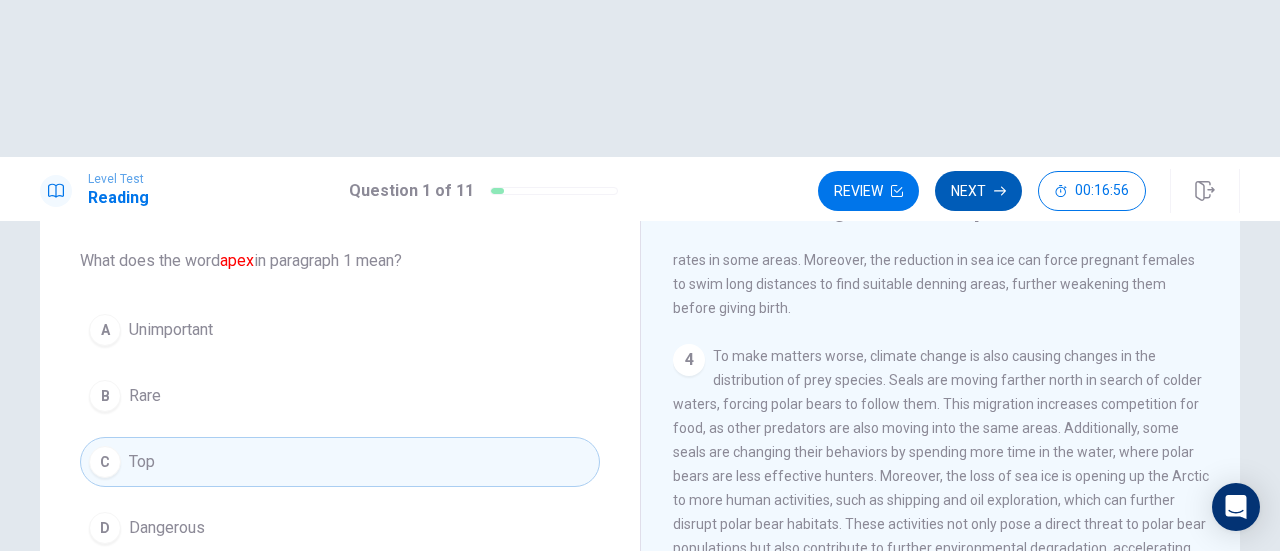 click on "Next" at bounding box center [978, 191] 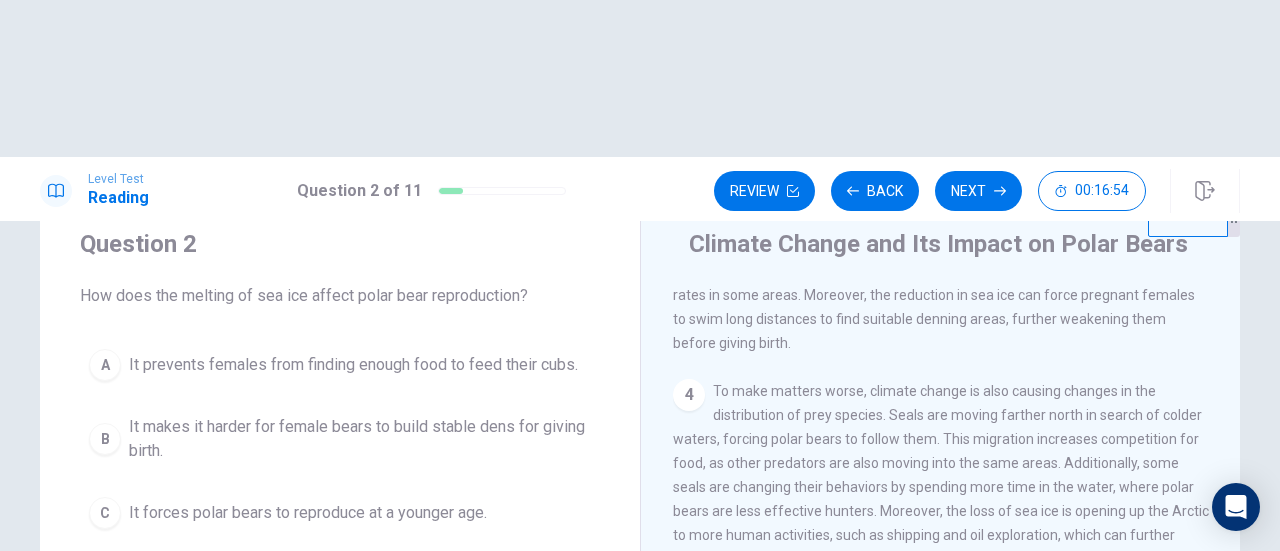 scroll, scrollTop: 100, scrollLeft: 0, axis: vertical 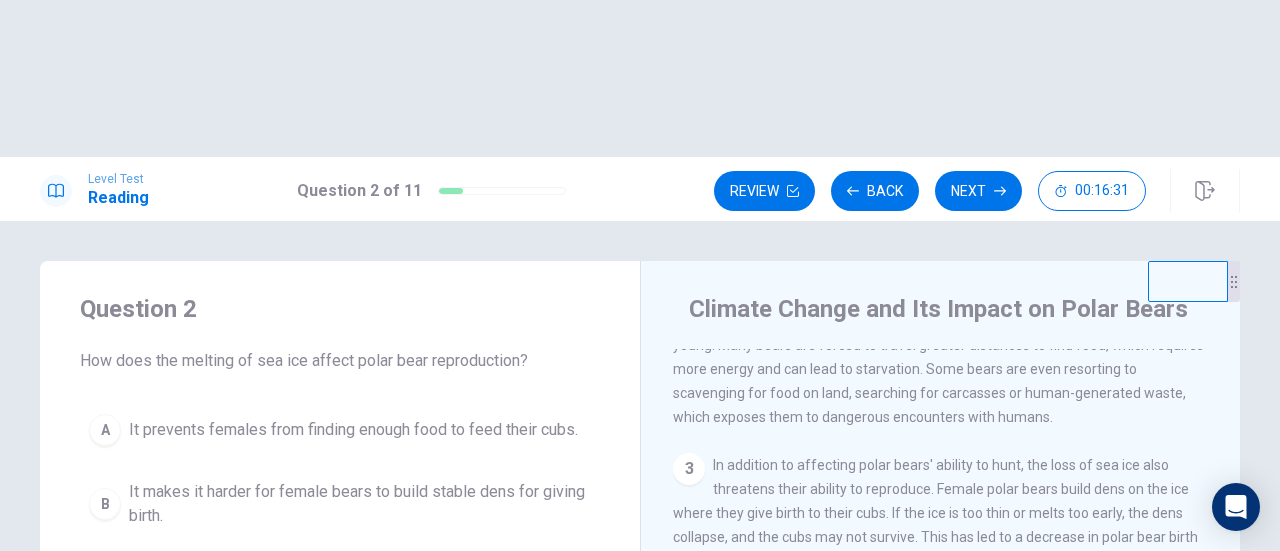 click on "B" at bounding box center [105, 504] 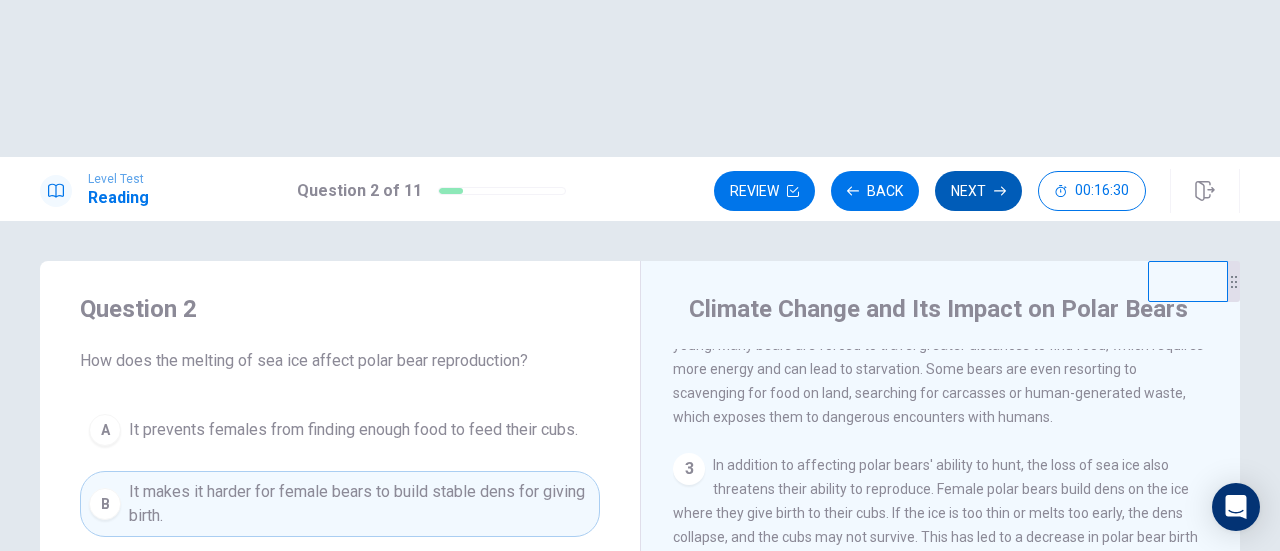 click on "Next" at bounding box center (978, 191) 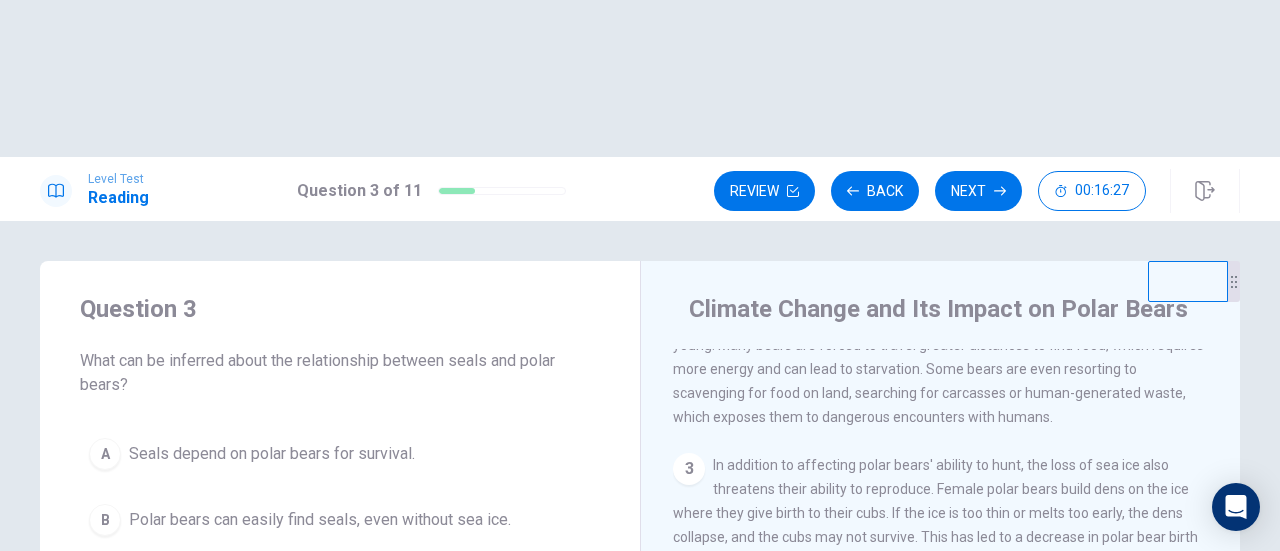 scroll, scrollTop: 500, scrollLeft: 0, axis: vertical 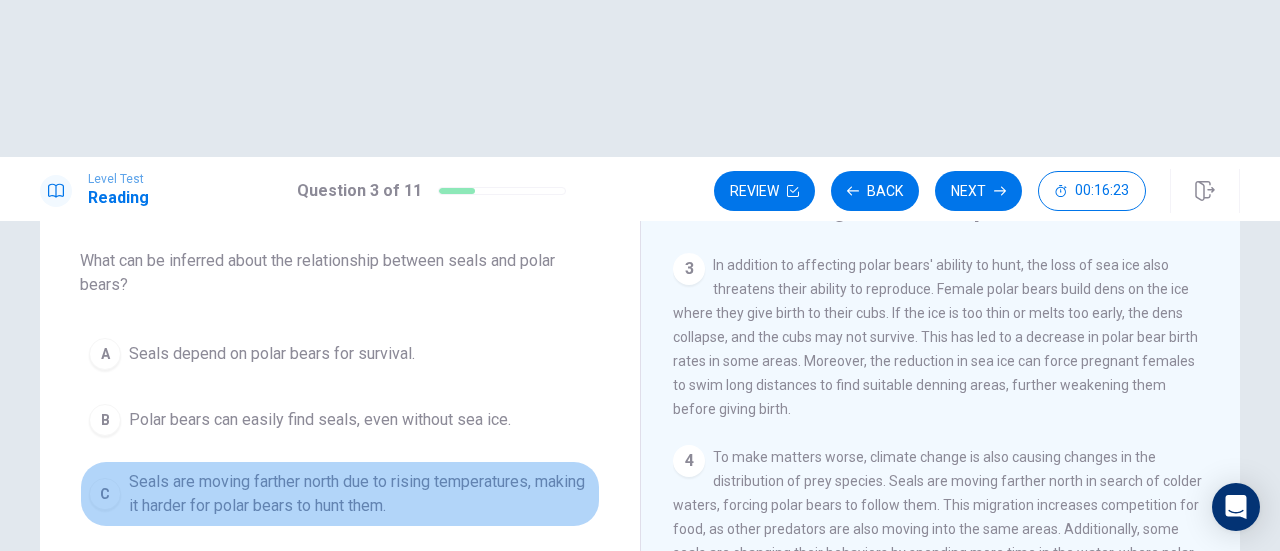 click on "C" at bounding box center (105, 494) 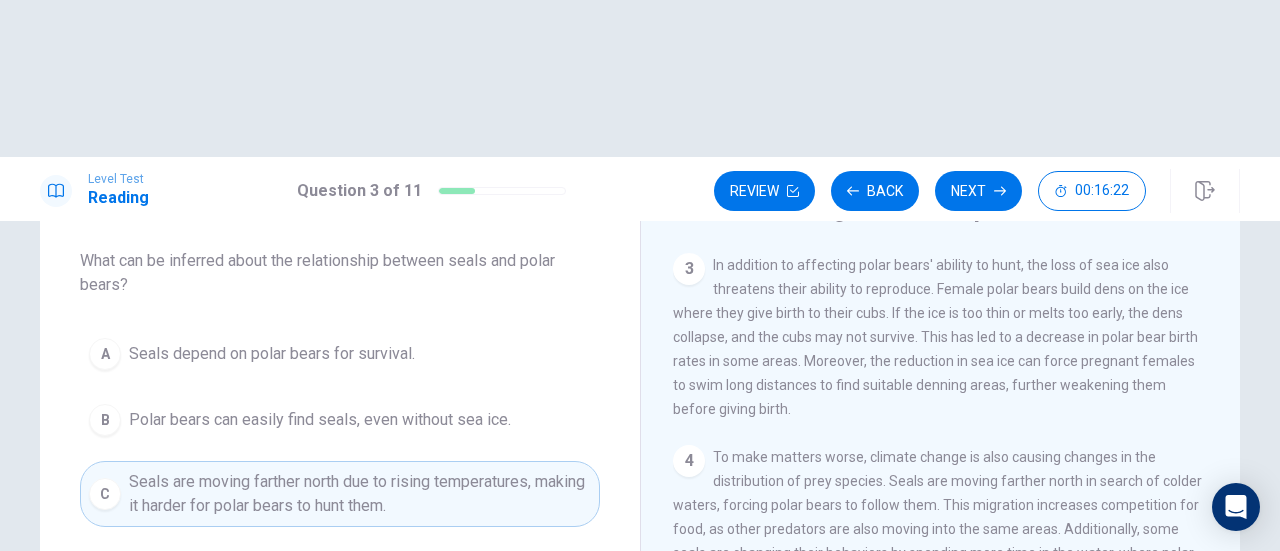 click on "Next" at bounding box center (978, 191) 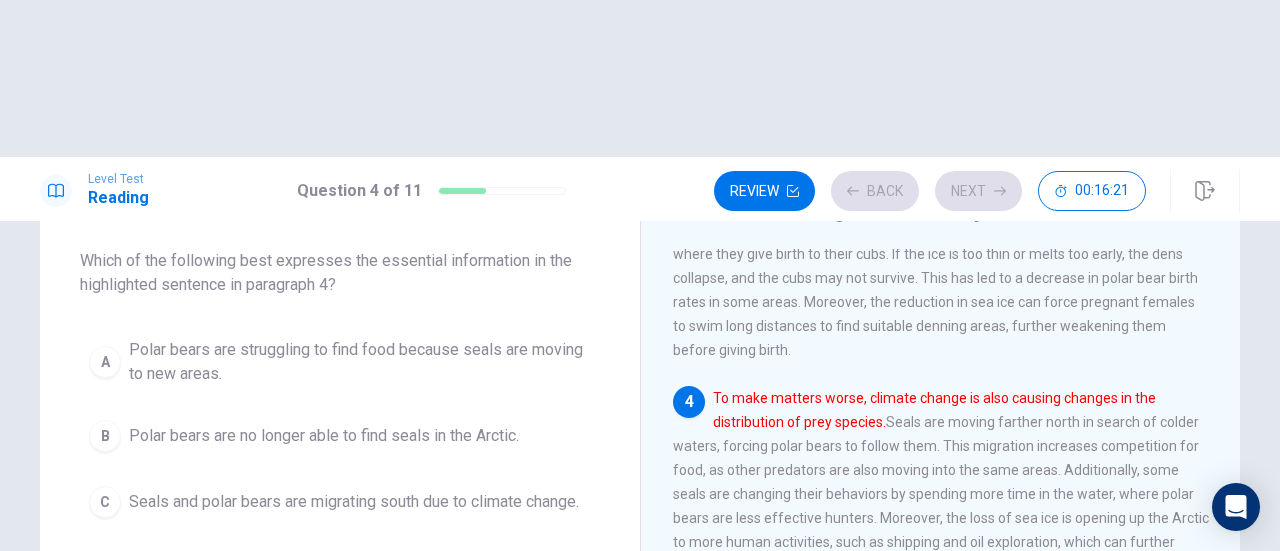 scroll, scrollTop: 585, scrollLeft: 0, axis: vertical 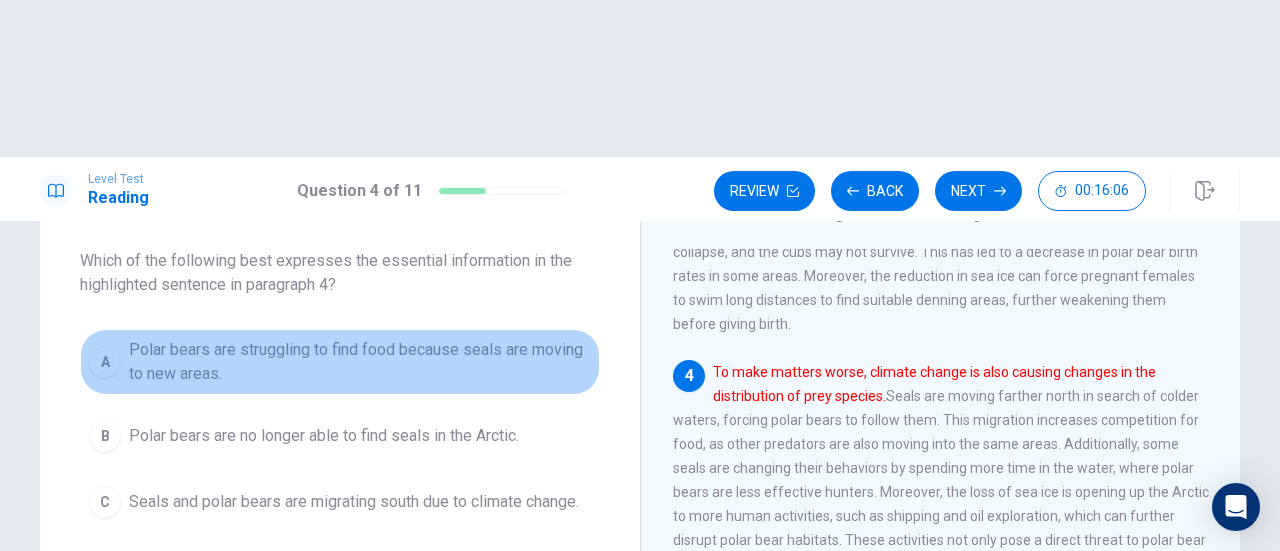 click on "A" at bounding box center (105, 362) 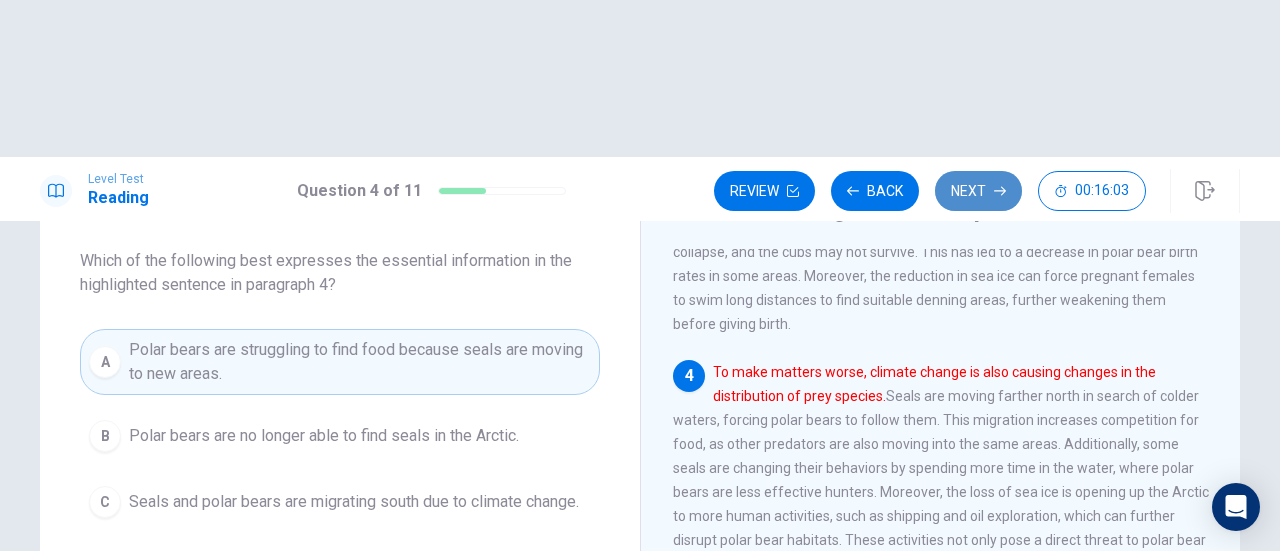 click on "Next" at bounding box center (978, 191) 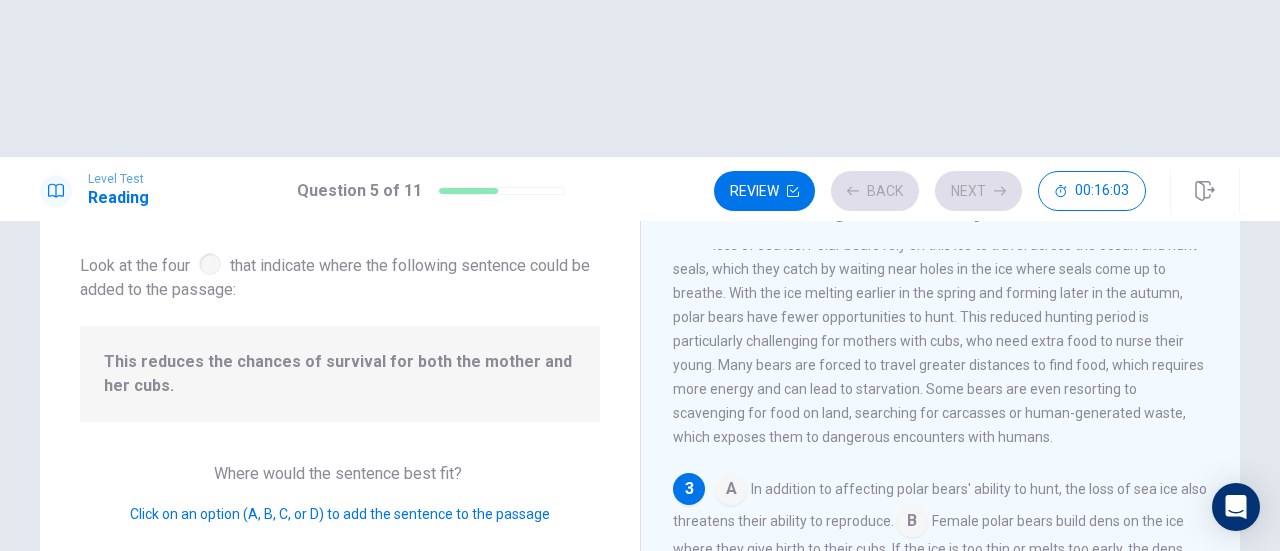scroll, scrollTop: 342, scrollLeft: 0, axis: vertical 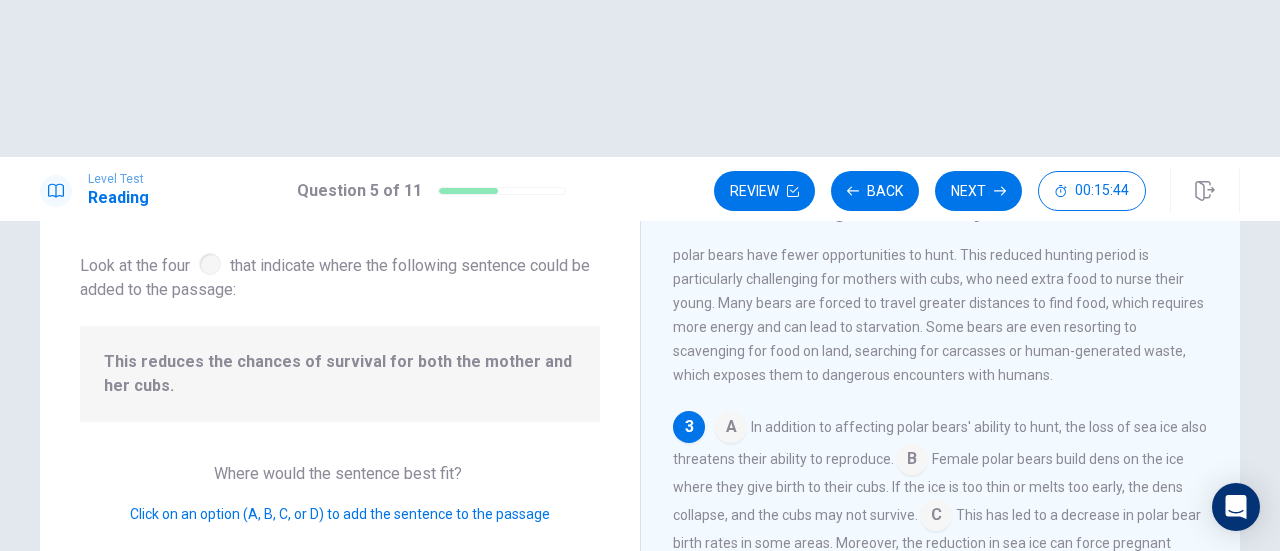 click at bounding box center [936, 517] 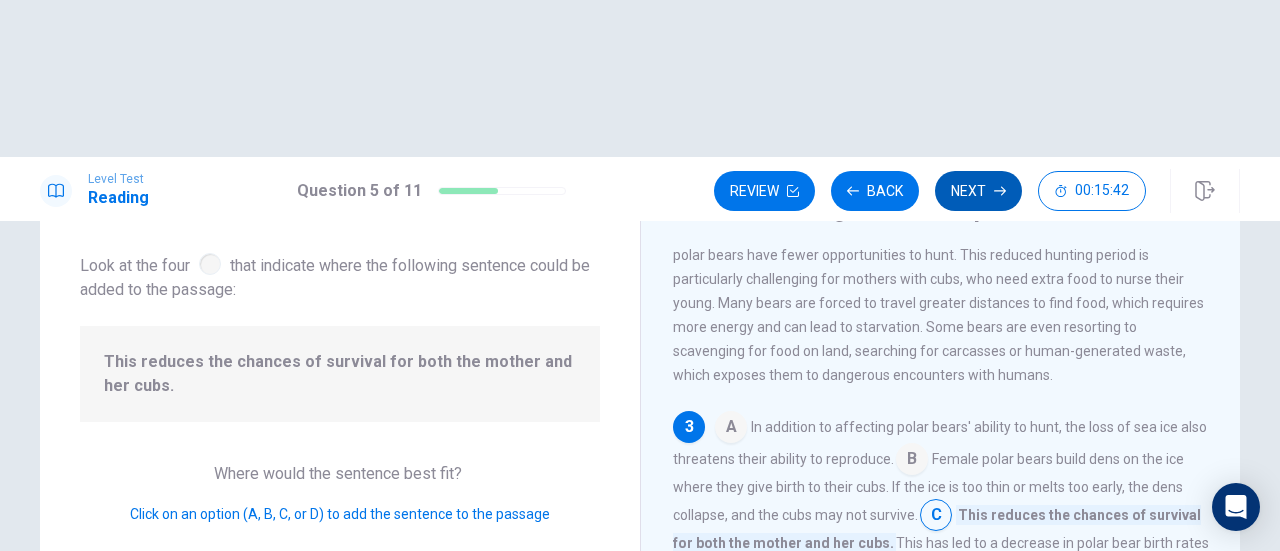 click on "Next" at bounding box center [978, 191] 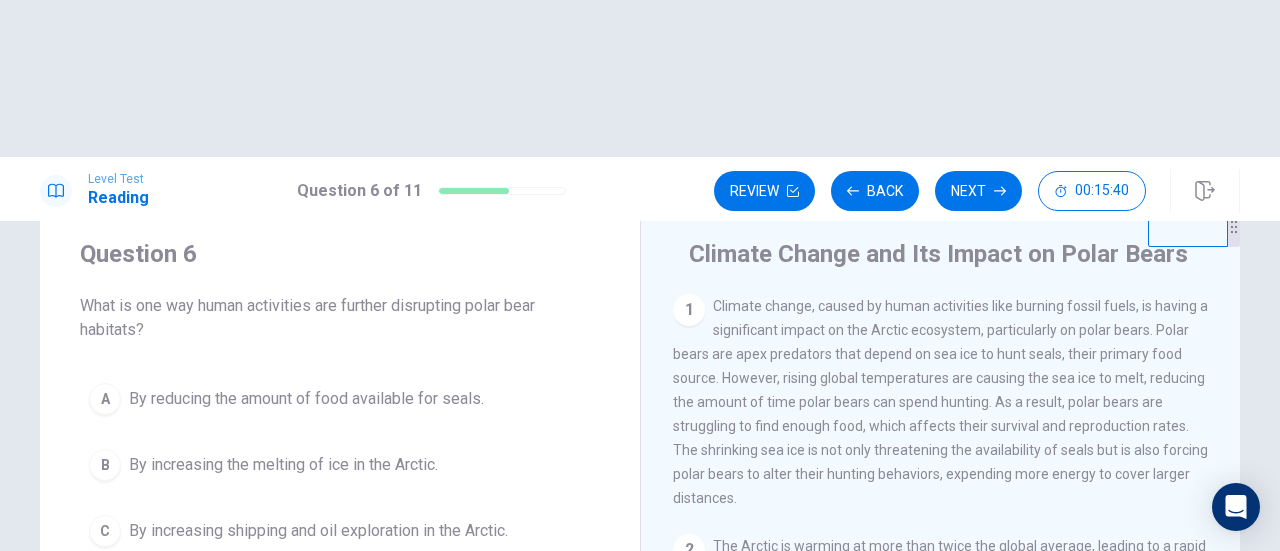 scroll, scrollTop: 100, scrollLeft: 0, axis: vertical 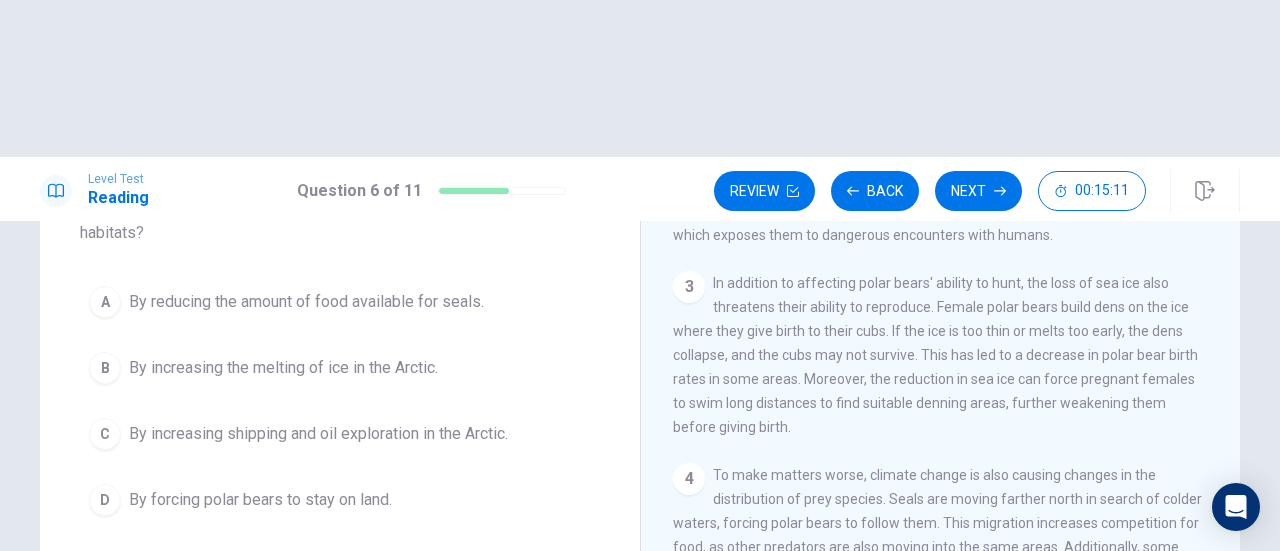 click on "C" at bounding box center (105, 434) 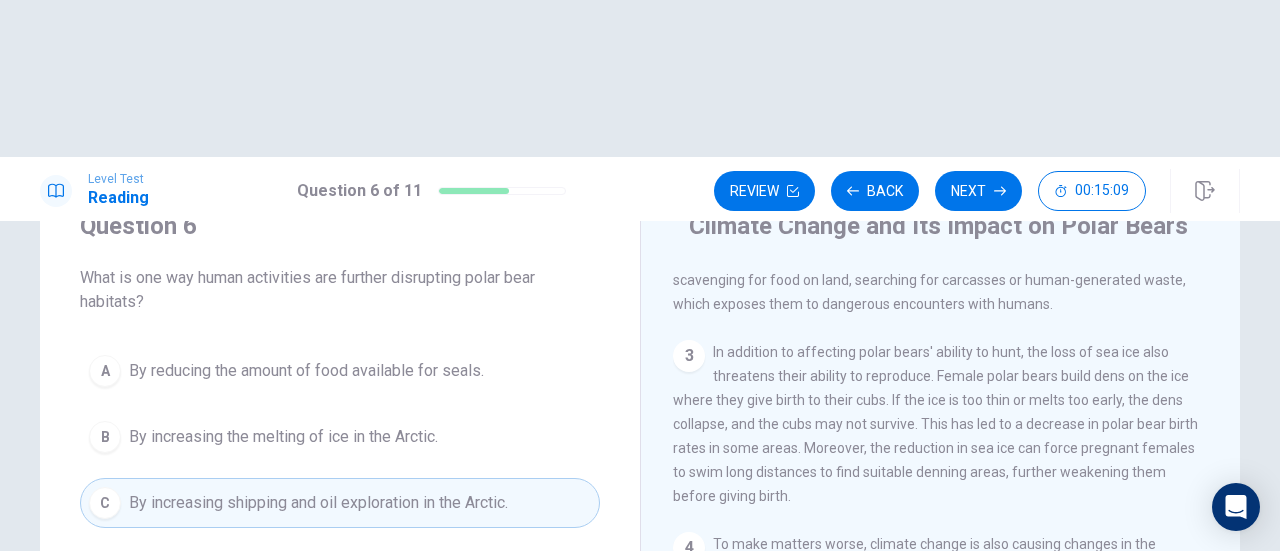scroll, scrollTop: 52, scrollLeft: 0, axis: vertical 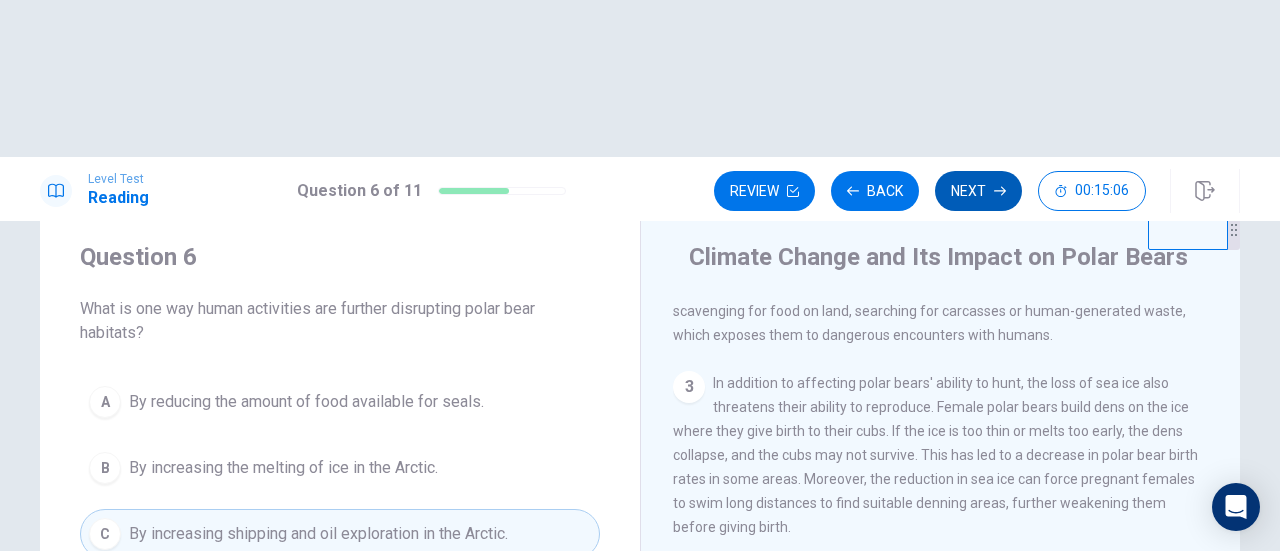 click on "Next" at bounding box center (978, 191) 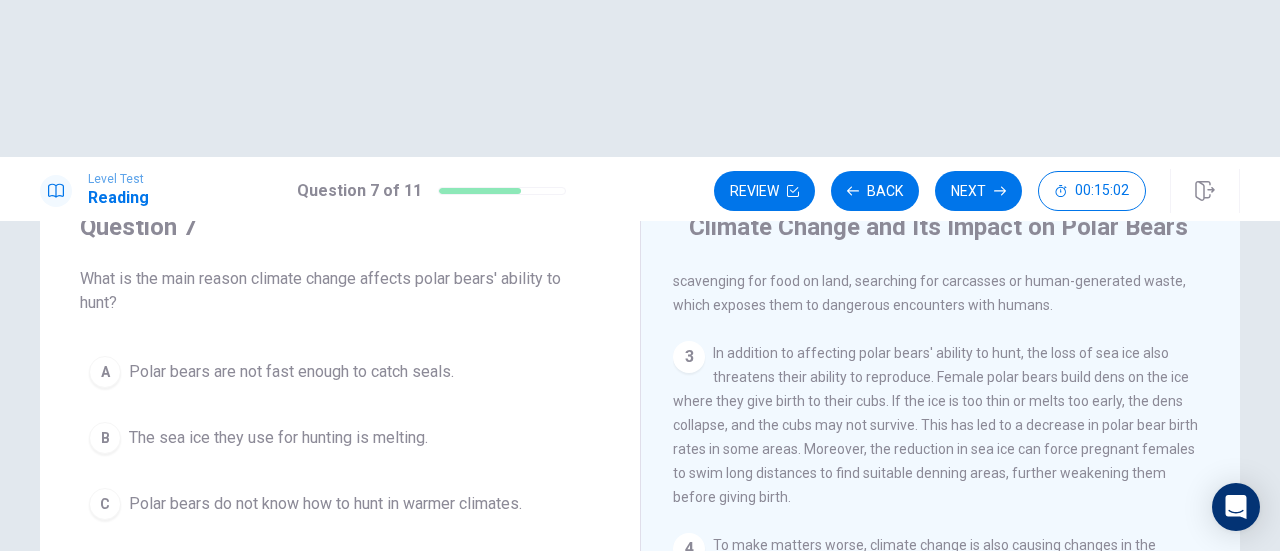 scroll, scrollTop: 52, scrollLeft: 0, axis: vertical 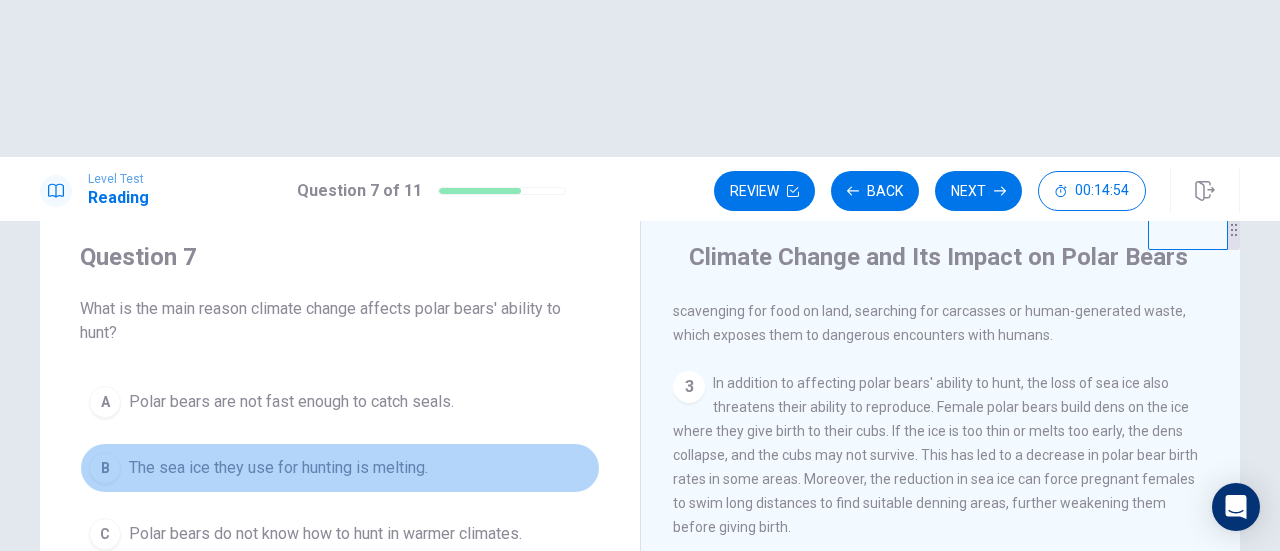click on "B" at bounding box center (105, 468) 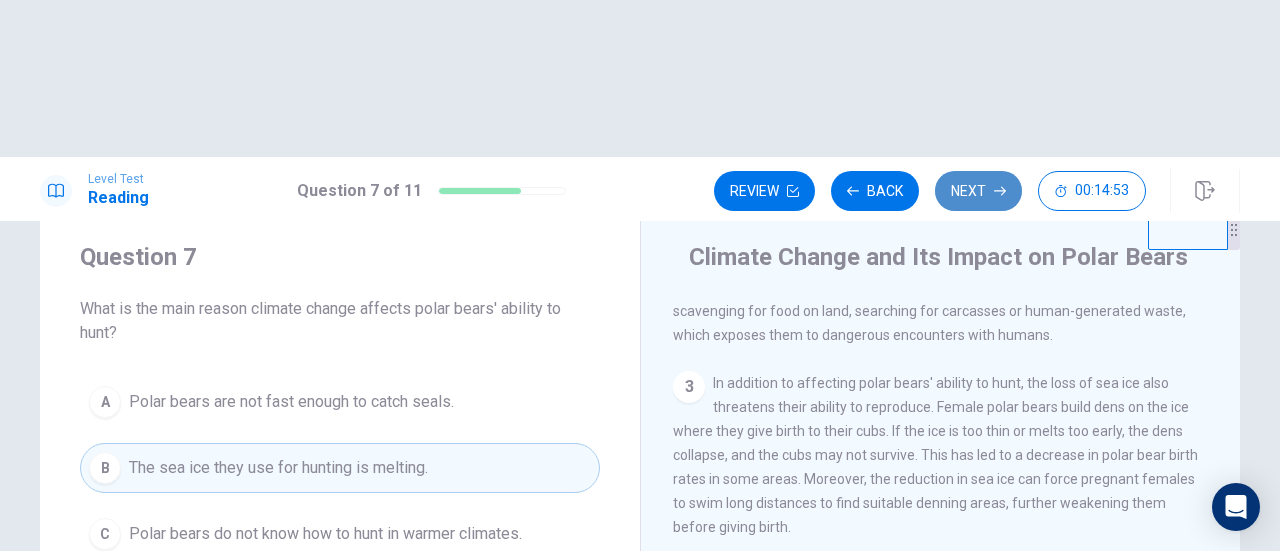 click on "Next" at bounding box center (978, 191) 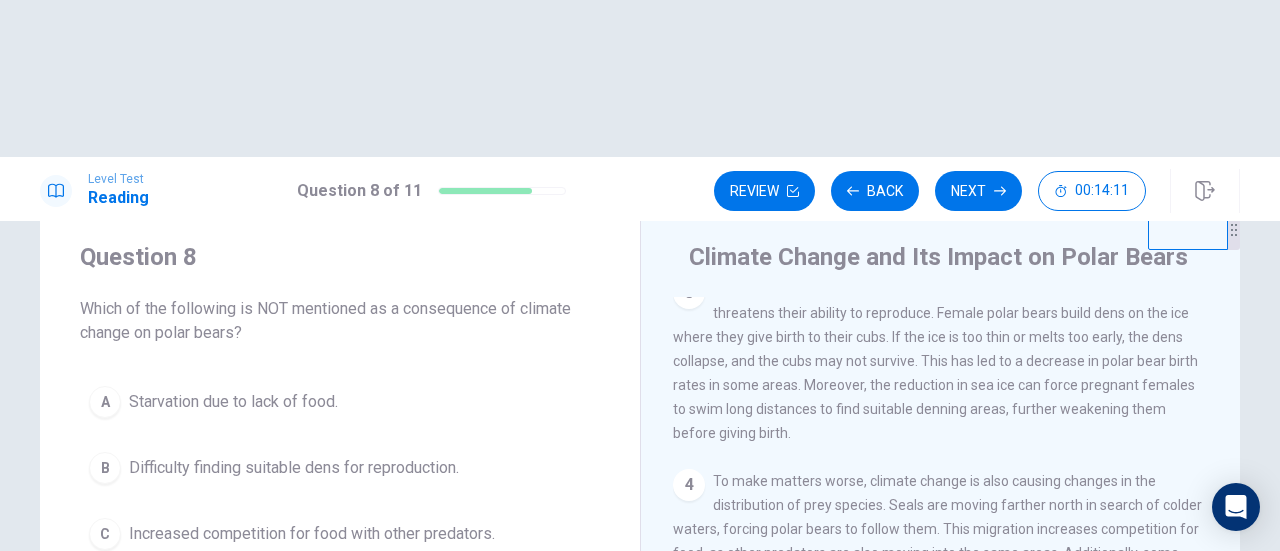 scroll, scrollTop: 430, scrollLeft: 0, axis: vertical 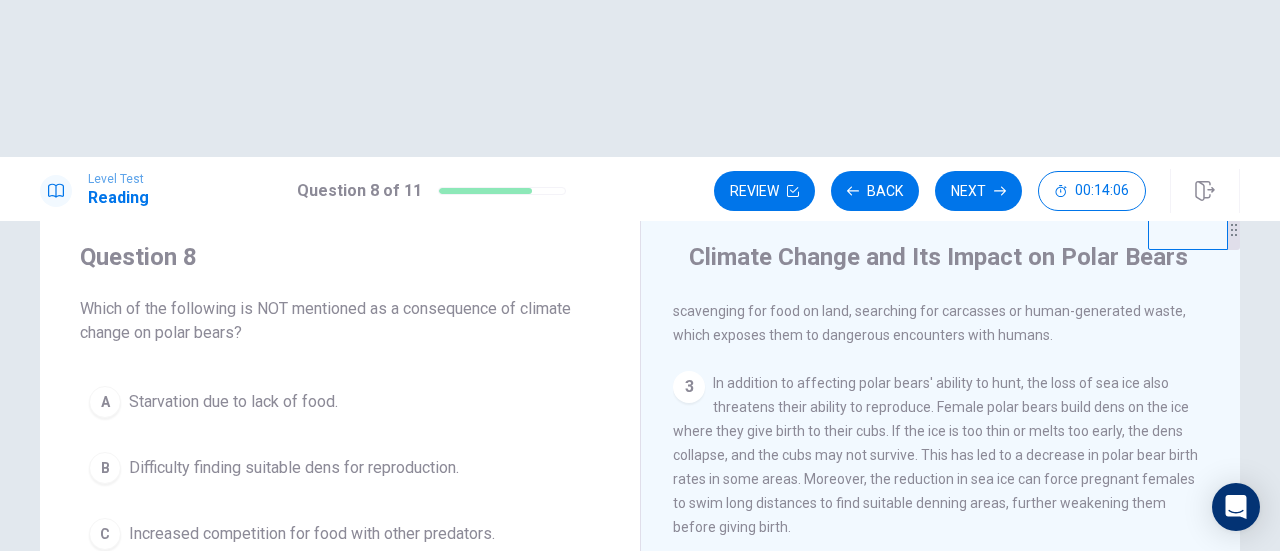 click on "D Changes in the natural color of their fur." at bounding box center [340, 600] 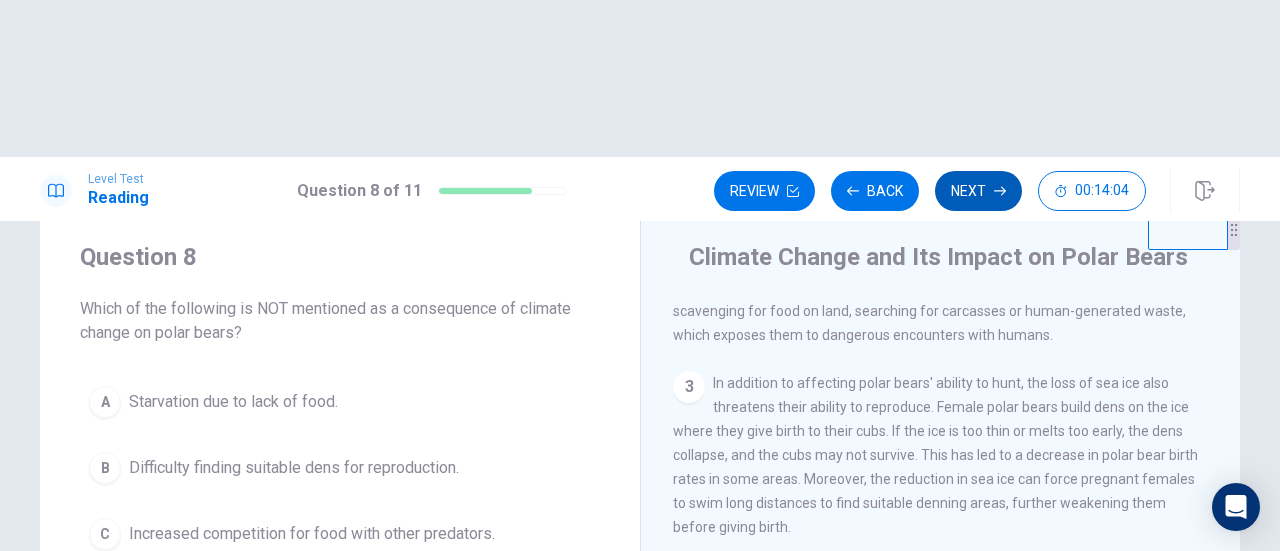 click on "Next" at bounding box center (978, 191) 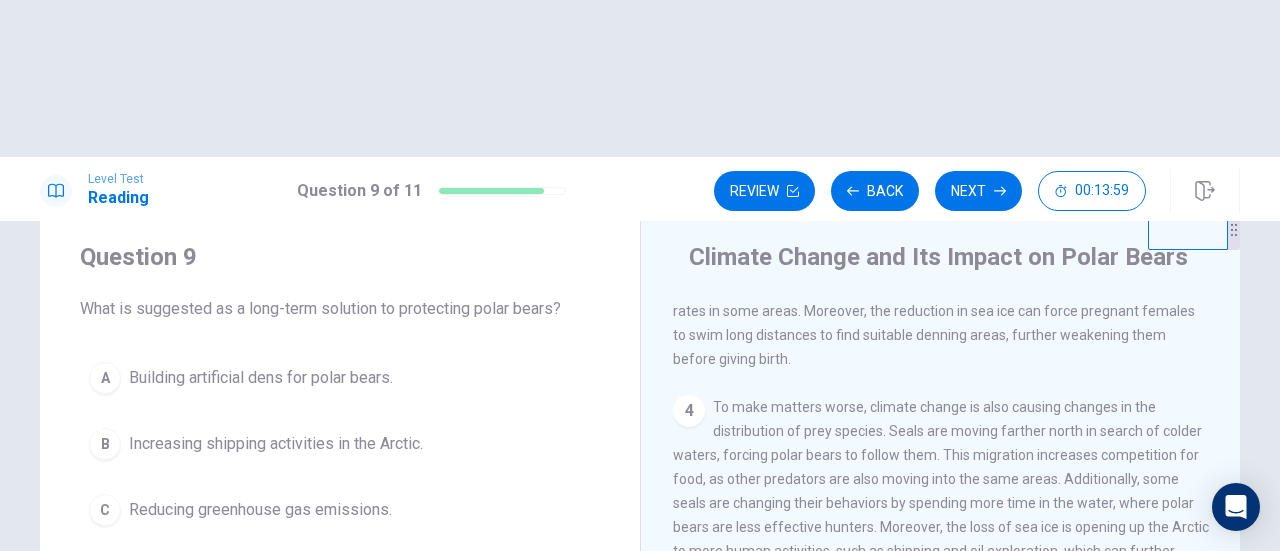 scroll, scrollTop: 630, scrollLeft: 0, axis: vertical 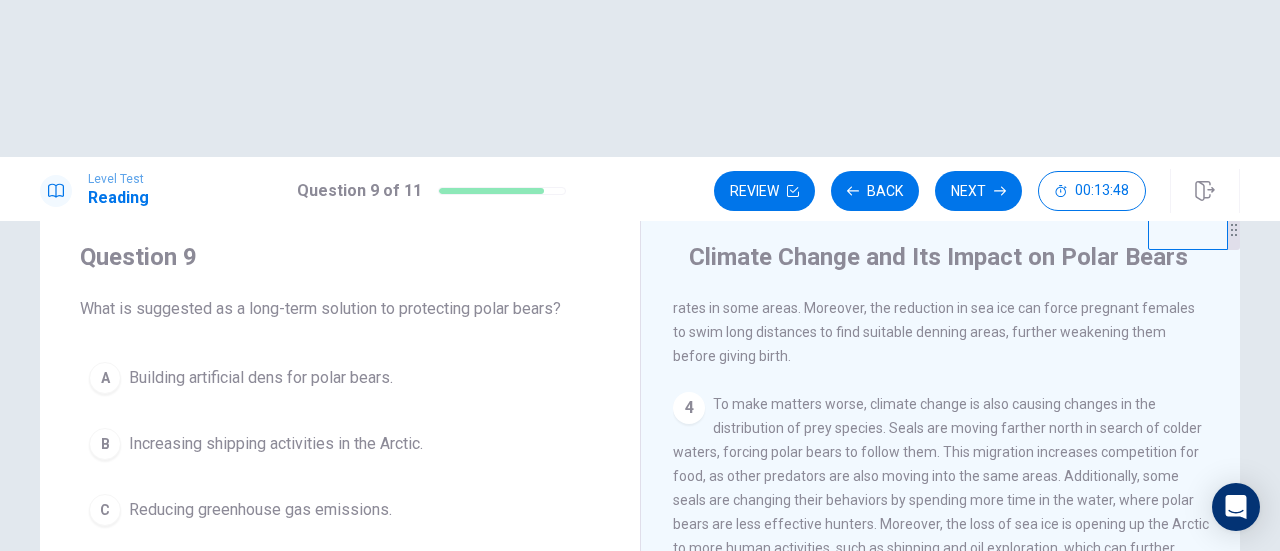 click on "C" at bounding box center (105, 510) 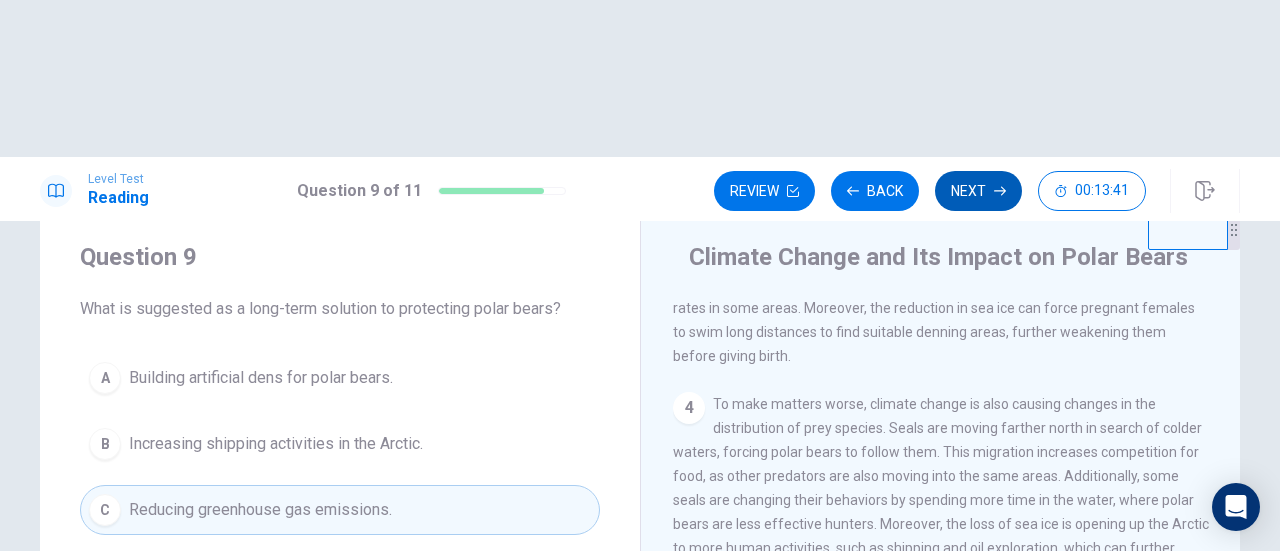 click on "Next" at bounding box center [978, 191] 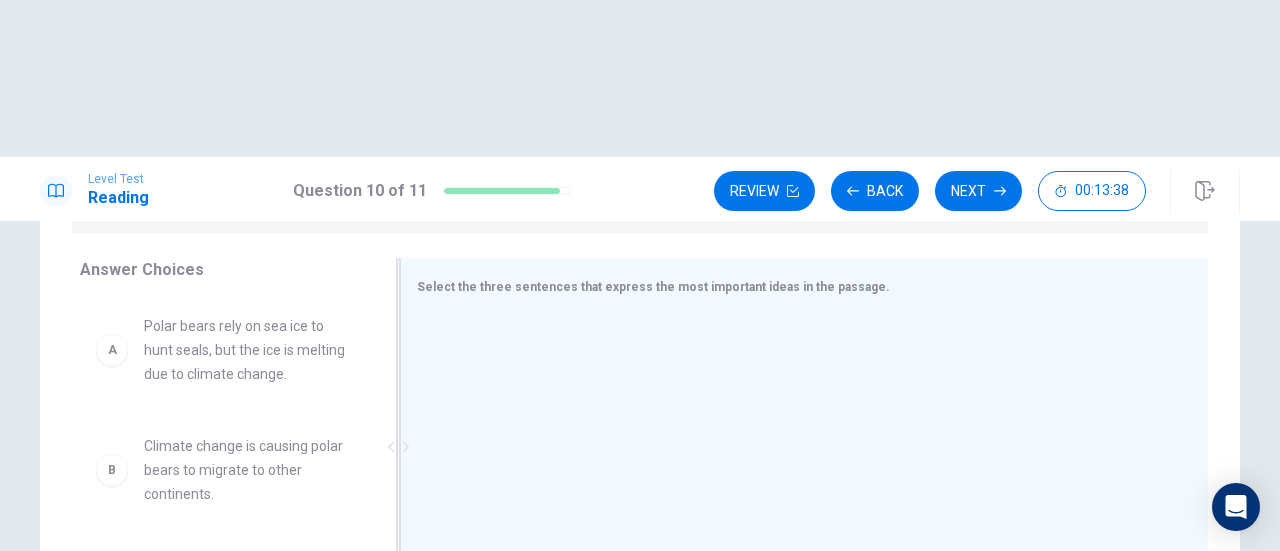 scroll, scrollTop: 352, scrollLeft: 0, axis: vertical 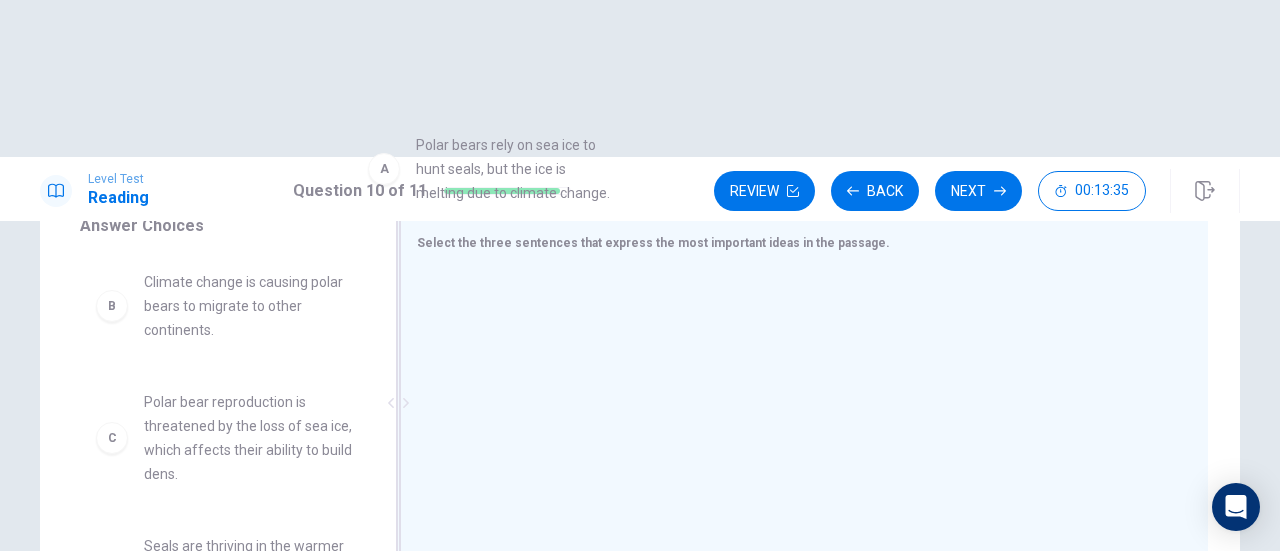 drag, startPoint x: 274, startPoint y: 165, endPoint x: 524, endPoint y: 169, distance: 250.032 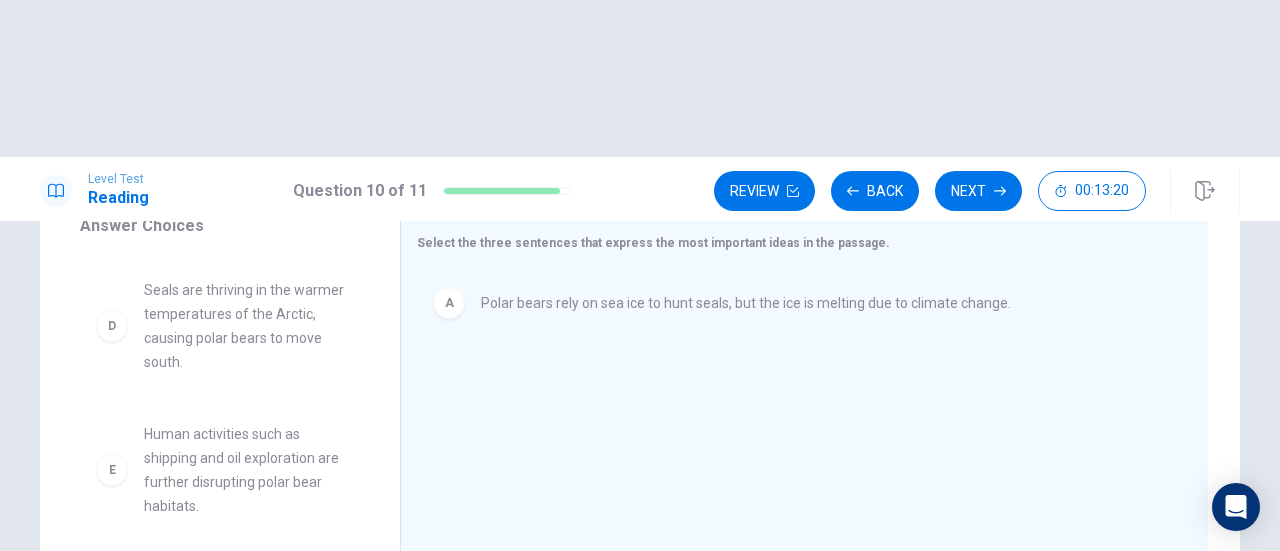 scroll, scrollTop: 300, scrollLeft: 0, axis: vertical 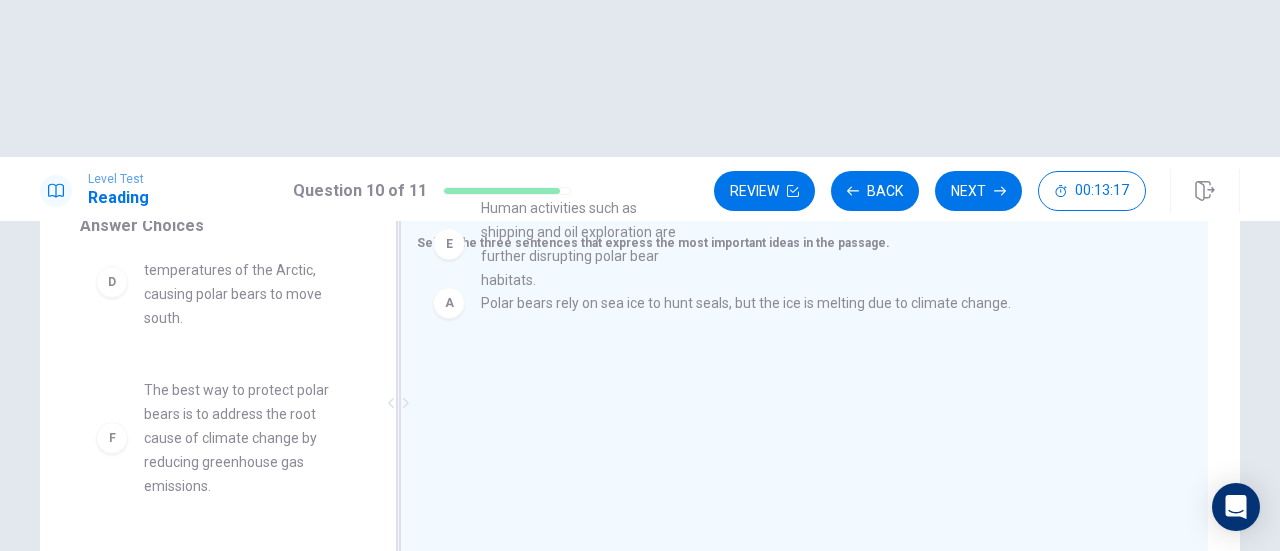 drag, startPoint x: 246, startPoint y: 289, endPoint x: 632, endPoint y: 257, distance: 387.32416 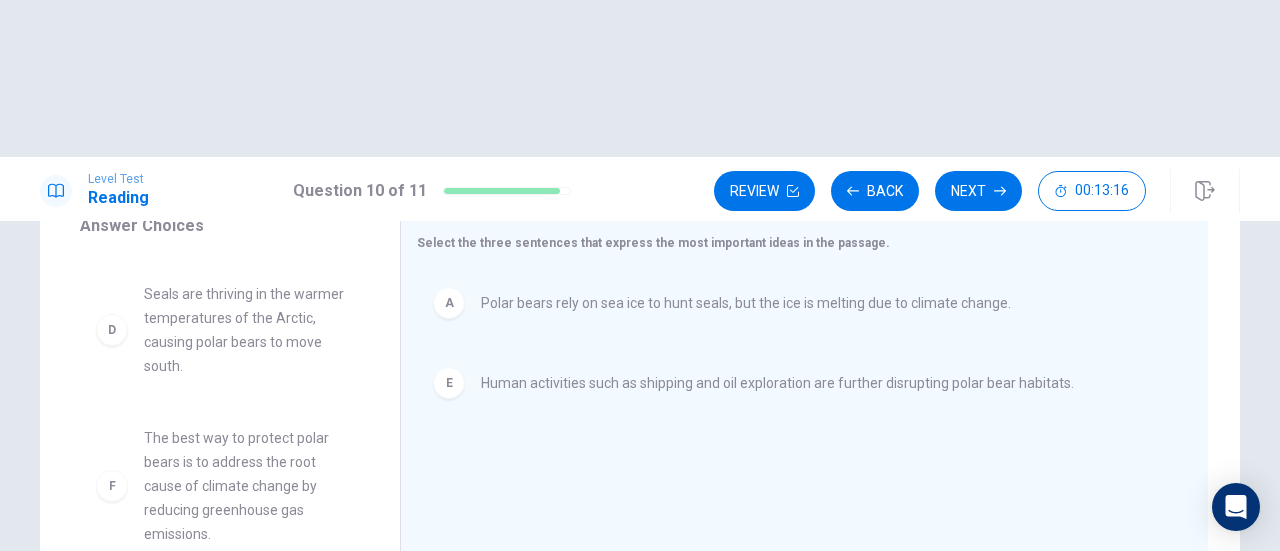 scroll, scrollTop: 252, scrollLeft: 0, axis: vertical 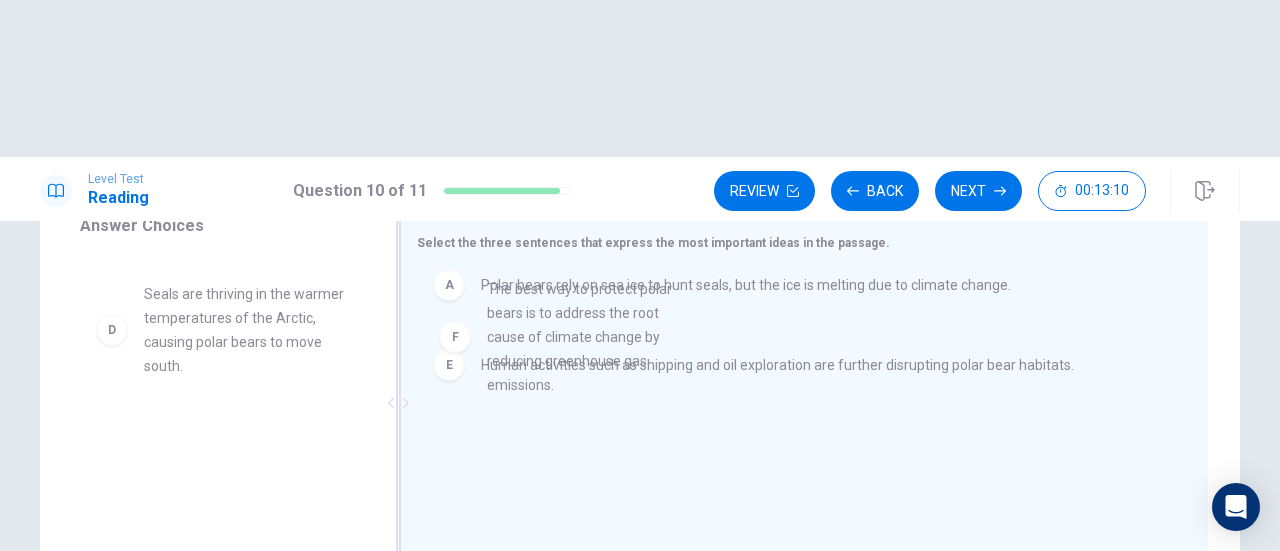 drag, startPoint x: 211, startPoint y: 353, endPoint x: 598, endPoint y: 359, distance: 387.0465 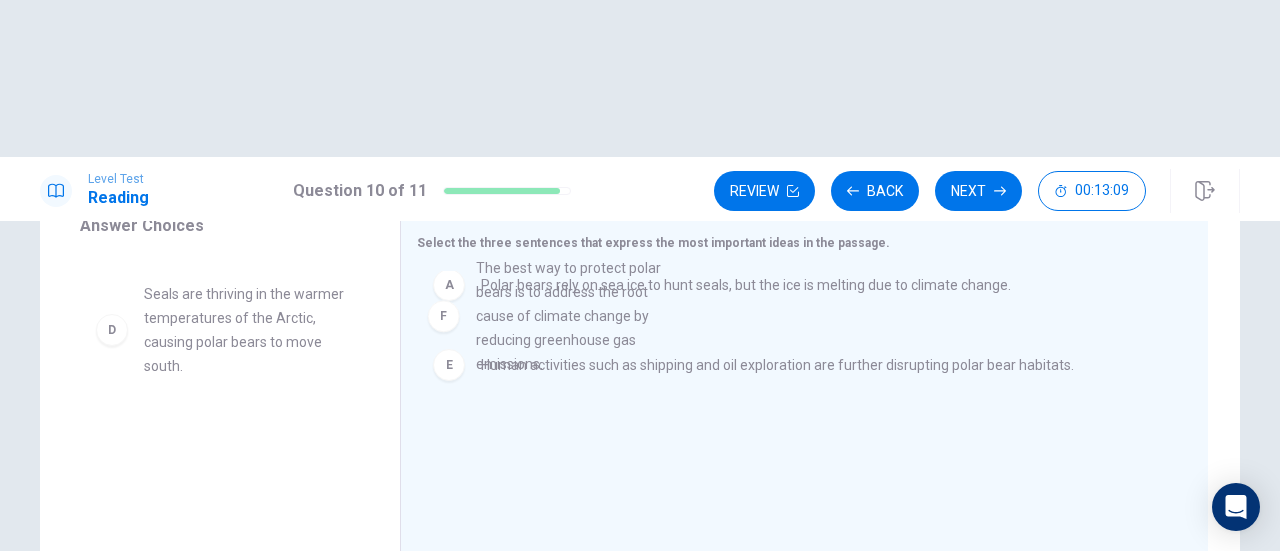 scroll, scrollTop: 111, scrollLeft: 0, axis: vertical 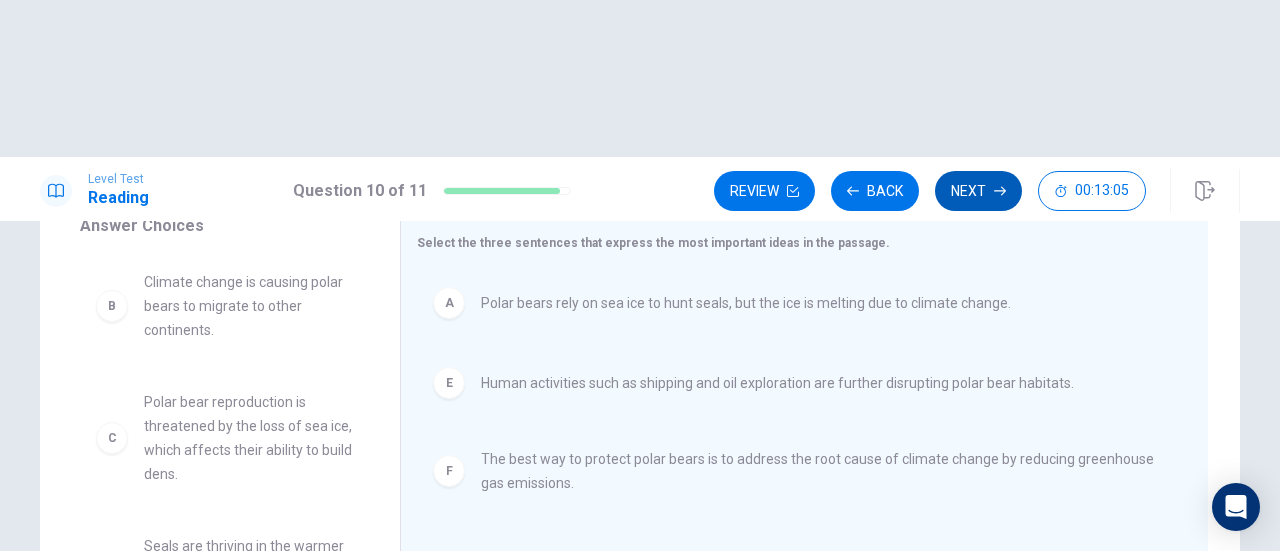 click on "Next" at bounding box center [978, 191] 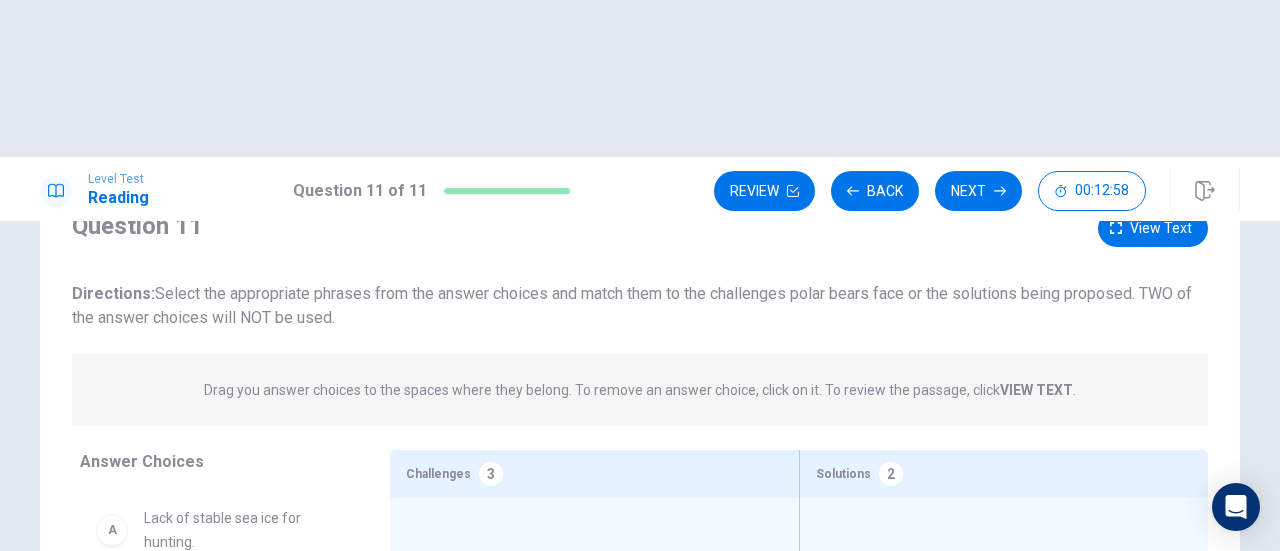 scroll, scrollTop: 52, scrollLeft: 0, axis: vertical 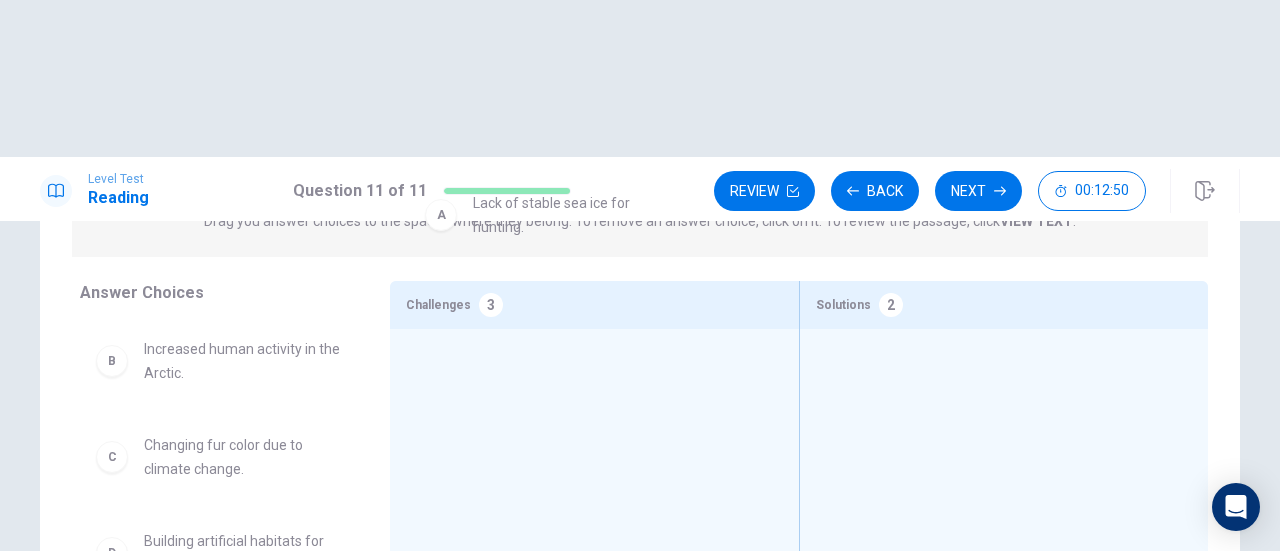 drag, startPoint x: 232, startPoint y: 223, endPoint x: 651, endPoint y: 244, distance: 419.5259 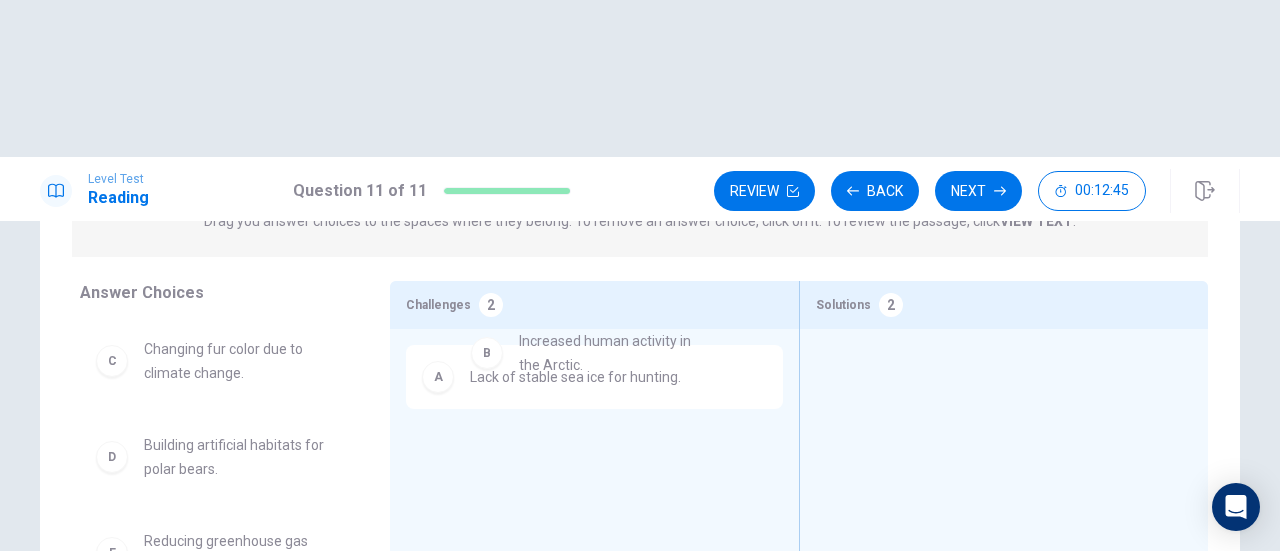 drag, startPoint x: 239, startPoint y: 218, endPoint x: 632, endPoint y: 347, distance: 413.63028 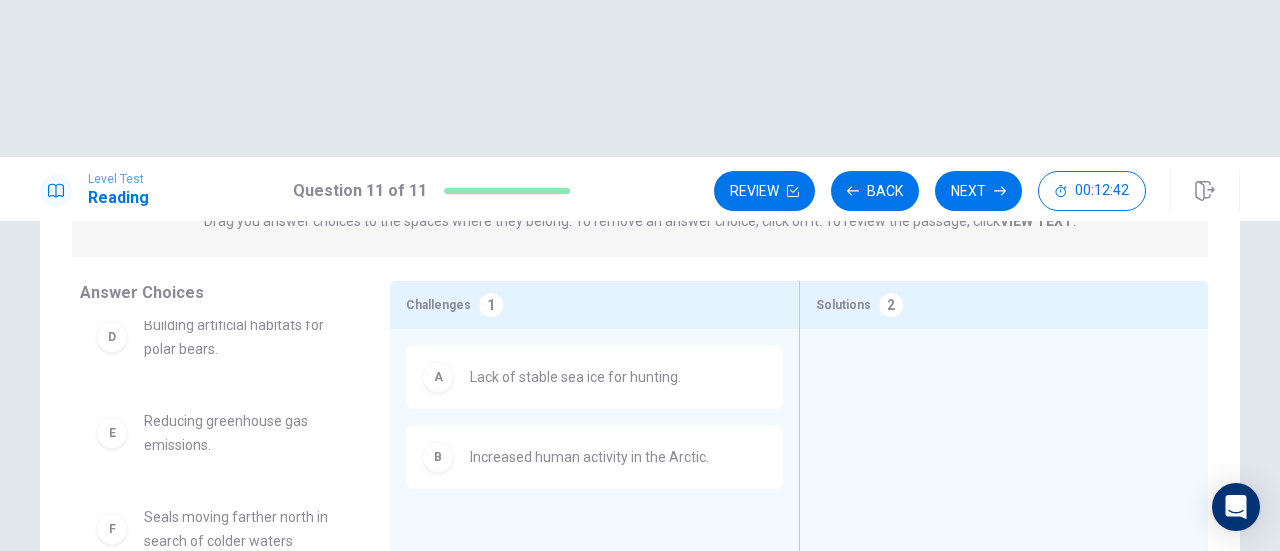 scroll, scrollTop: 140, scrollLeft: 0, axis: vertical 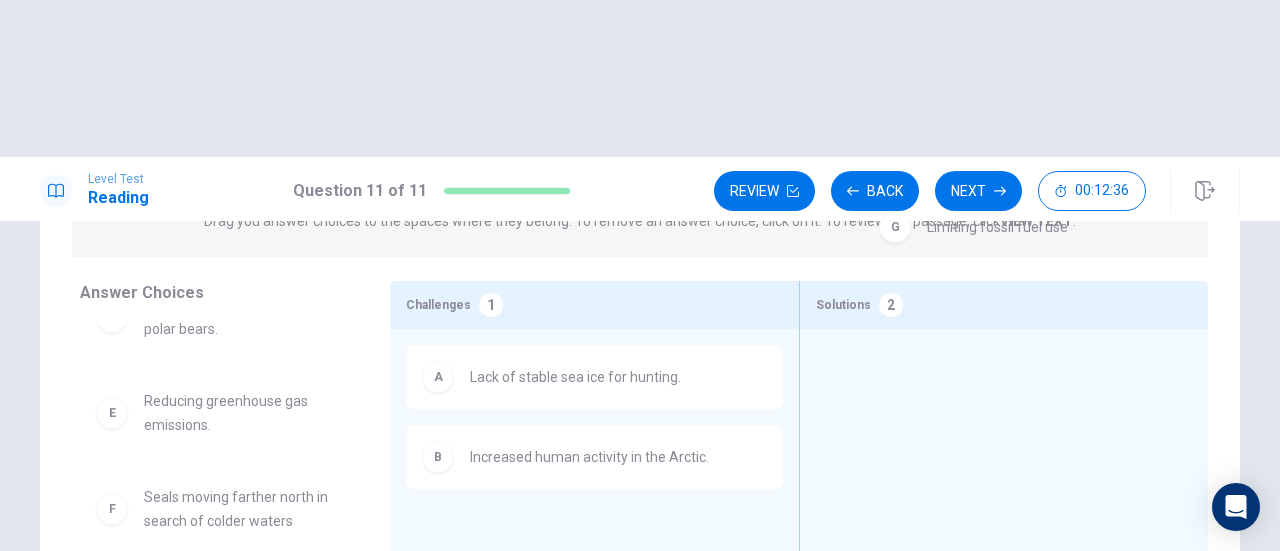 drag, startPoint x: 247, startPoint y: 455, endPoint x: 1042, endPoint y: 241, distance: 823.2988 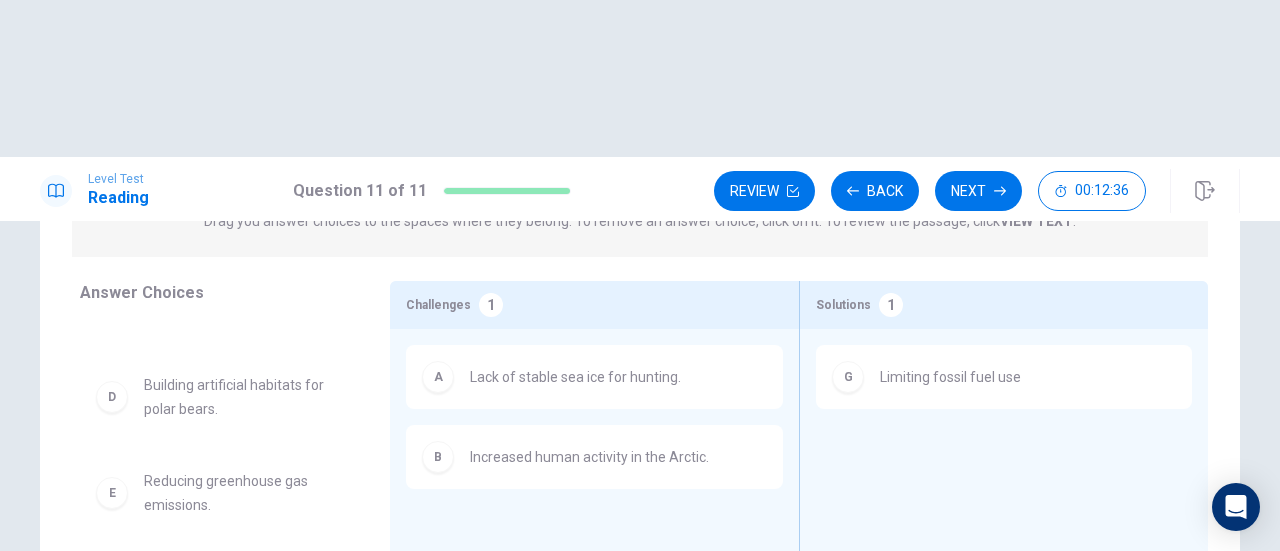 scroll, scrollTop: 60, scrollLeft: 0, axis: vertical 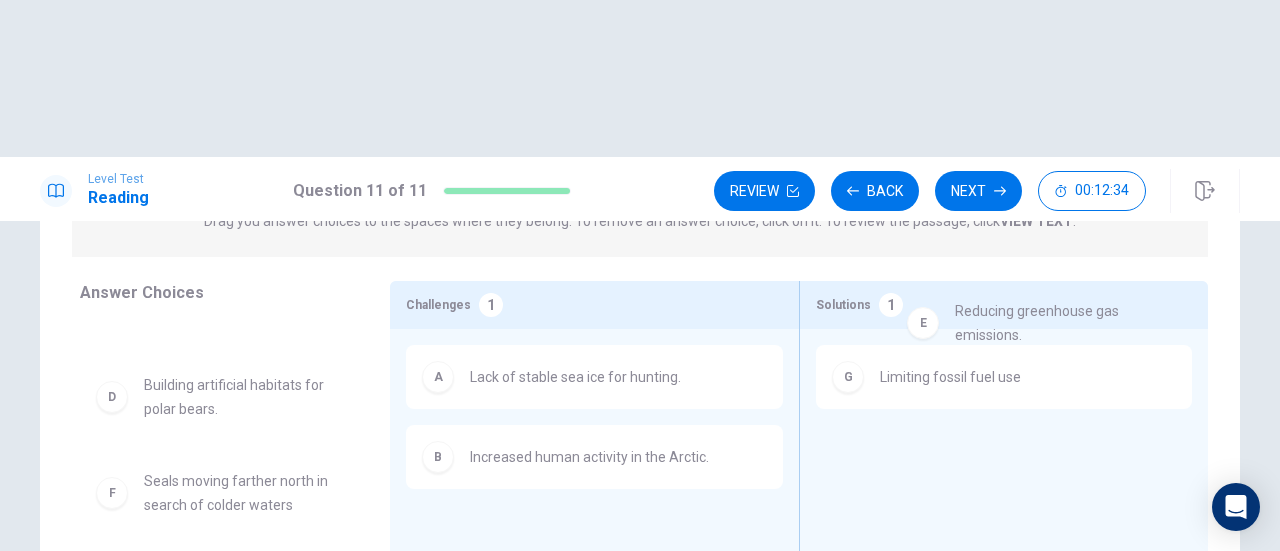 drag, startPoint x: 236, startPoint y: 365, endPoint x: 1066, endPoint y: 351, distance: 830.11804 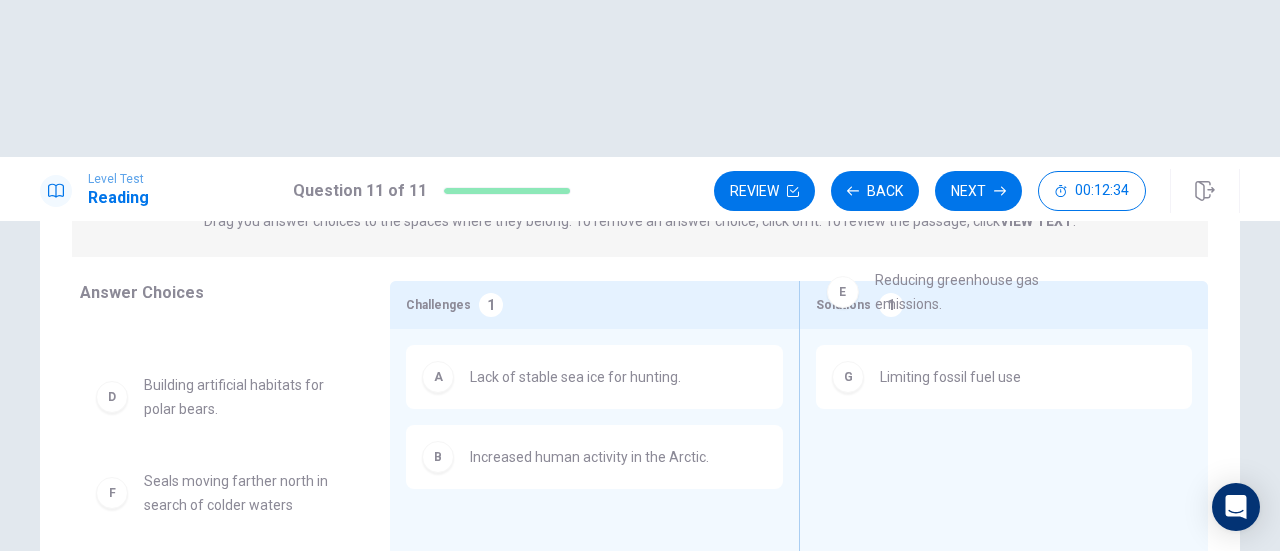 scroll, scrollTop: 0, scrollLeft: 0, axis: both 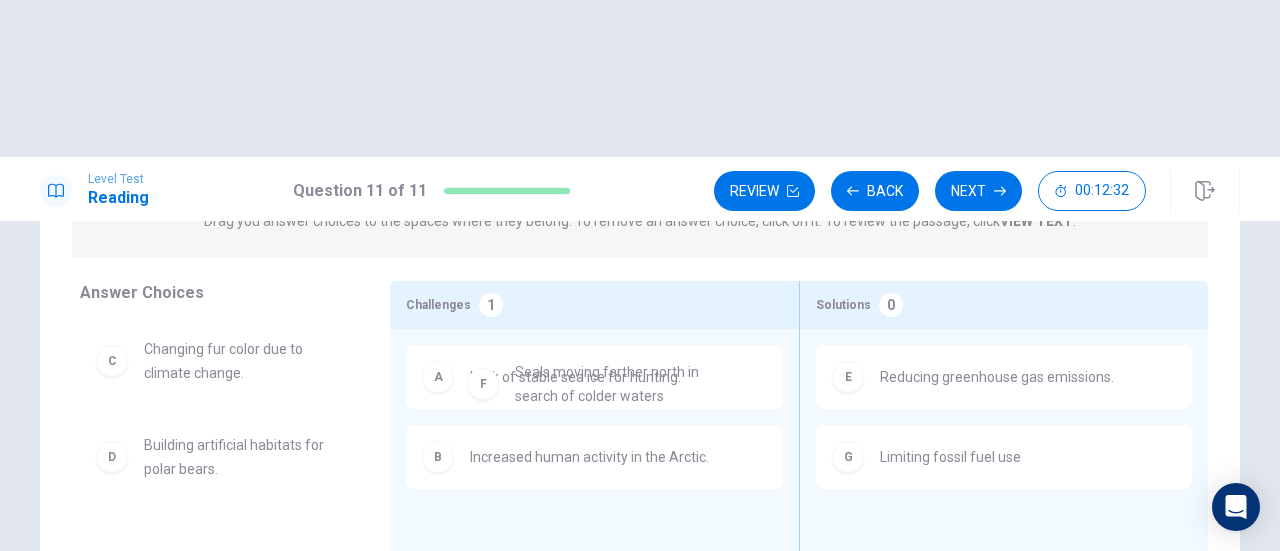 drag, startPoint x: 228, startPoint y: 415, endPoint x: 626, endPoint y: 400, distance: 398.28256 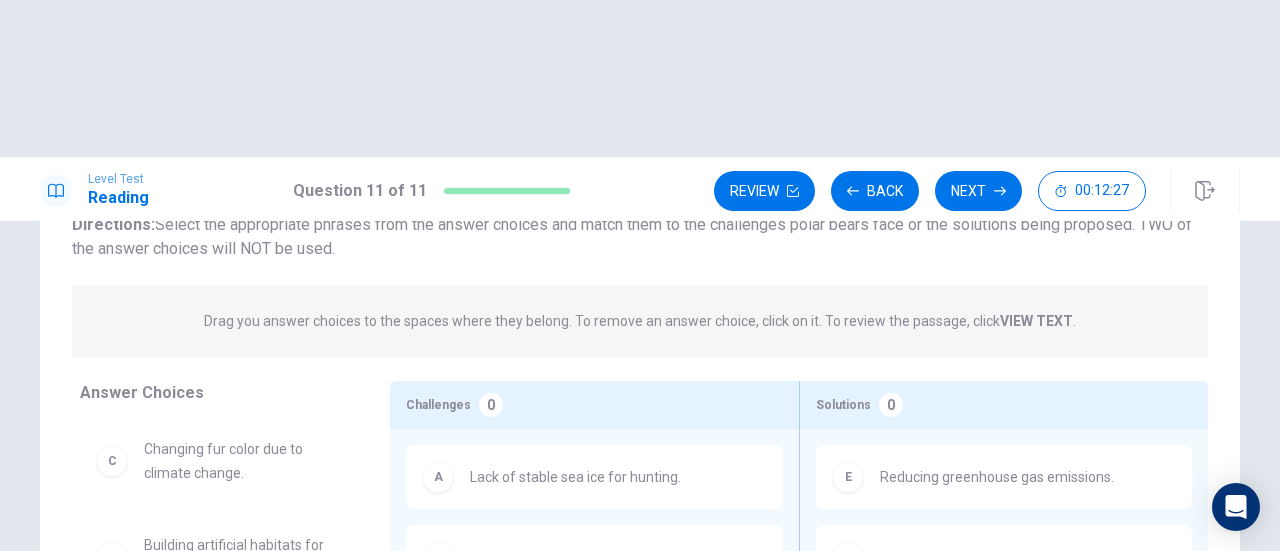 scroll, scrollTop: 252, scrollLeft: 0, axis: vertical 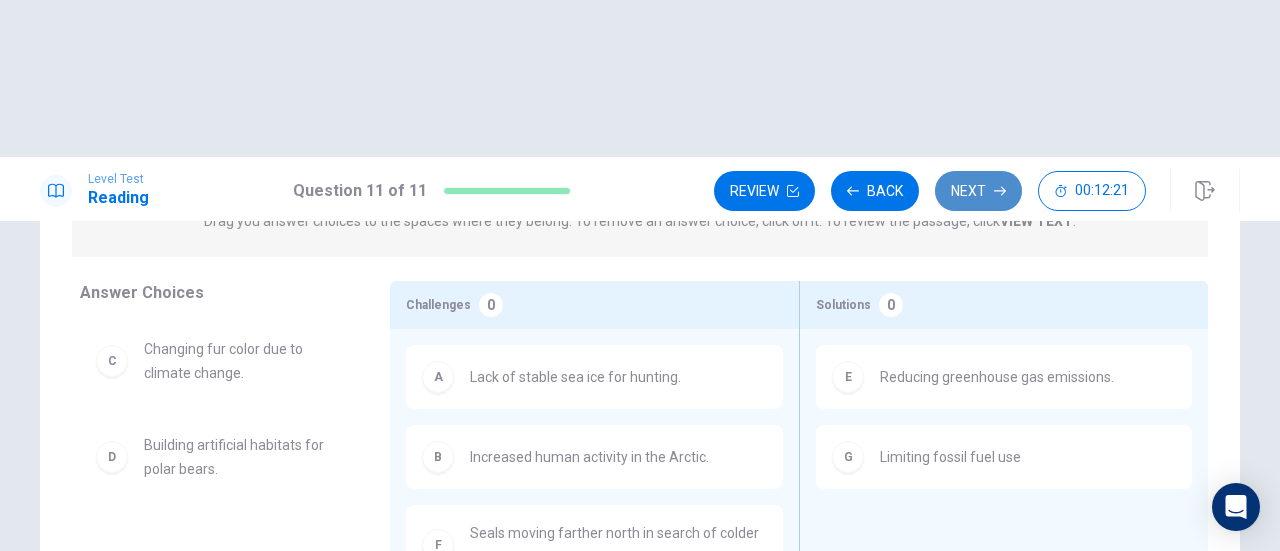 click on "Next" at bounding box center (978, 191) 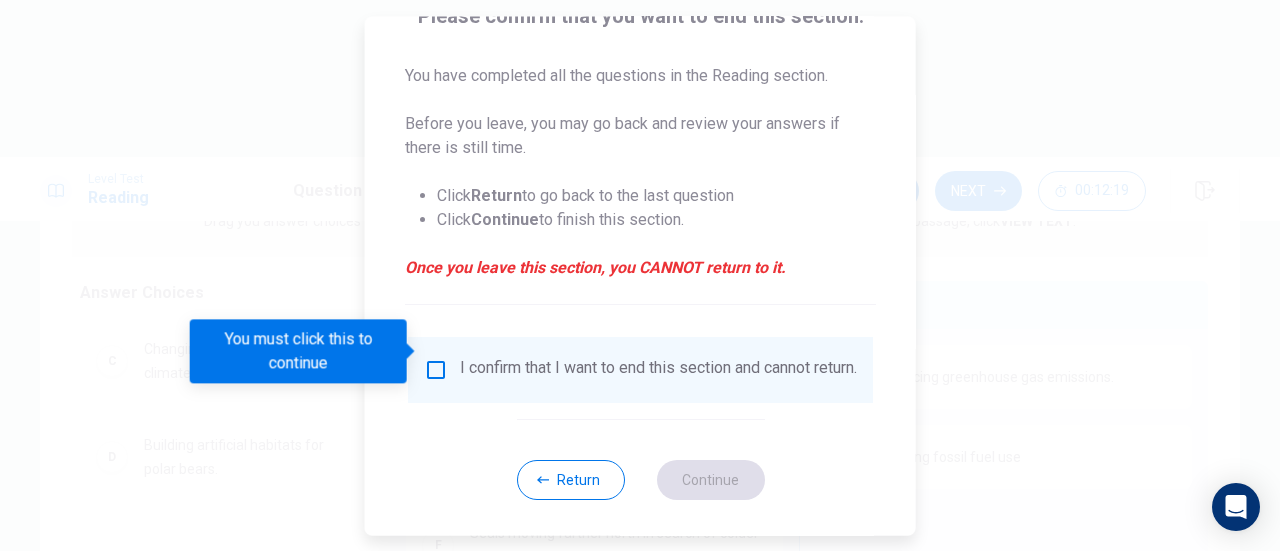 scroll, scrollTop: 194, scrollLeft: 0, axis: vertical 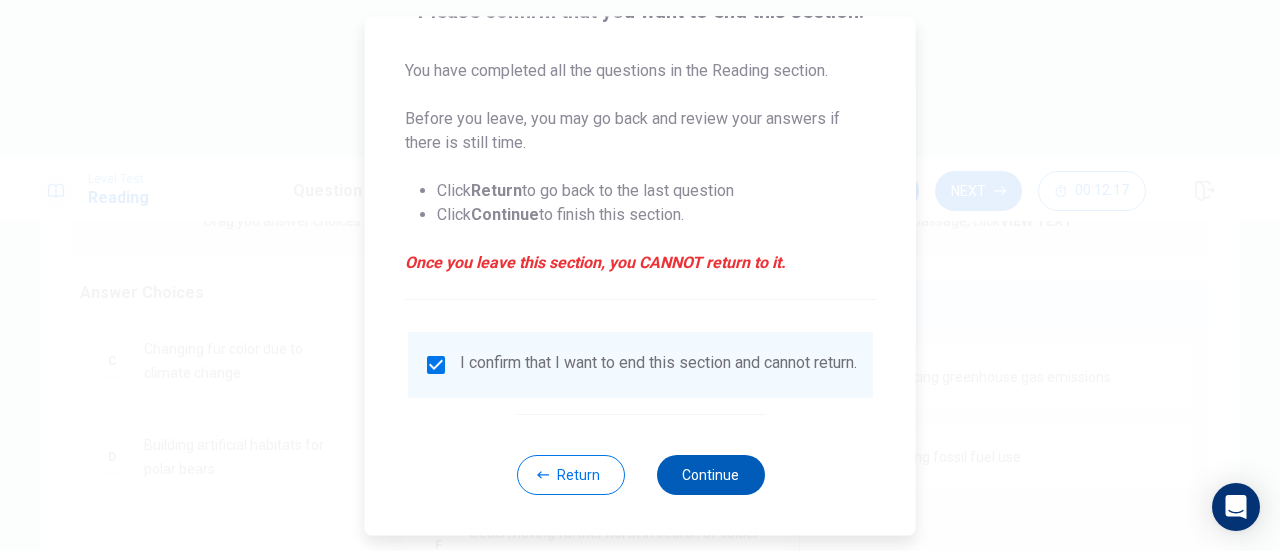 click on "Continue" at bounding box center [710, 475] 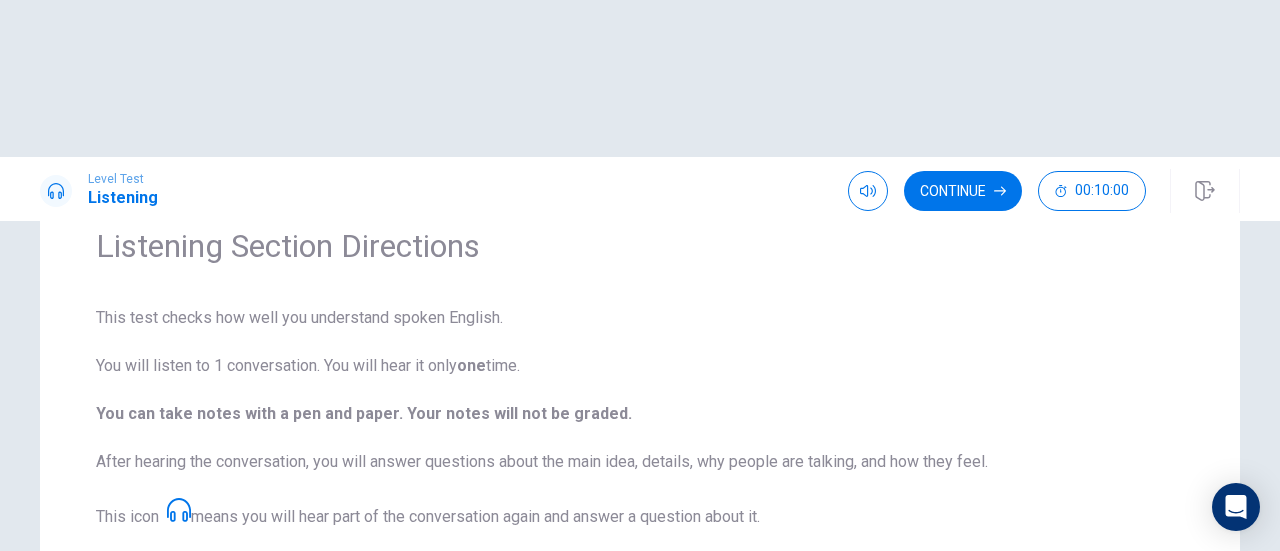 scroll, scrollTop: 0, scrollLeft: 0, axis: both 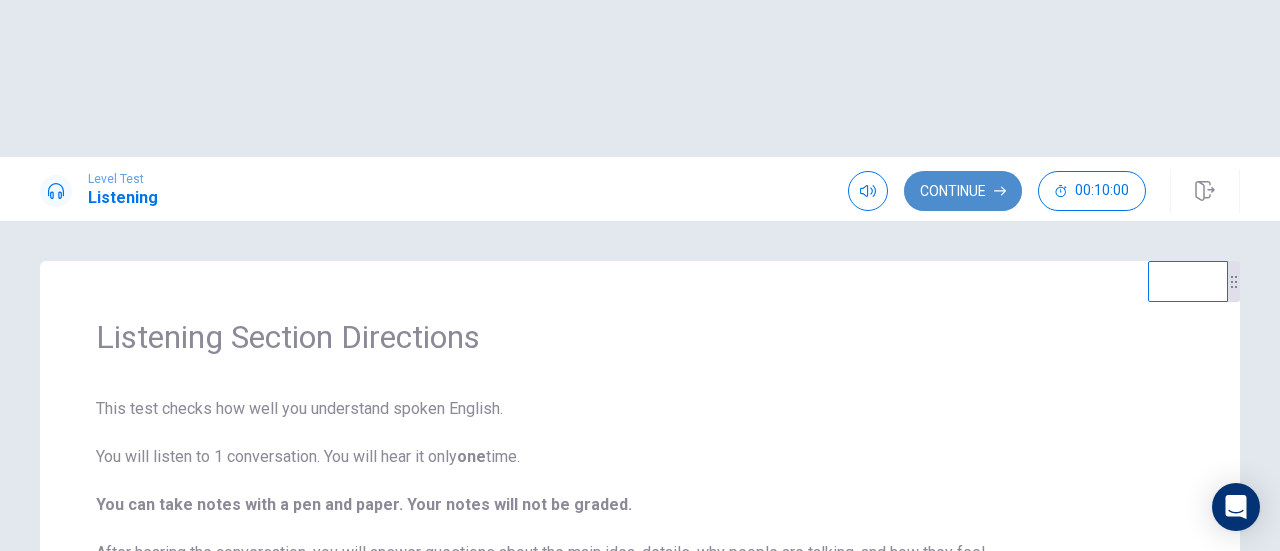 click on "Continue" at bounding box center [963, 191] 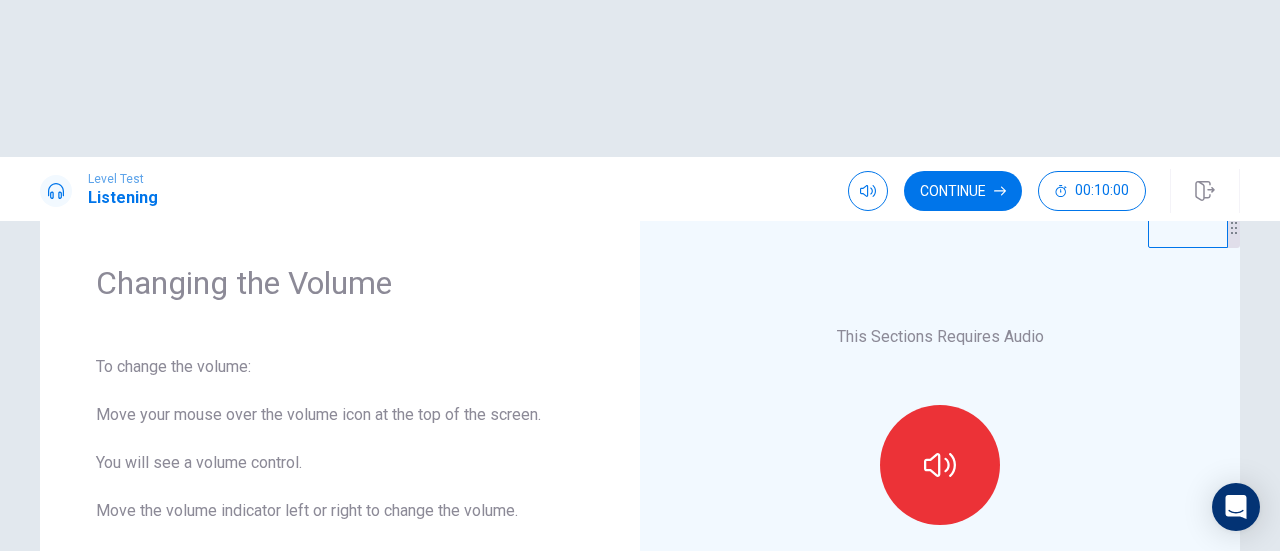 scroll, scrollTop: 100, scrollLeft: 0, axis: vertical 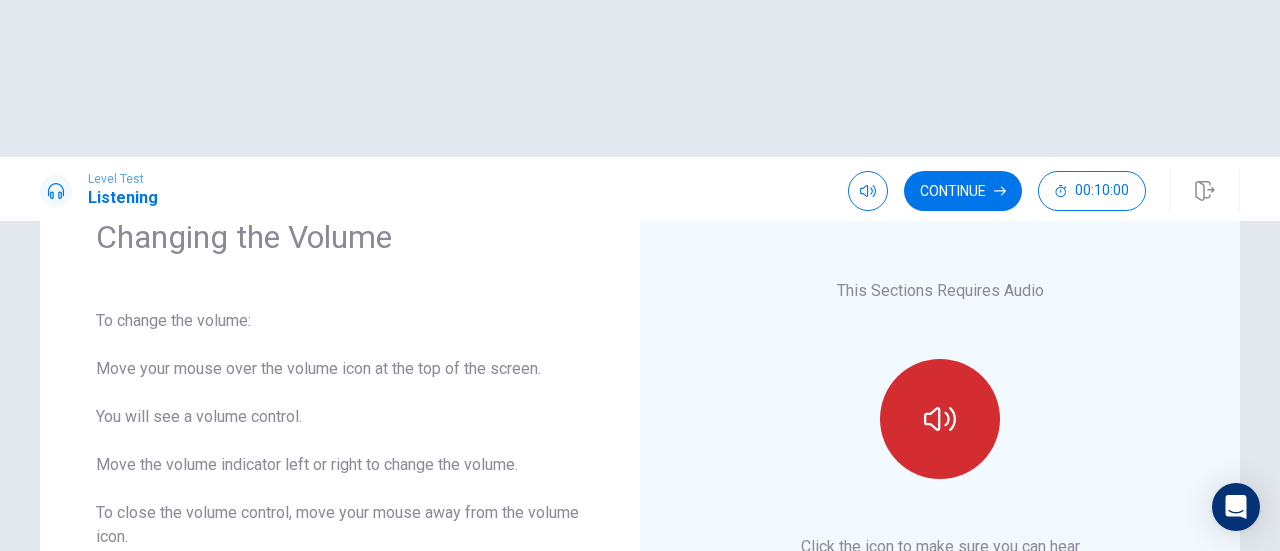 click at bounding box center (940, 419) 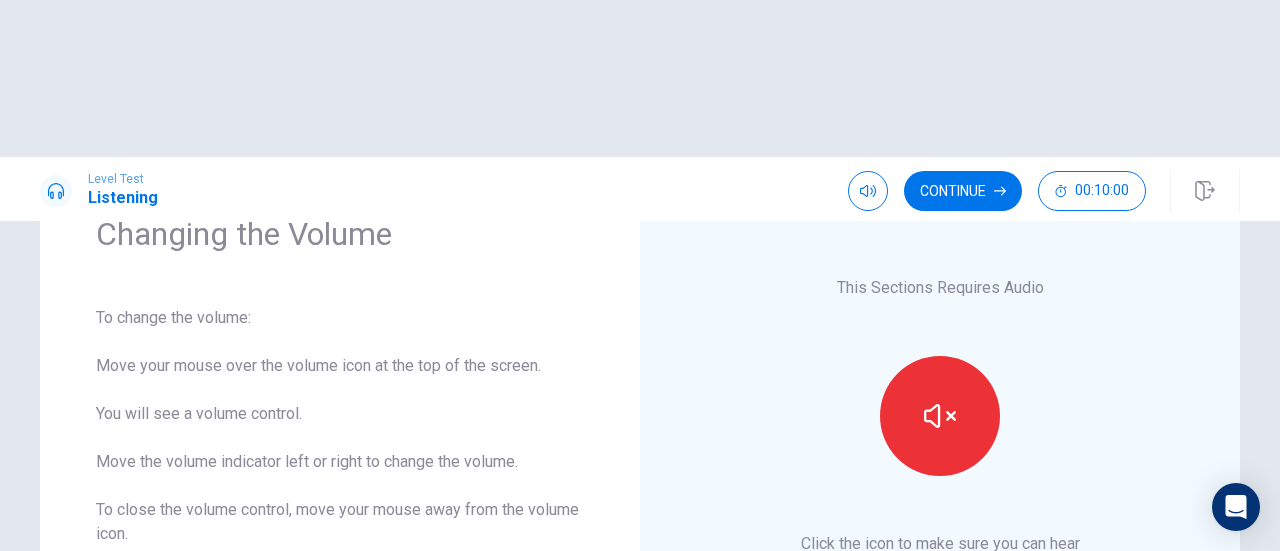 scroll, scrollTop: 0, scrollLeft: 0, axis: both 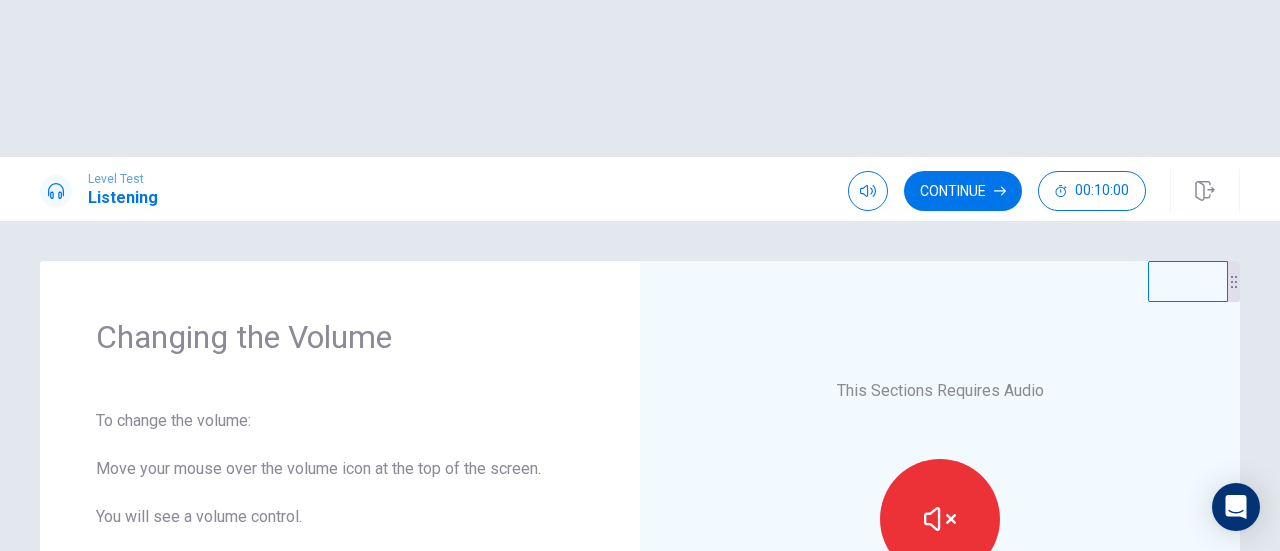 click on "This Sections Requires Audio Click the icon to make sure you can hear   the tune clearly." at bounding box center [940, 531] 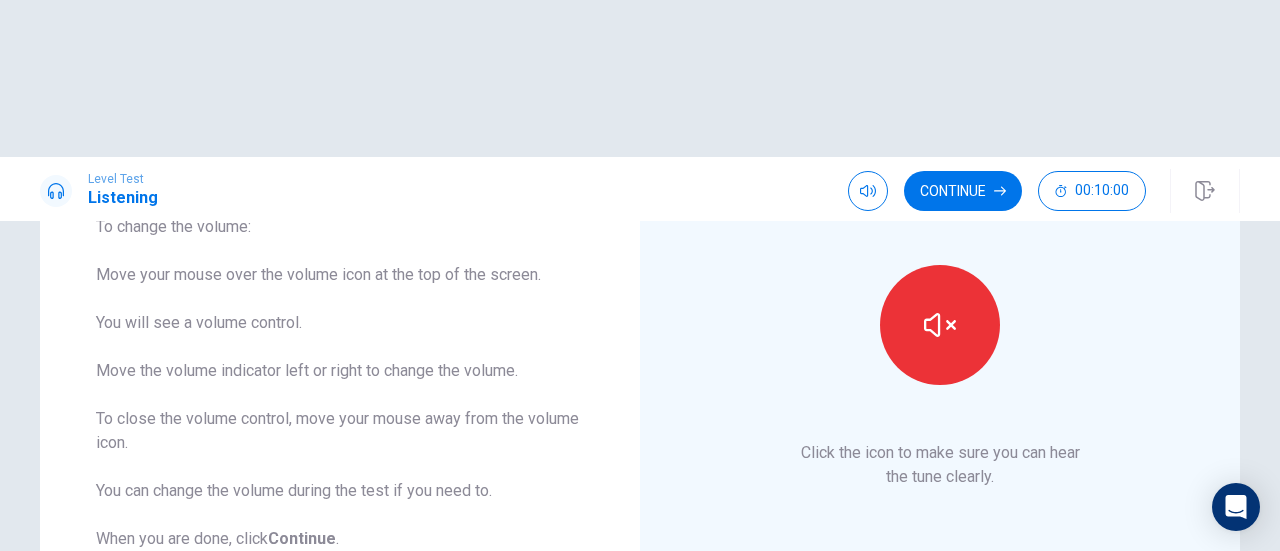 scroll, scrollTop: 196, scrollLeft: 0, axis: vertical 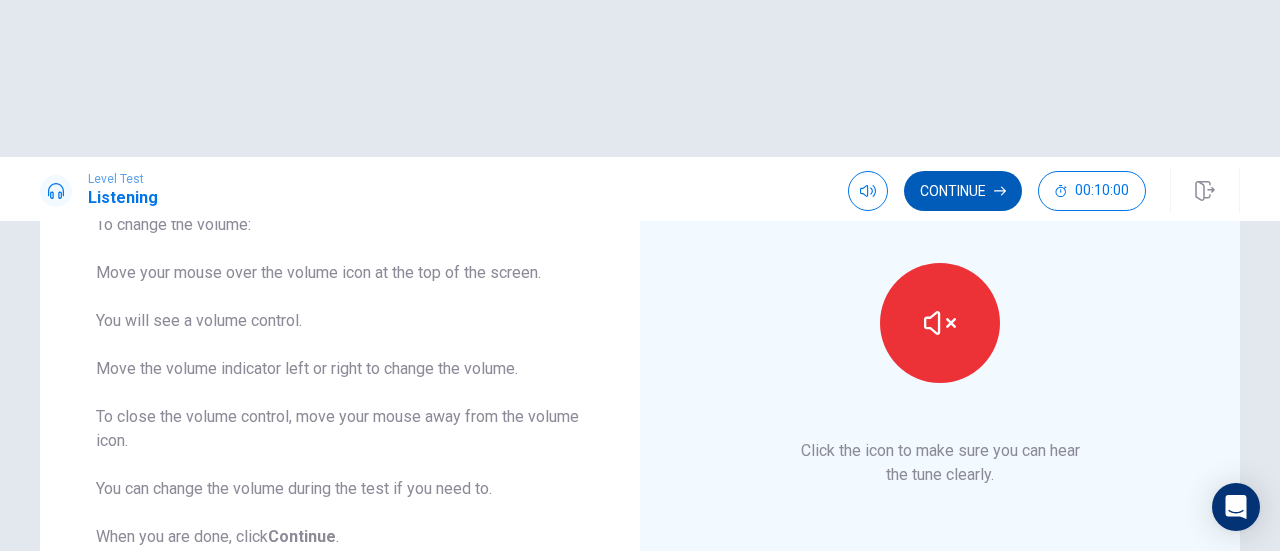 click on "Continue" at bounding box center (963, 191) 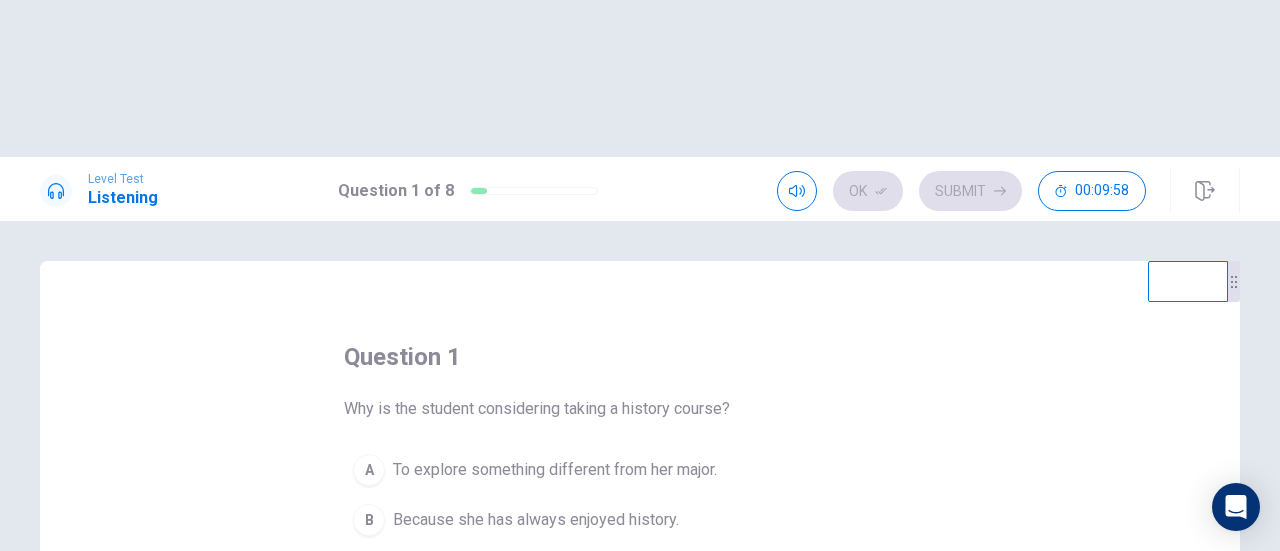scroll, scrollTop: 100, scrollLeft: 0, axis: vertical 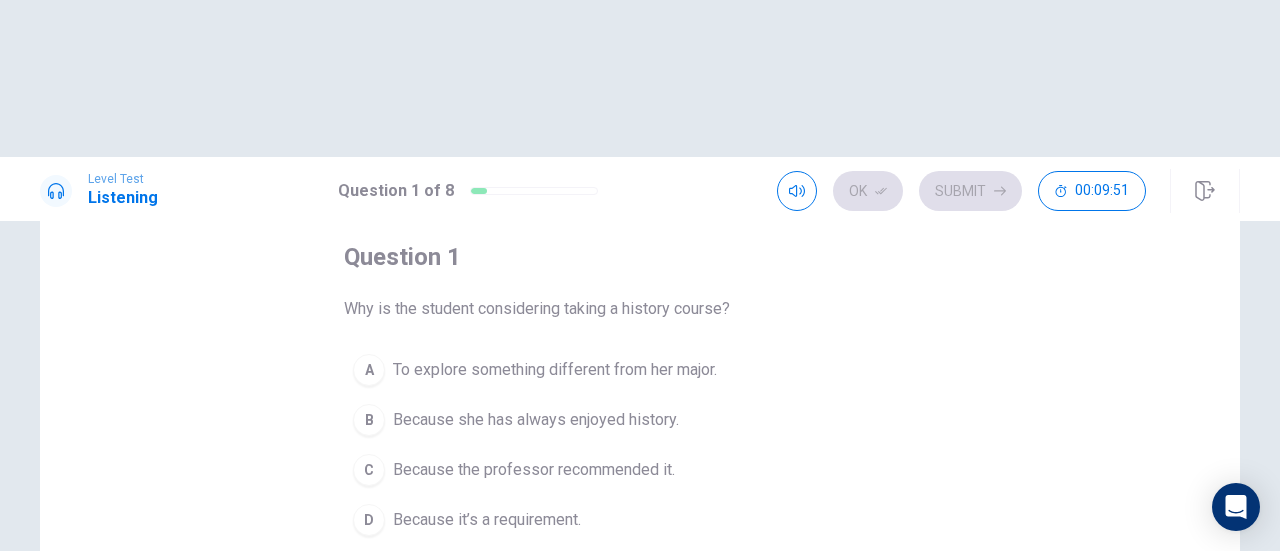 click on "A" at bounding box center (369, 370) 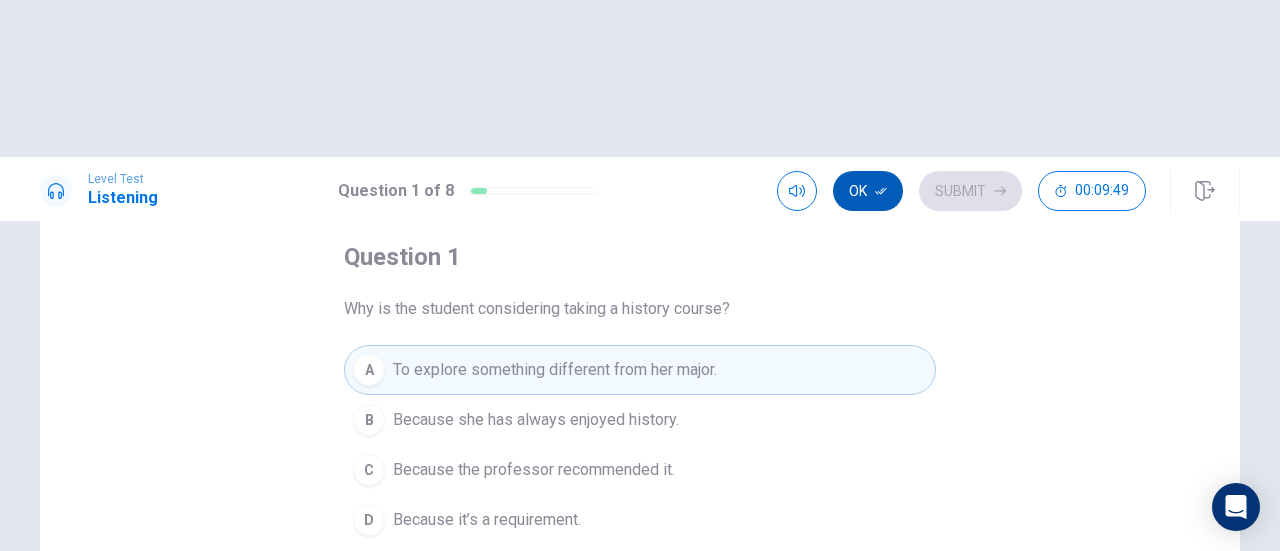 click on "Ok" at bounding box center (868, 191) 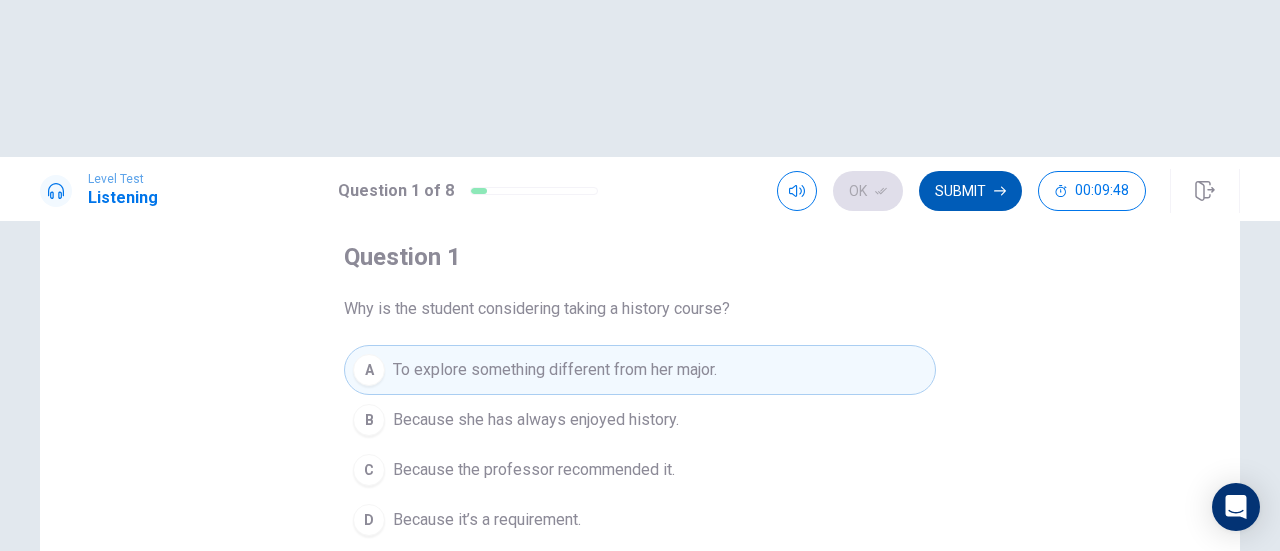 click on "Submit" at bounding box center [970, 191] 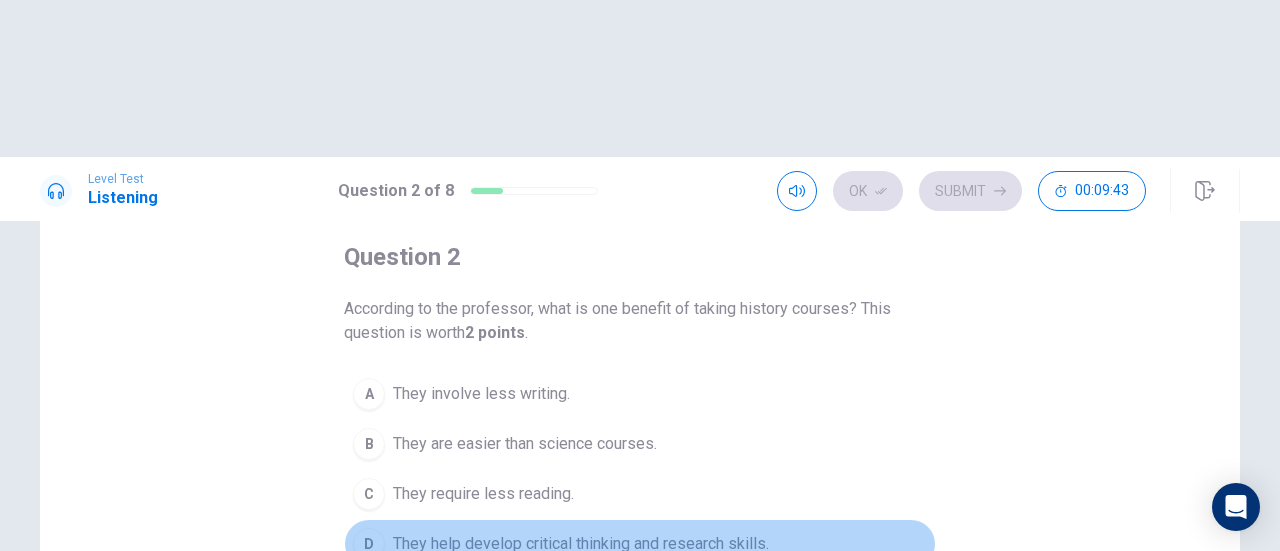 click on "D" at bounding box center [369, 544] 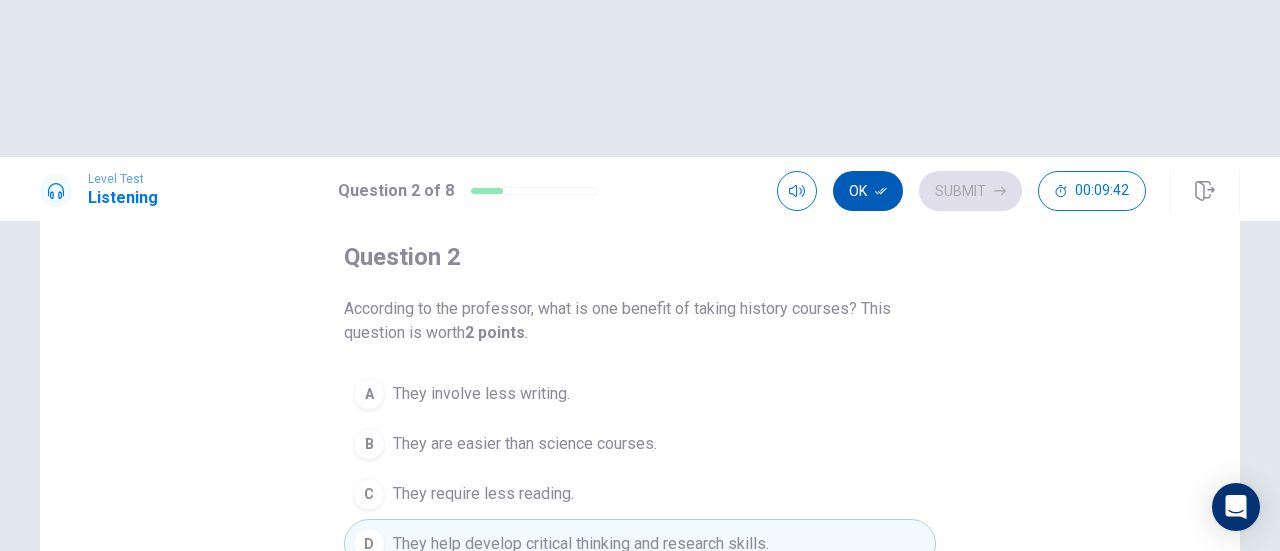 click on "Ok" at bounding box center [868, 191] 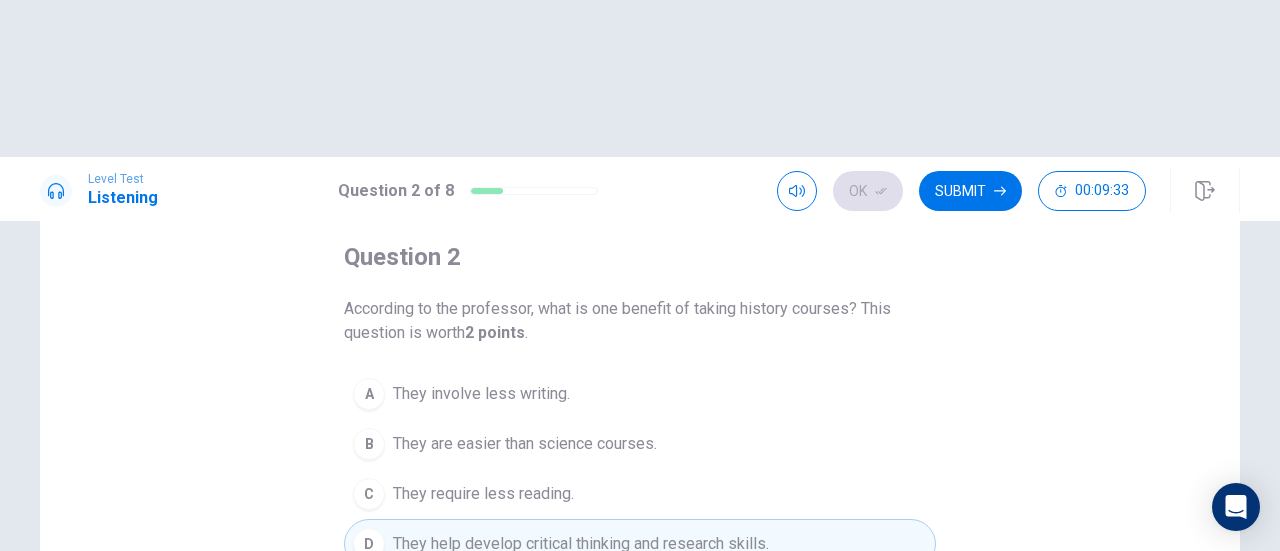 click on "C" at bounding box center [369, 494] 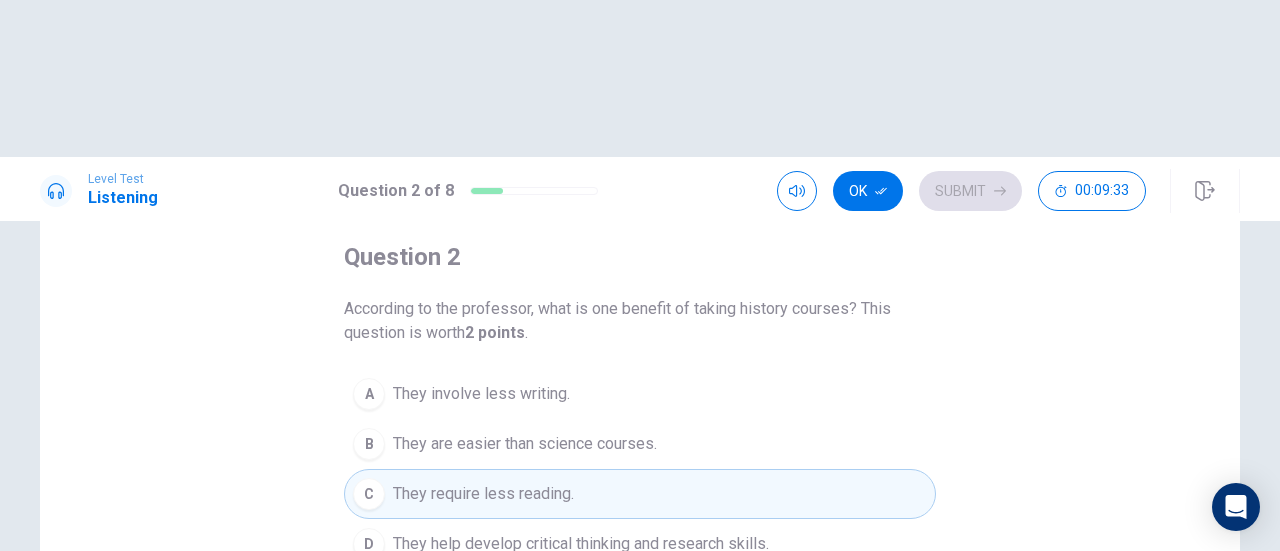 click on "D" at bounding box center (369, 544) 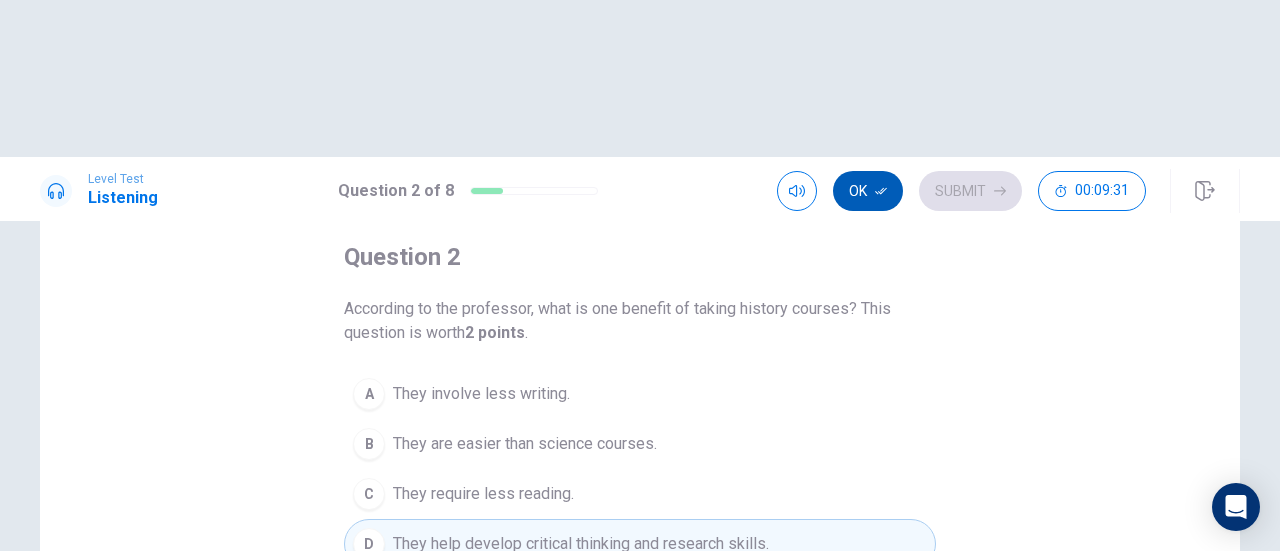 click on "Ok" at bounding box center (868, 191) 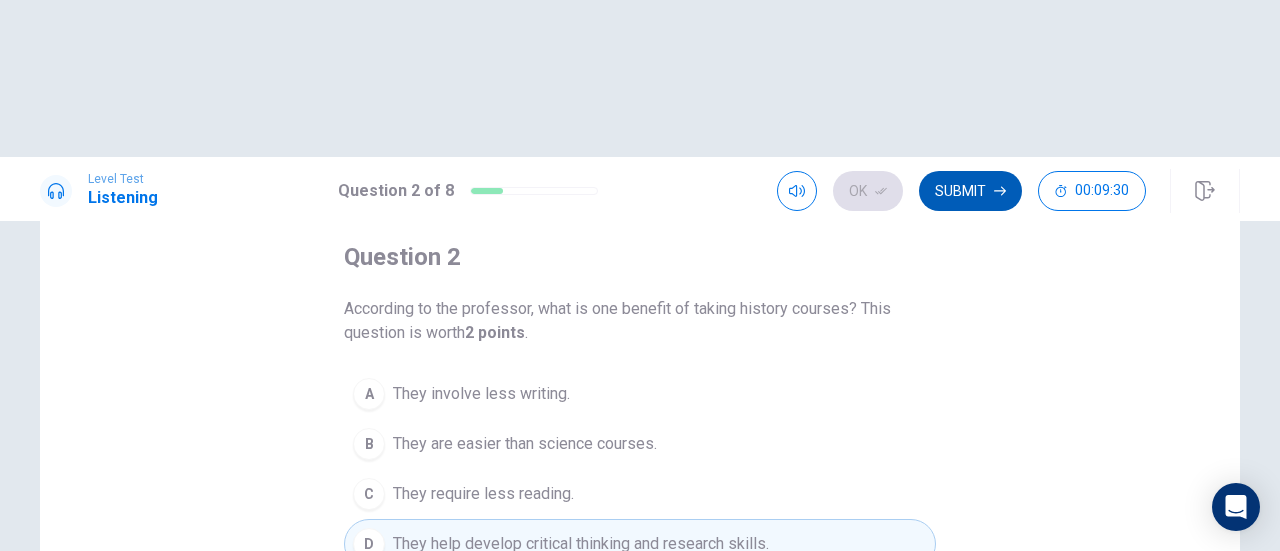 click on "Submit" at bounding box center (970, 191) 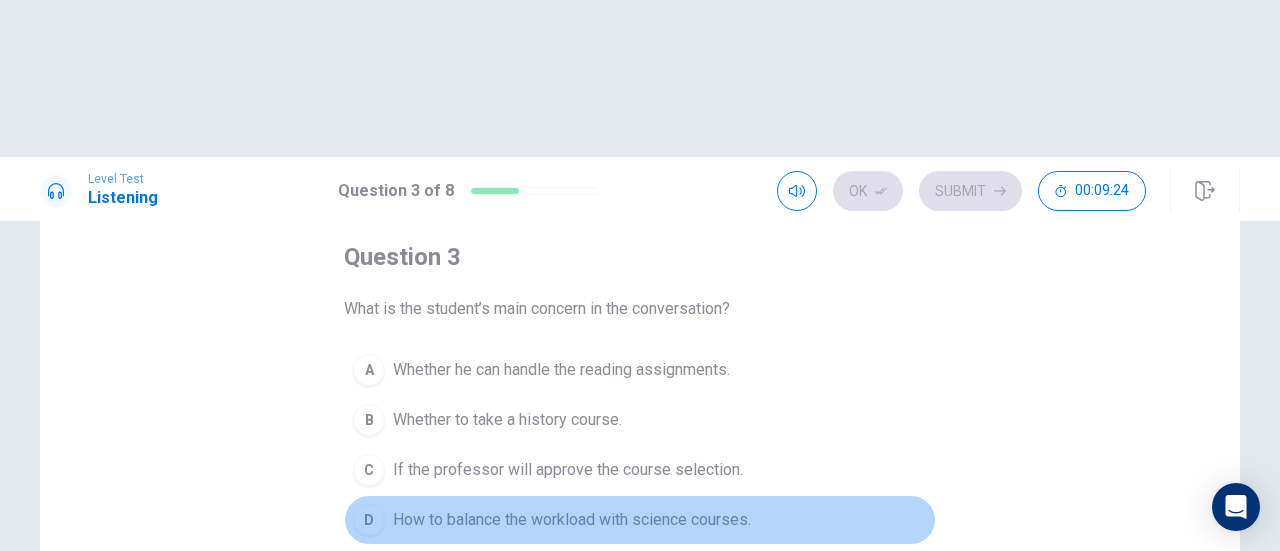 click on "D" at bounding box center [369, 520] 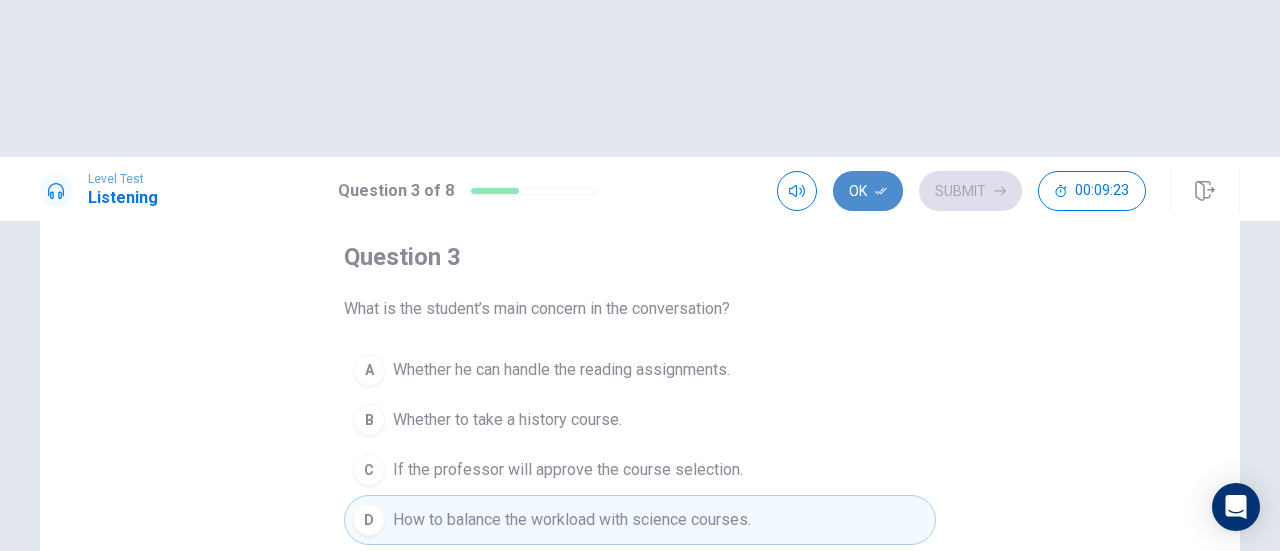 click on "Ok" at bounding box center (868, 191) 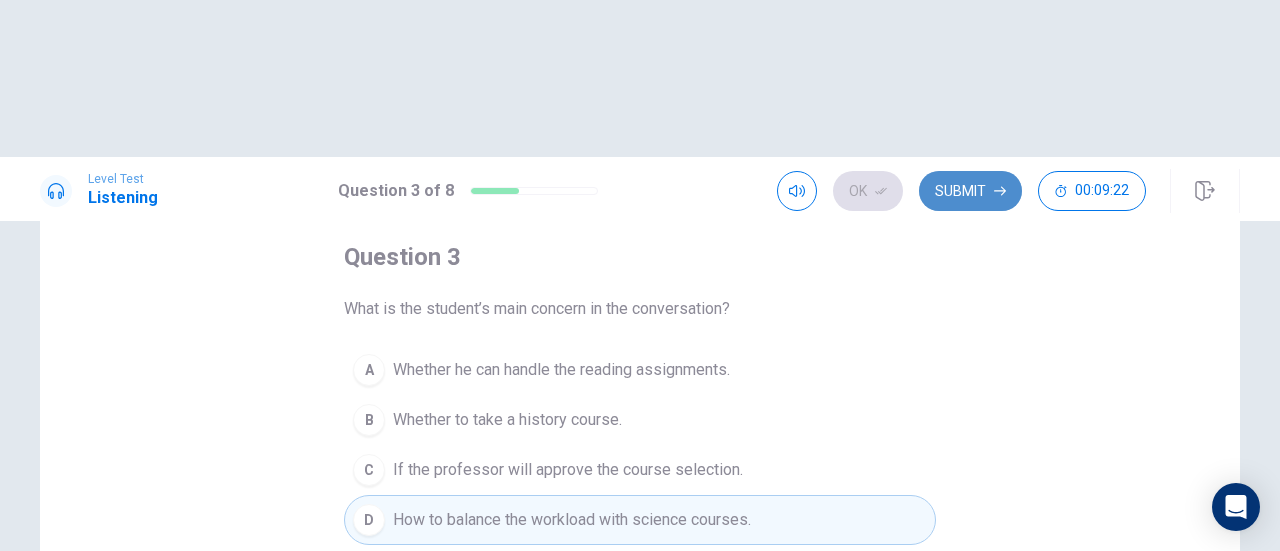 click on "Submit" at bounding box center (970, 191) 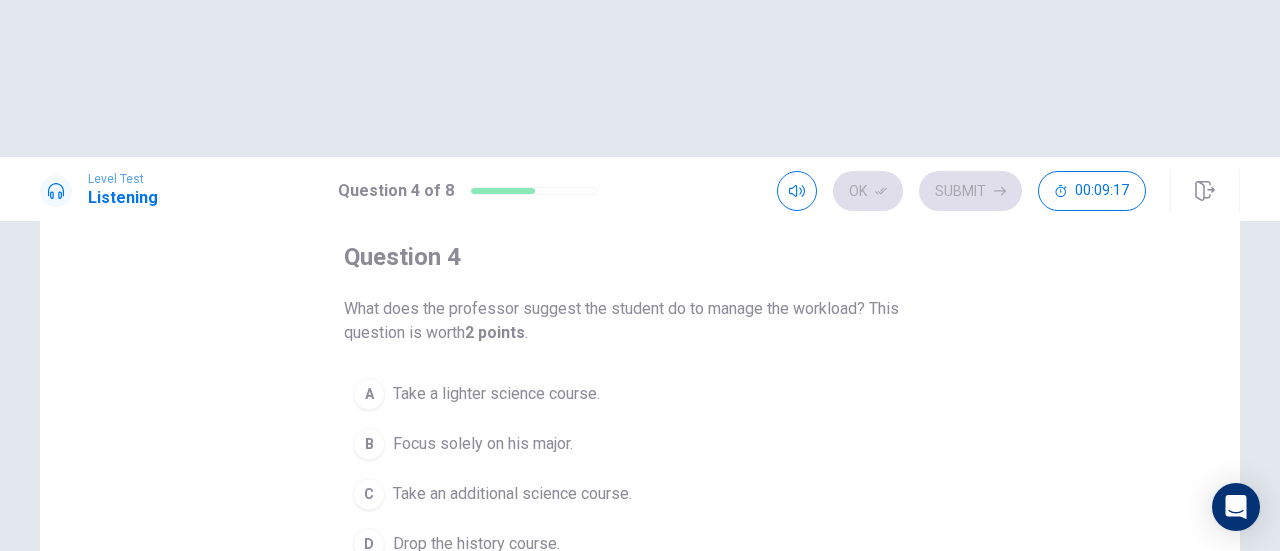click on "A" at bounding box center (369, 394) 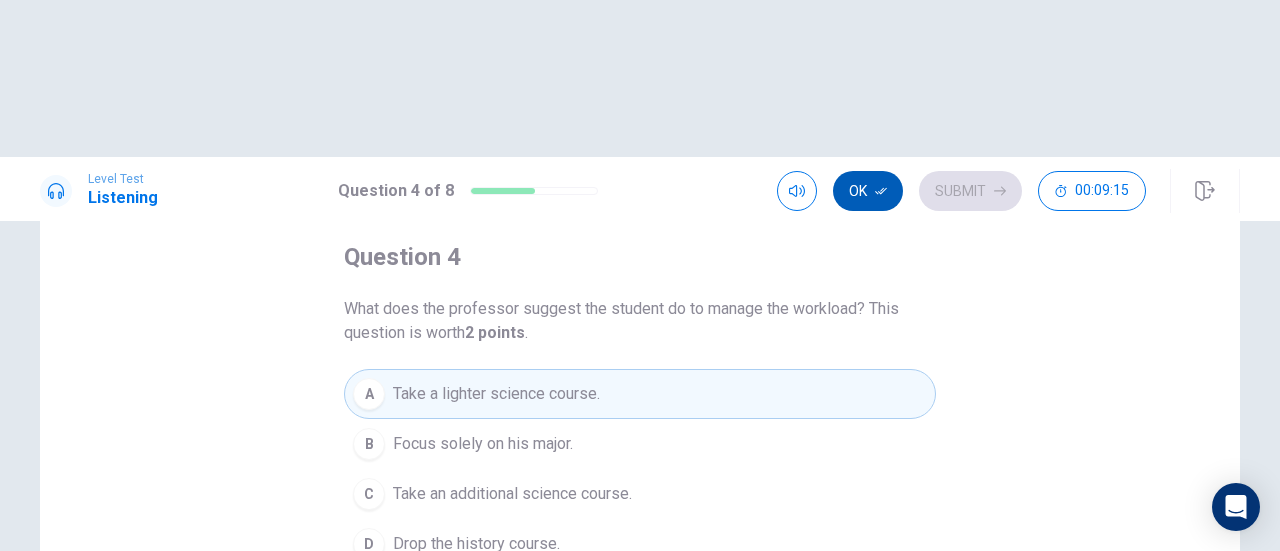 click on "Ok" at bounding box center [868, 191] 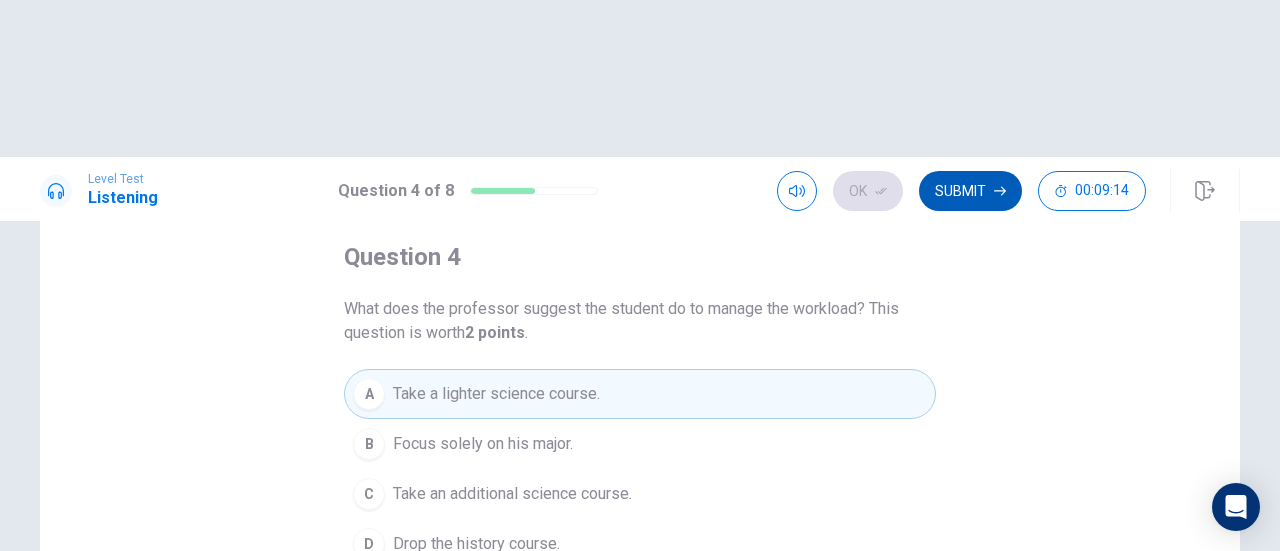 click on "Submit" at bounding box center [970, 191] 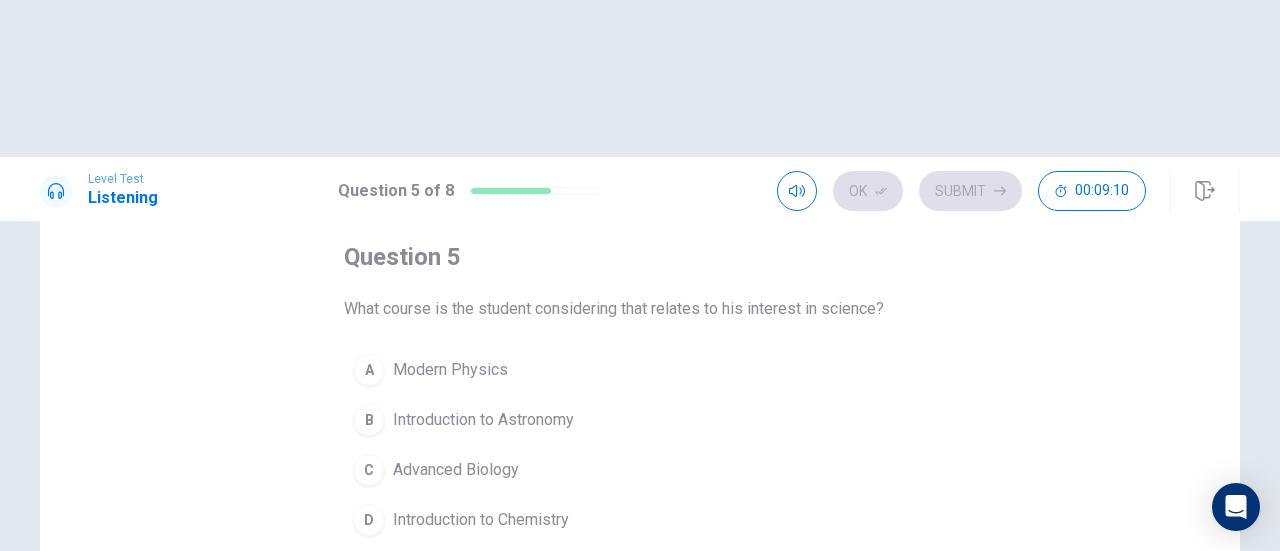 click on "B" at bounding box center (369, 420) 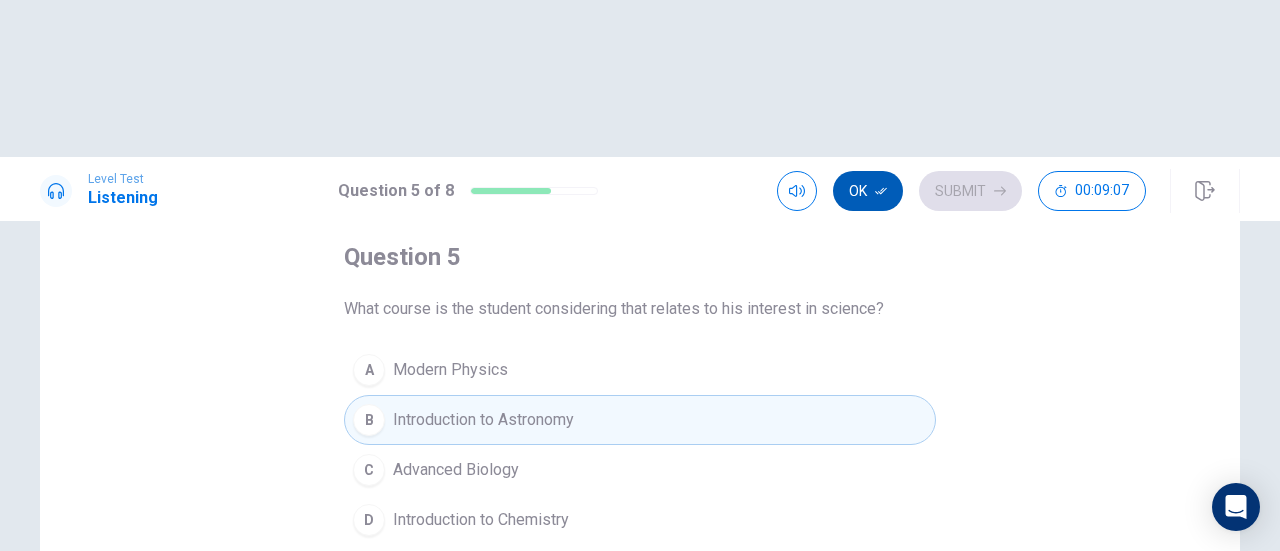 click on "Ok" at bounding box center [868, 191] 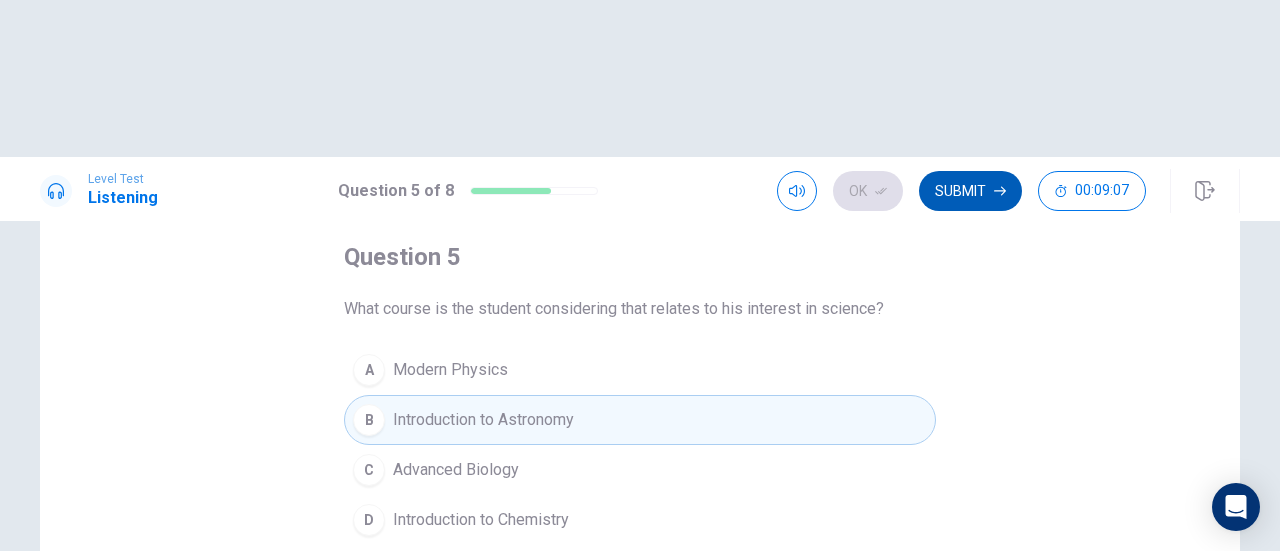 click on "Submit" at bounding box center (970, 191) 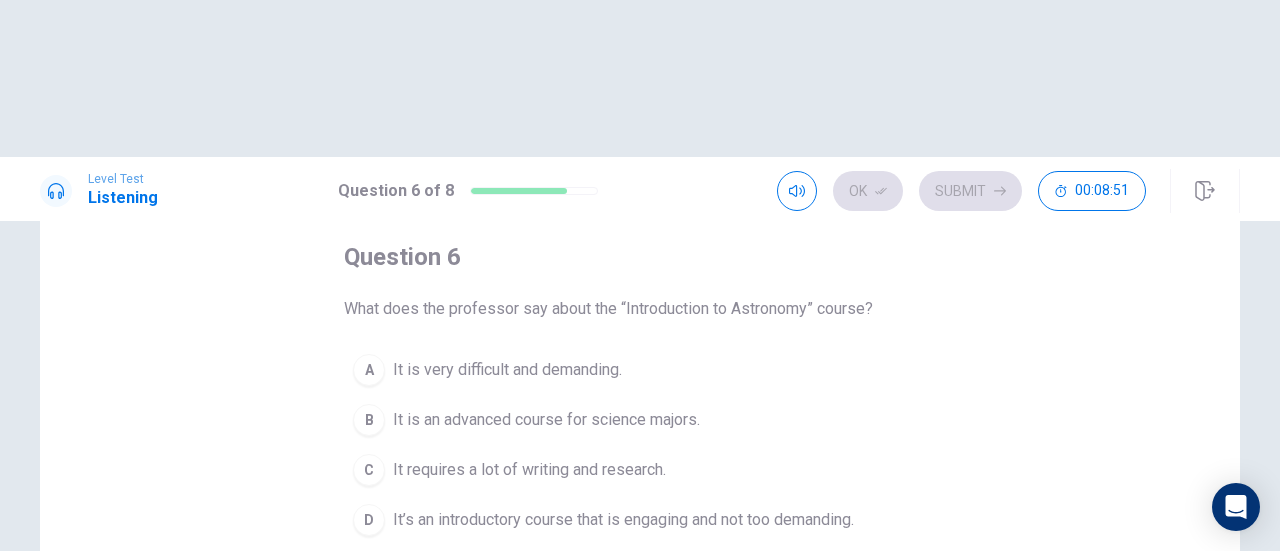 click on "D" at bounding box center (369, 520) 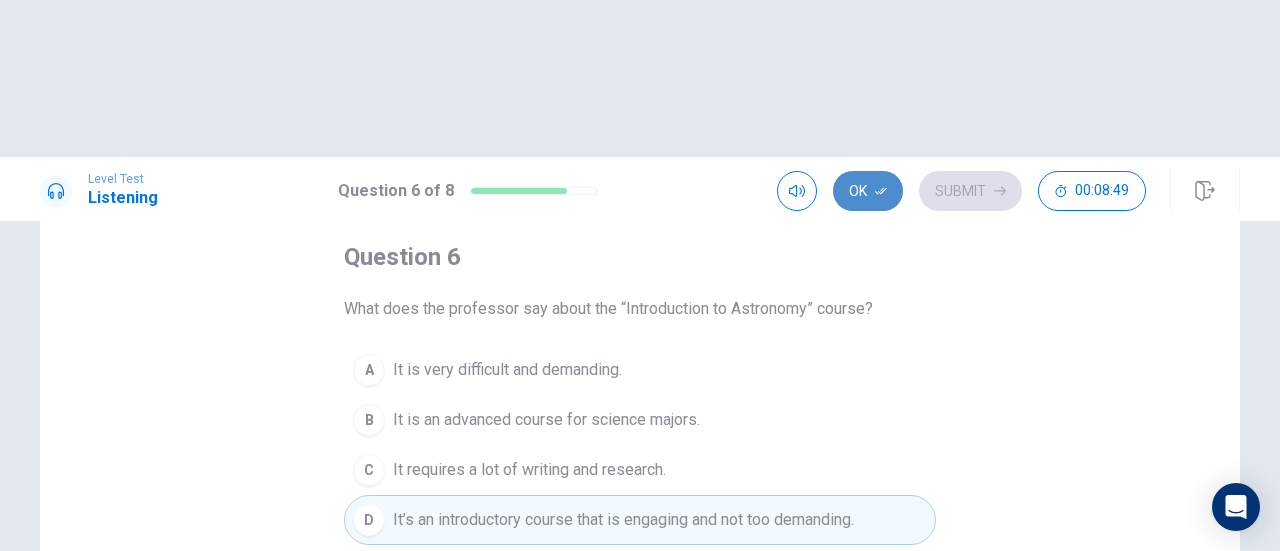 click on "Ok" at bounding box center (868, 191) 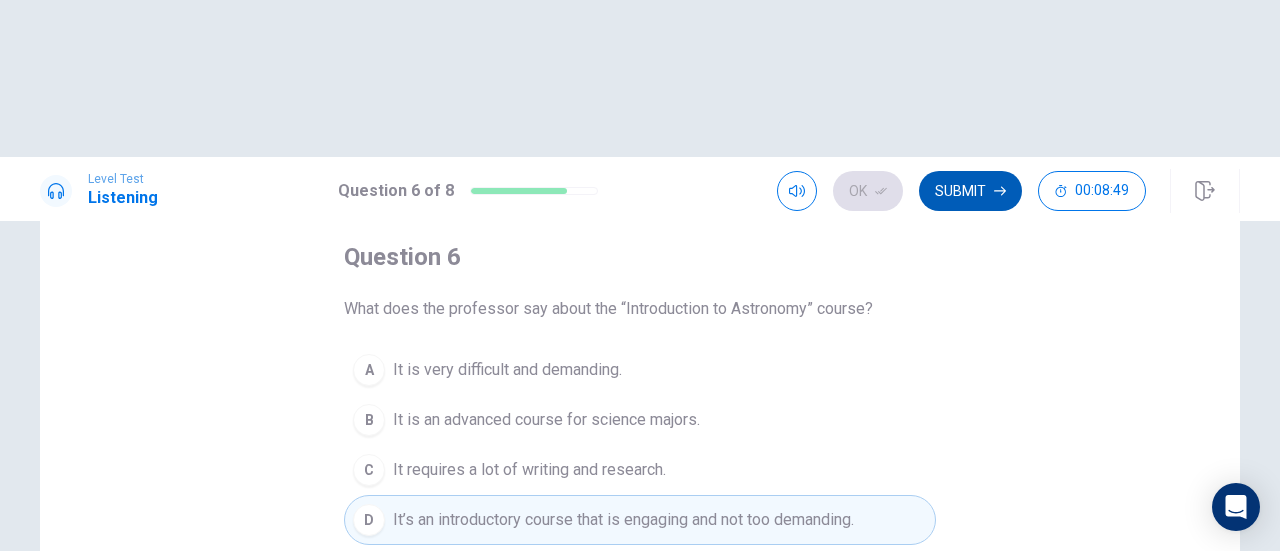 click on "Submit" at bounding box center [970, 191] 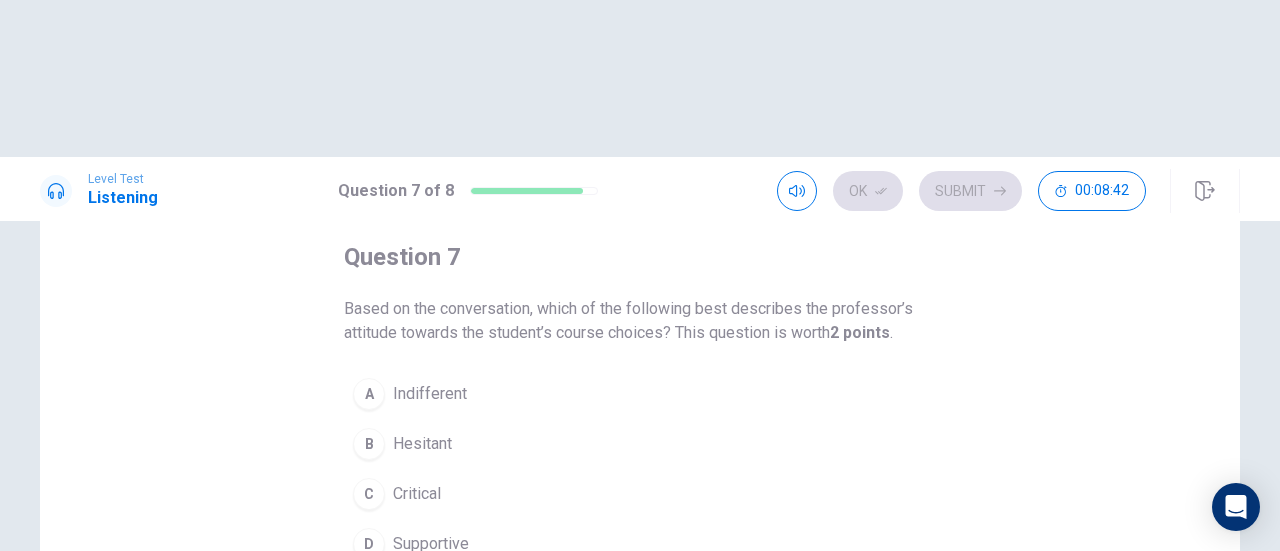 click on "D" at bounding box center (369, 544) 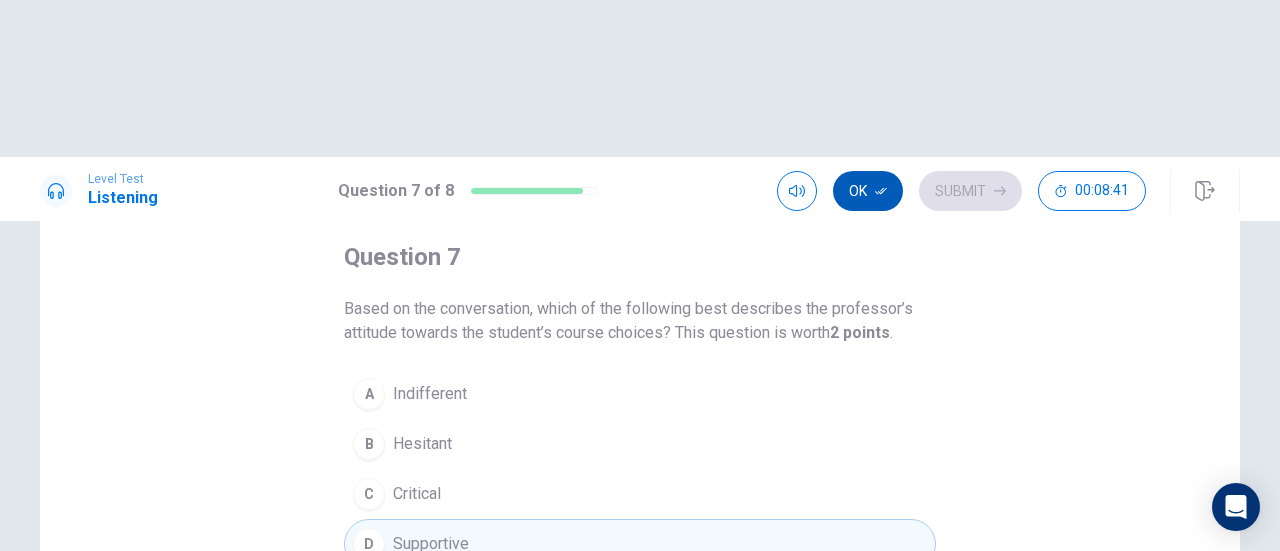 click on "Ok" at bounding box center (868, 191) 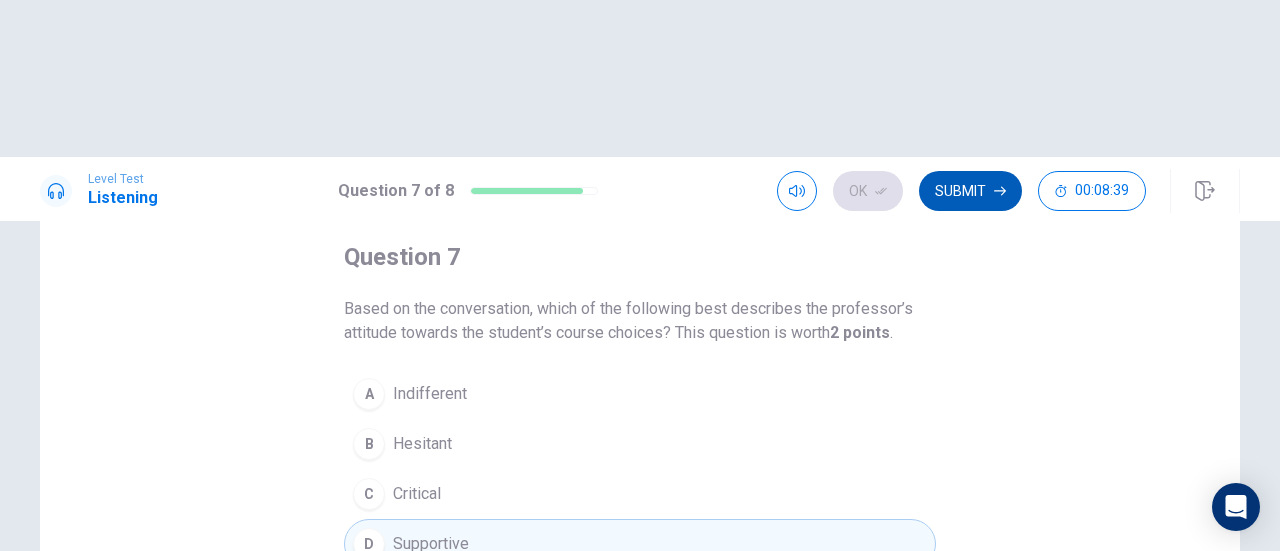 click on "Submit" at bounding box center [970, 191] 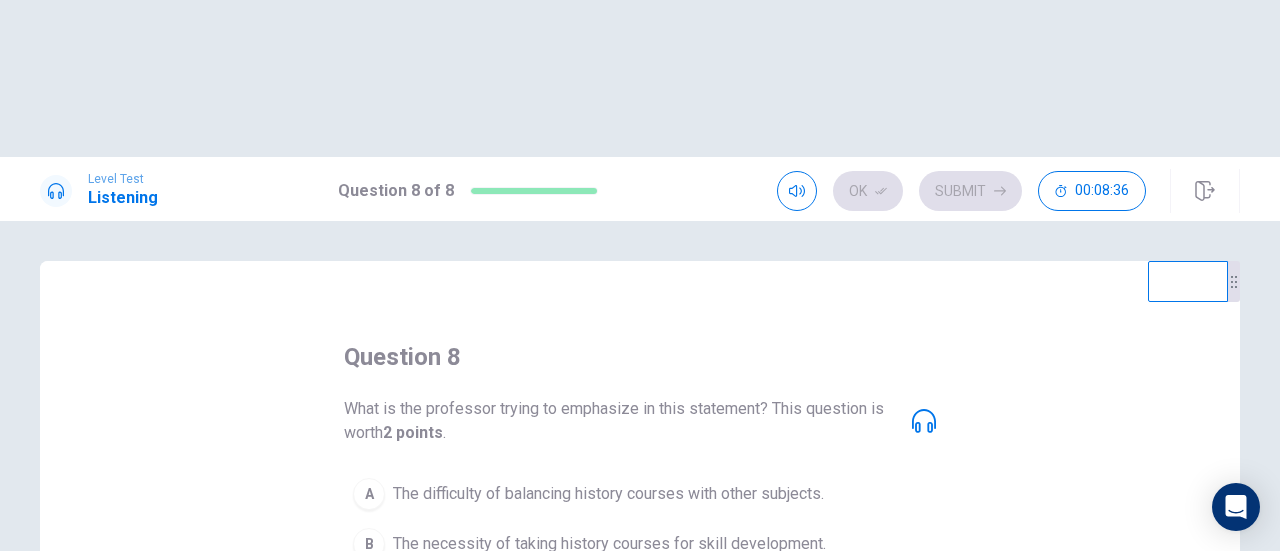 scroll, scrollTop: 100, scrollLeft: 0, axis: vertical 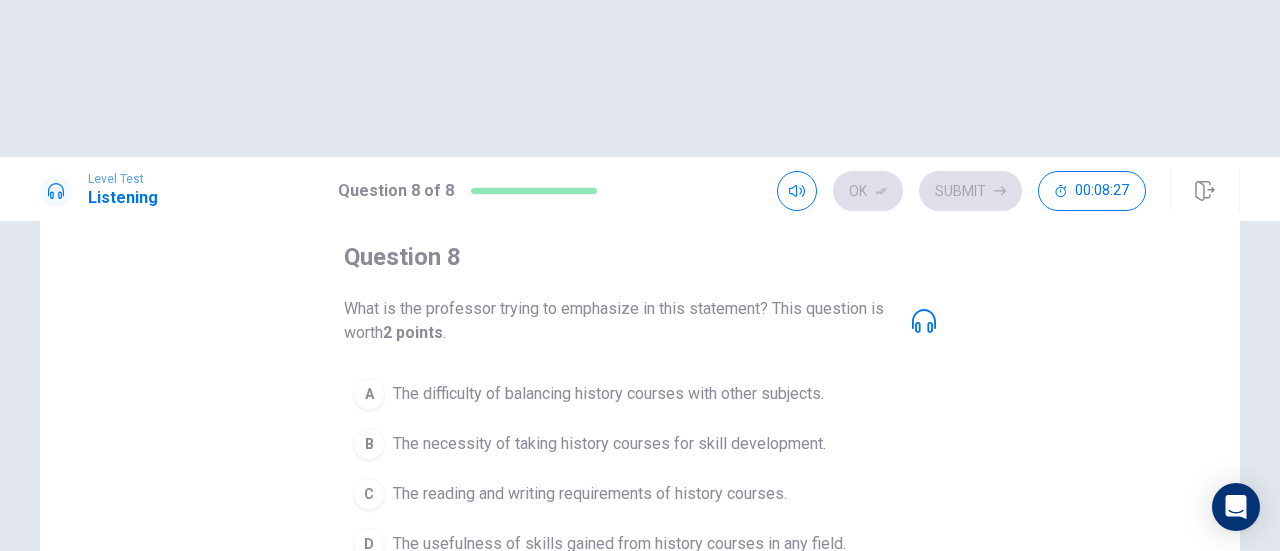 click on "D" at bounding box center [369, 544] 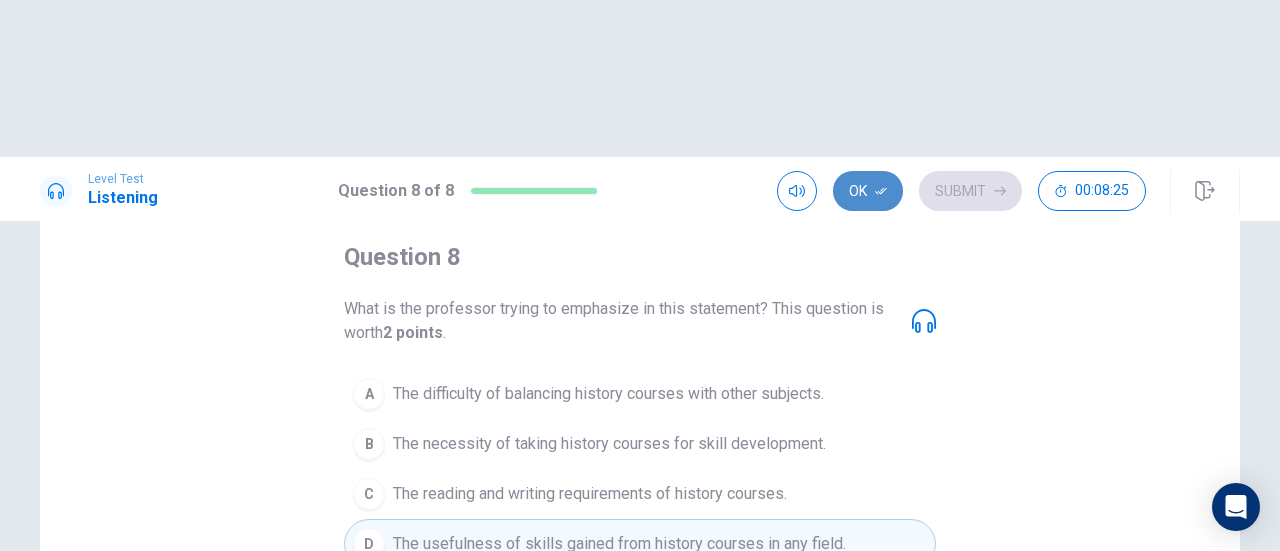 click on "Ok" at bounding box center (868, 191) 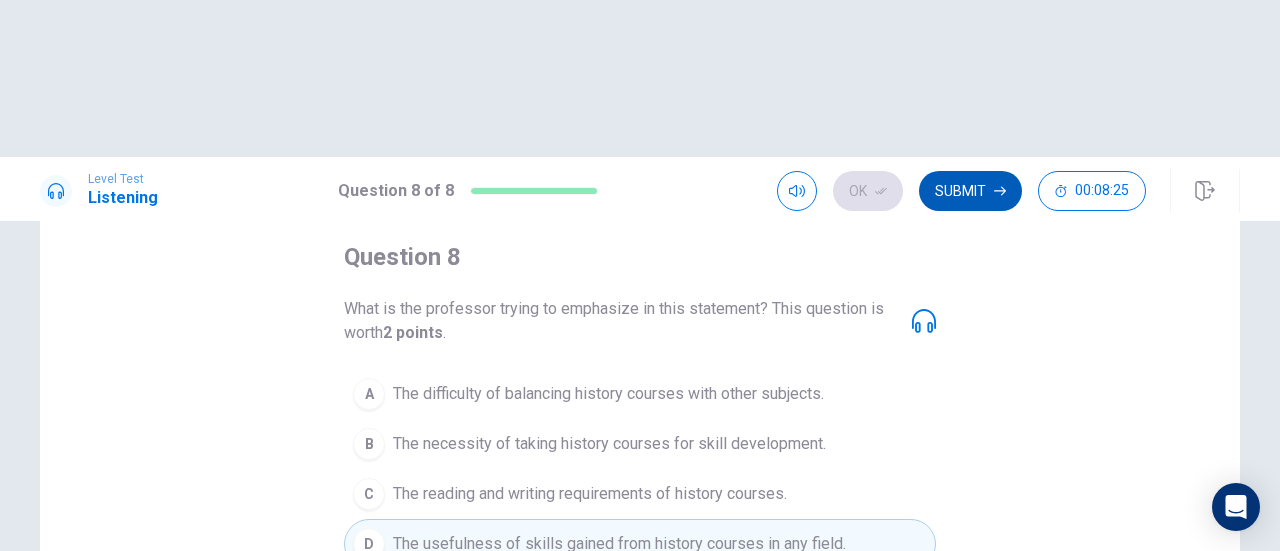click on "Submit" at bounding box center [970, 191] 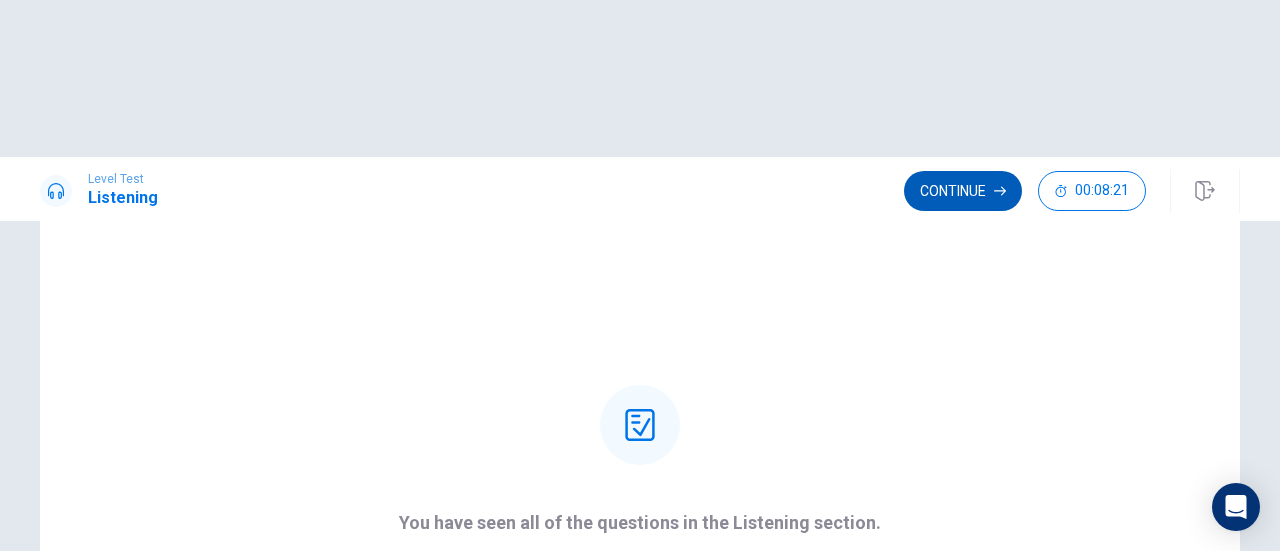 click on "Continue" at bounding box center (963, 191) 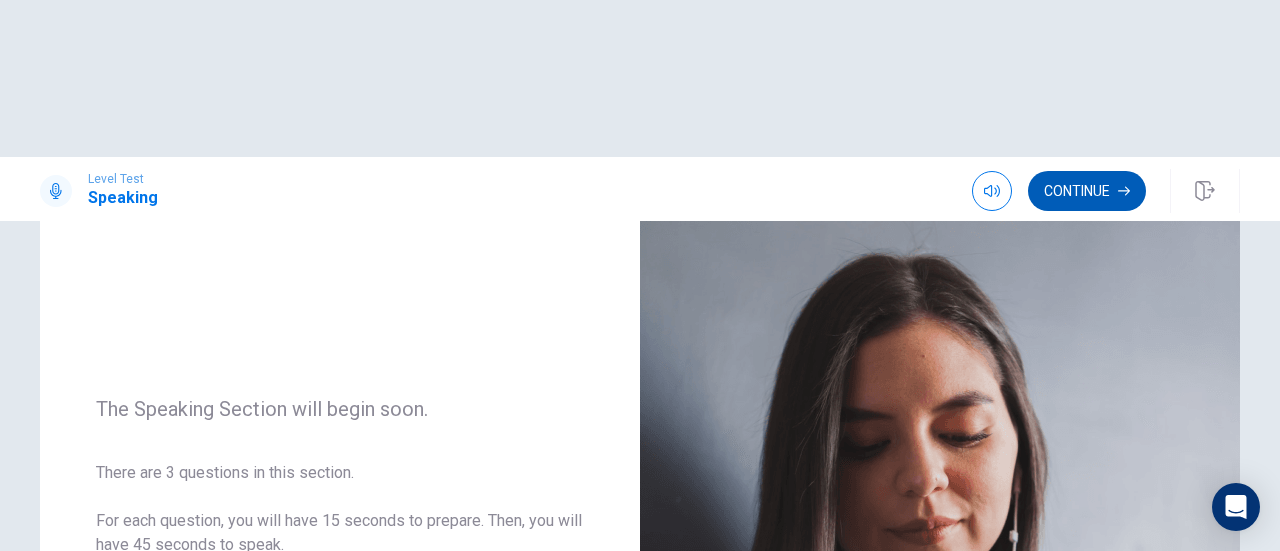 click on "Continue" at bounding box center [1087, 191] 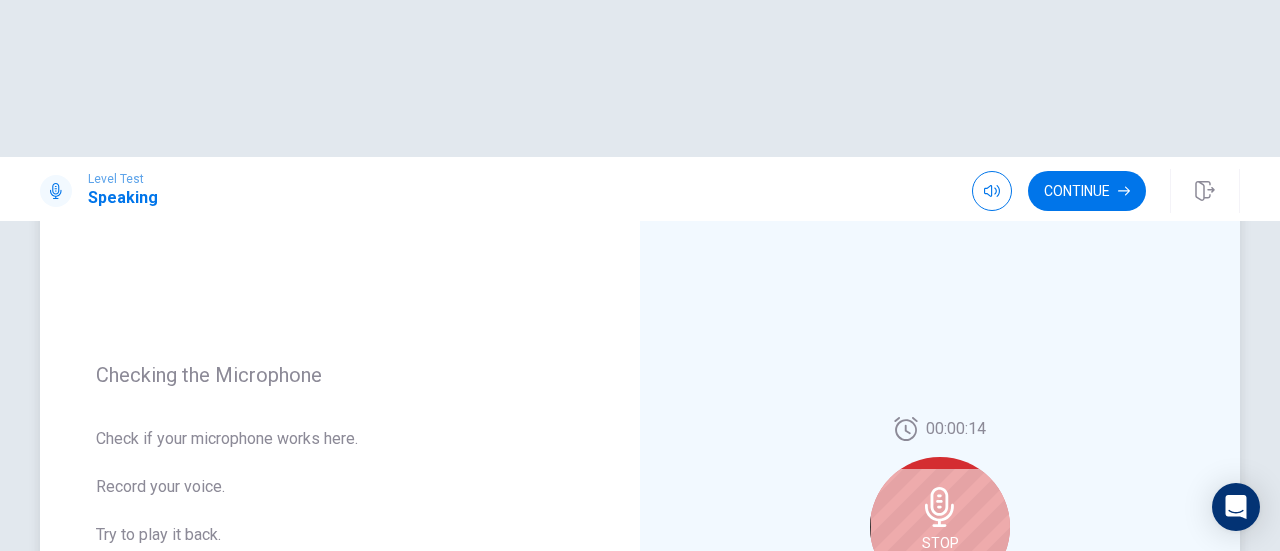 scroll, scrollTop: 200, scrollLeft: 0, axis: vertical 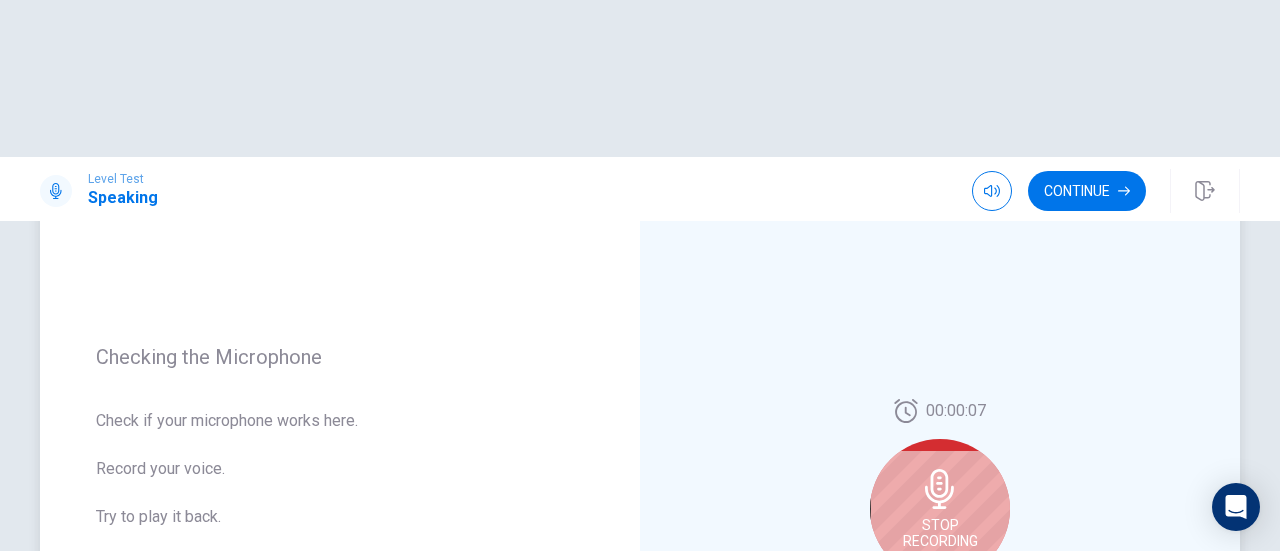click on "Stop   Recording" at bounding box center (940, 509) 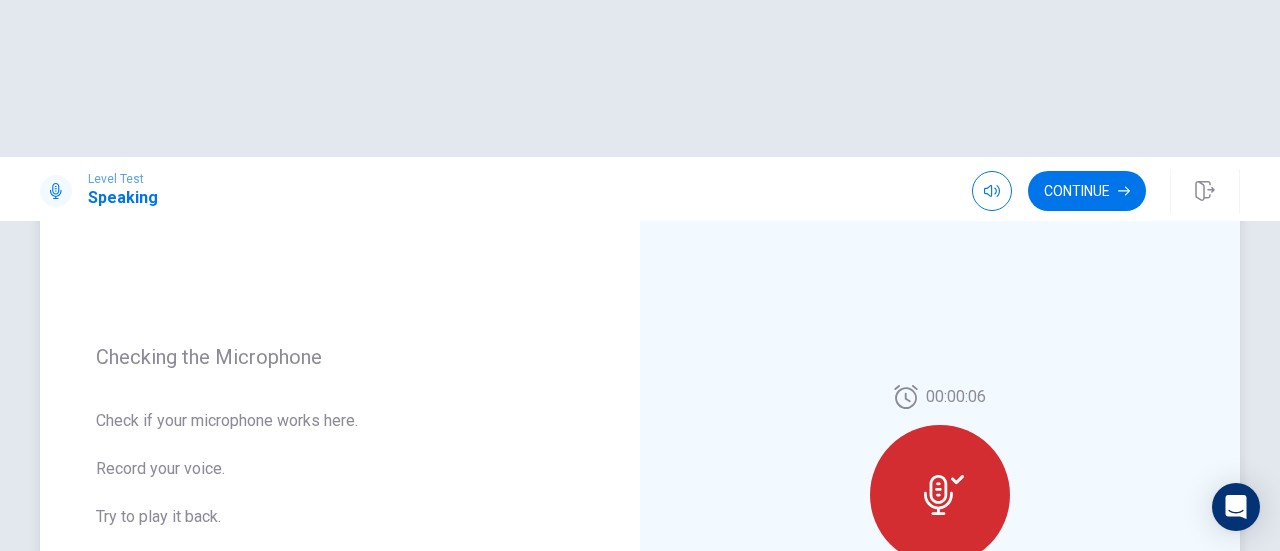 click 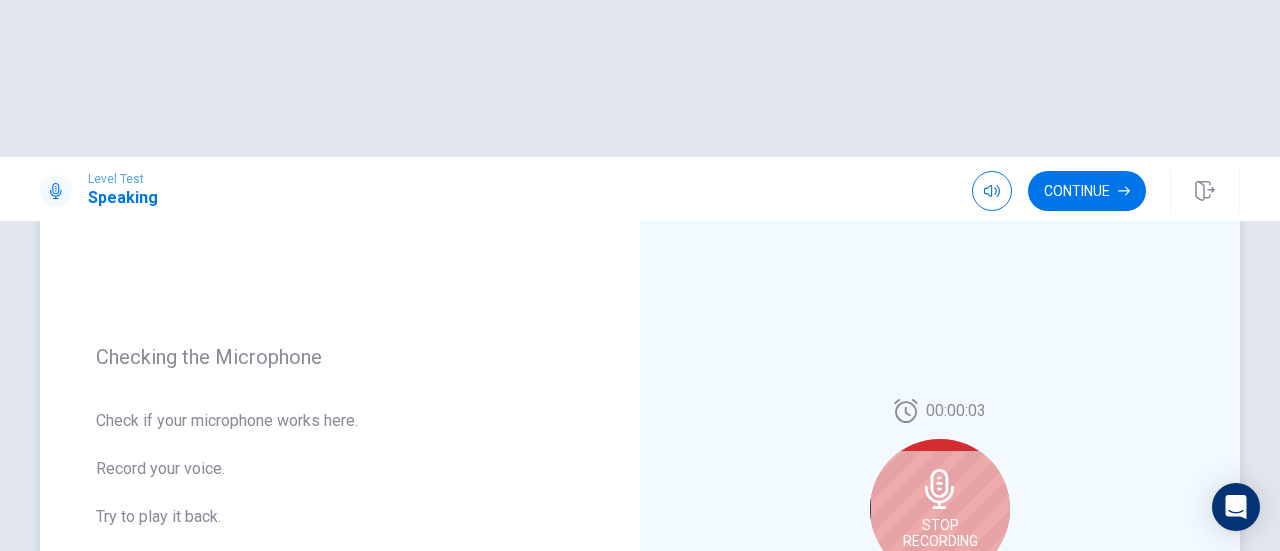 click on "Stop   Recording" at bounding box center [940, 509] 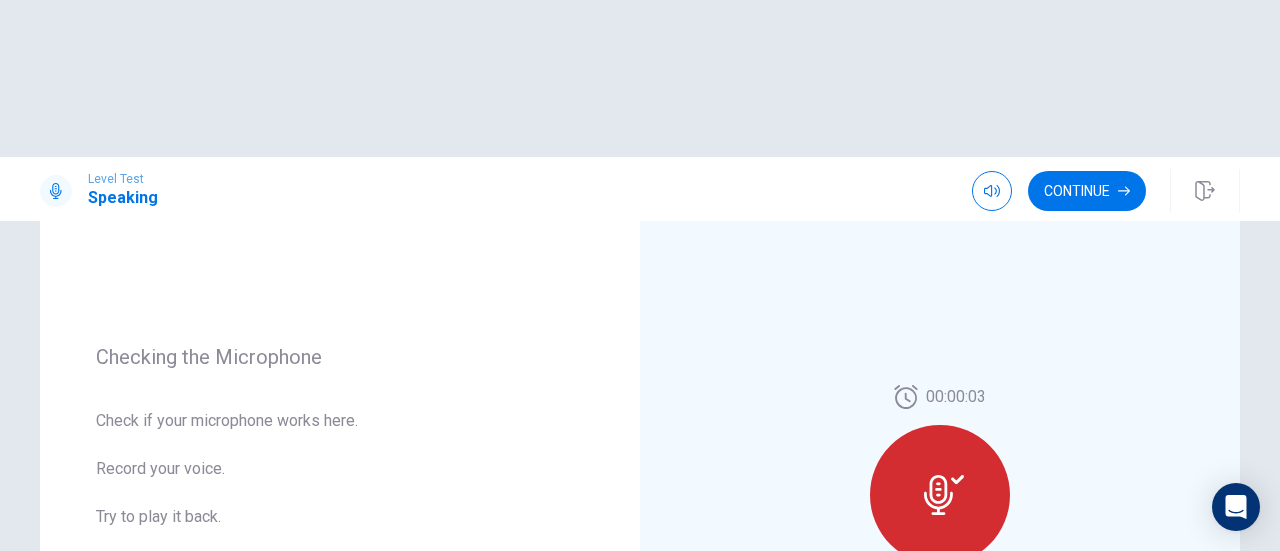 click at bounding box center (962, 595) 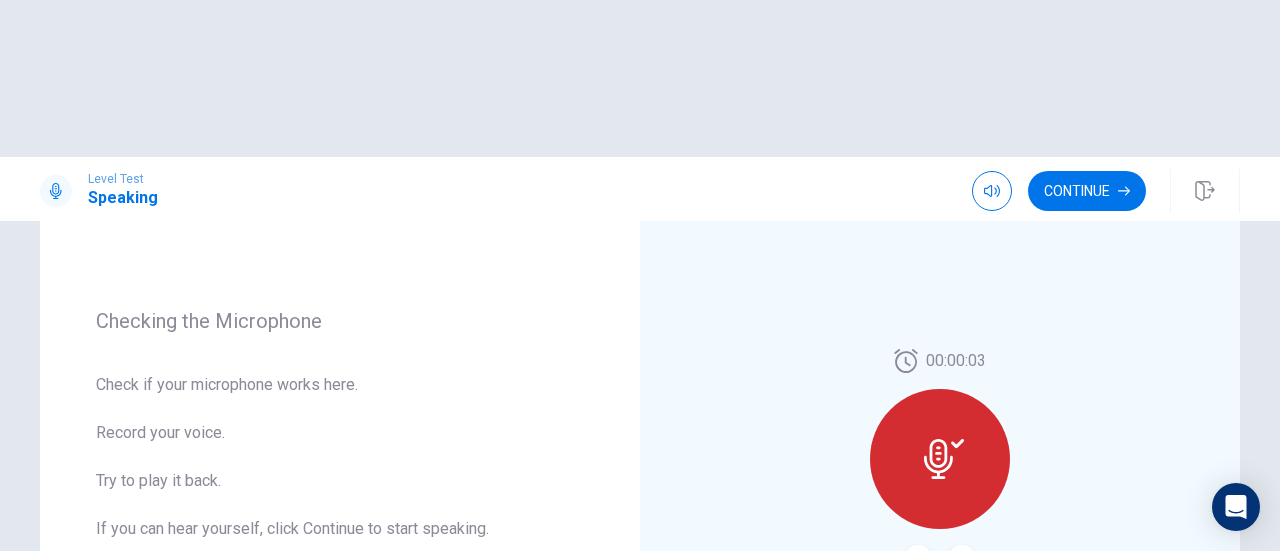 scroll, scrollTop: 28, scrollLeft: 0, axis: vertical 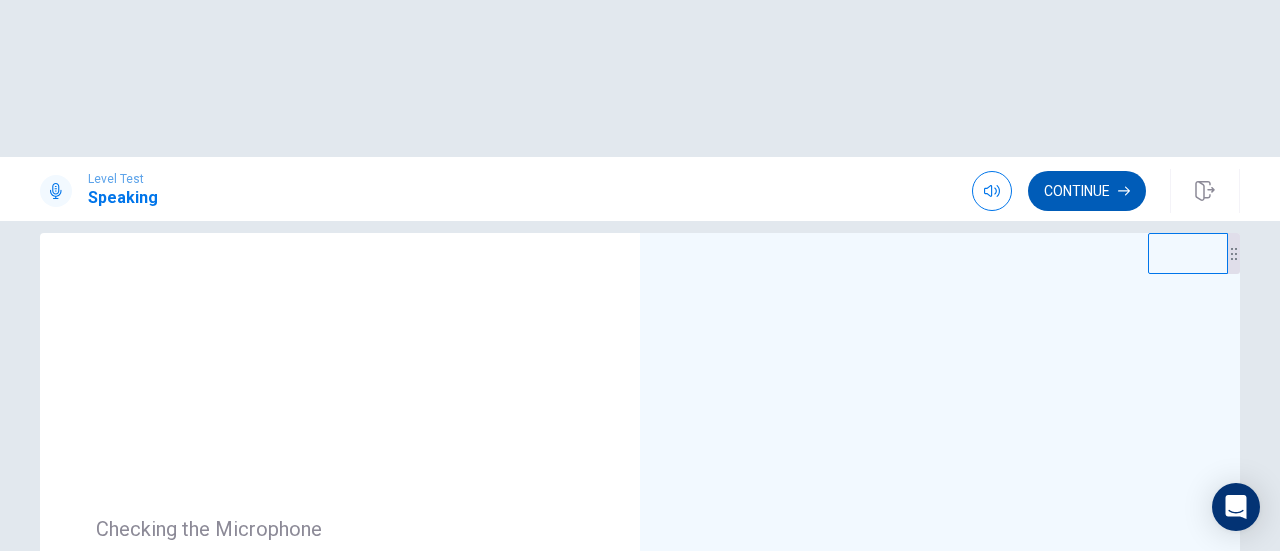 click on "Continue" at bounding box center (1087, 191) 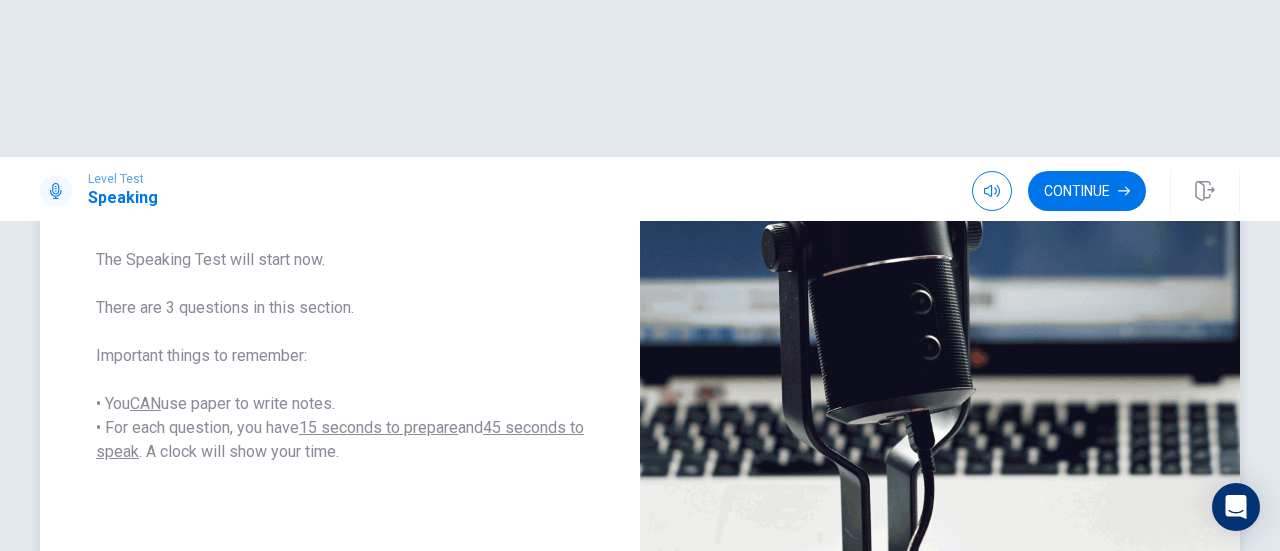 scroll, scrollTop: 328, scrollLeft: 0, axis: vertical 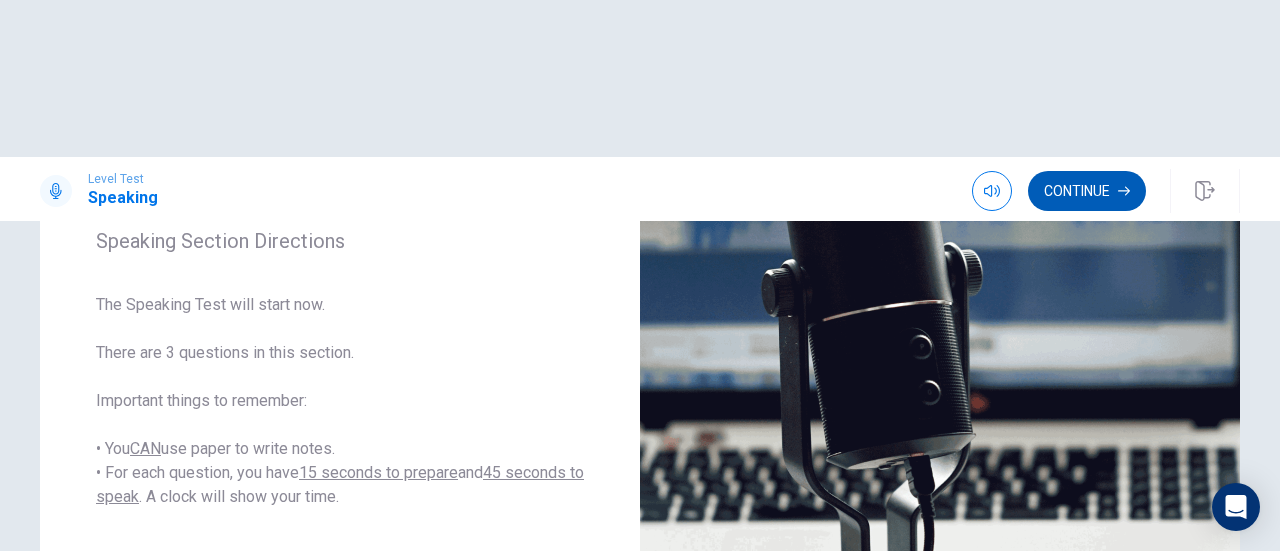 click on "Continue" at bounding box center [1087, 191] 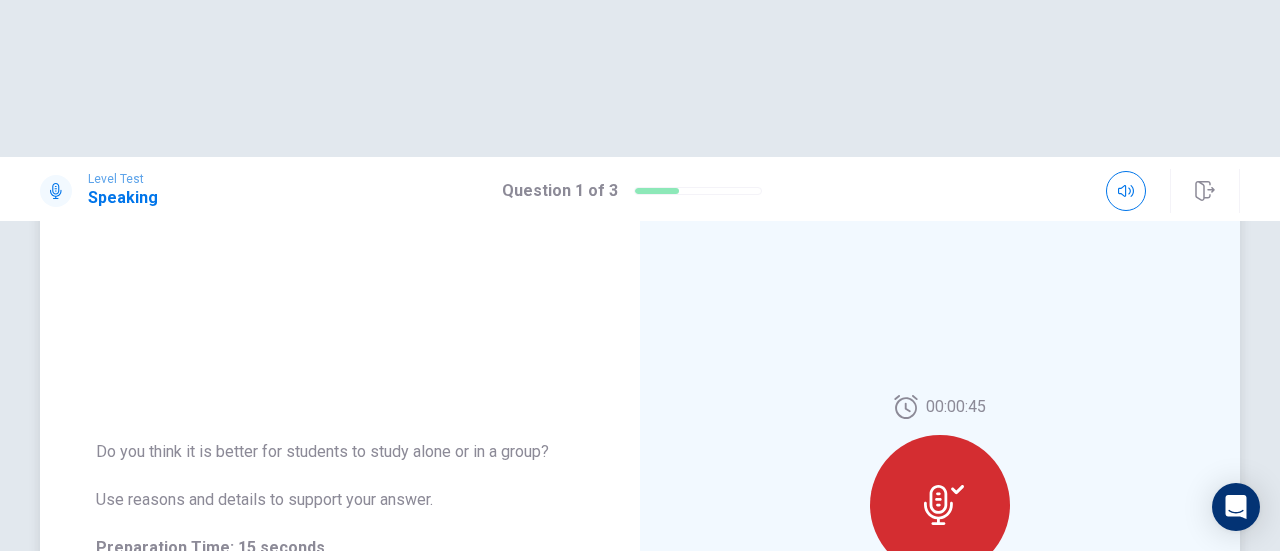 scroll, scrollTop: 126, scrollLeft: 0, axis: vertical 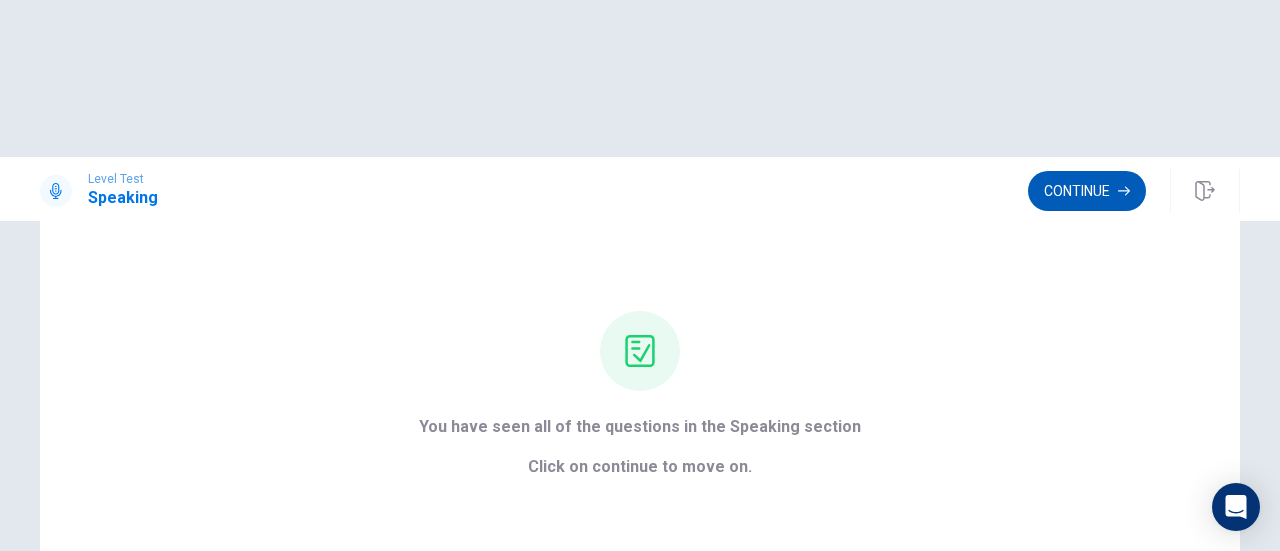 click on "Continue" at bounding box center [1087, 191] 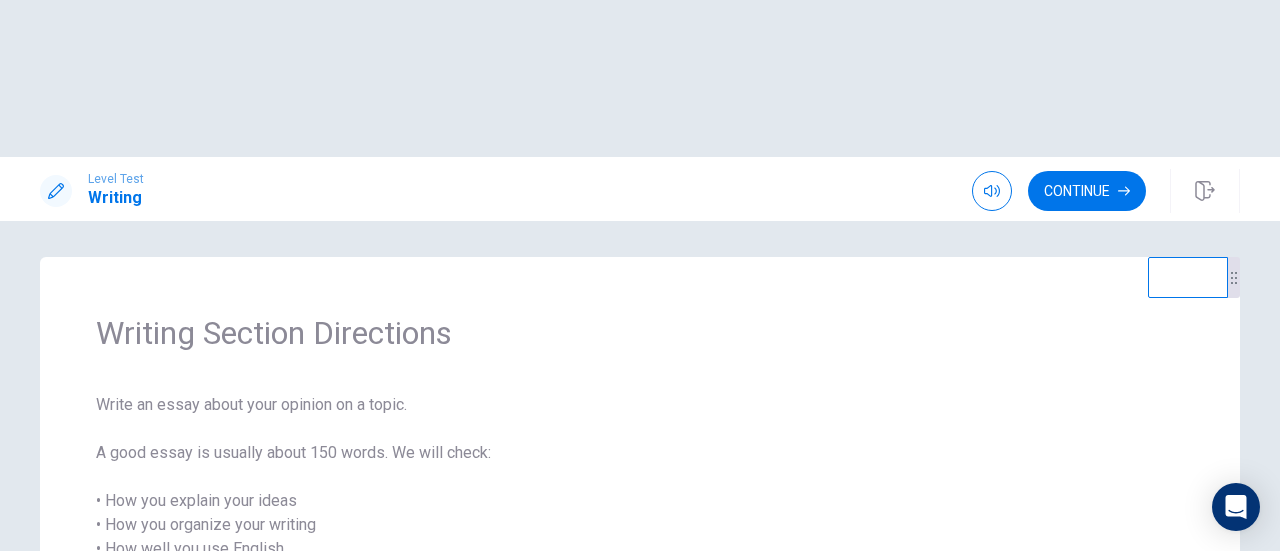 scroll, scrollTop: 0, scrollLeft: 0, axis: both 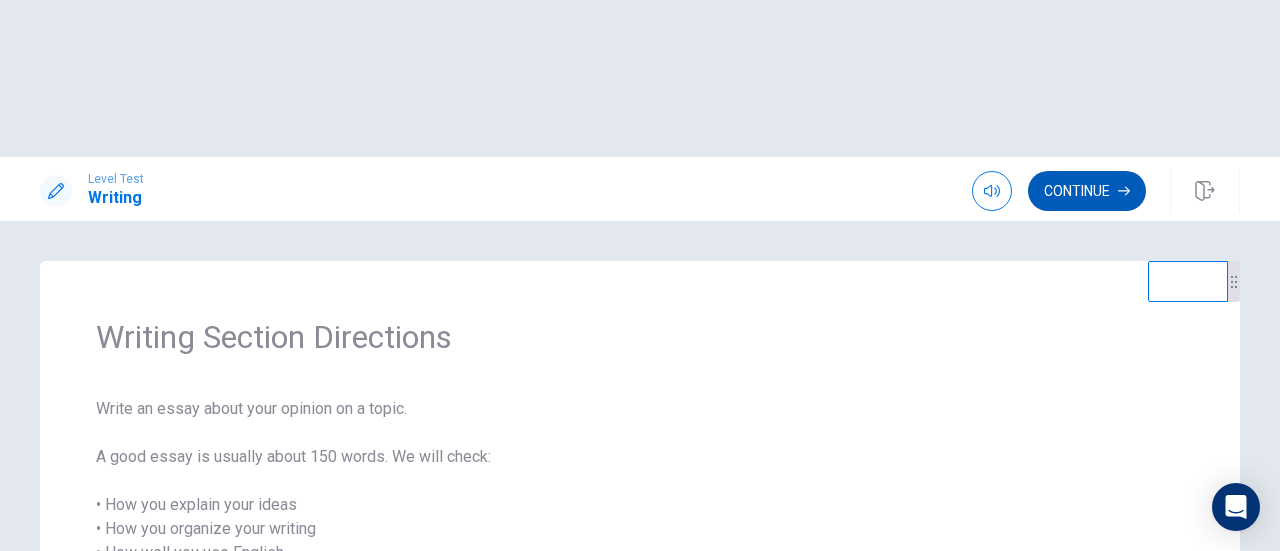 click on "Continue" at bounding box center (1087, 191) 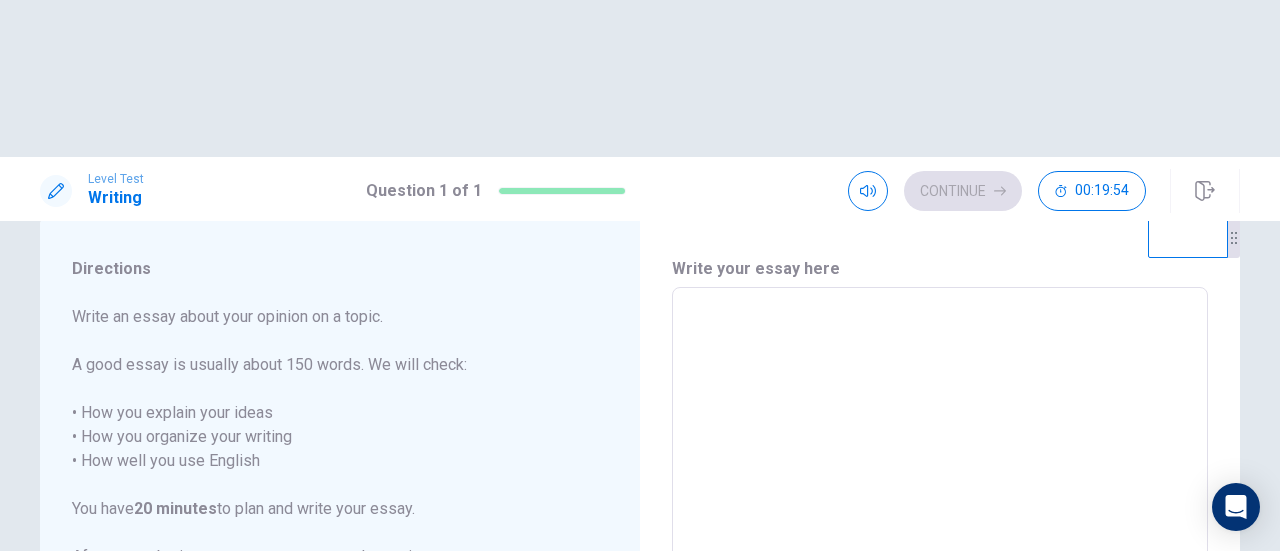 scroll, scrollTop: 0, scrollLeft: 0, axis: both 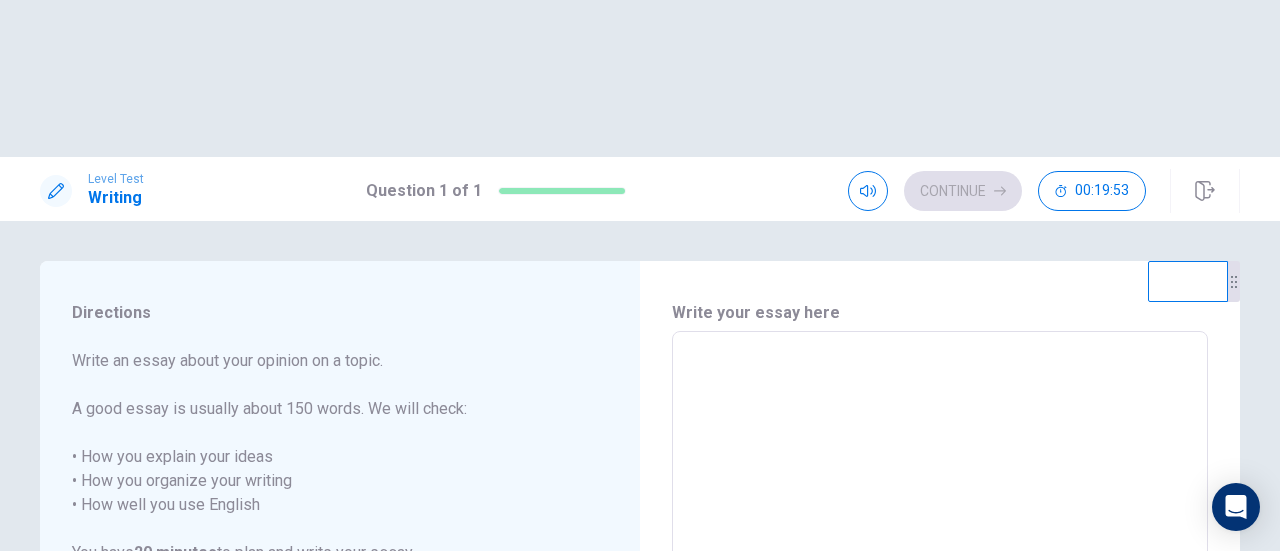 click at bounding box center [940, 608] 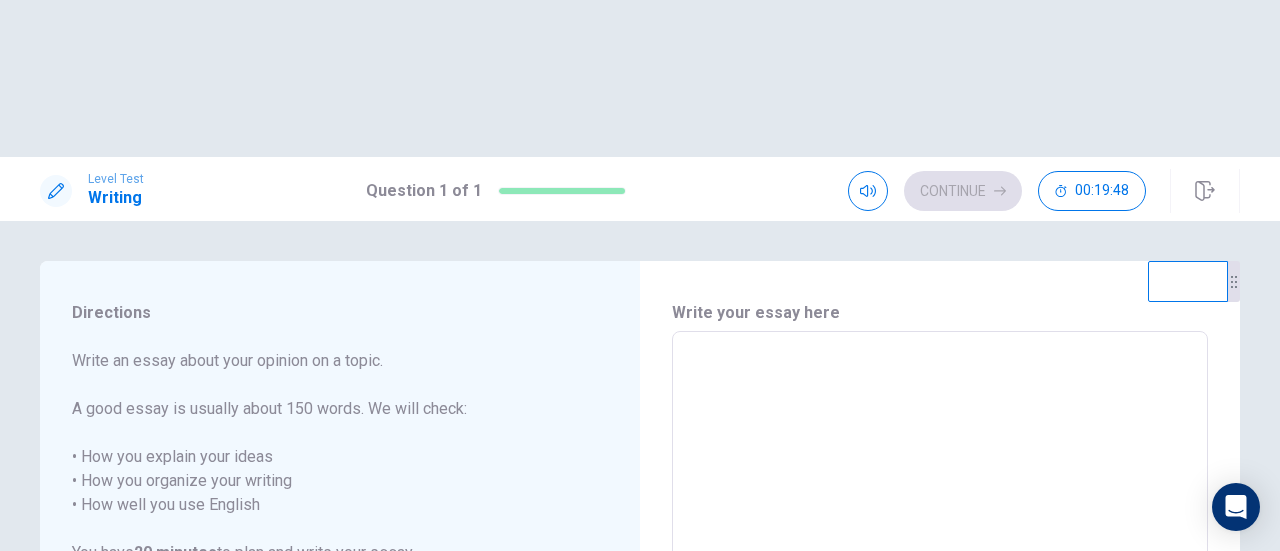 type on "*" 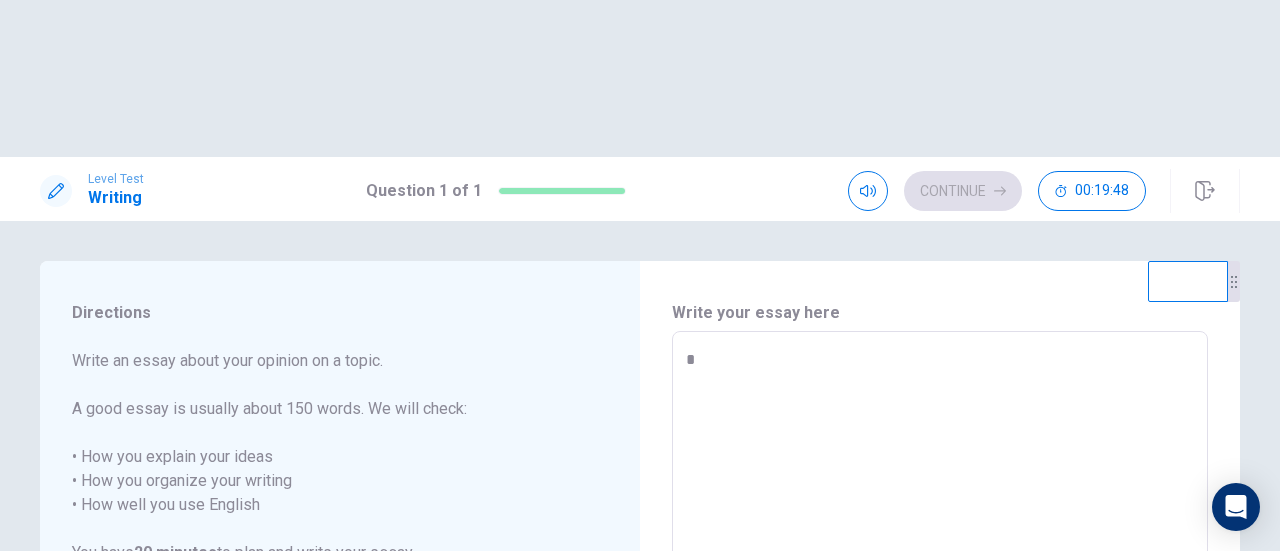 type on "*" 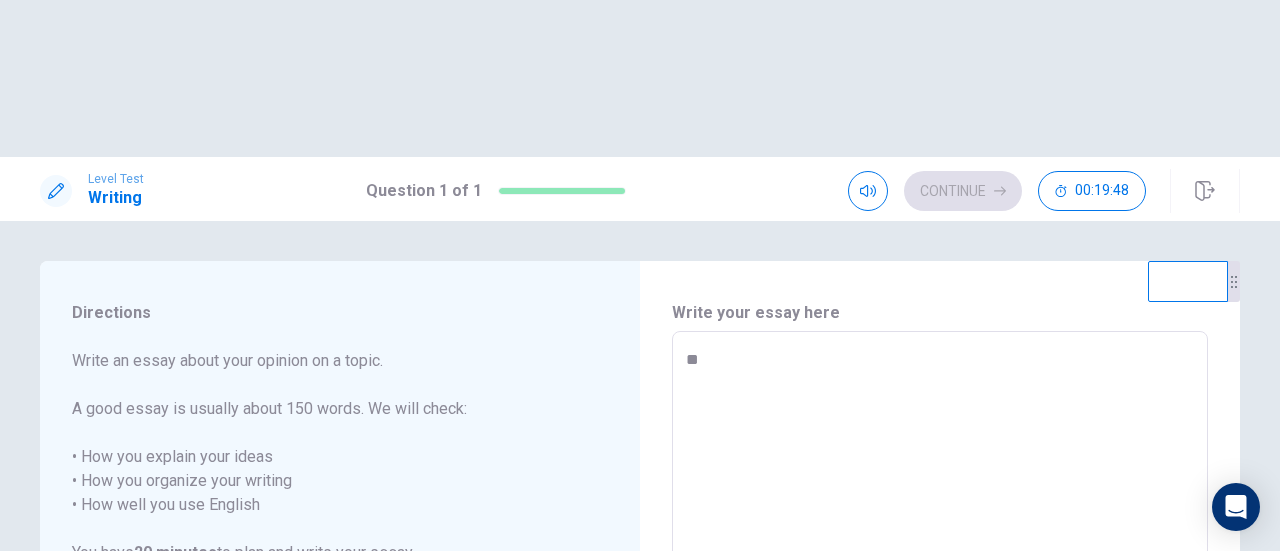type on "*" 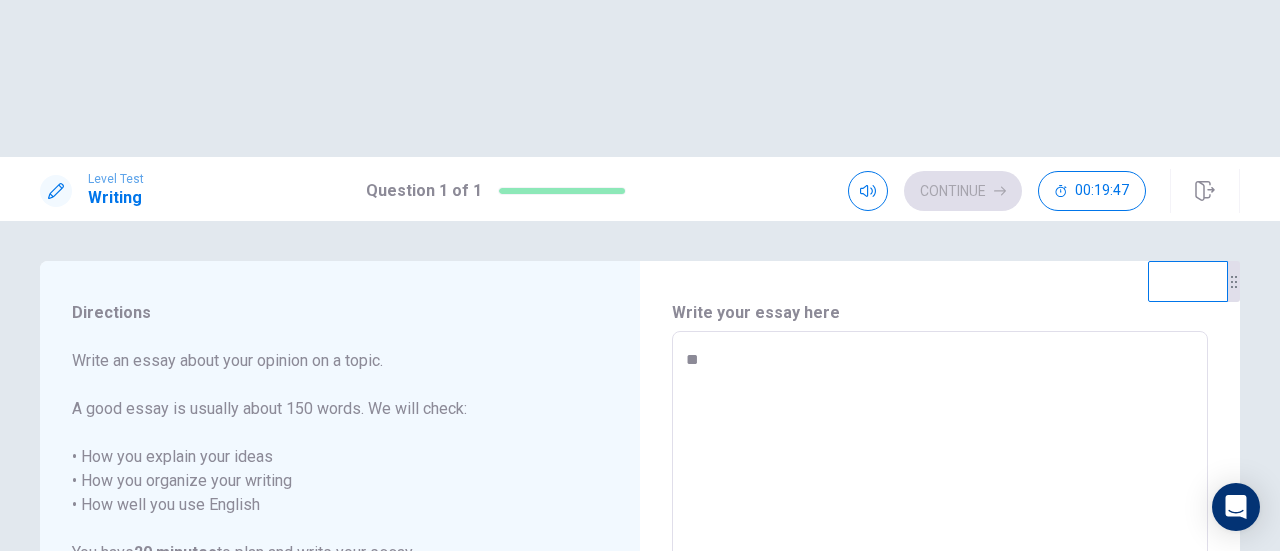 type on "**" 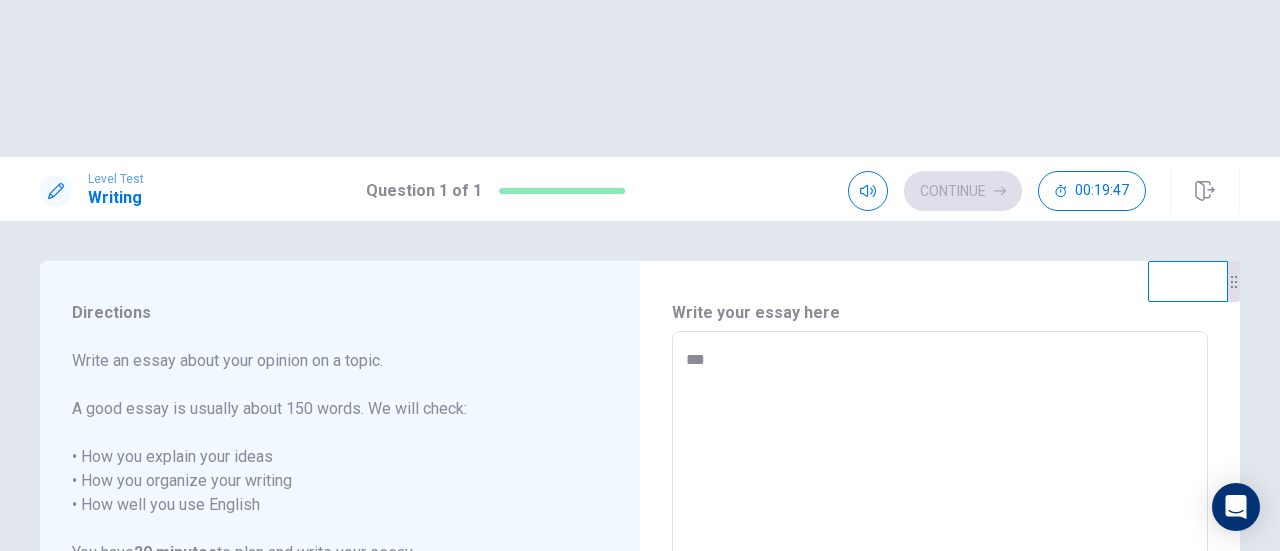type on "*" 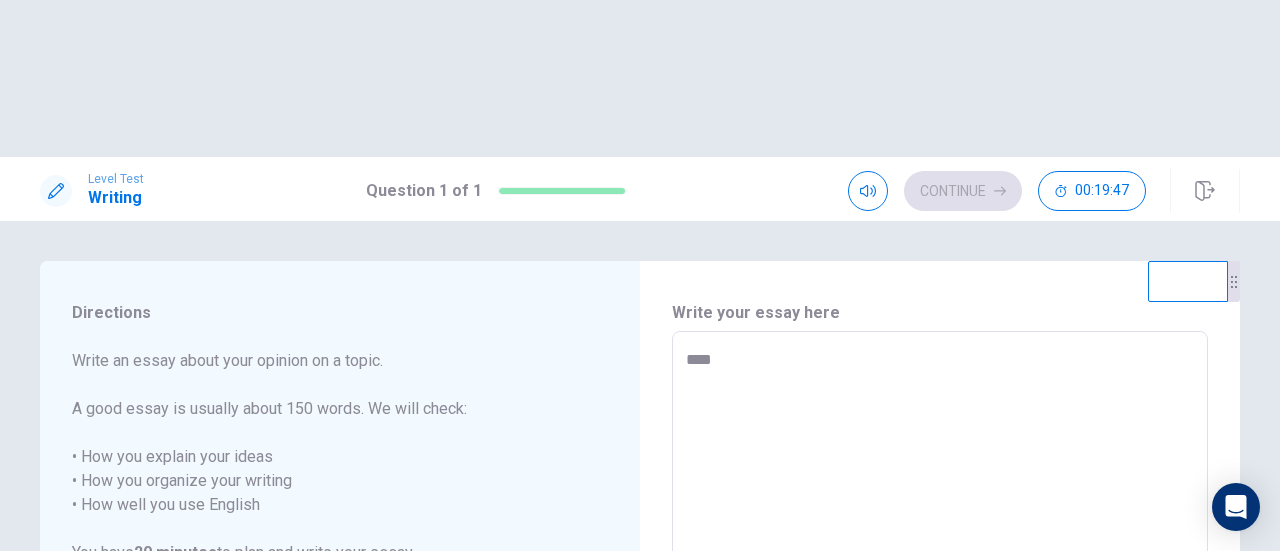 type on "*****" 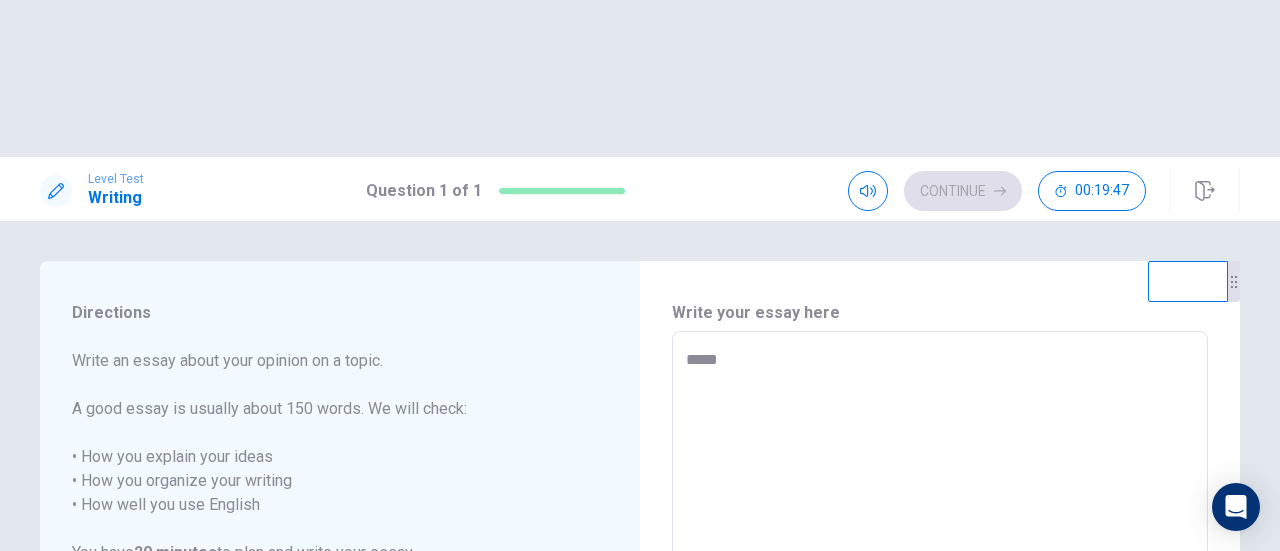type on "*" 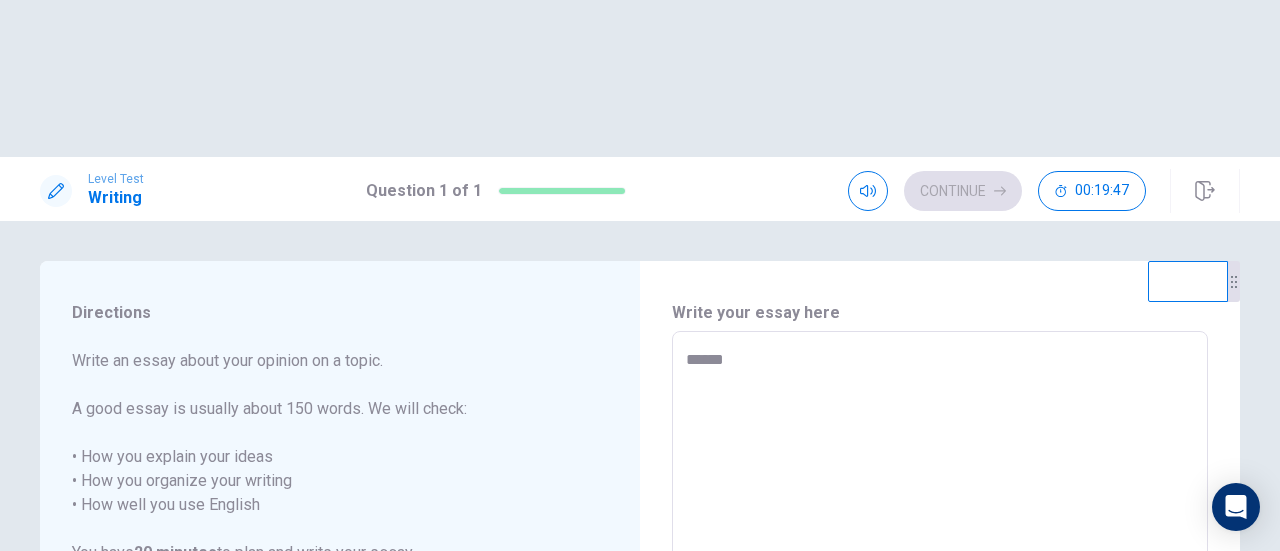 type on "*******" 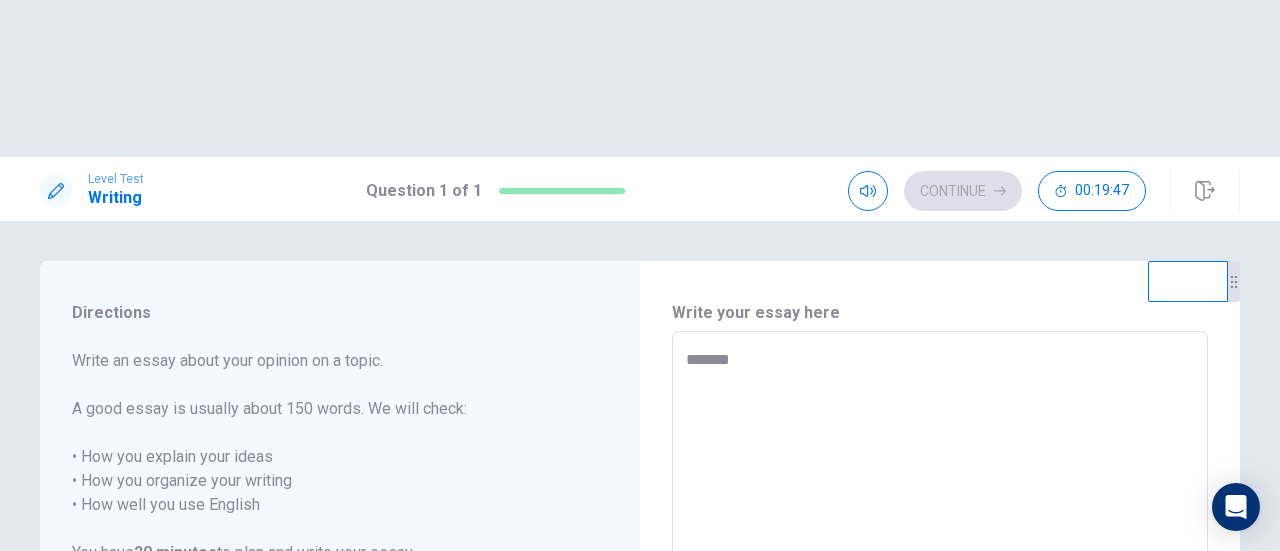 type on "*" 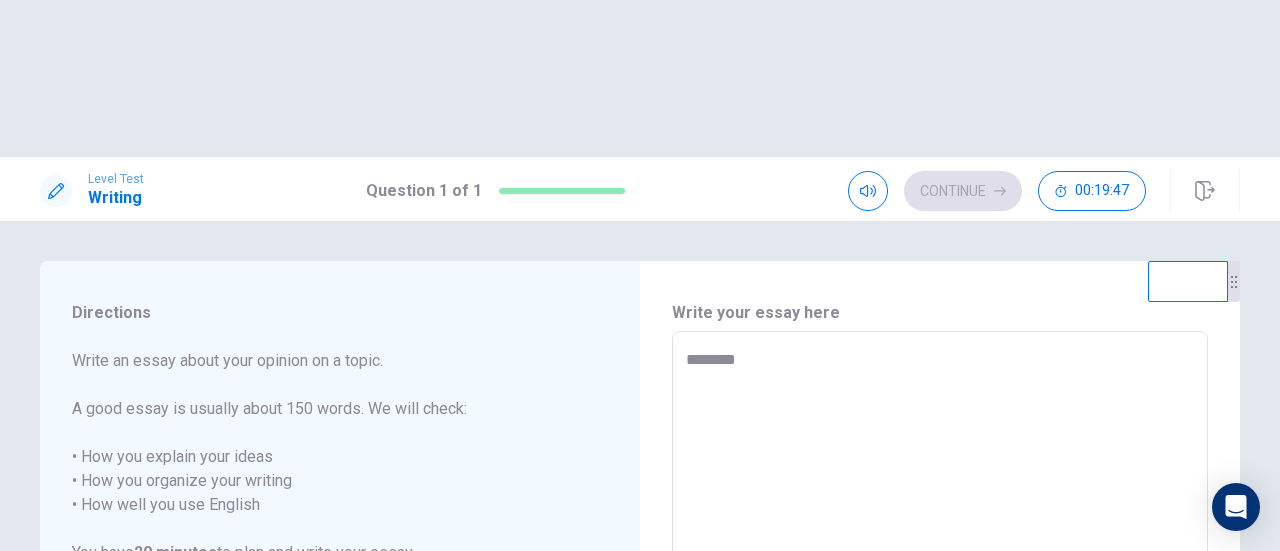 type on "*" 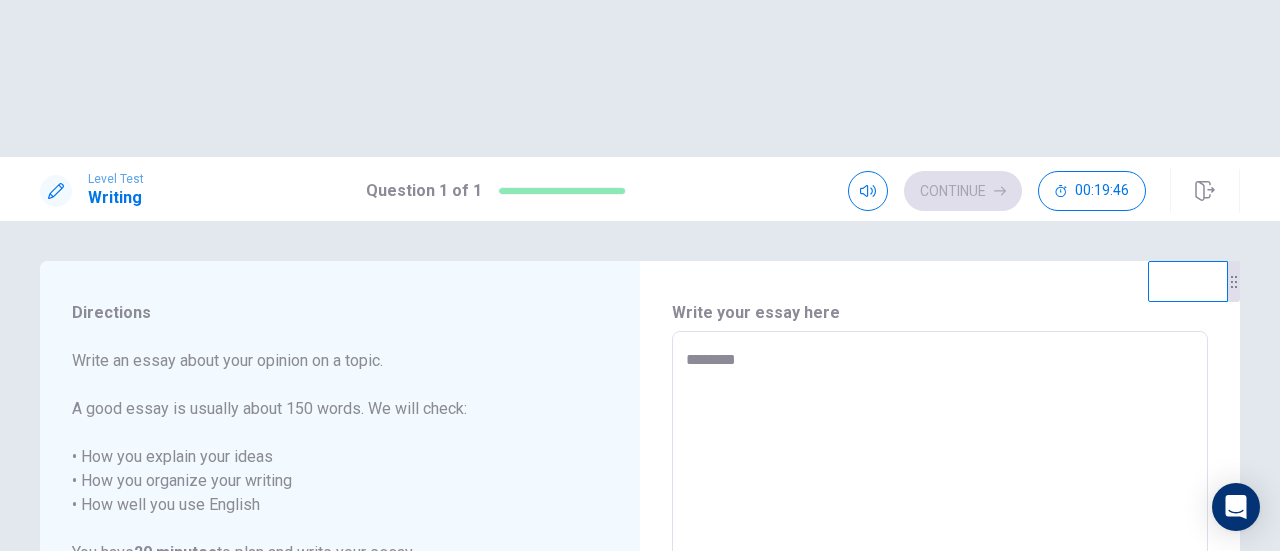 type on "*********" 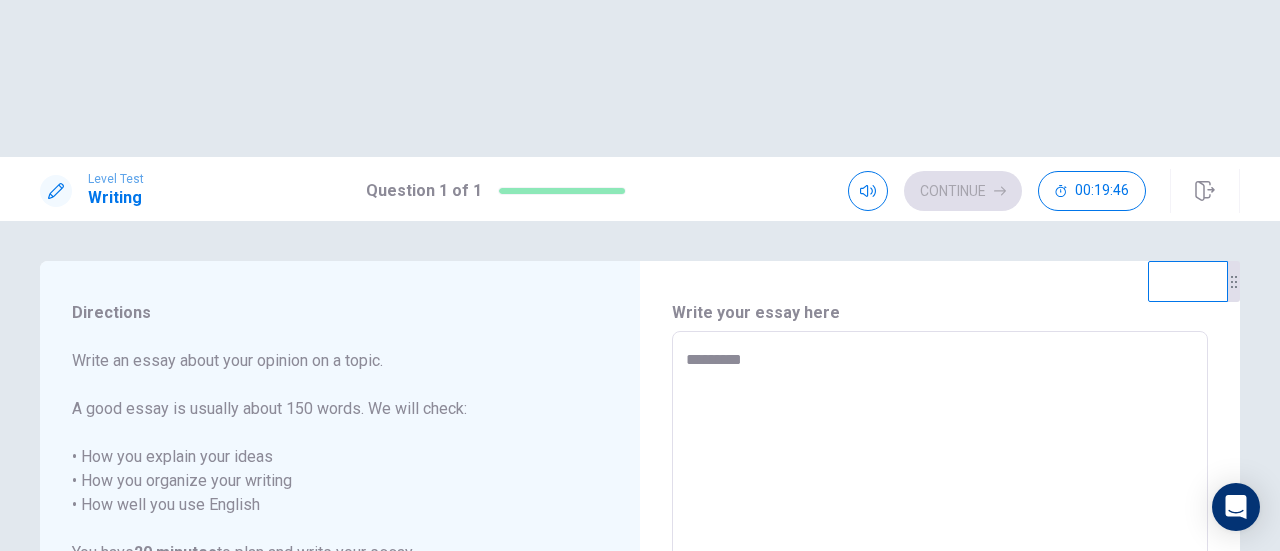 type on "*********" 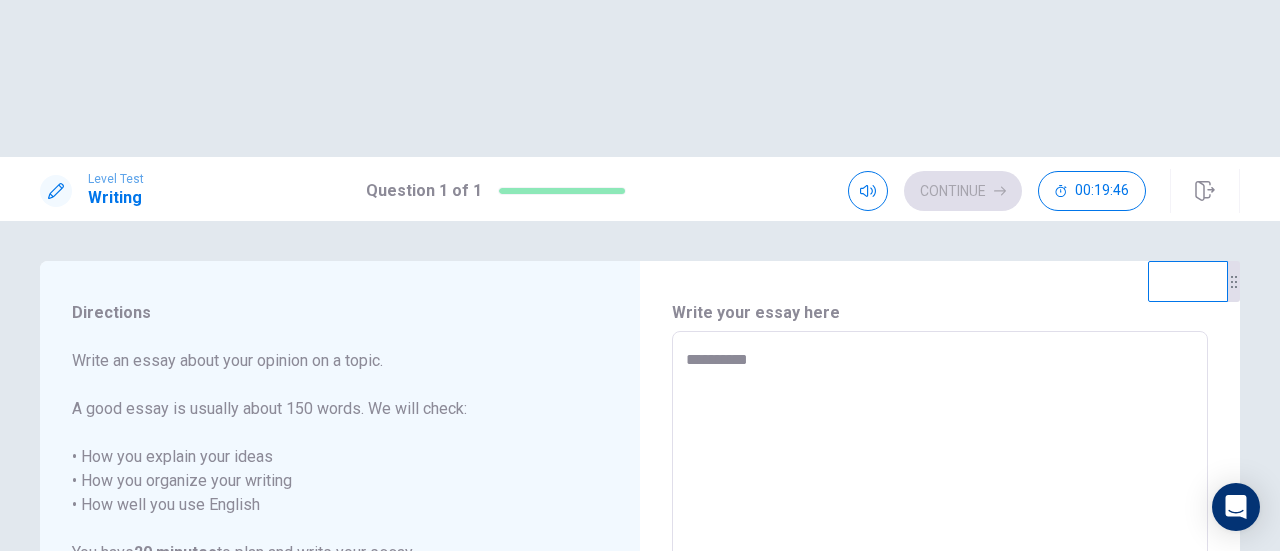 type on "*" 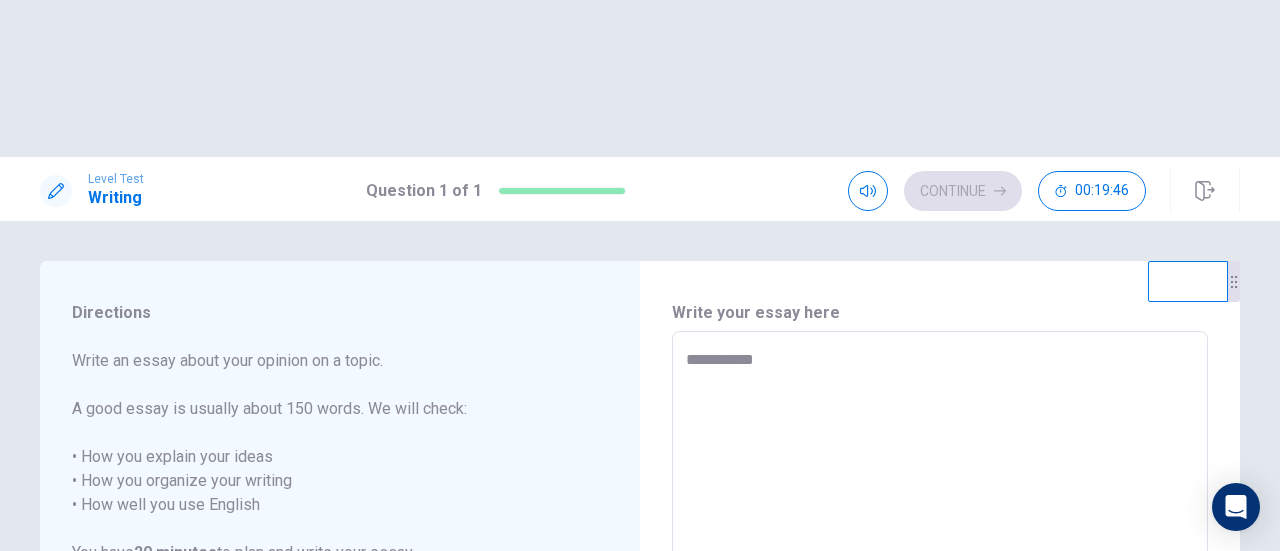 type on "*" 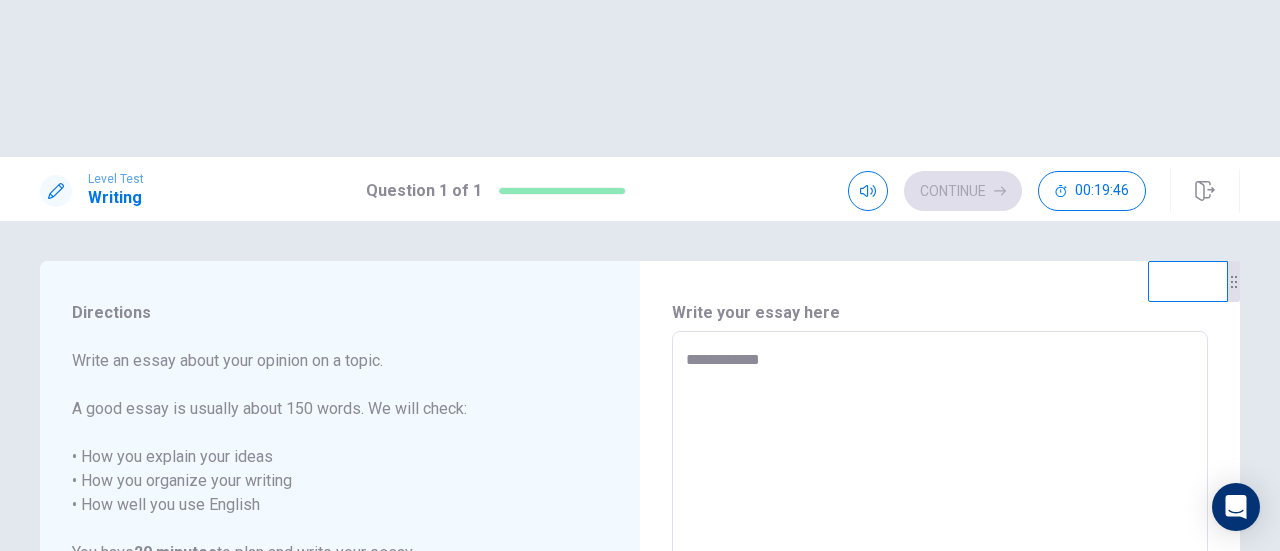 type on "*" 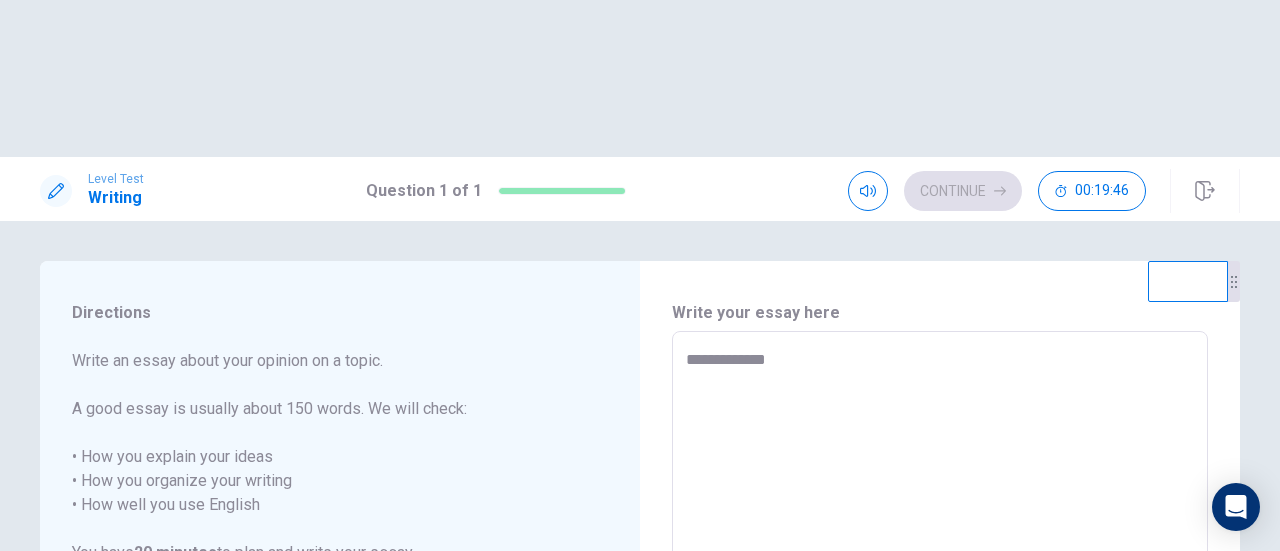 type on "*" 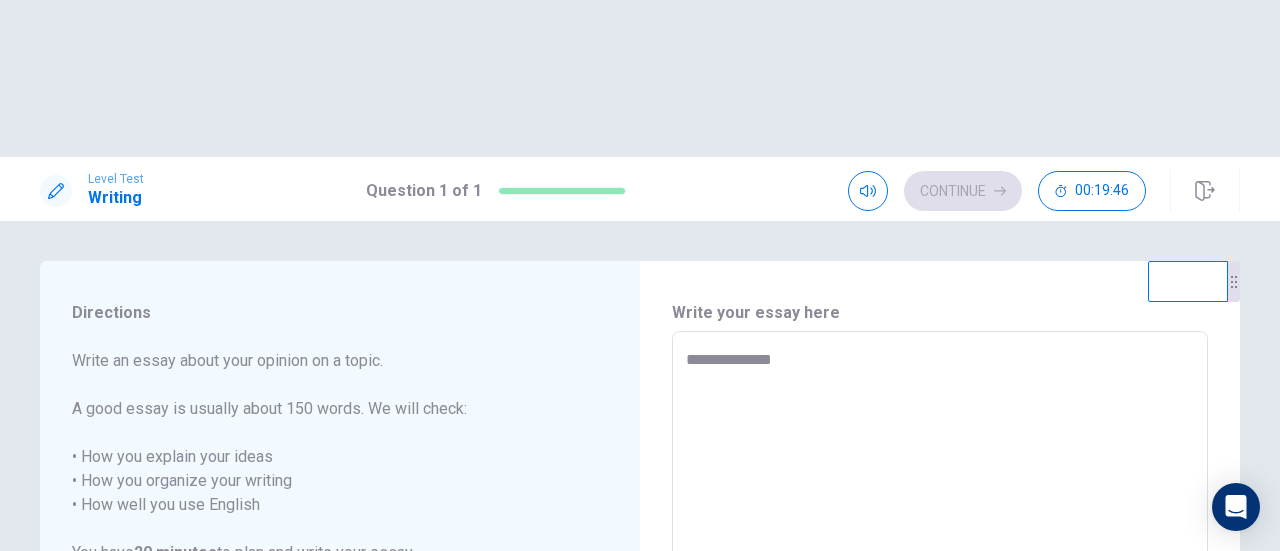 type on "*" 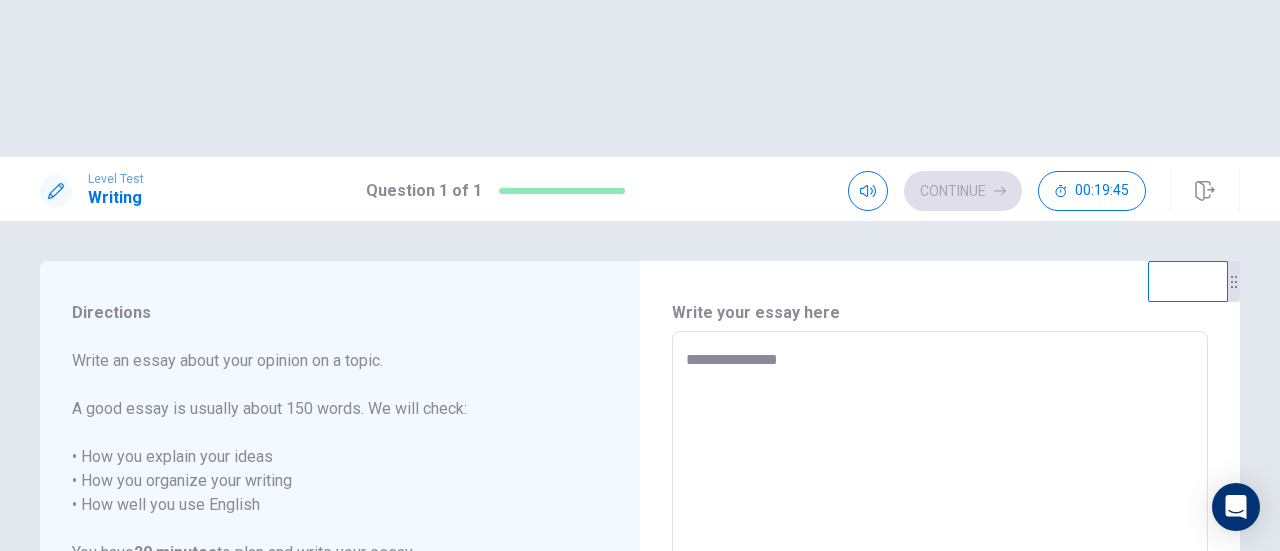 type on "**********" 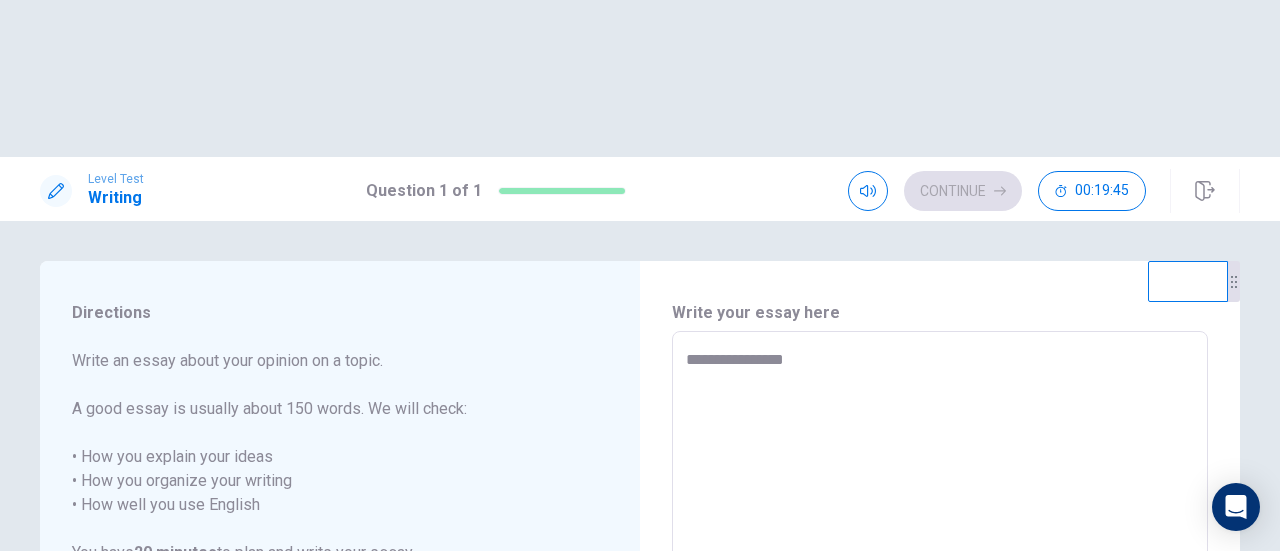 type on "*" 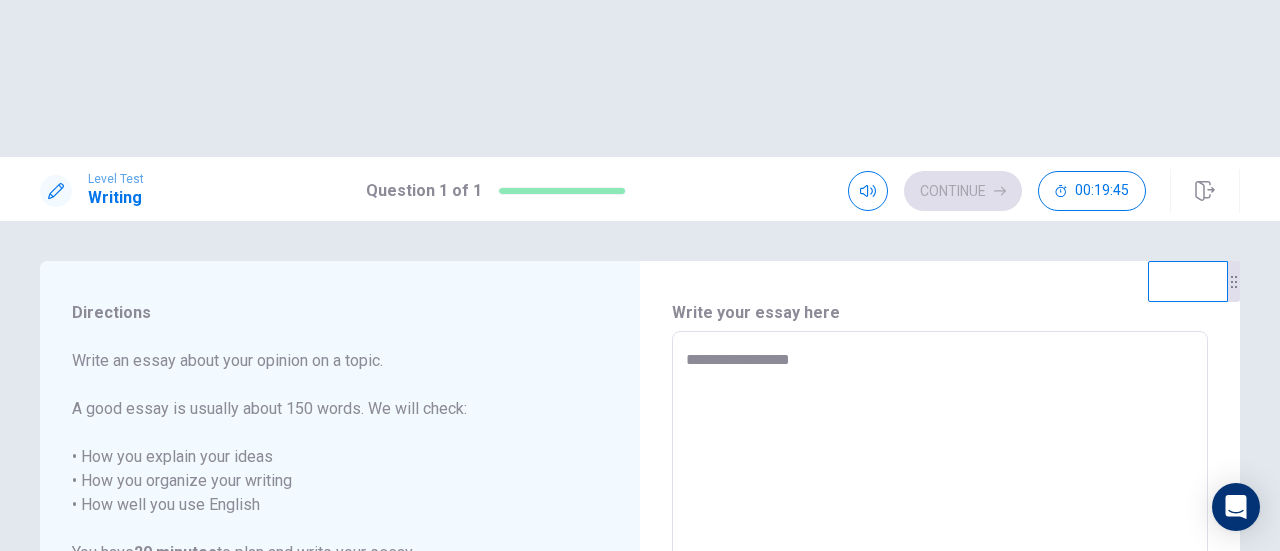 type on "*" 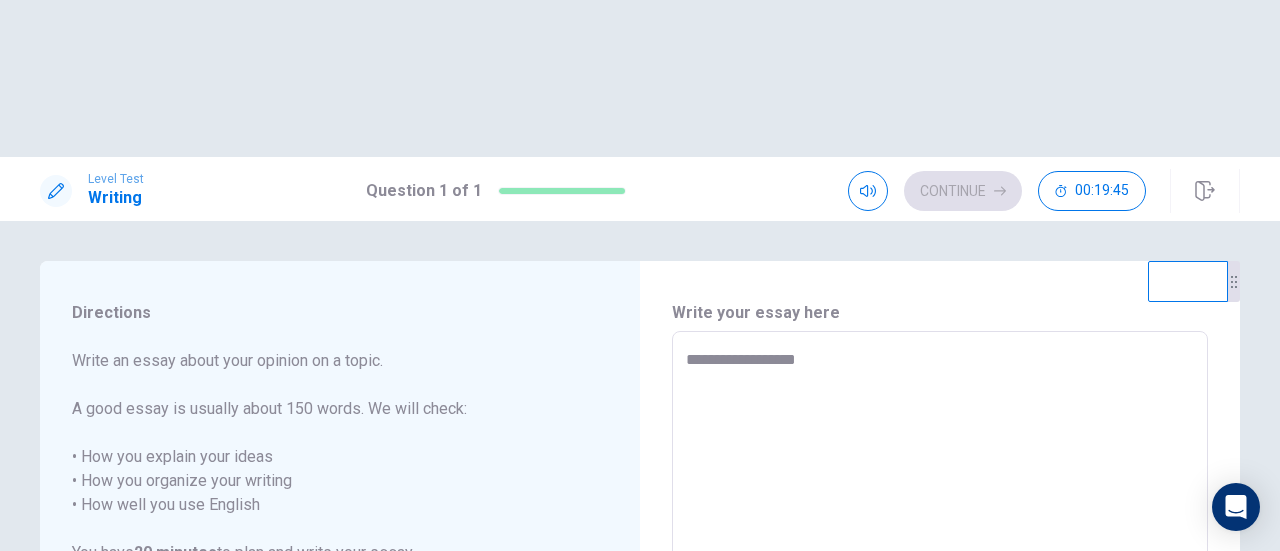type on "*" 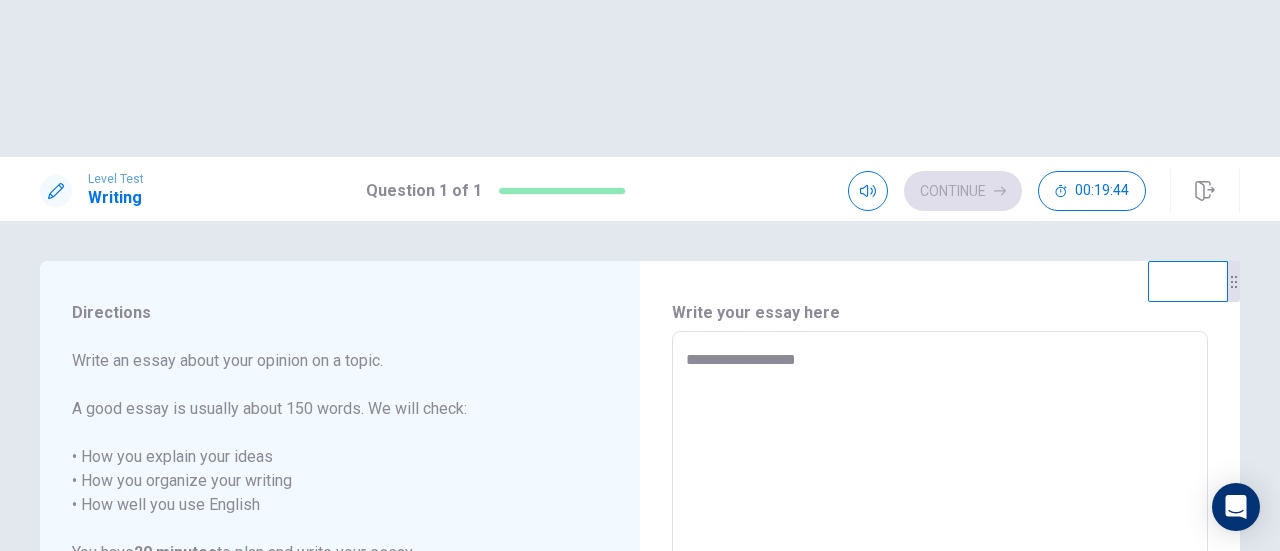 type on "**********" 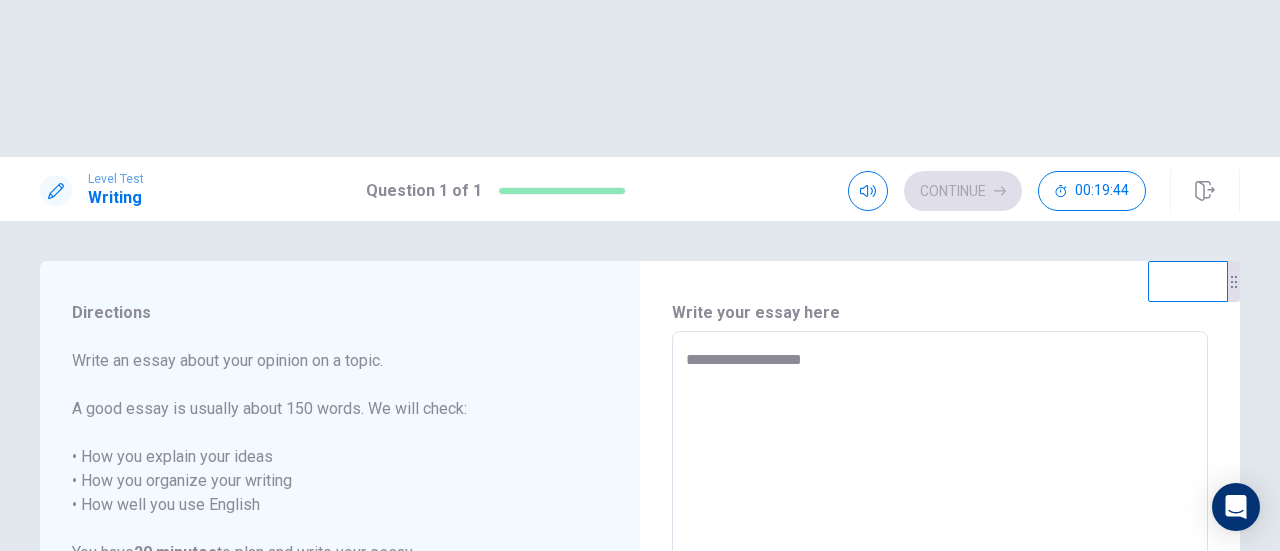 type on "*" 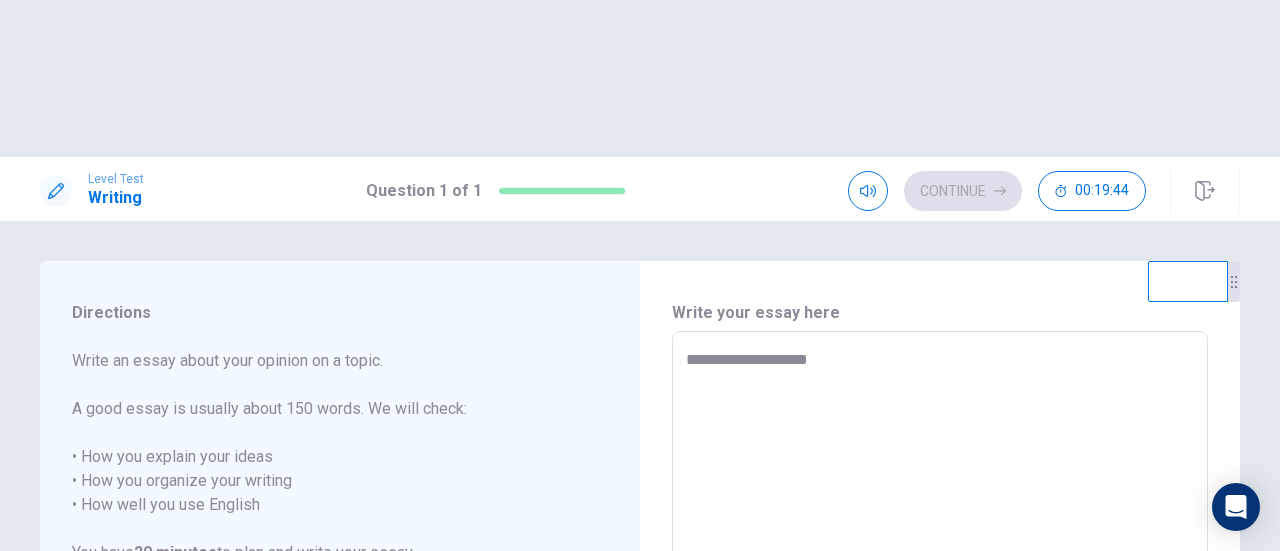 type on "*" 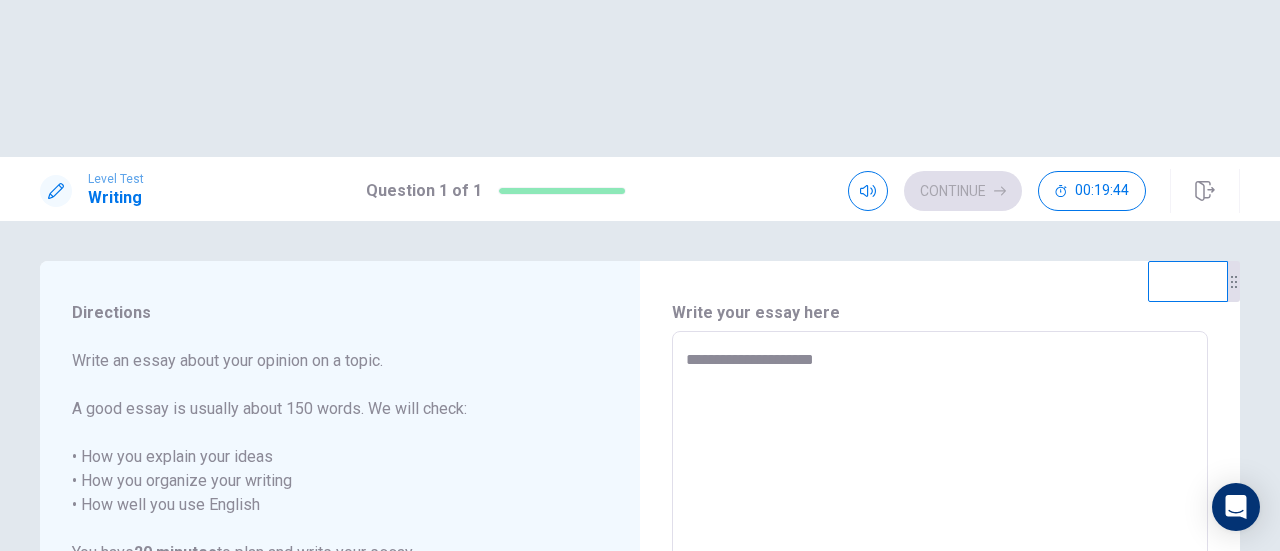 type on "*" 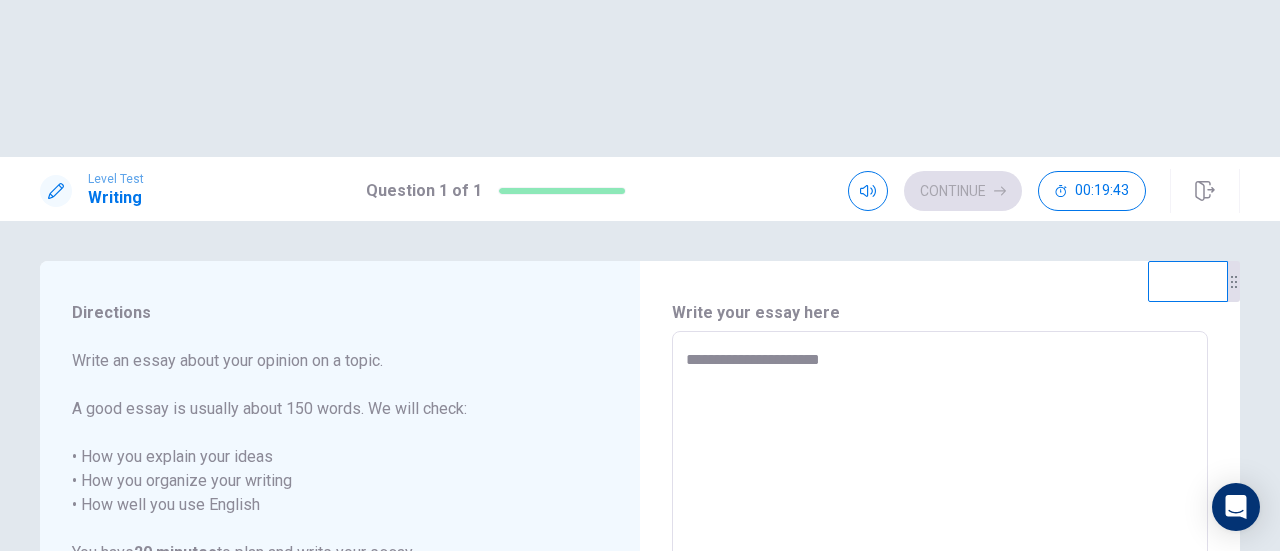 type on "*" 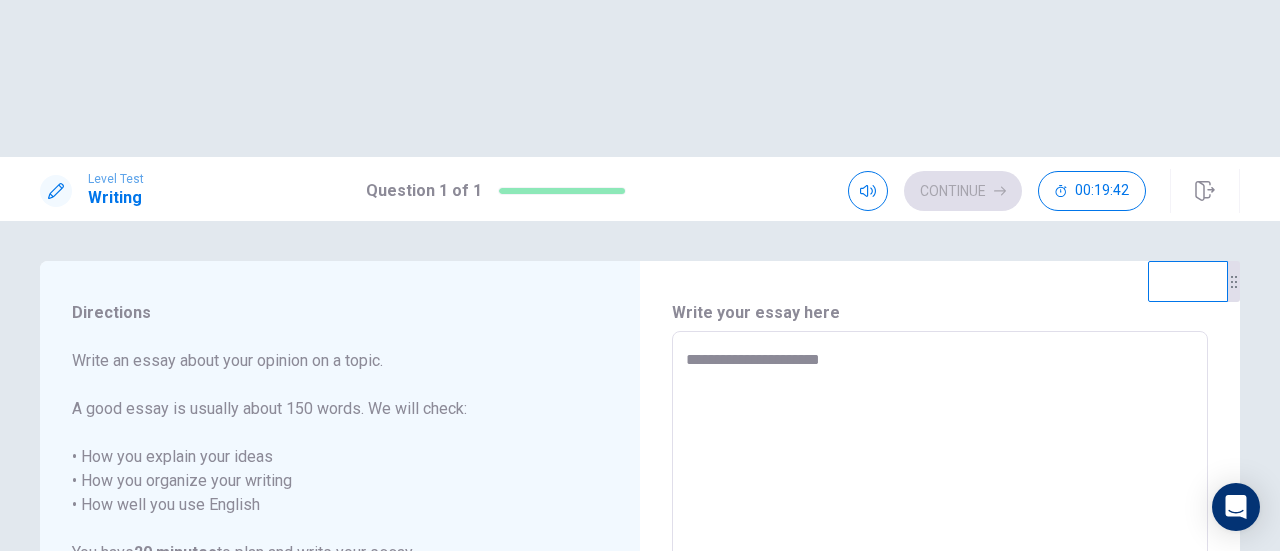 type on "**********" 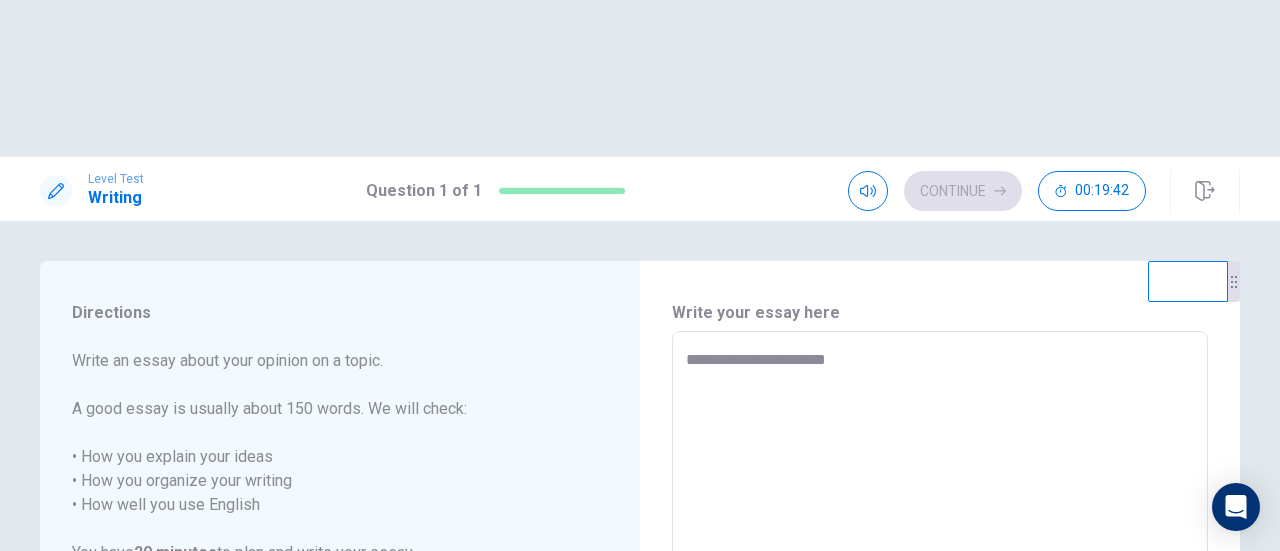 type on "*" 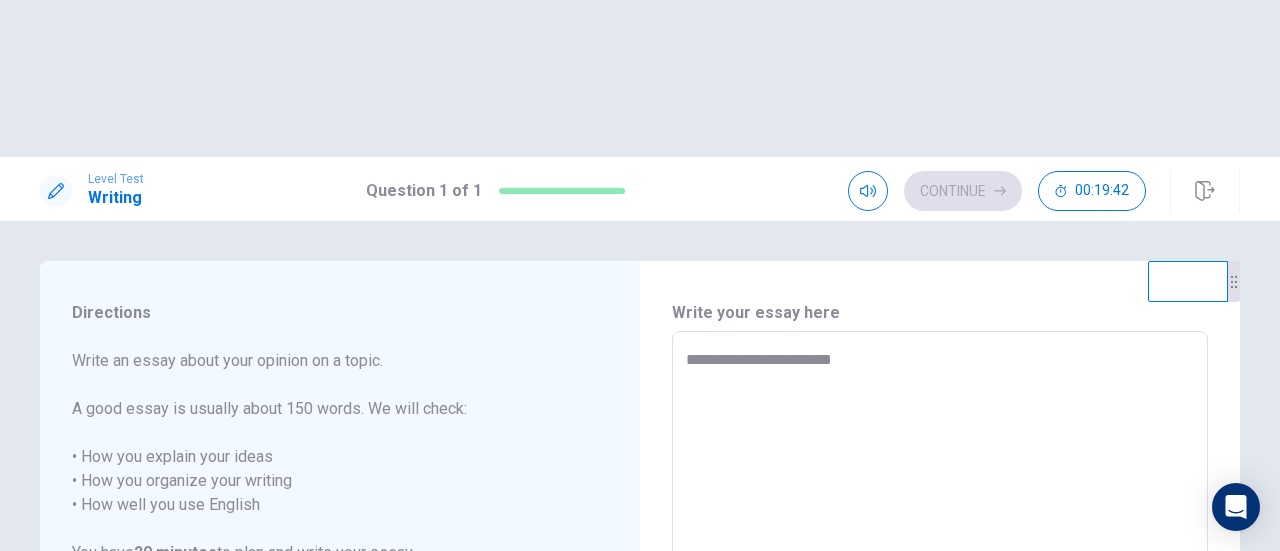 type on "*" 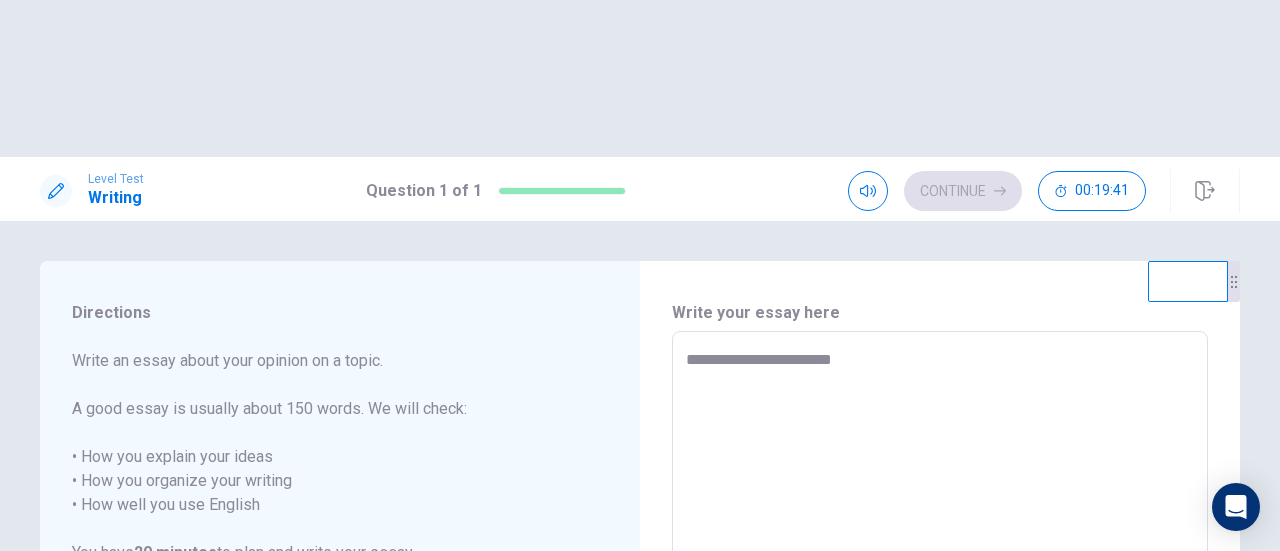 type on "**********" 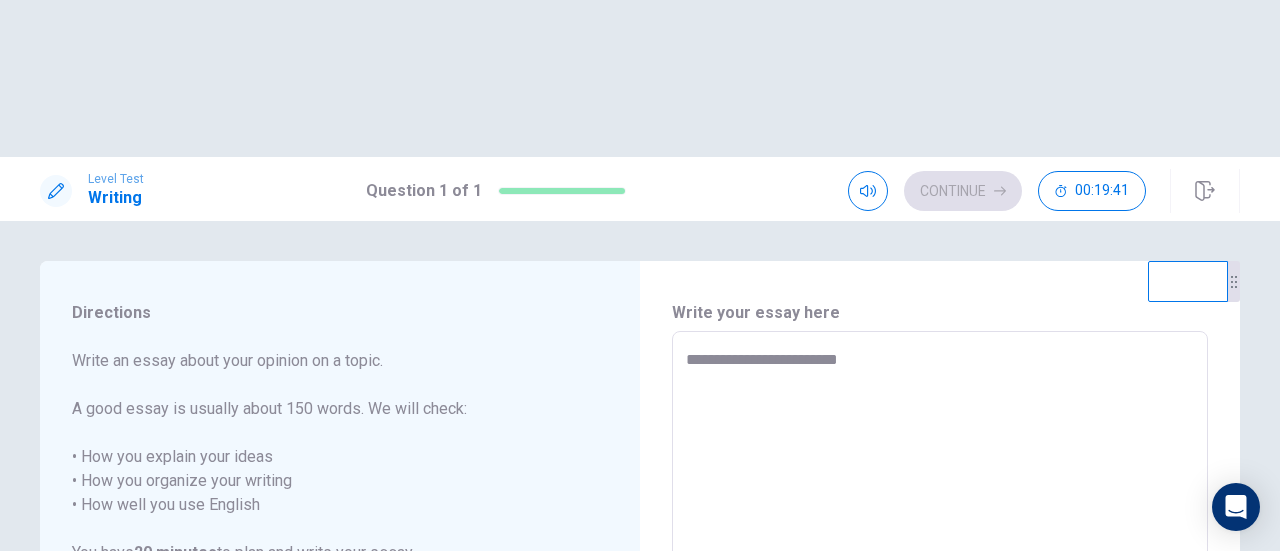 type on "*" 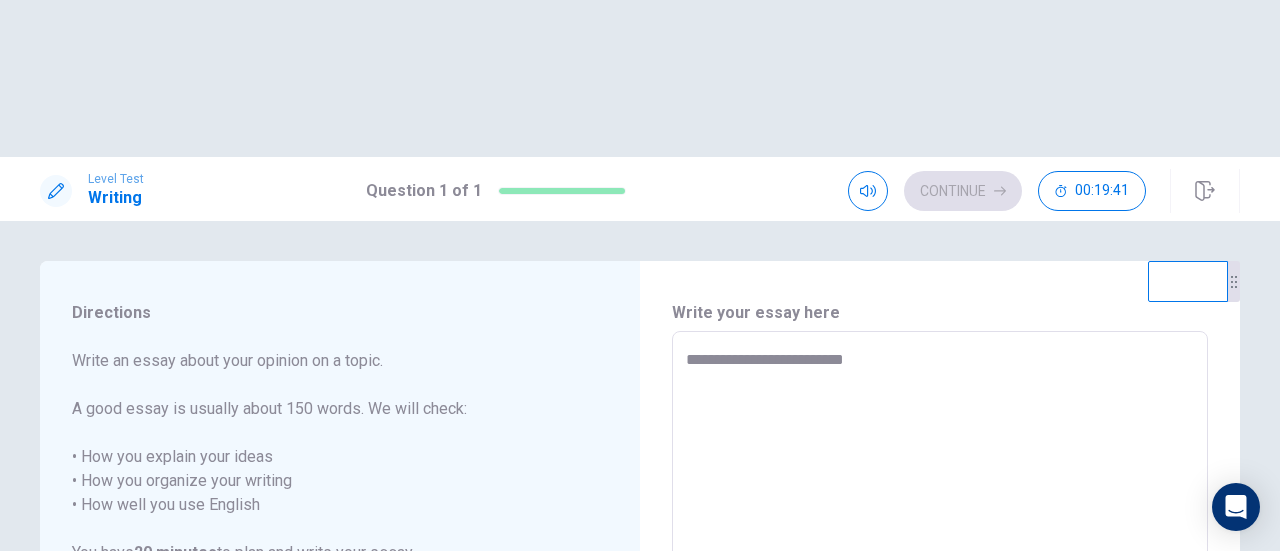 type on "*" 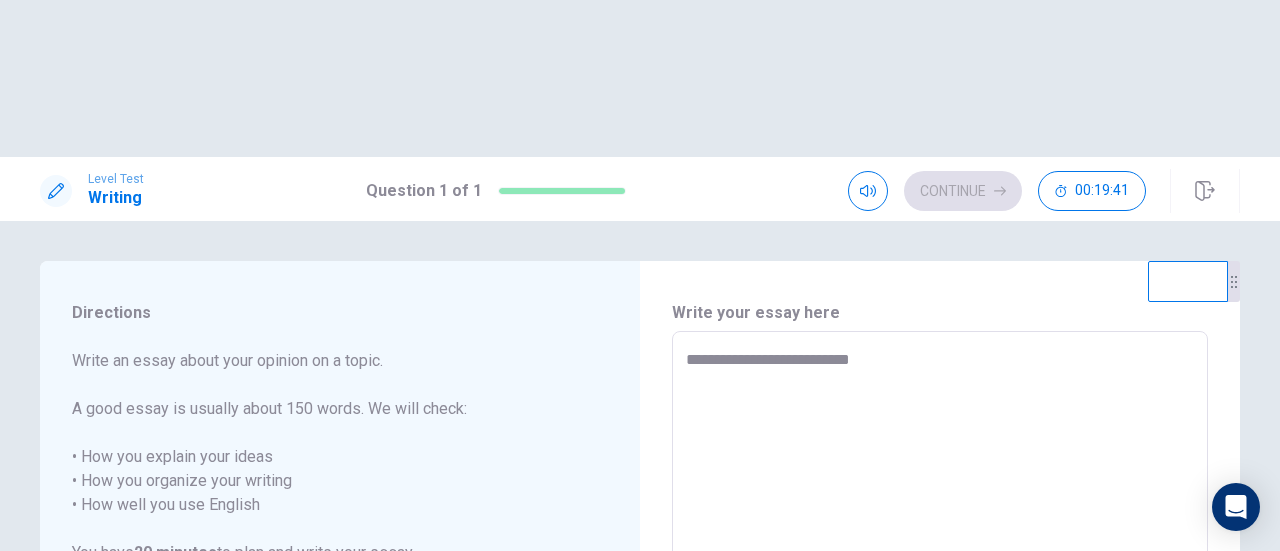 type on "*" 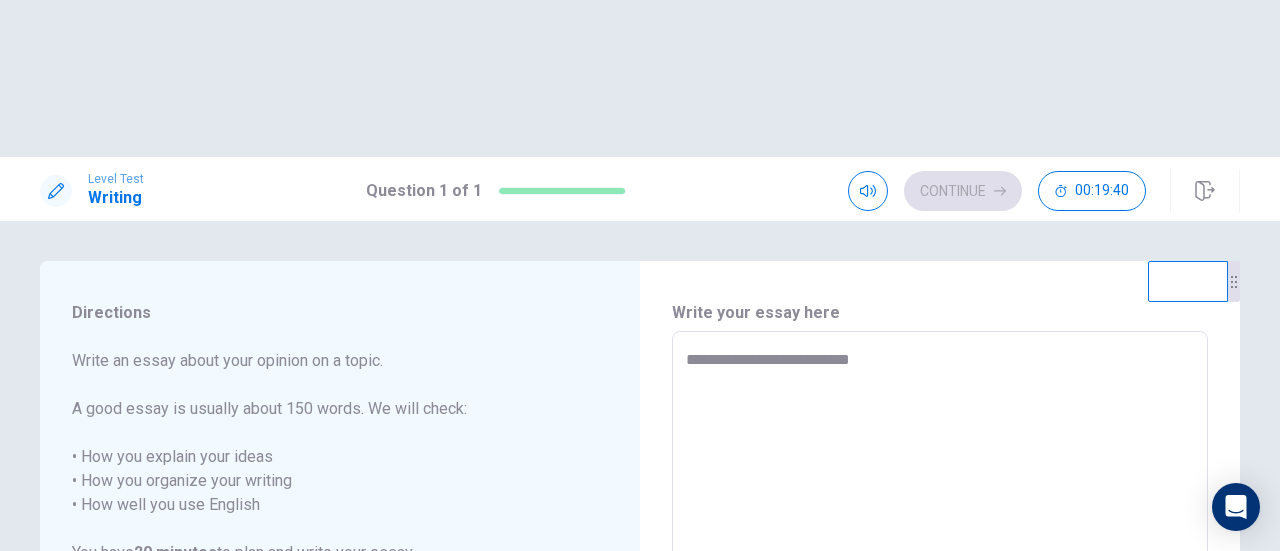 type on "**********" 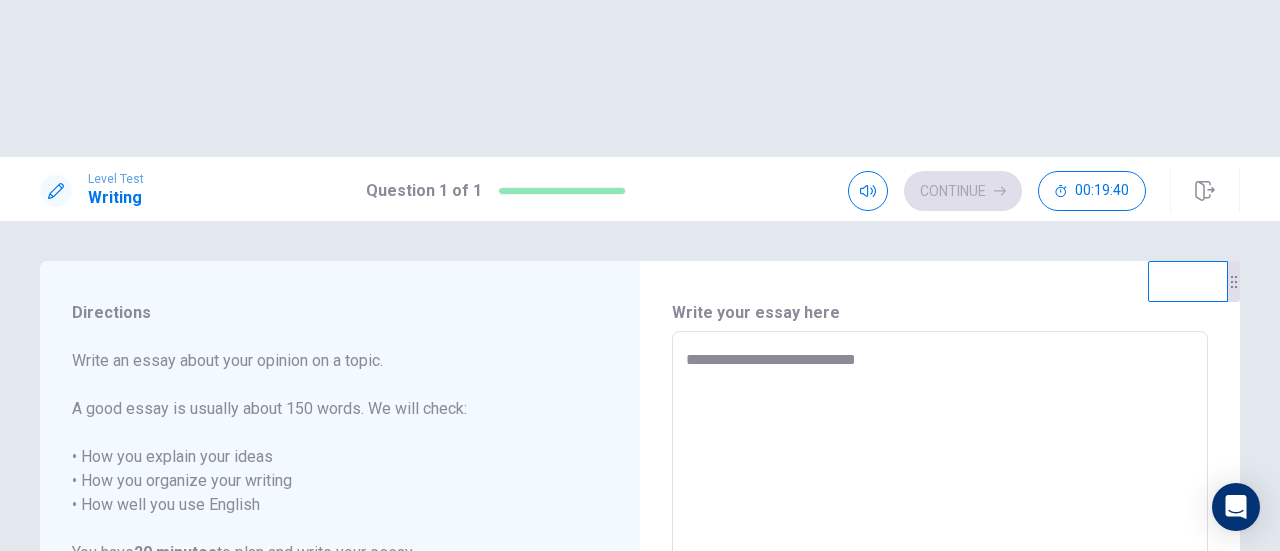 type on "*" 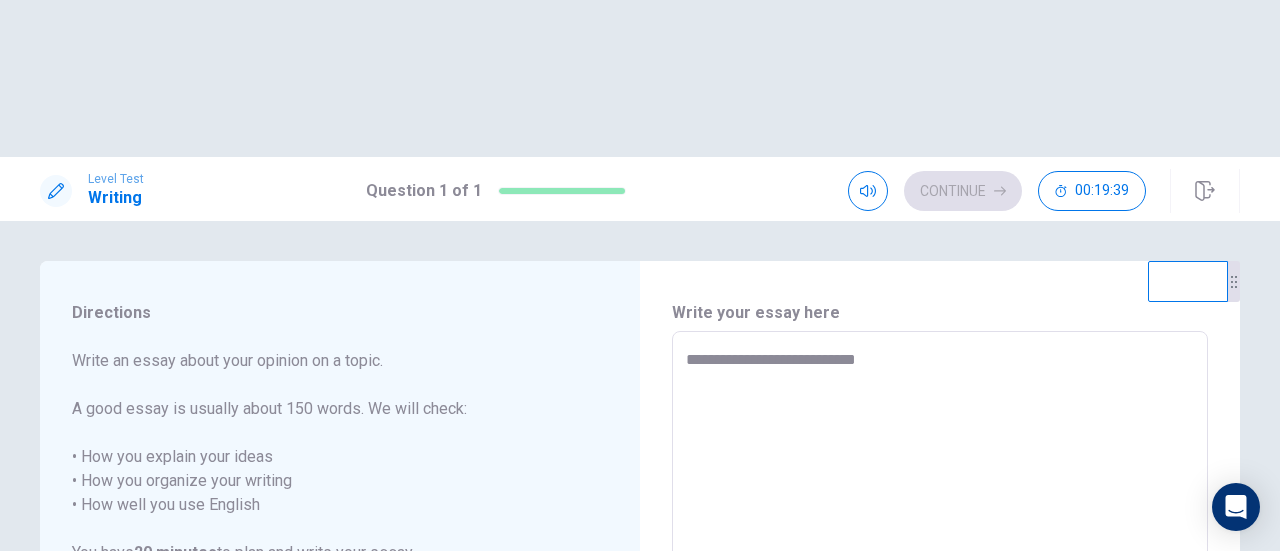type on "**********" 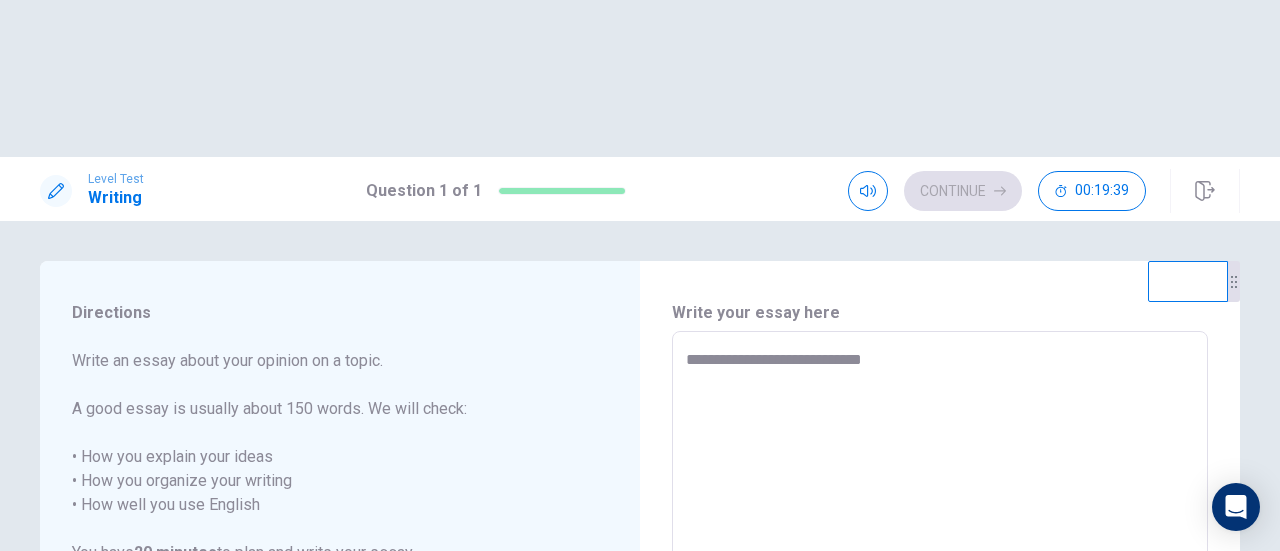type on "*" 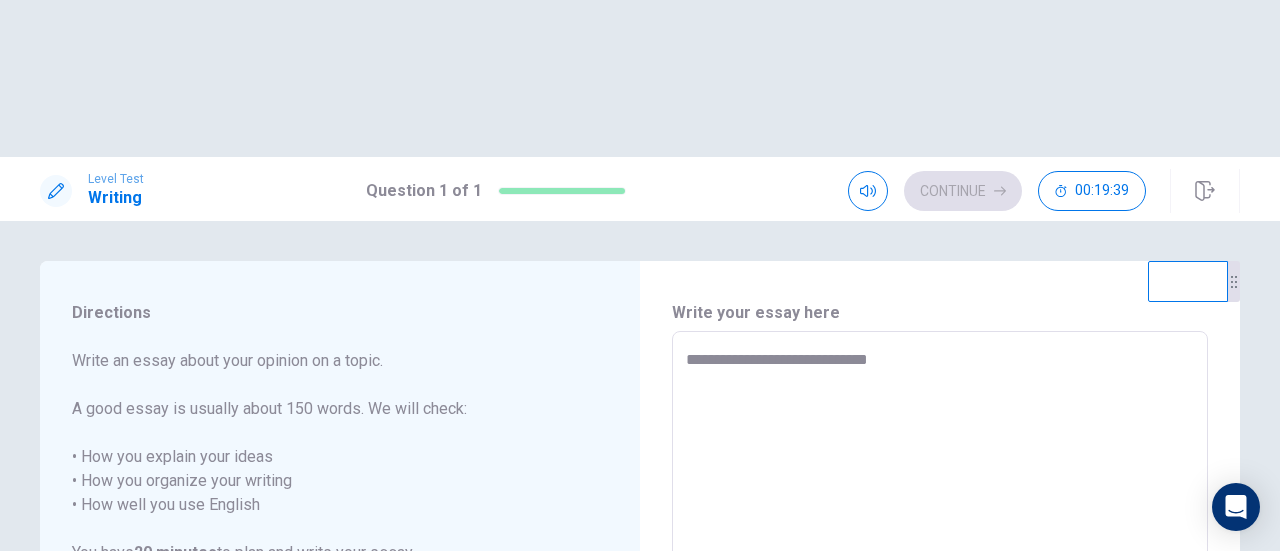 type on "*" 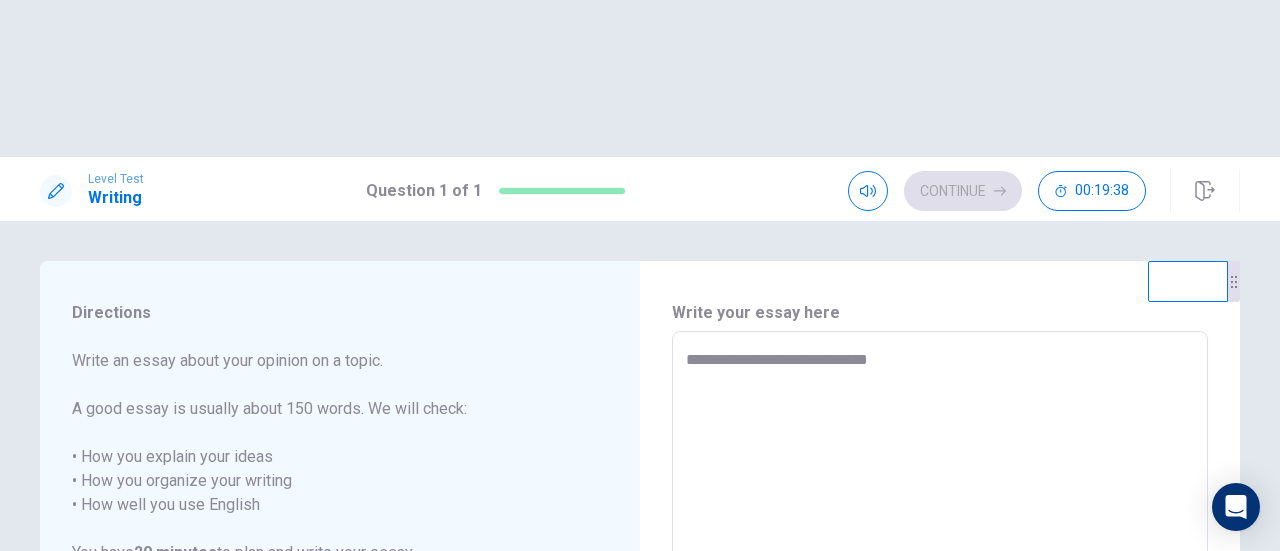type on "**********" 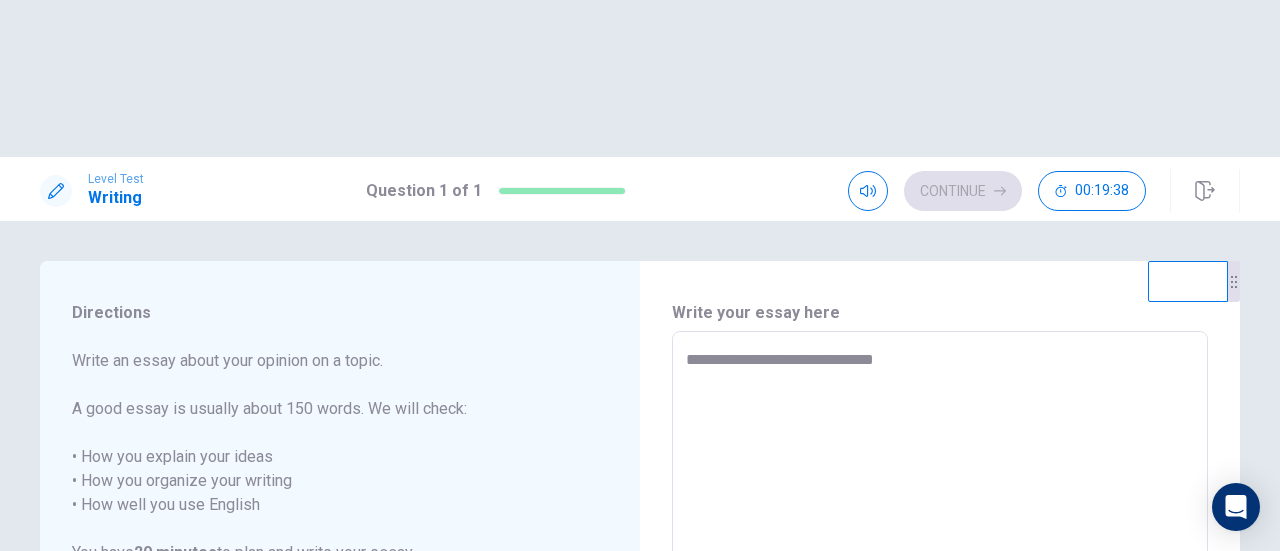 type on "*" 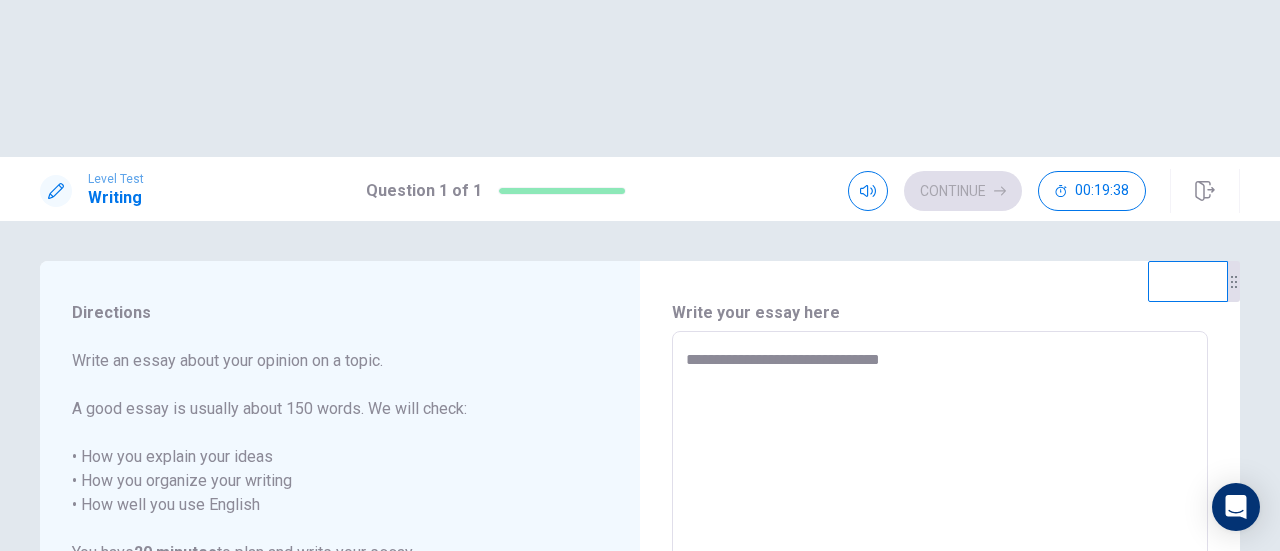 type on "*" 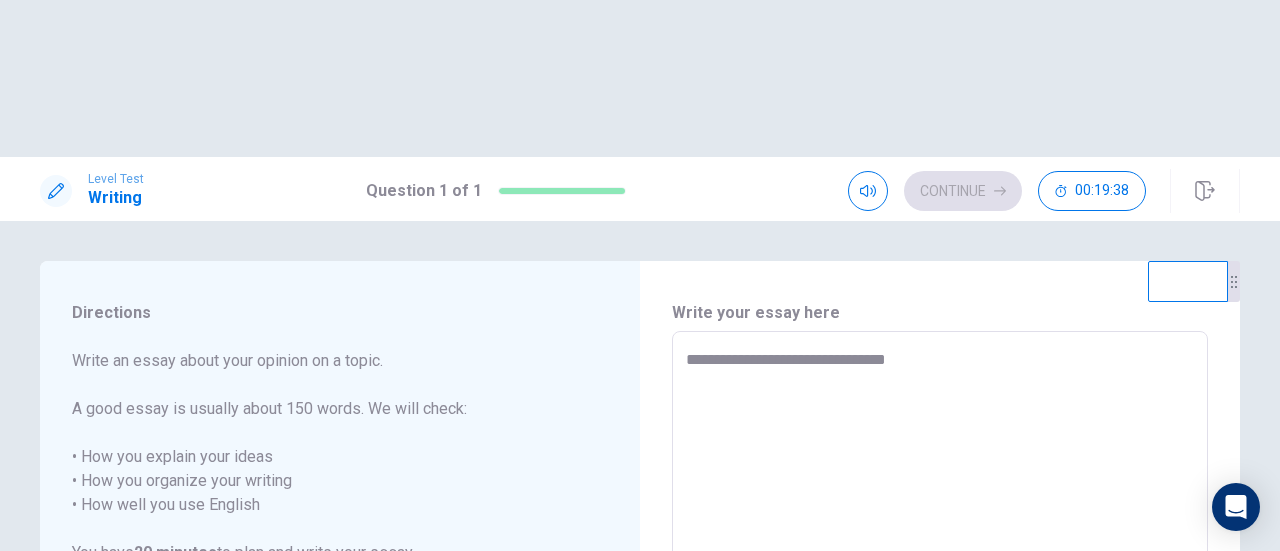 type on "*" 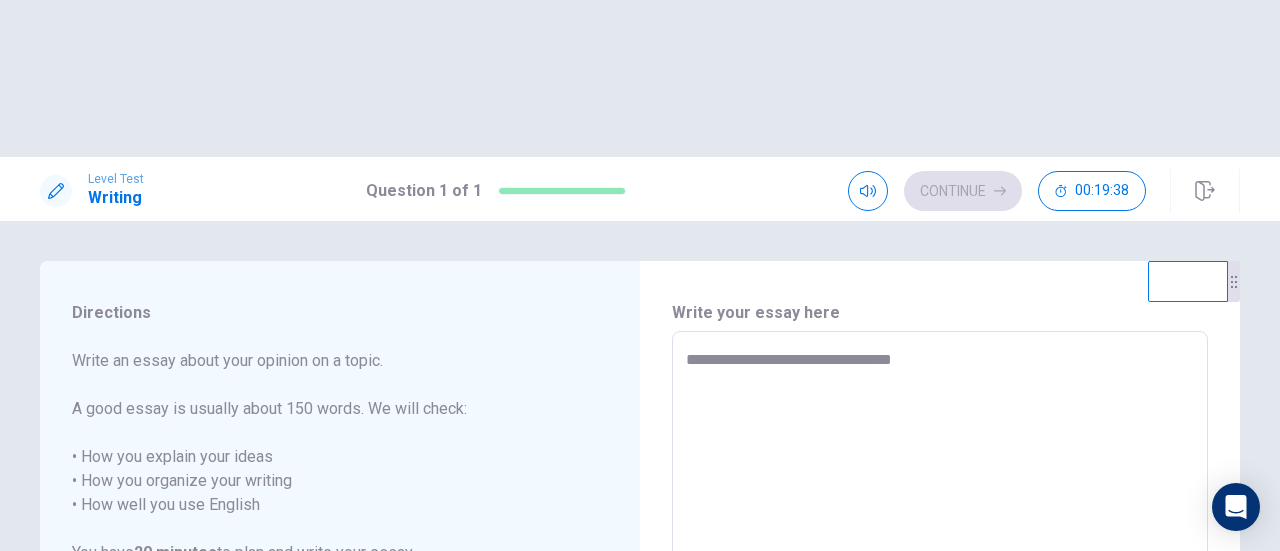 type on "*" 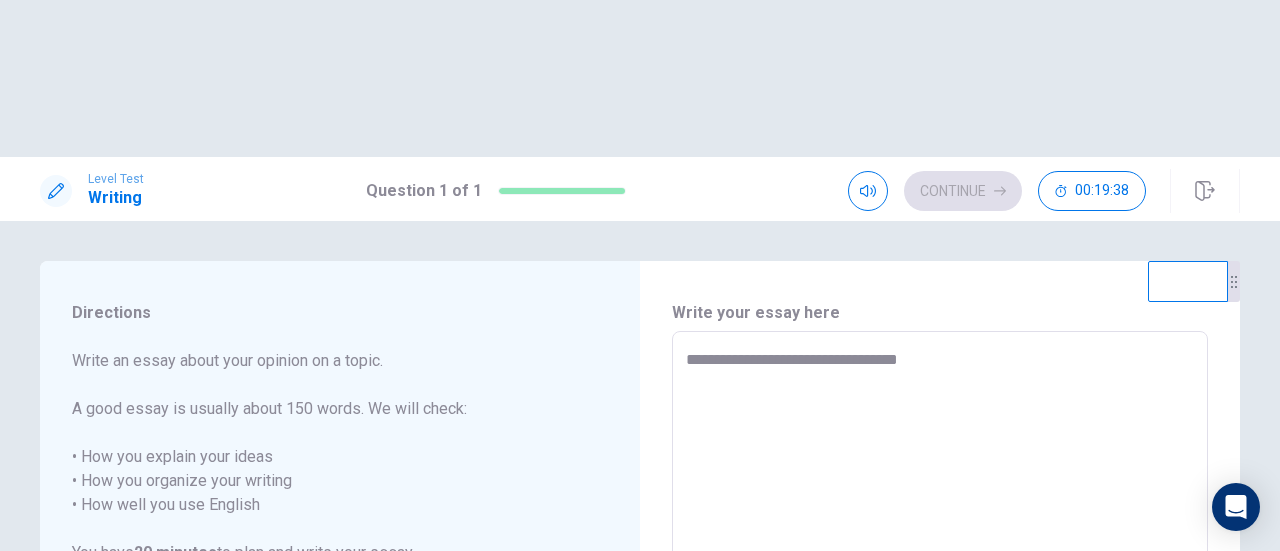 type on "*" 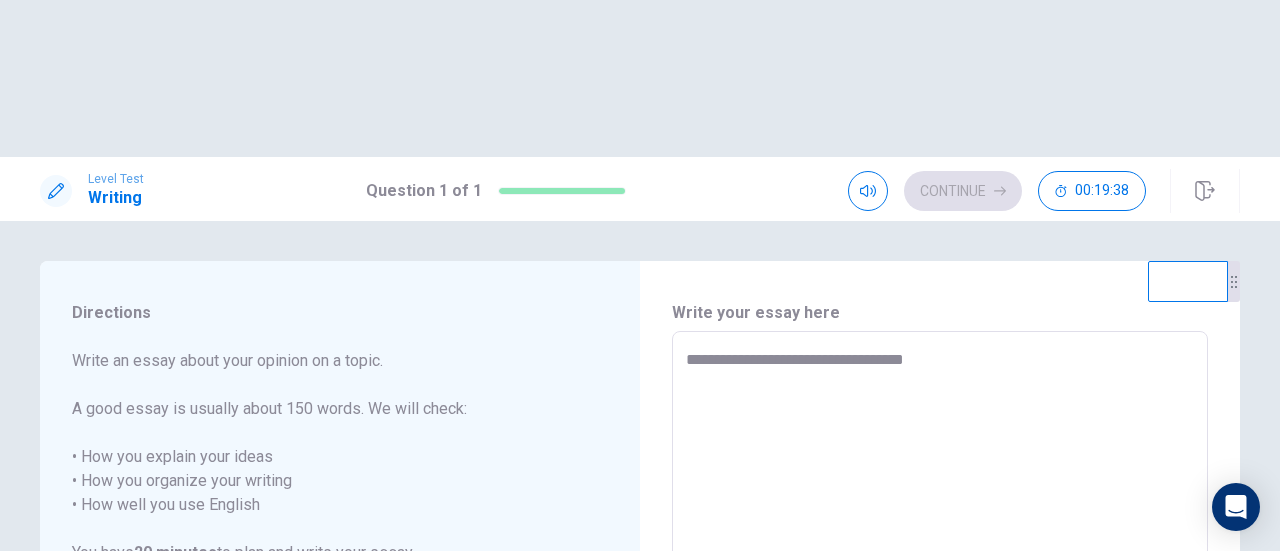 type on "*" 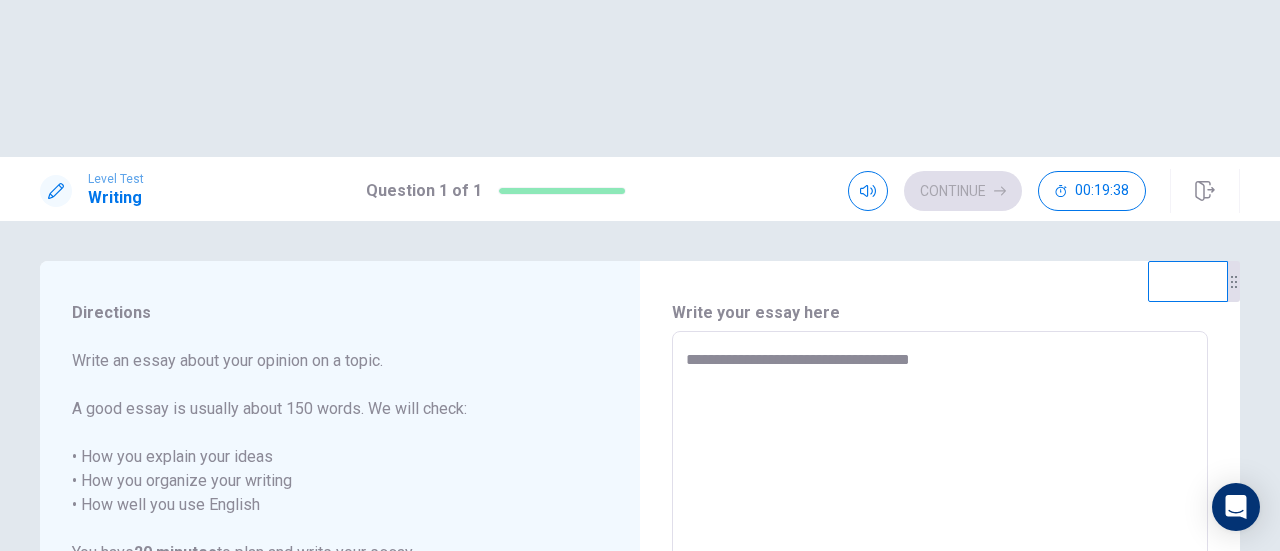 type on "**********" 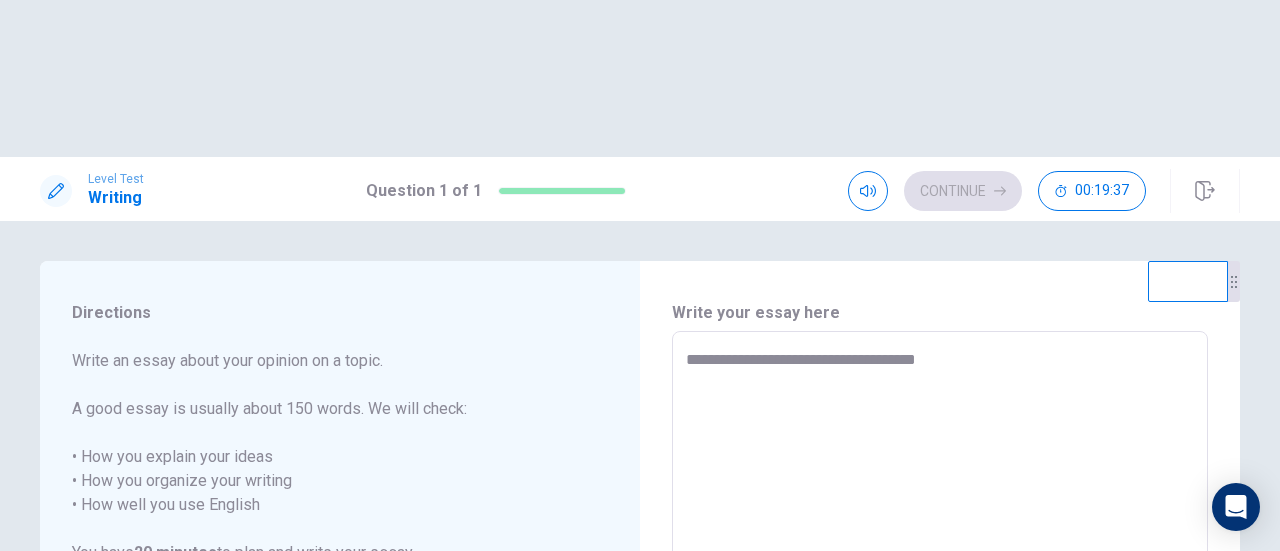 type on "*" 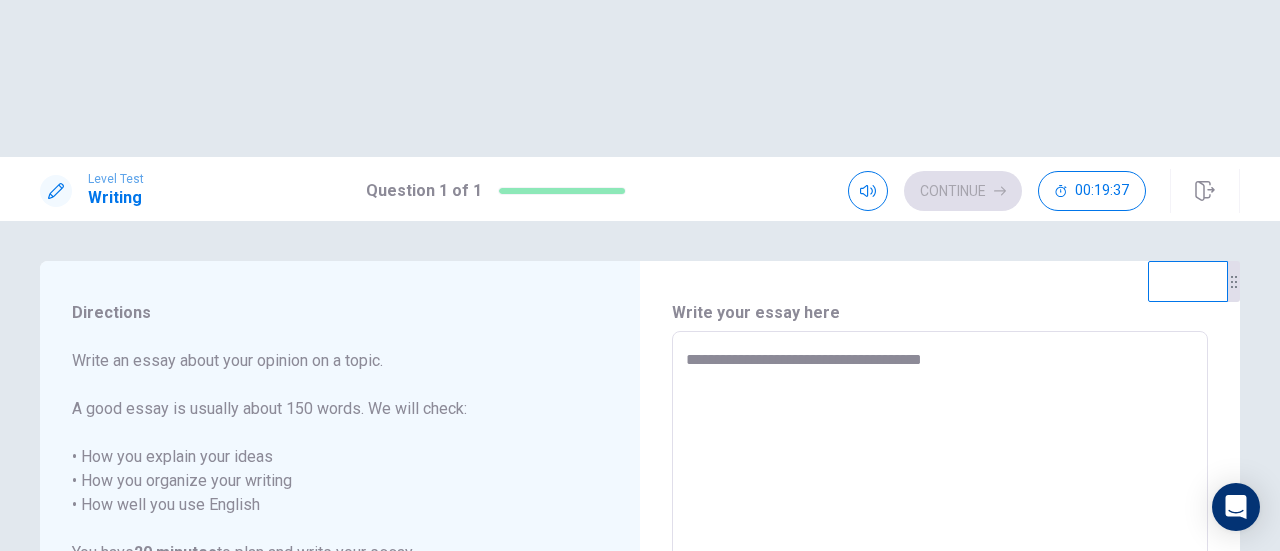 type on "*" 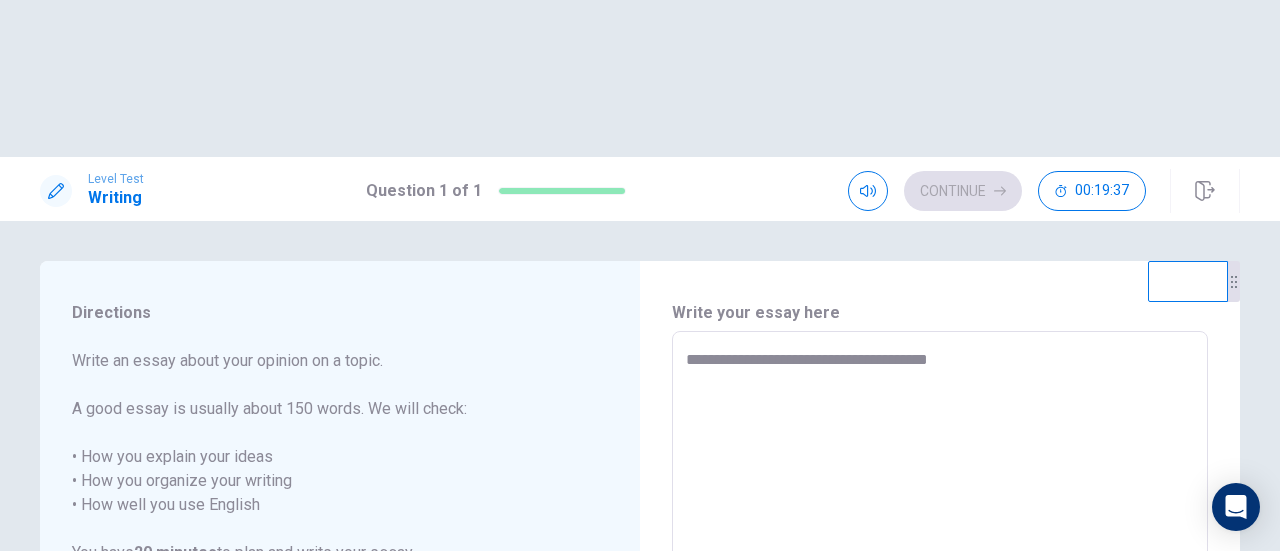 type on "*" 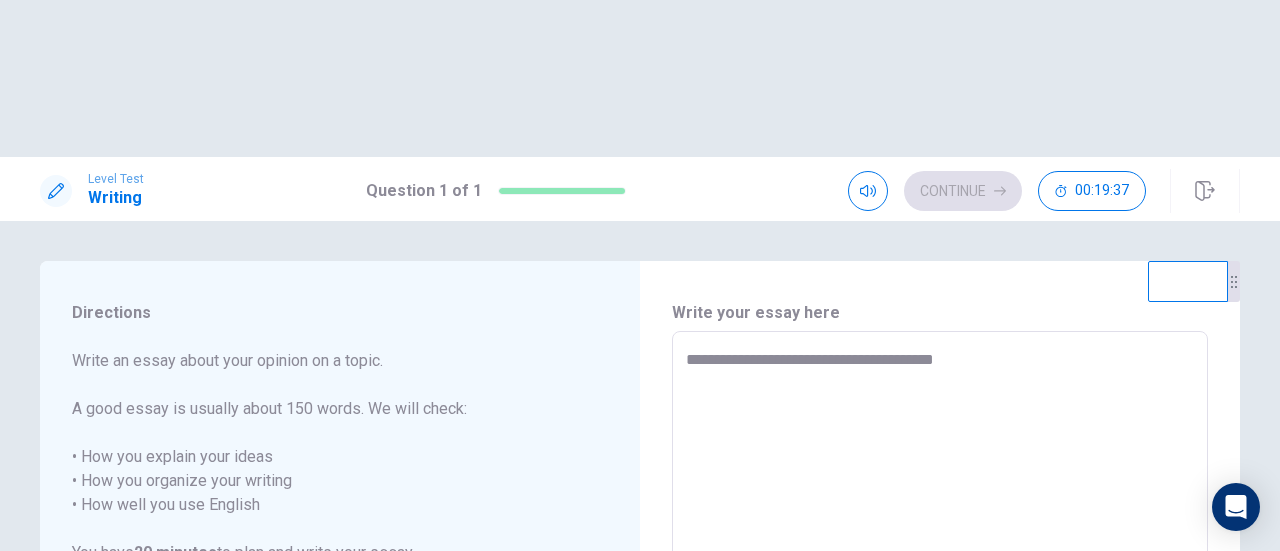 type on "*" 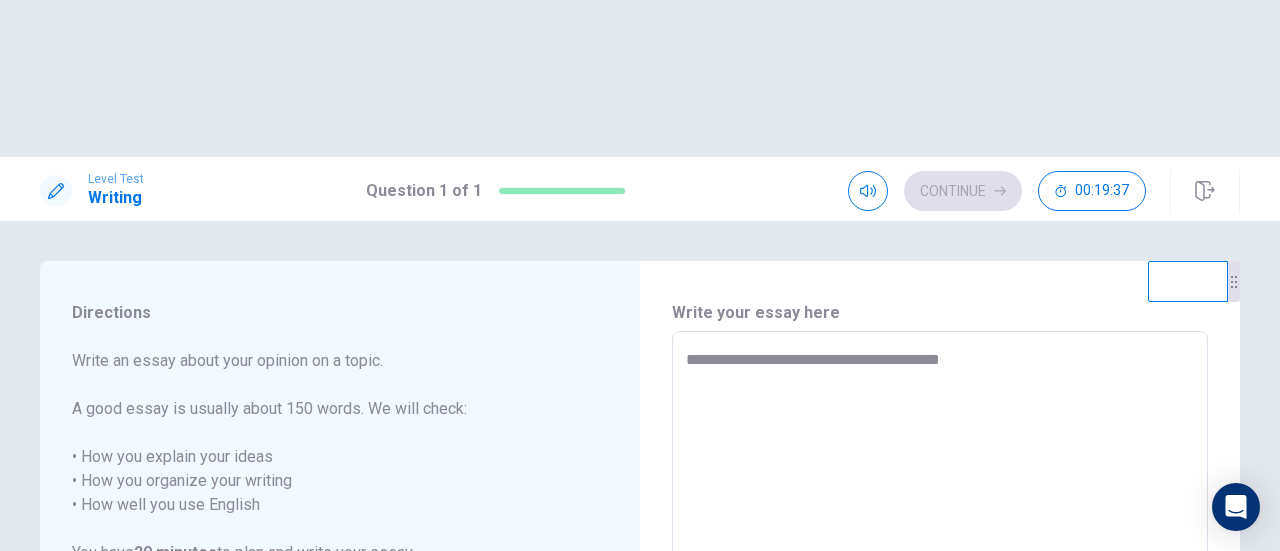 type on "*" 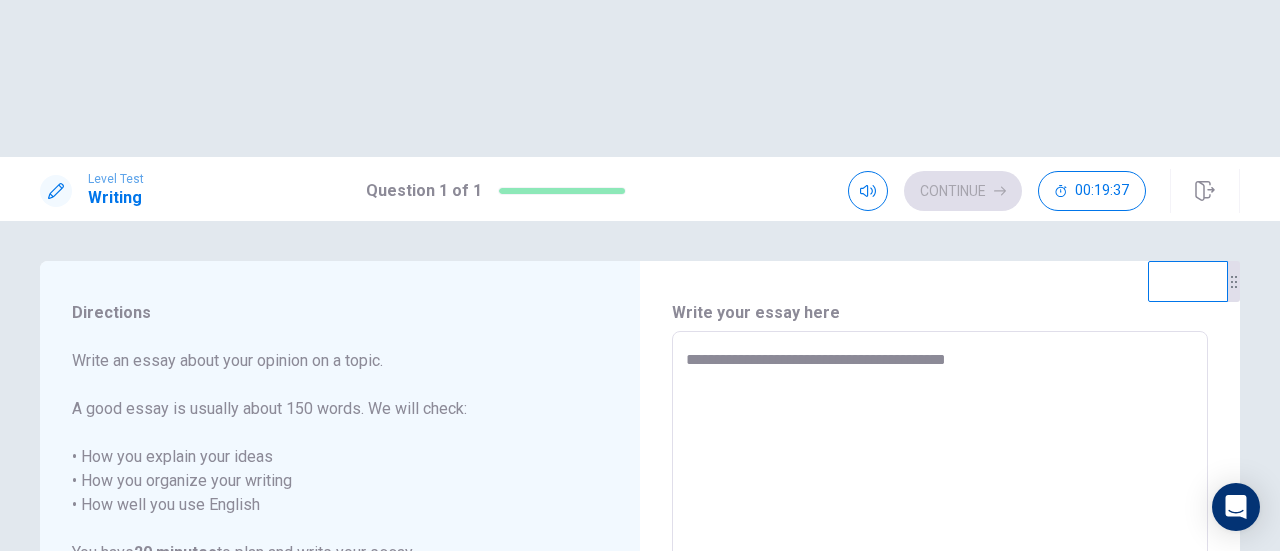 type on "*" 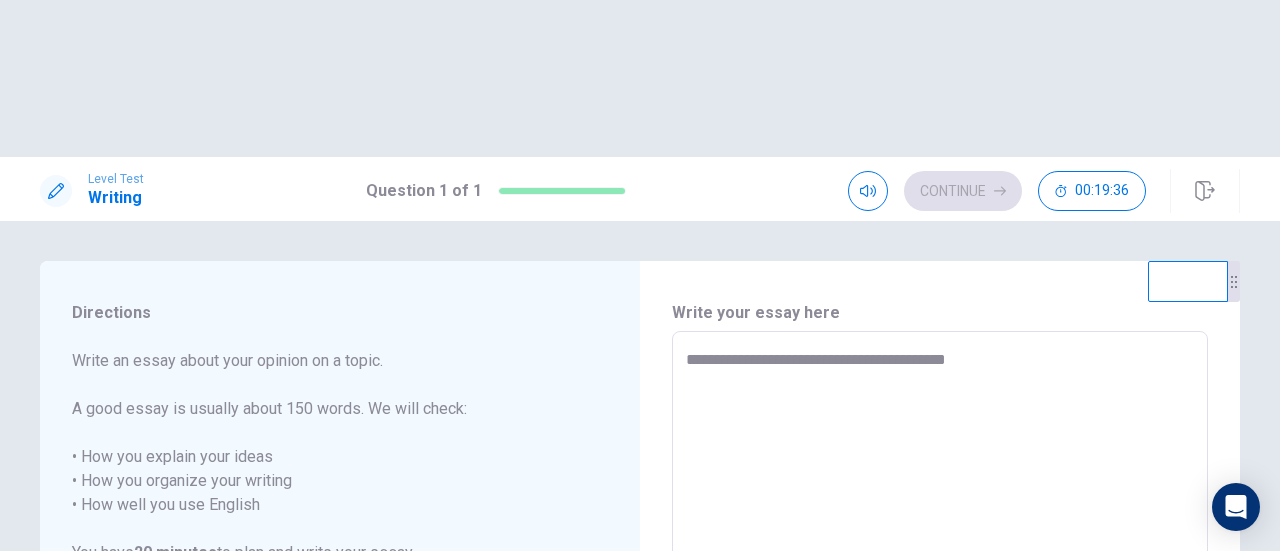 type on "**********" 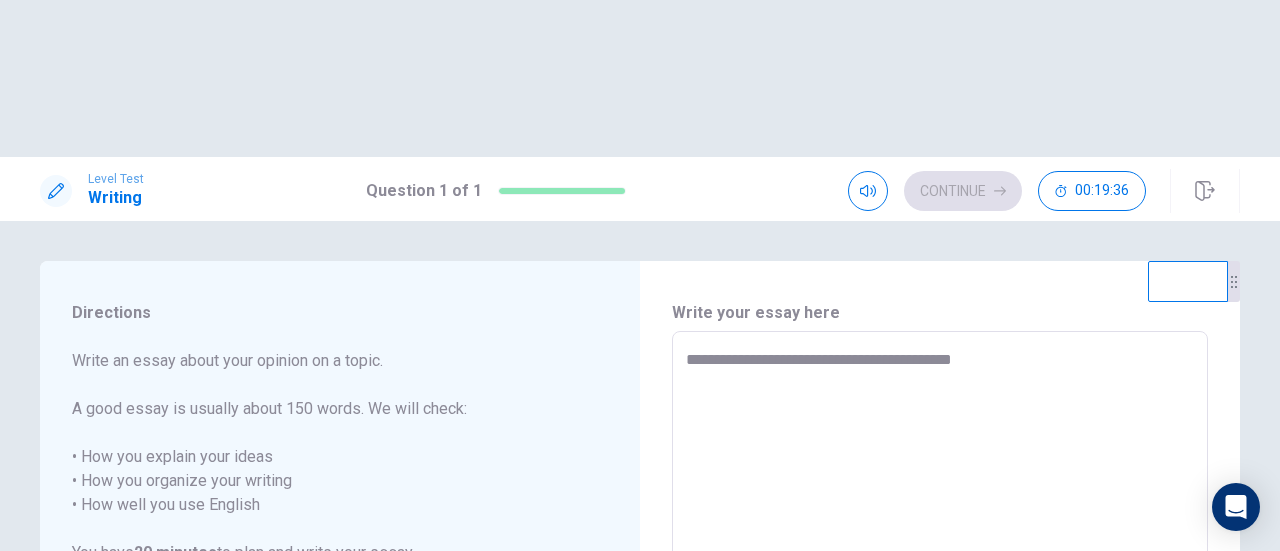 type on "**********" 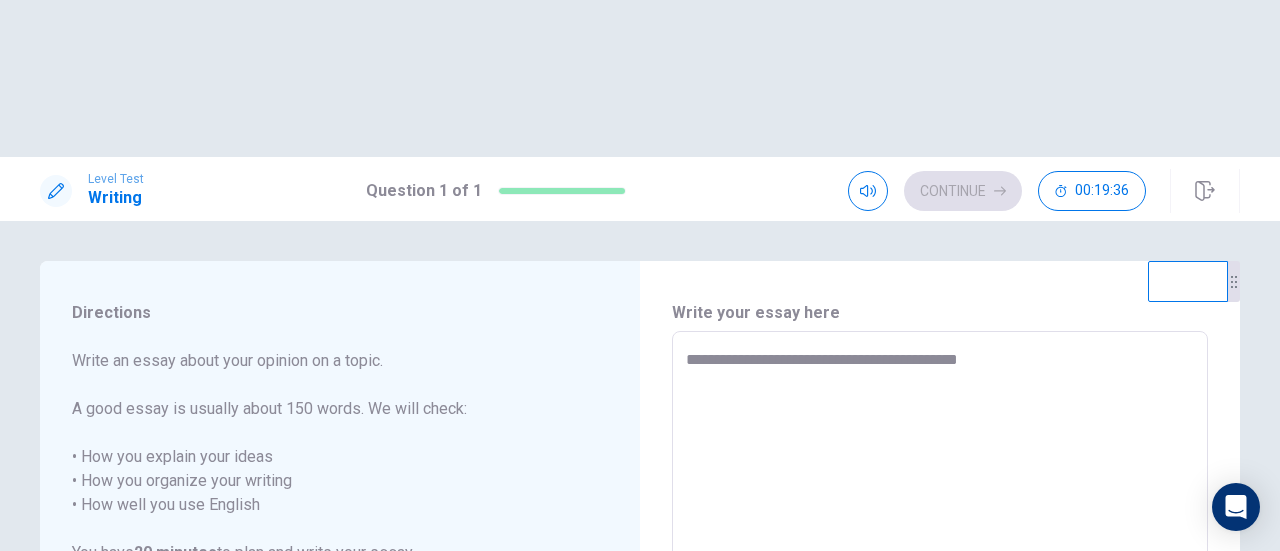 type on "*" 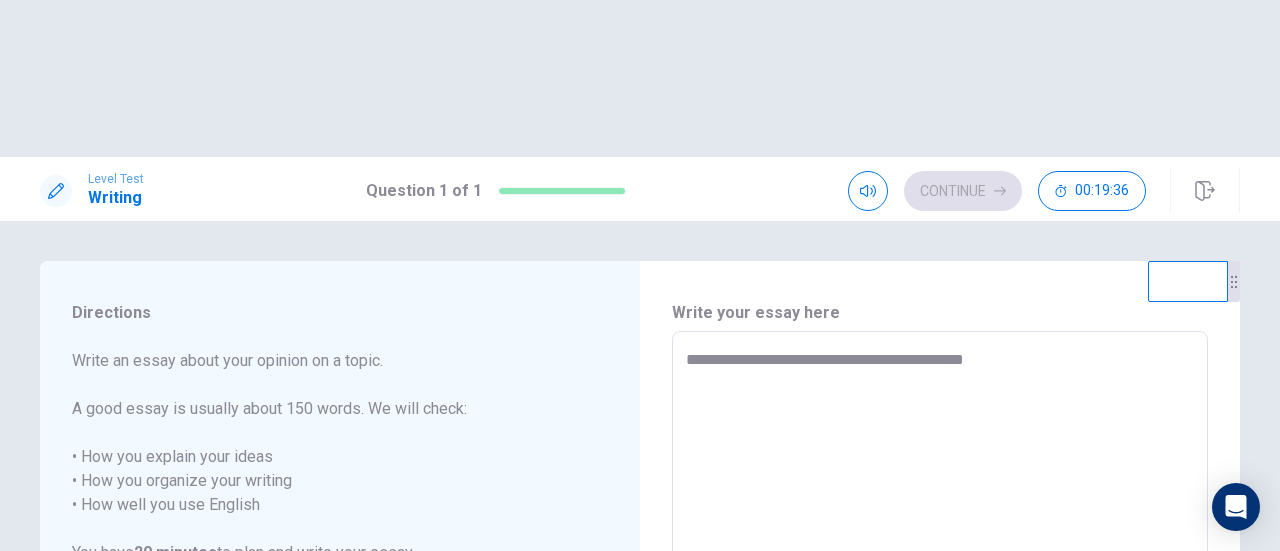 type on "*" 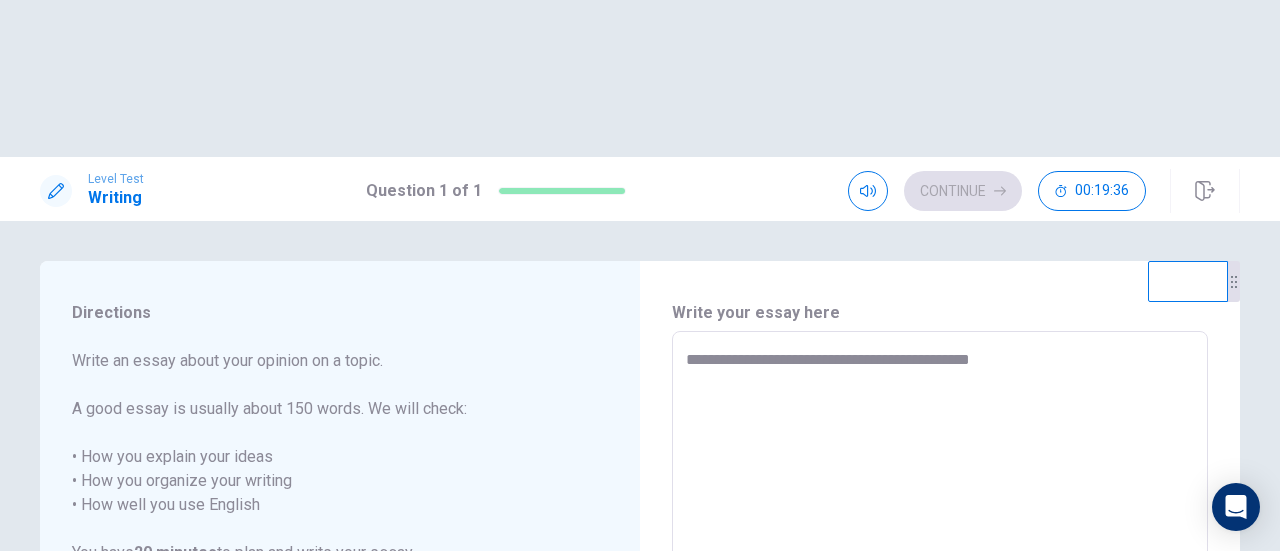 type on "*" 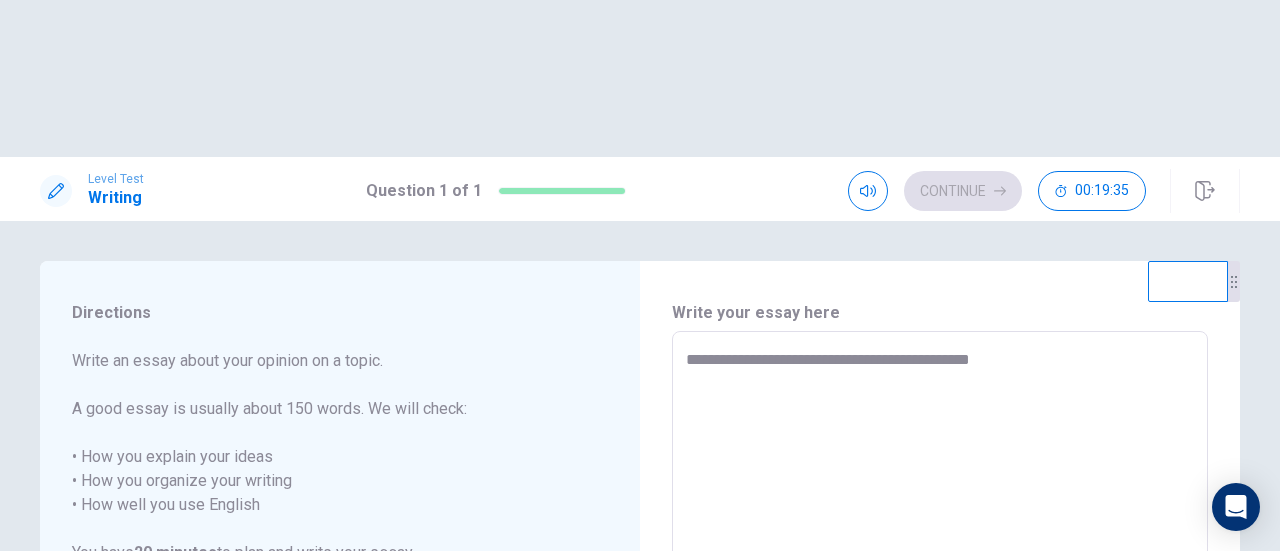 type on "**********" 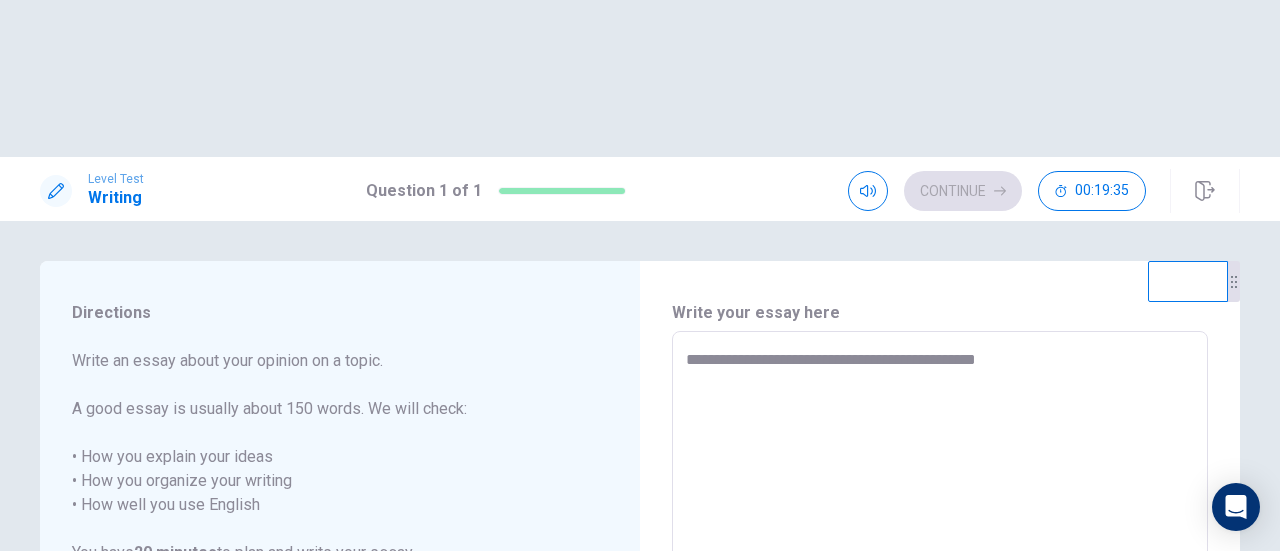 type on "**********" 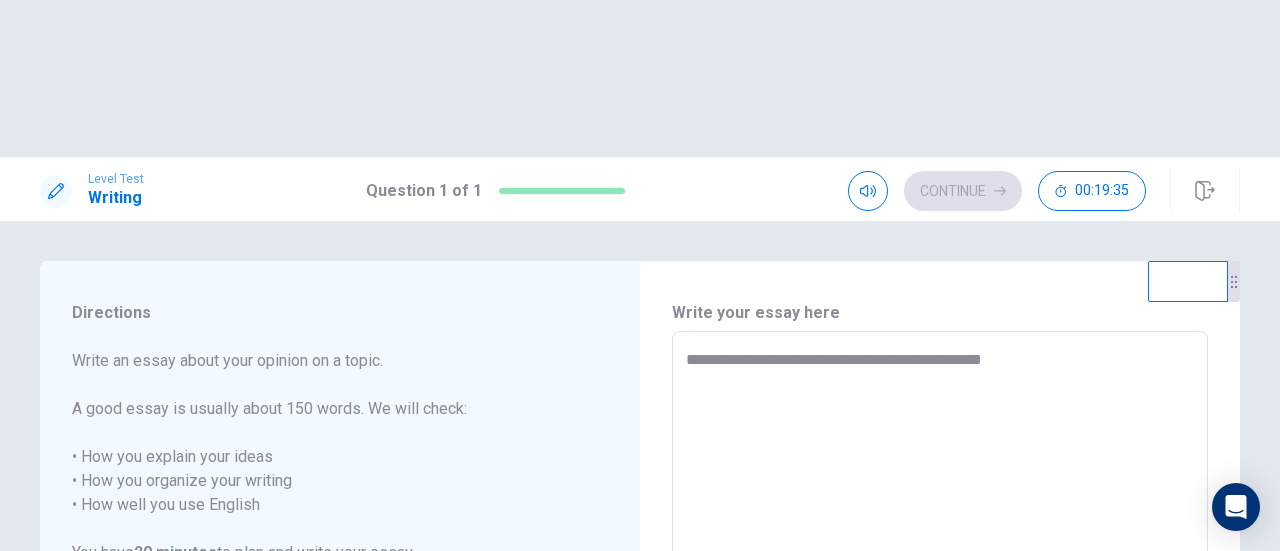 type on "*" 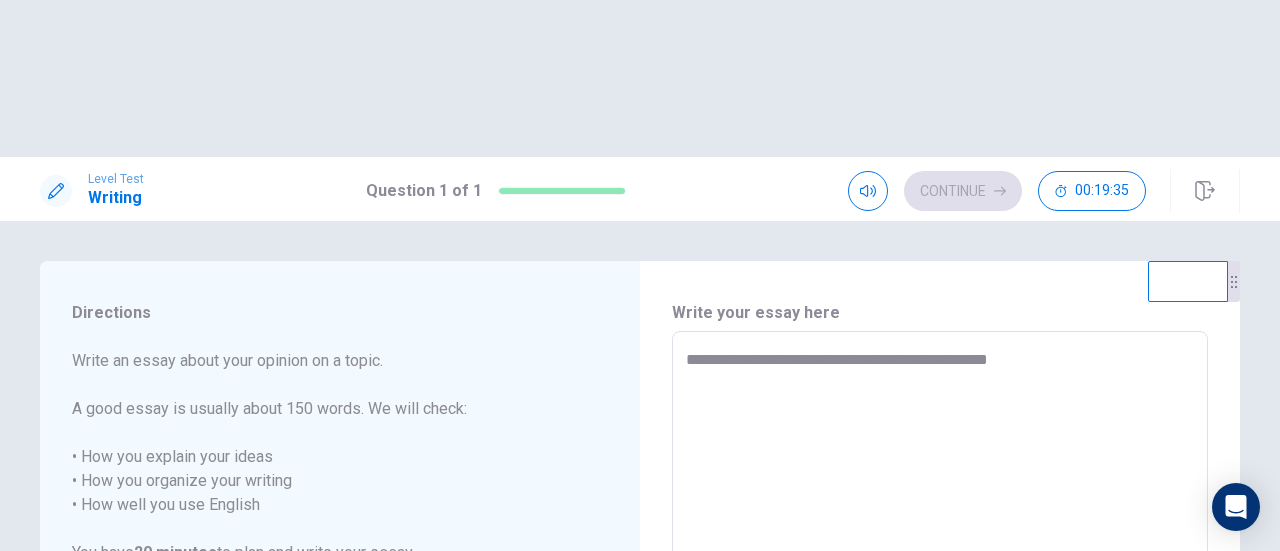 type on "*" 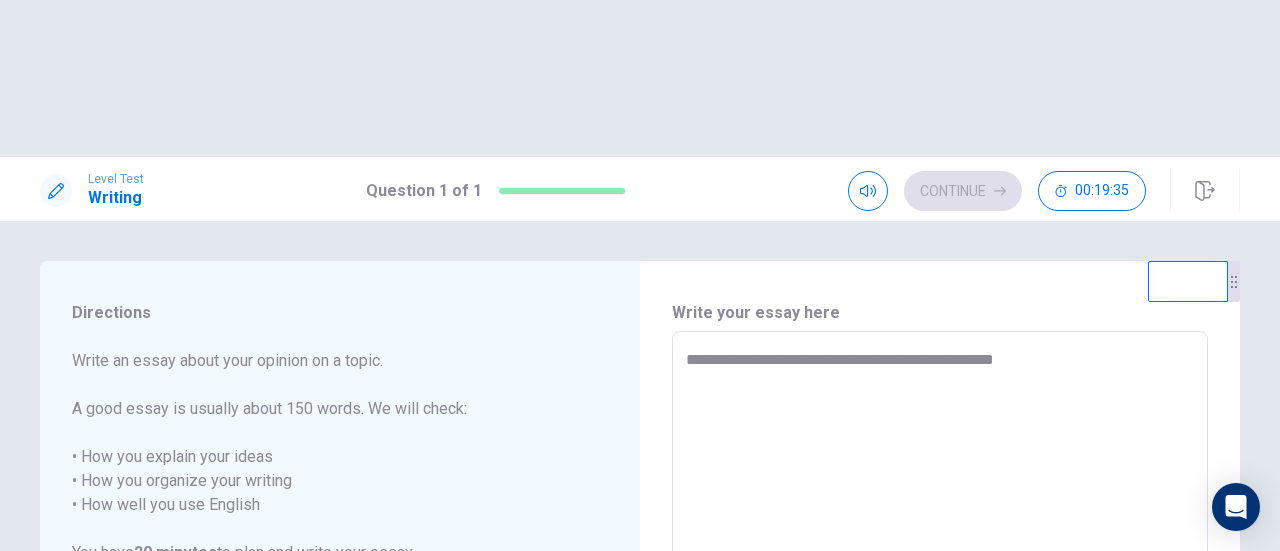 type on "*" 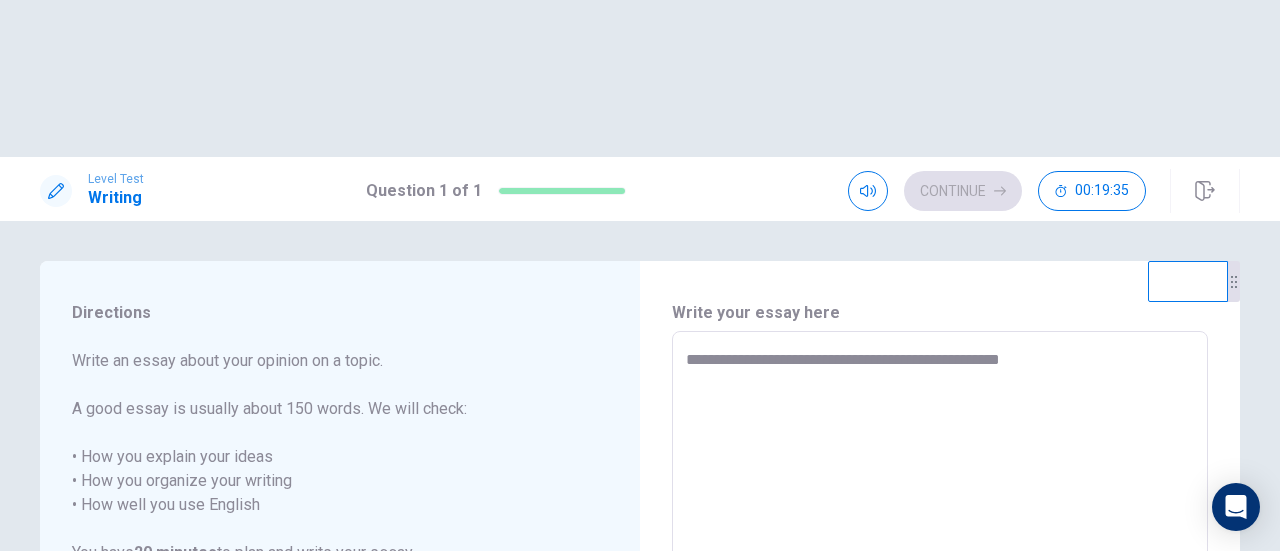 type on "*" 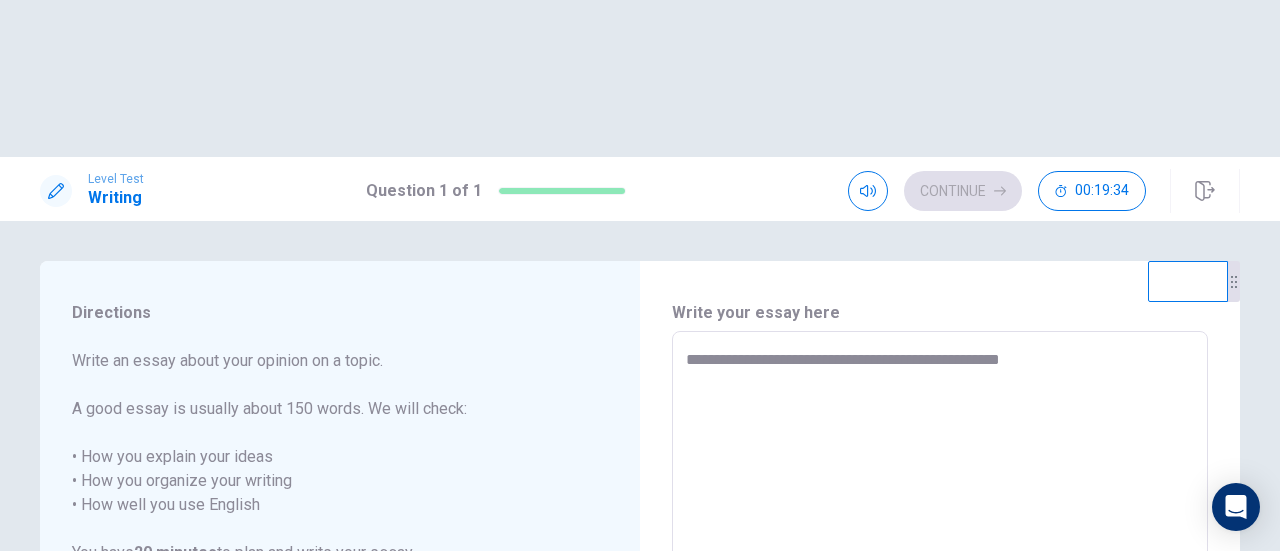 type on "**********" 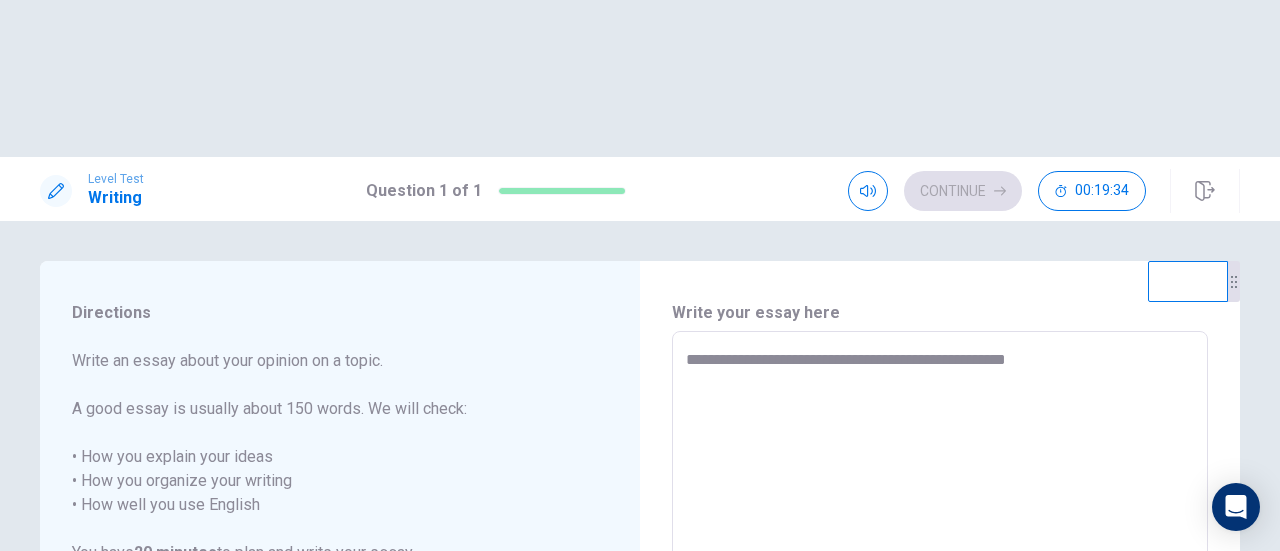 type on "*" 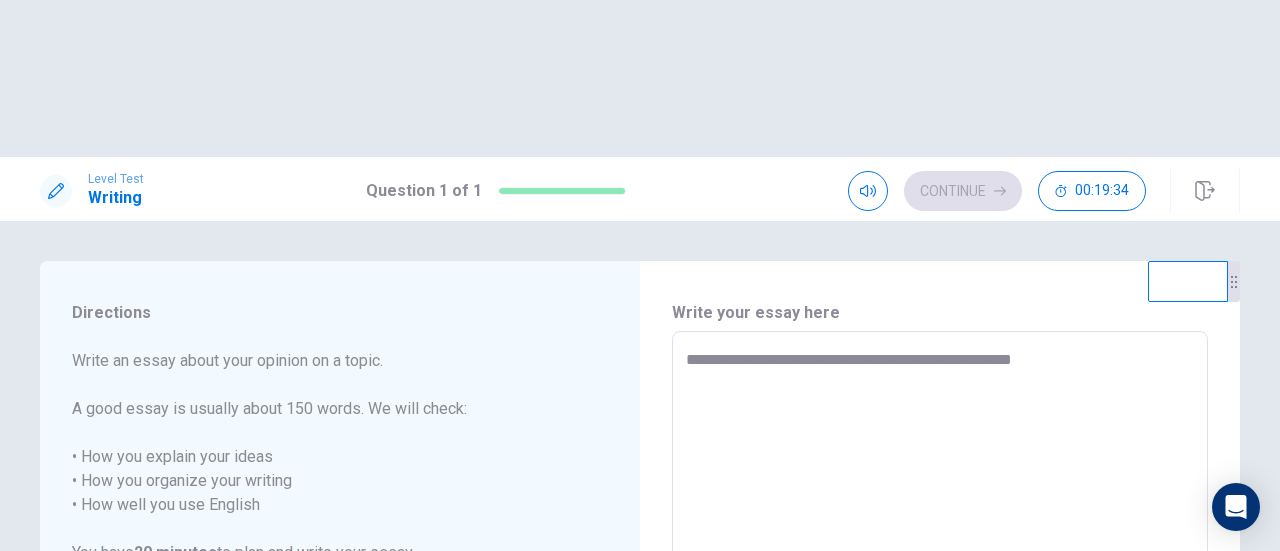 type on "*" 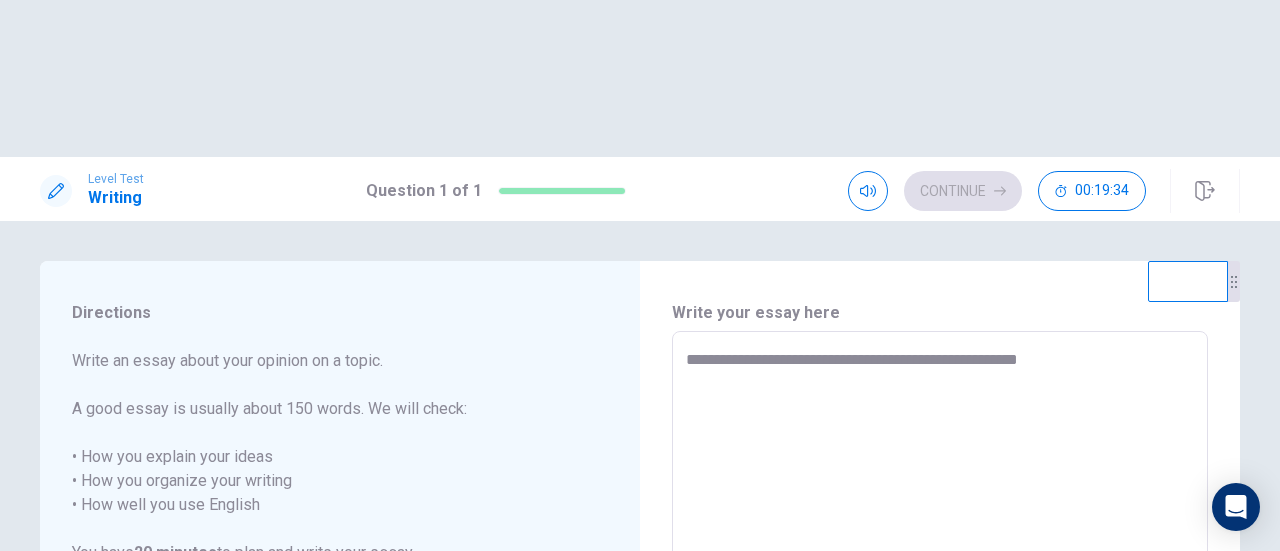 type on "*" 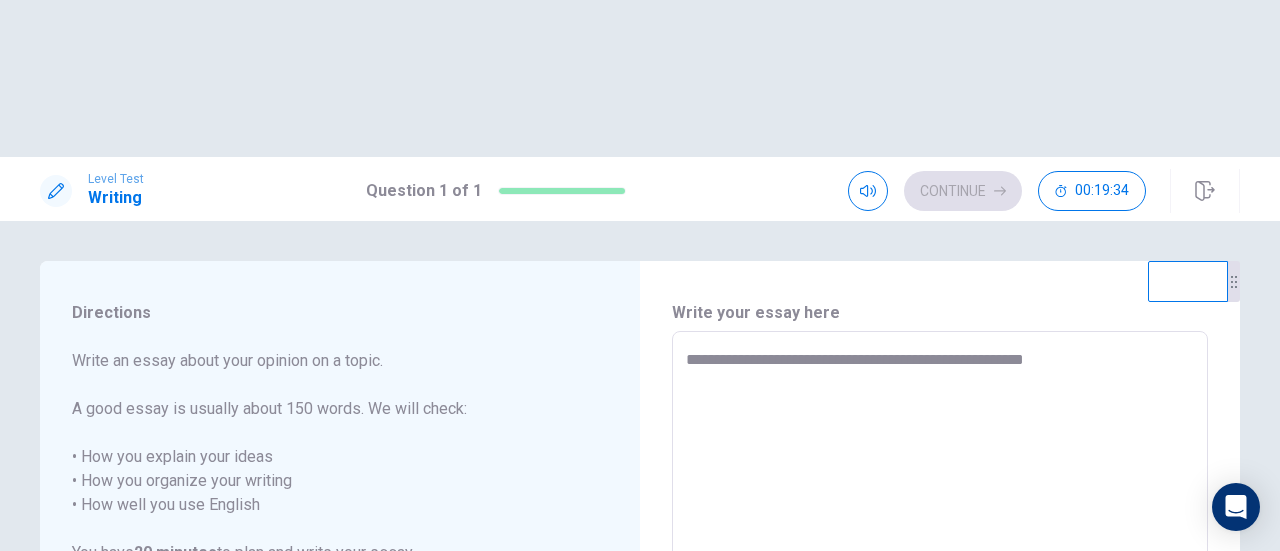 type on "*" 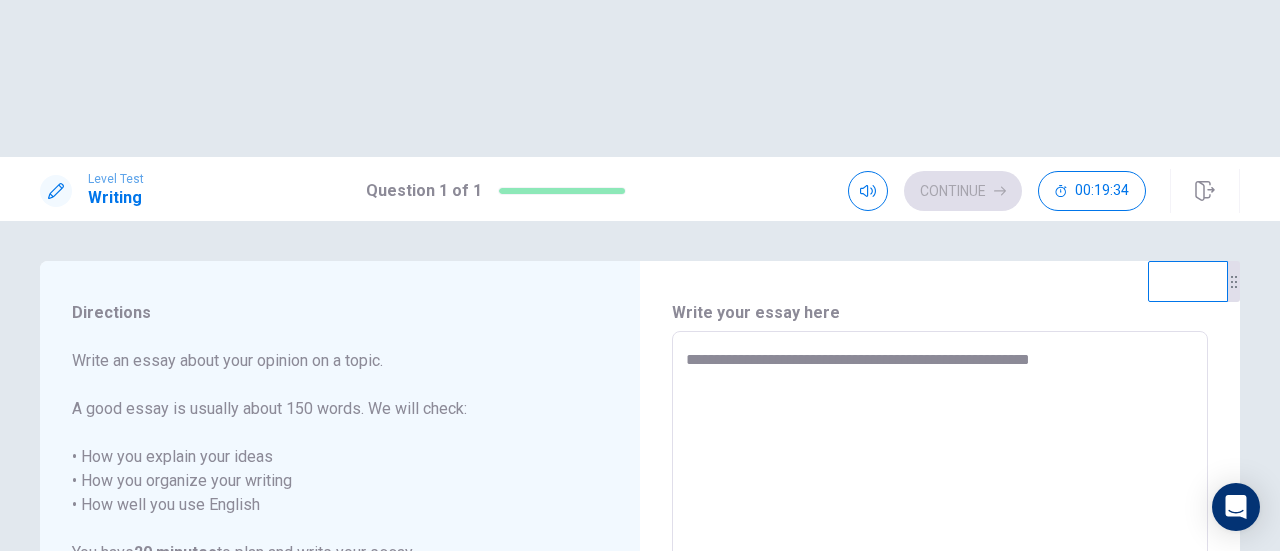 type on "*" 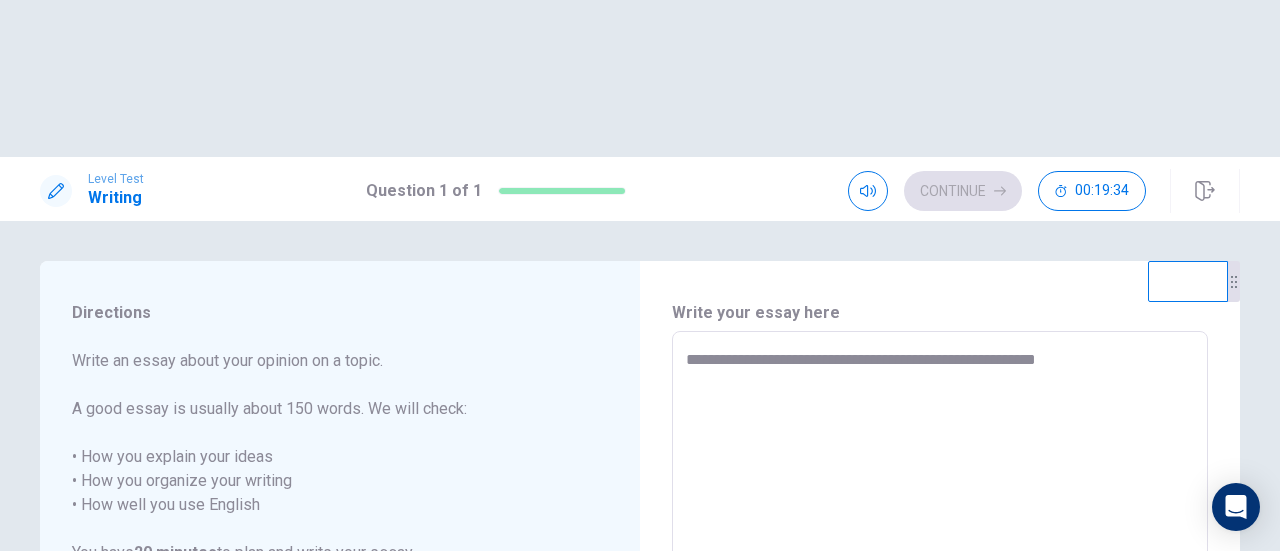 type on "*" 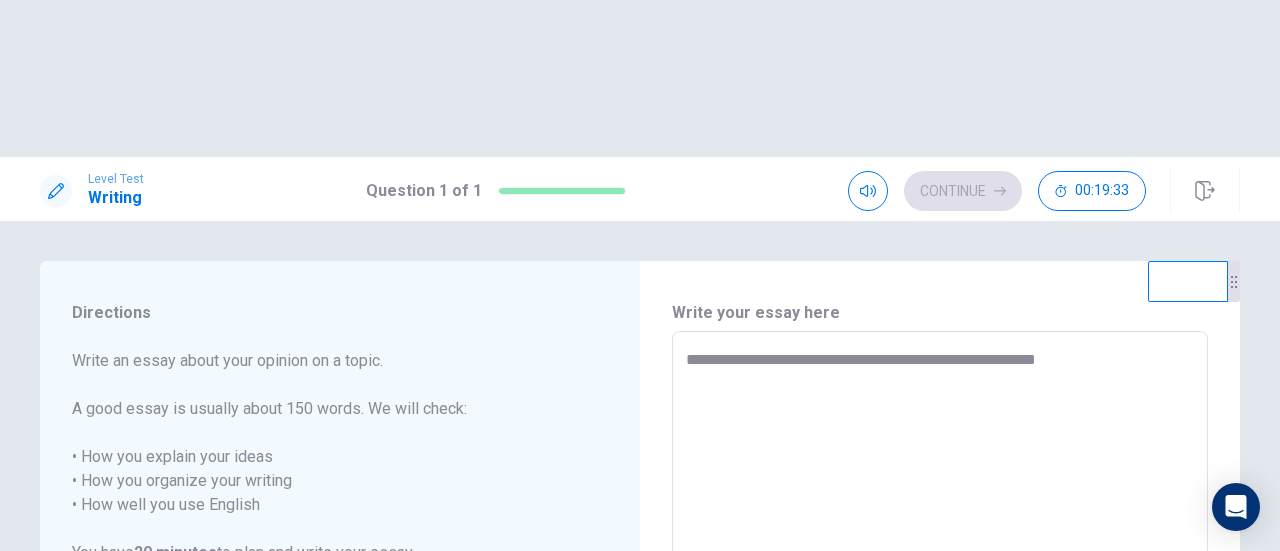 type on "**********" 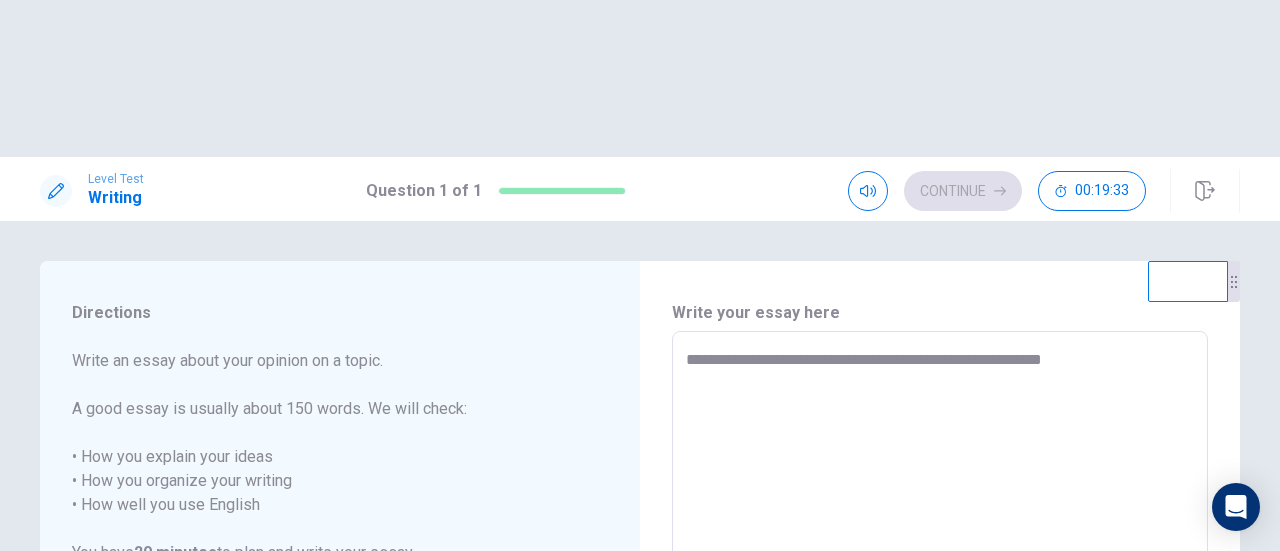 type on "*" 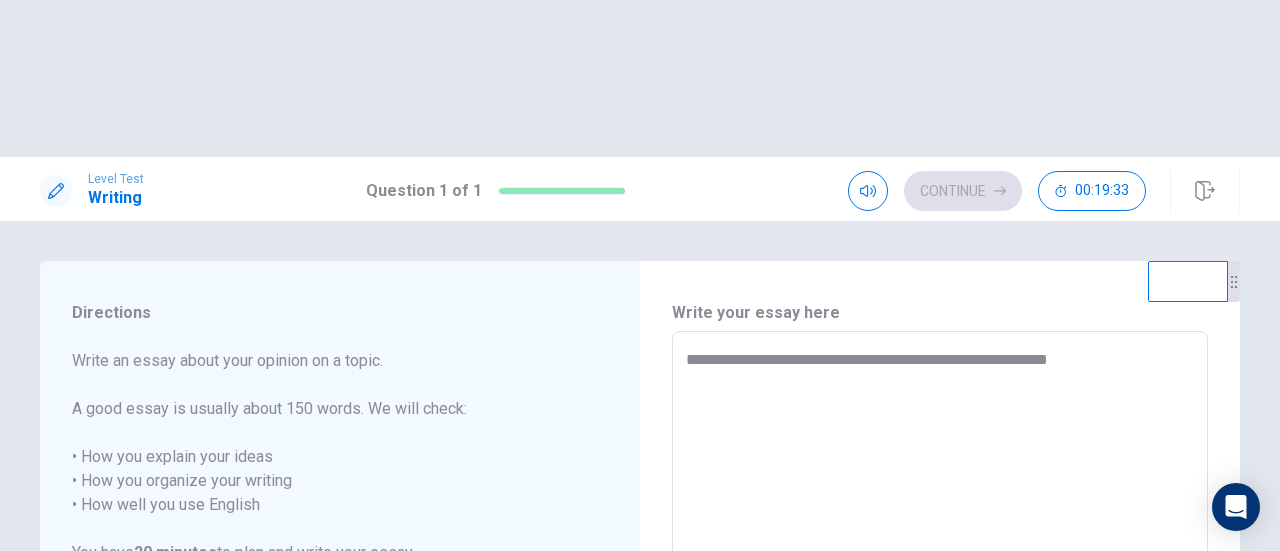 type on "*" 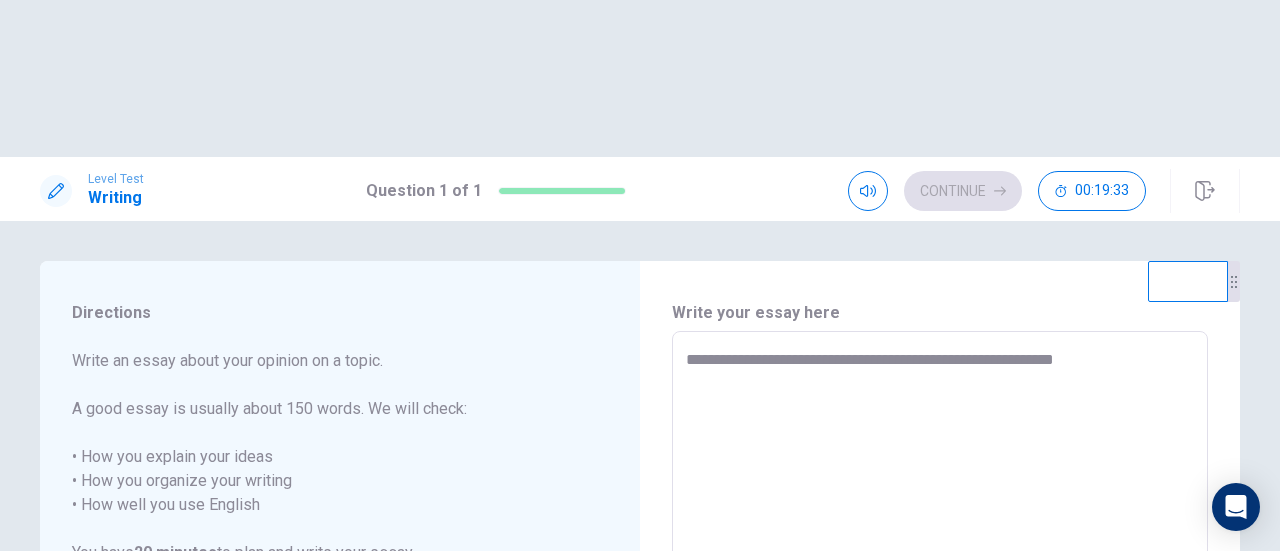 type on "*" 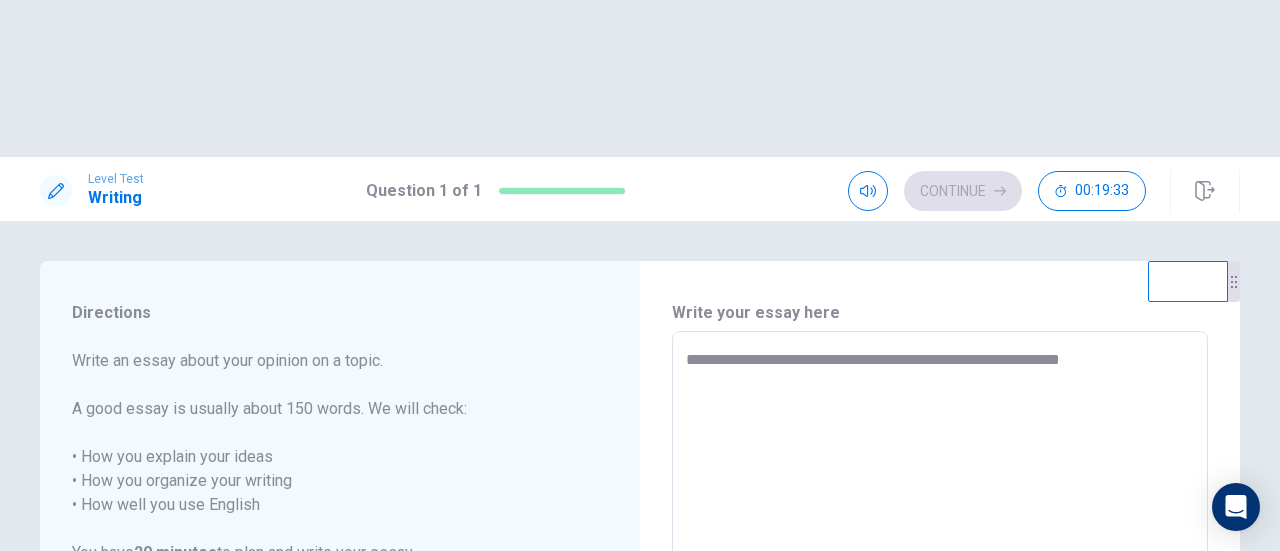 type on "*" 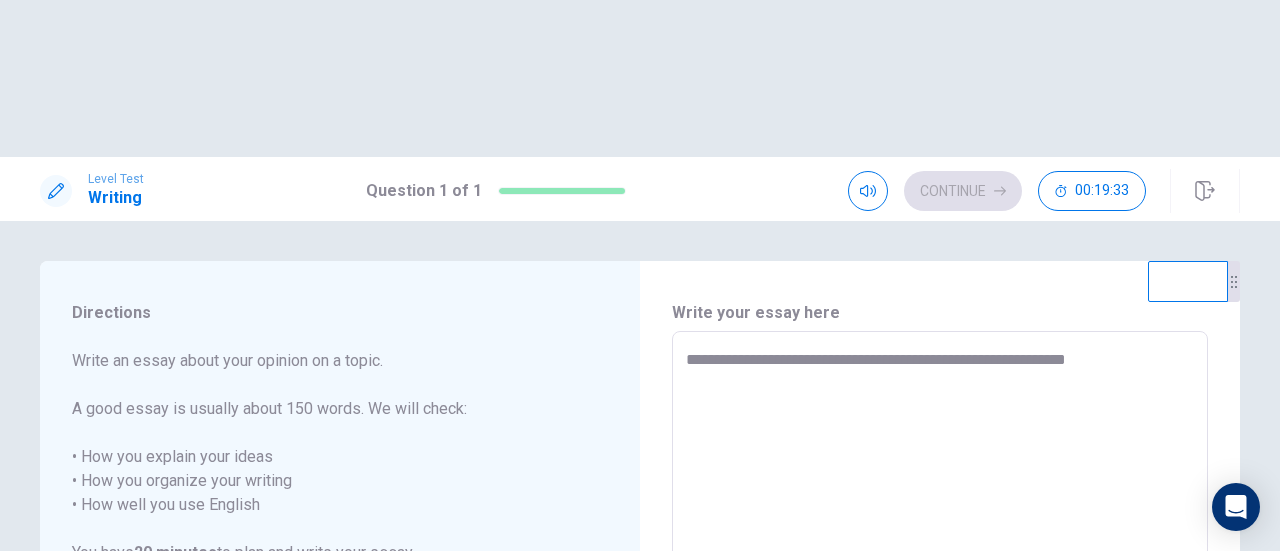 type on "*" 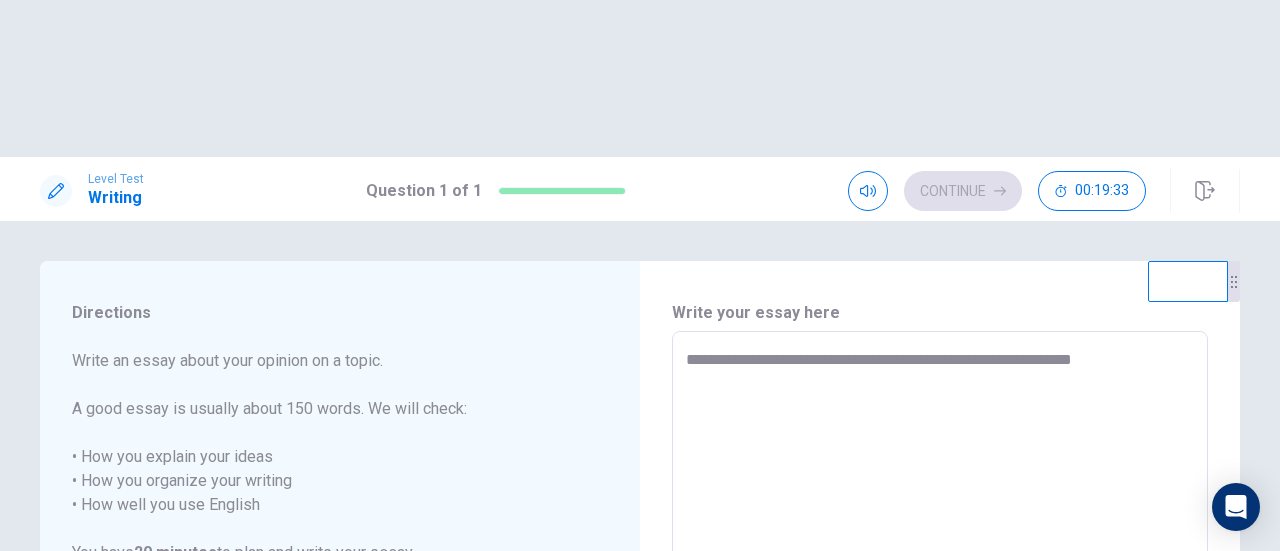 type on "*" 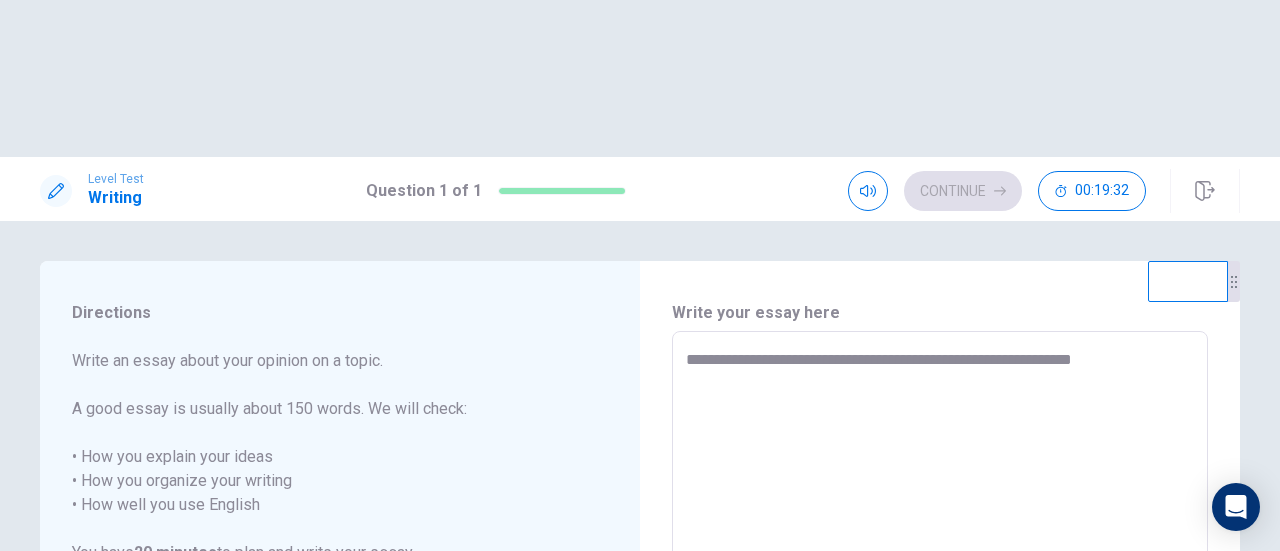 type on "**********" 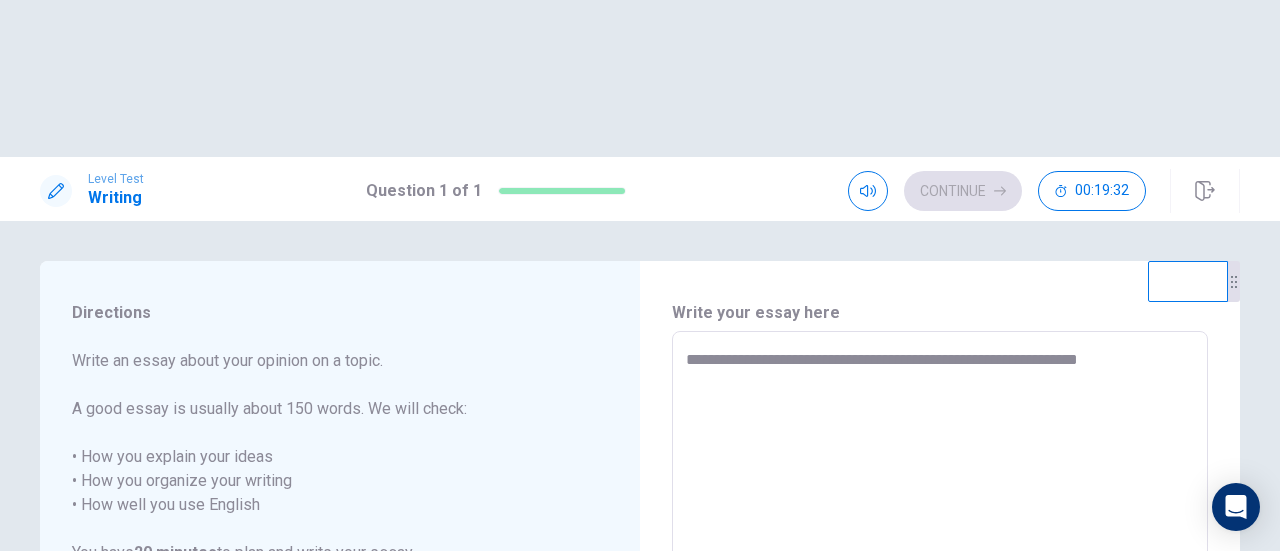 type on "*" 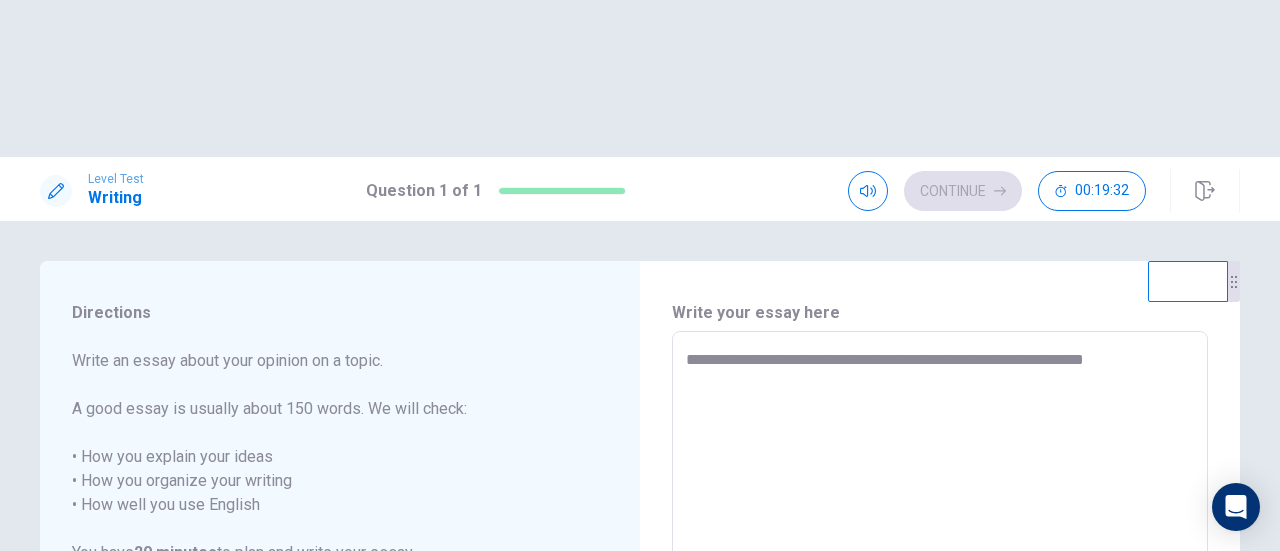 type on "*" 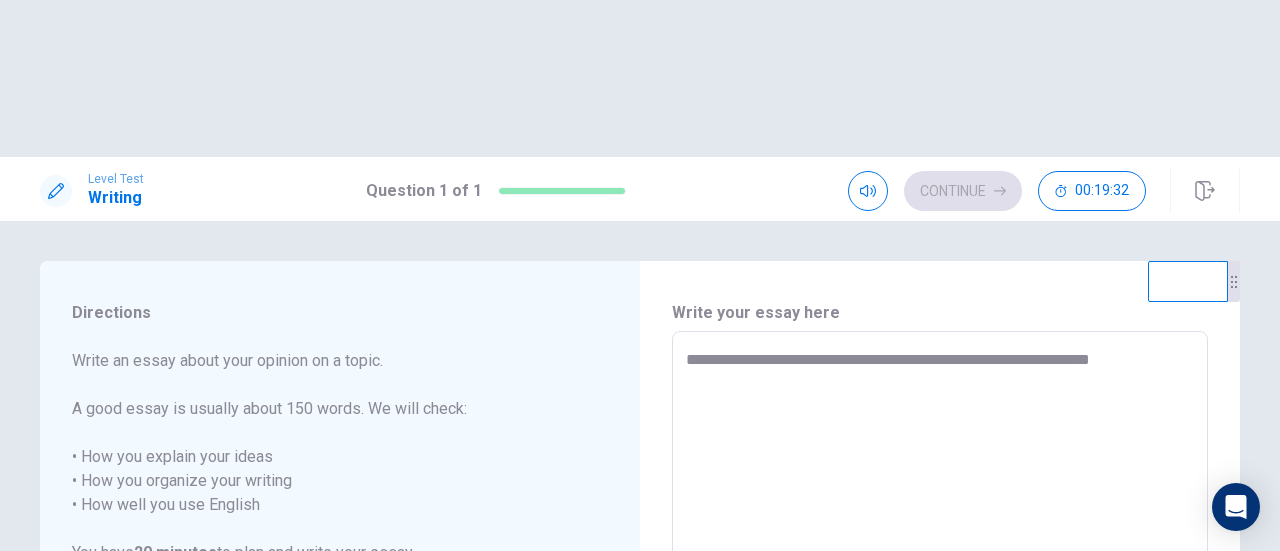 type on "*" 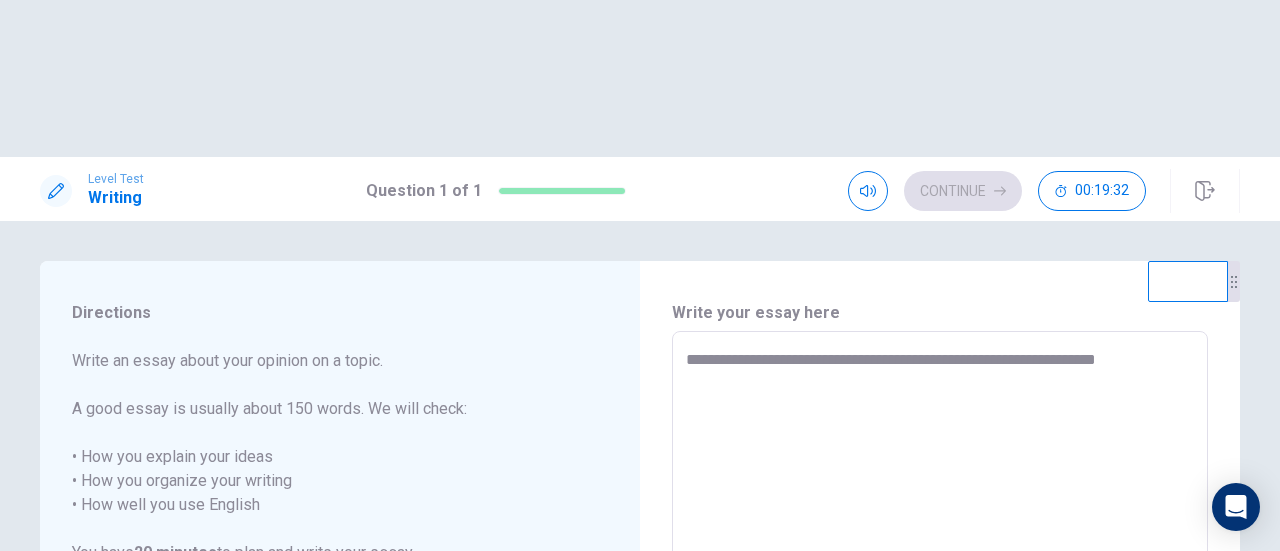 type on "*" 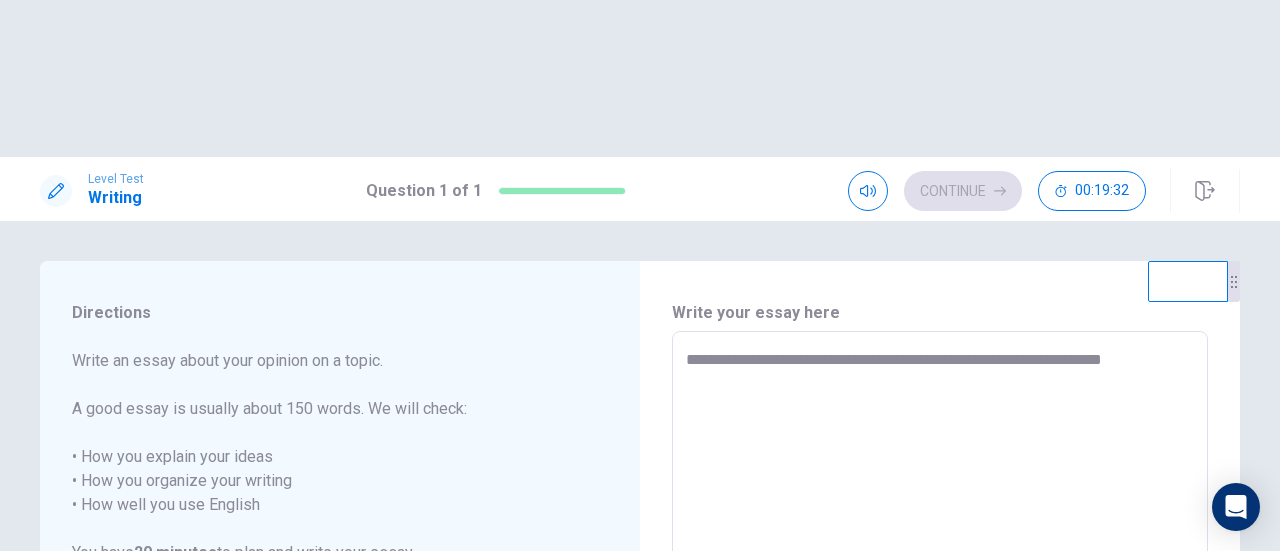 type on "*" 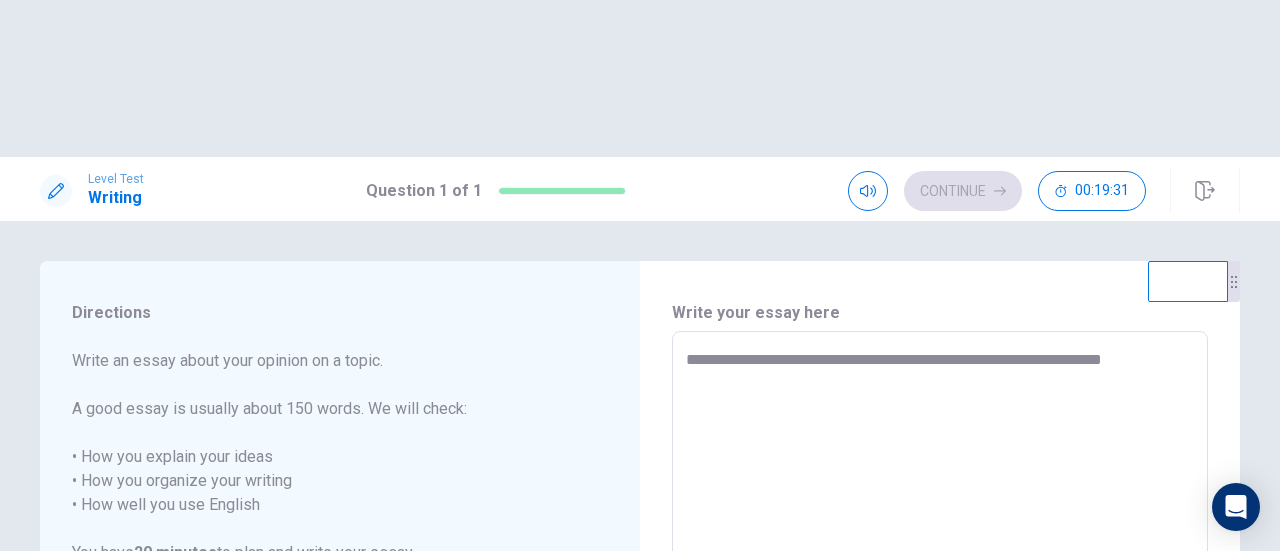 type on "**********" 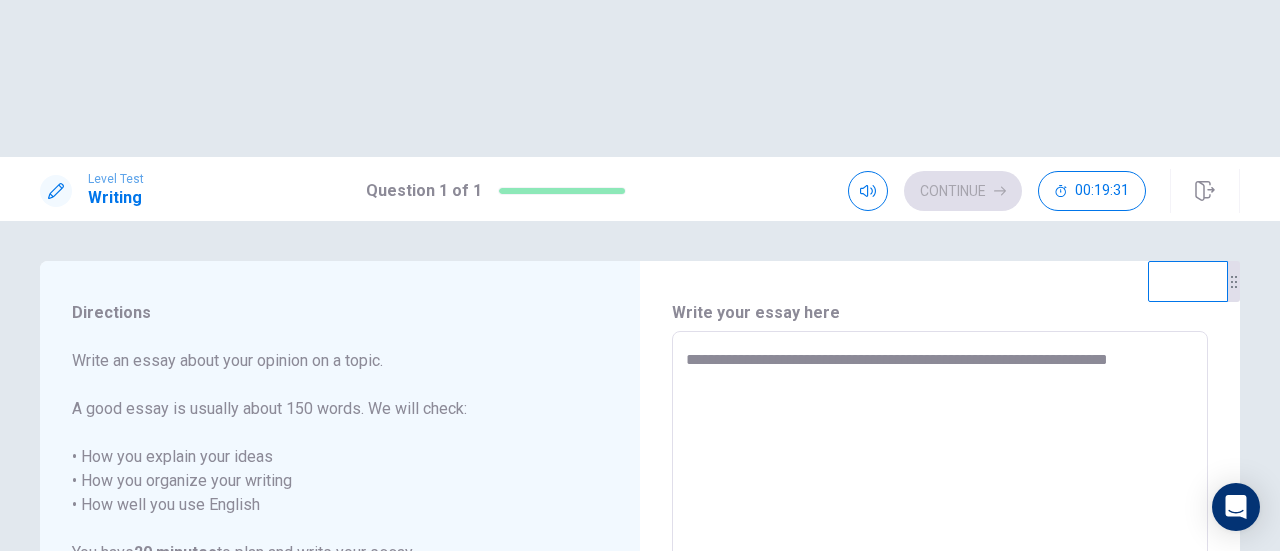 type on "*" 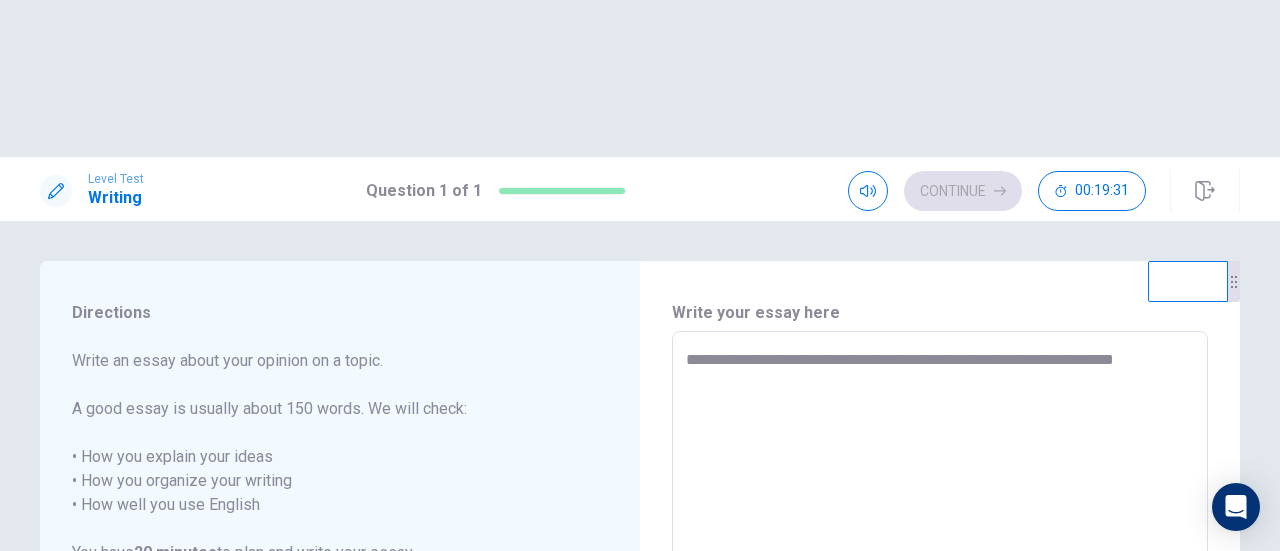 type on "*" 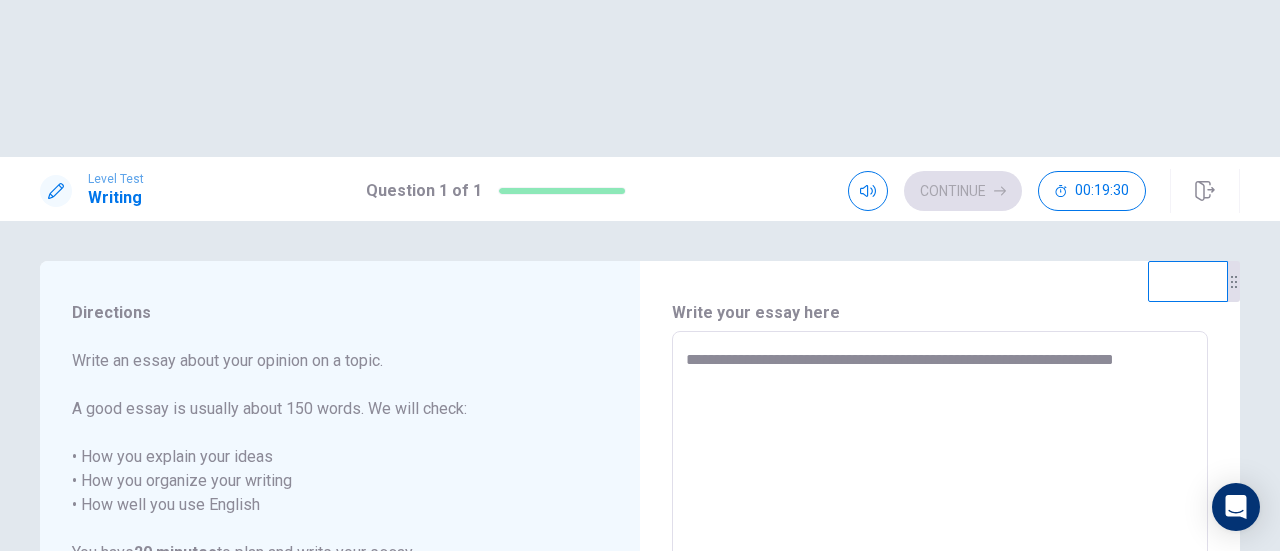type on "**********" 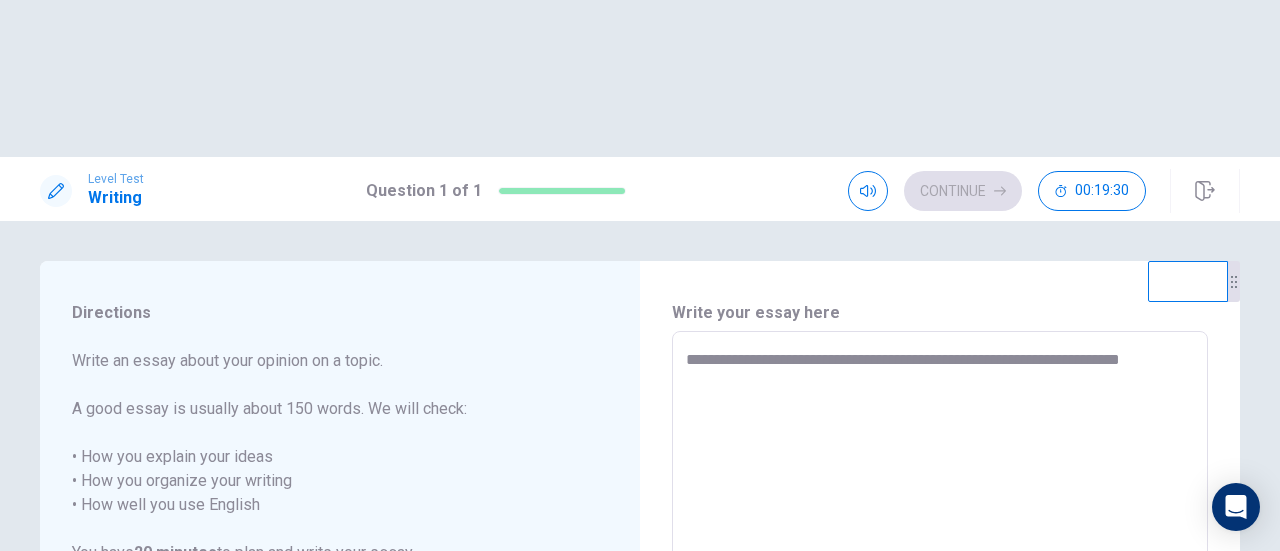 type on "*" 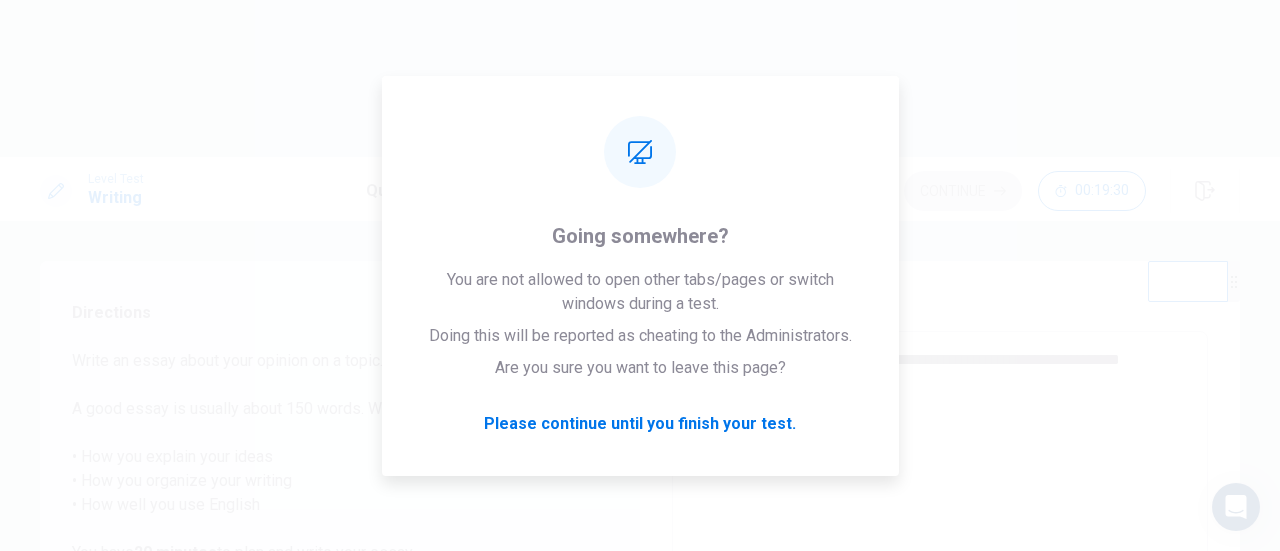 type on "**********" 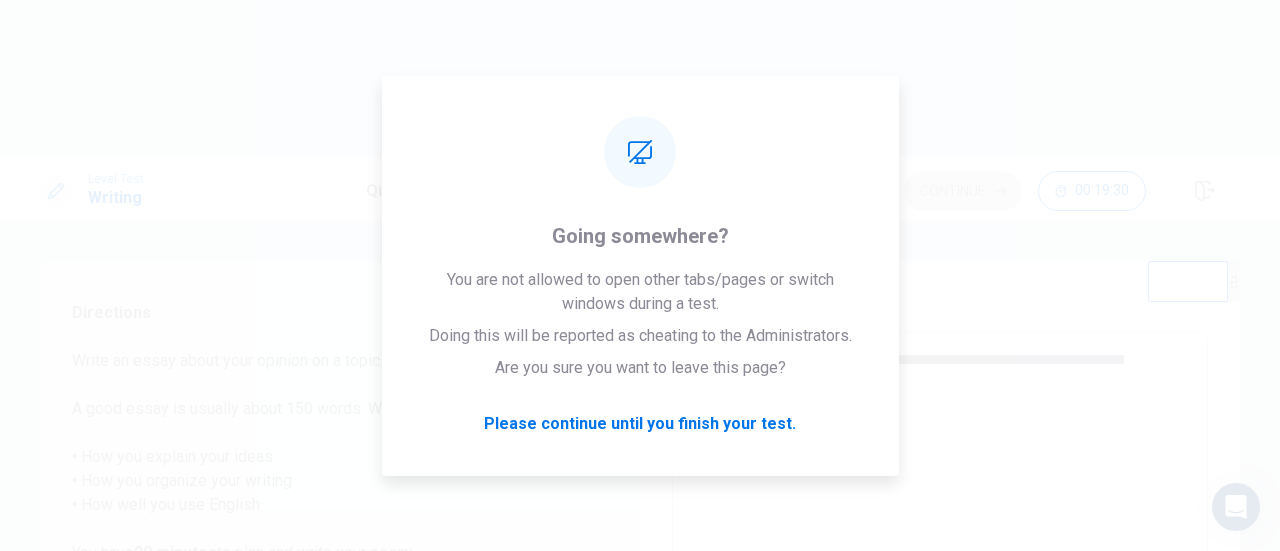 type on "*" 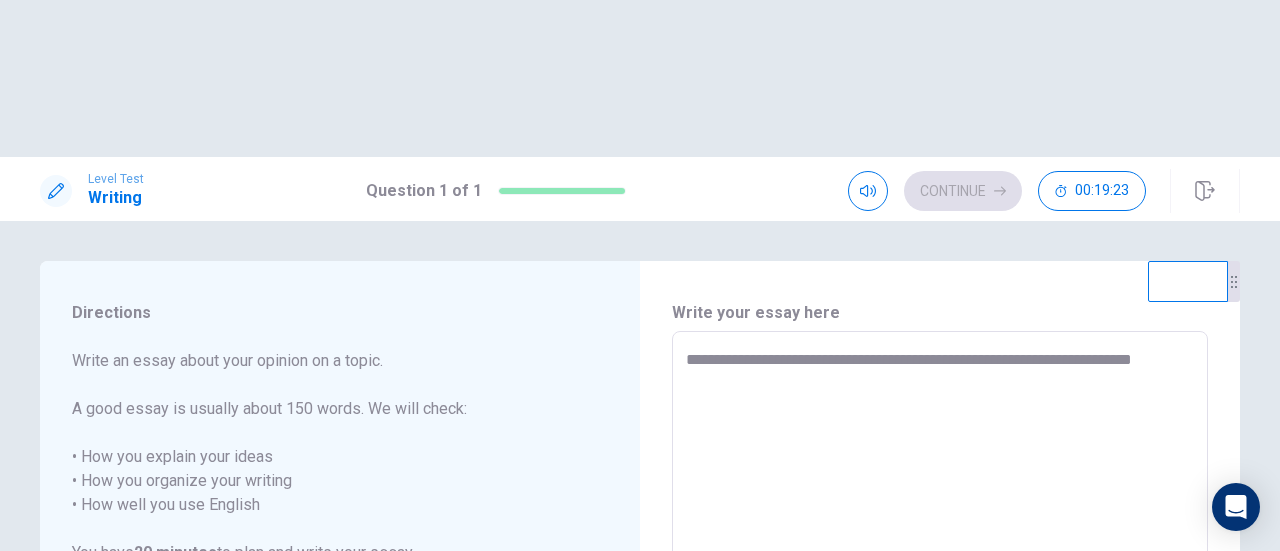 click on "**********" at bounding box center (940, 608) 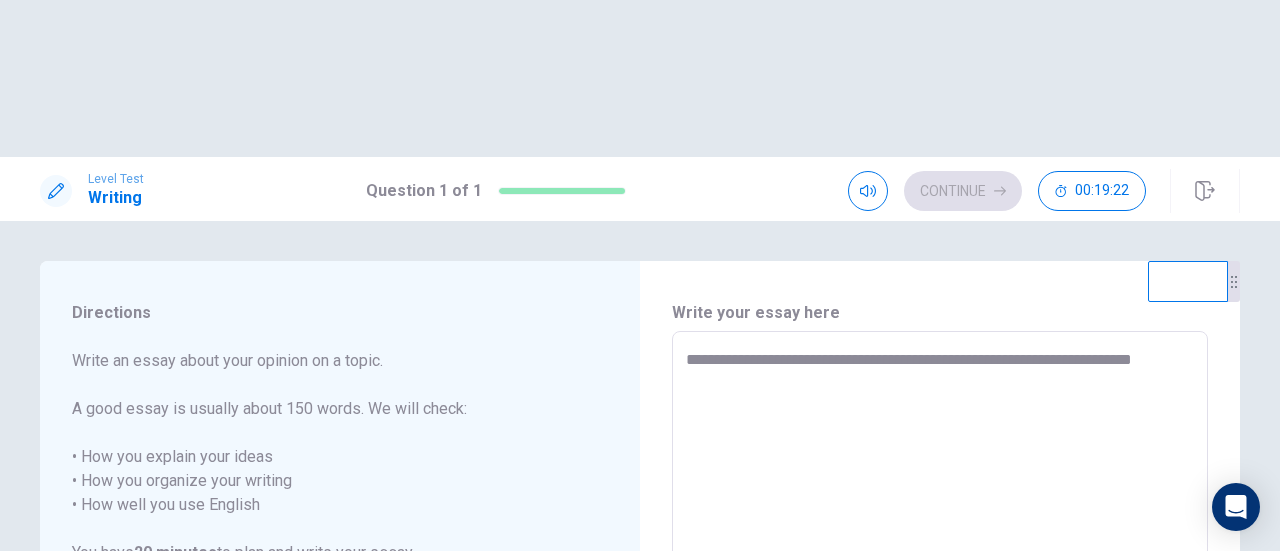 type on "**********" 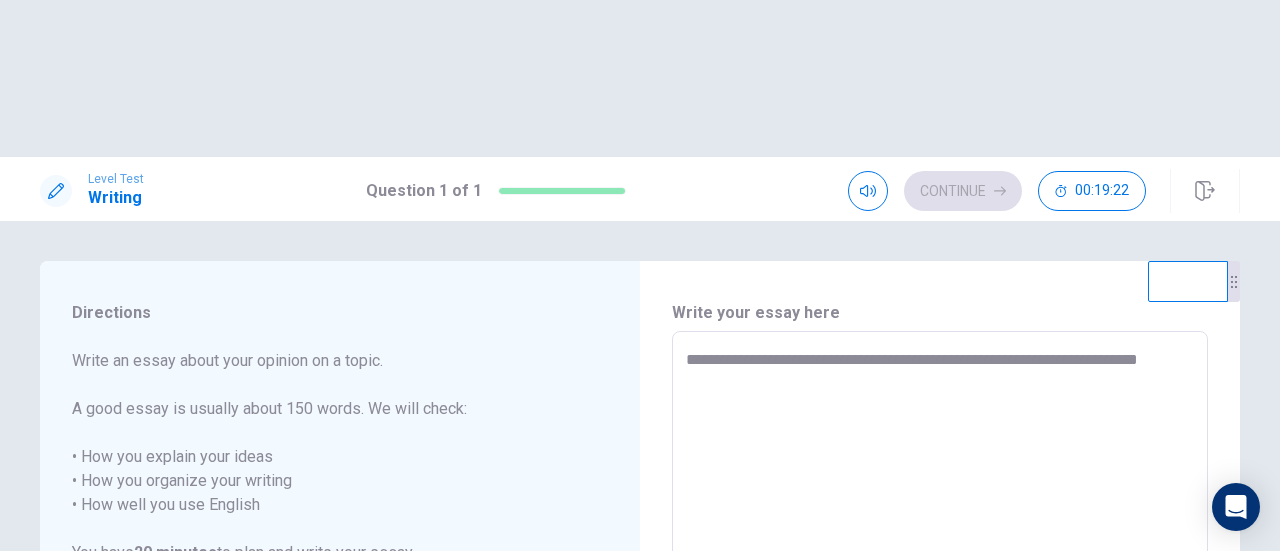 type on "*" 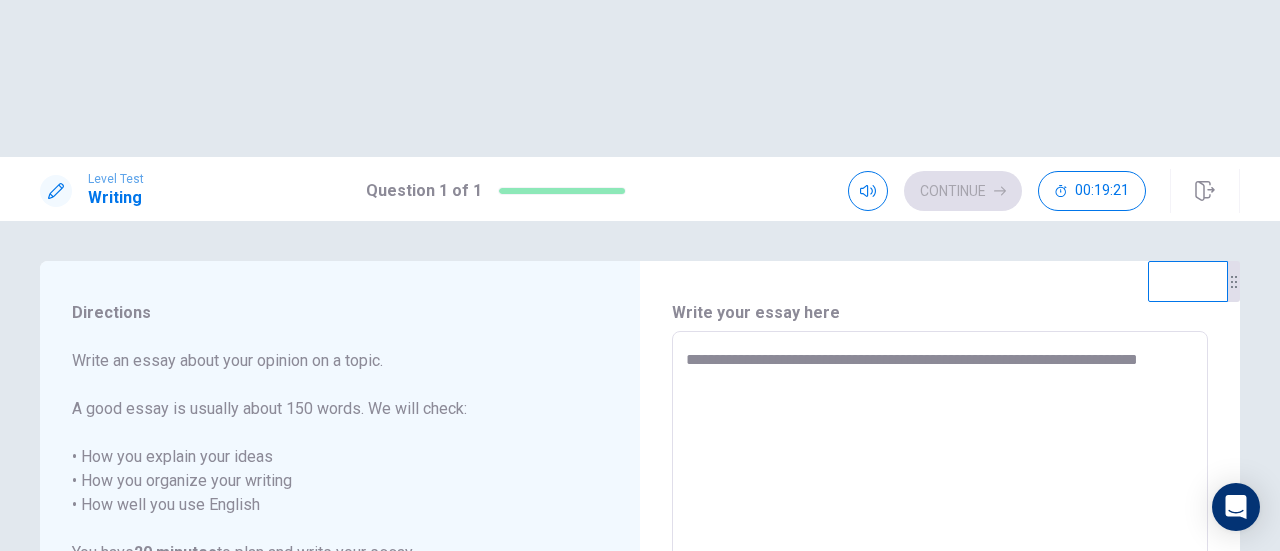 type on "**********" 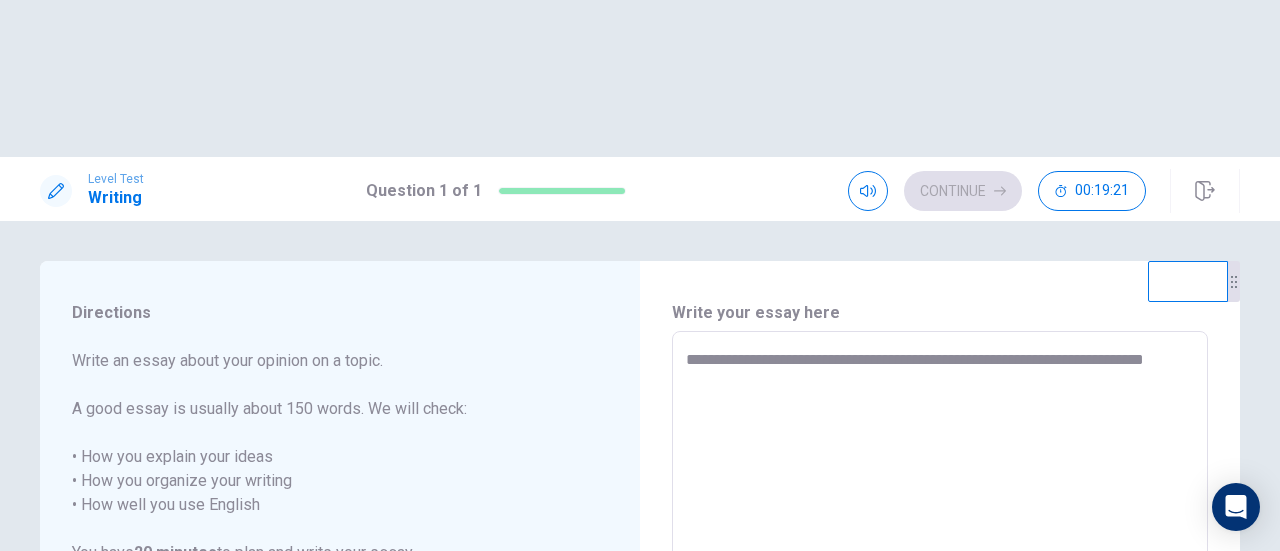 type on "*" 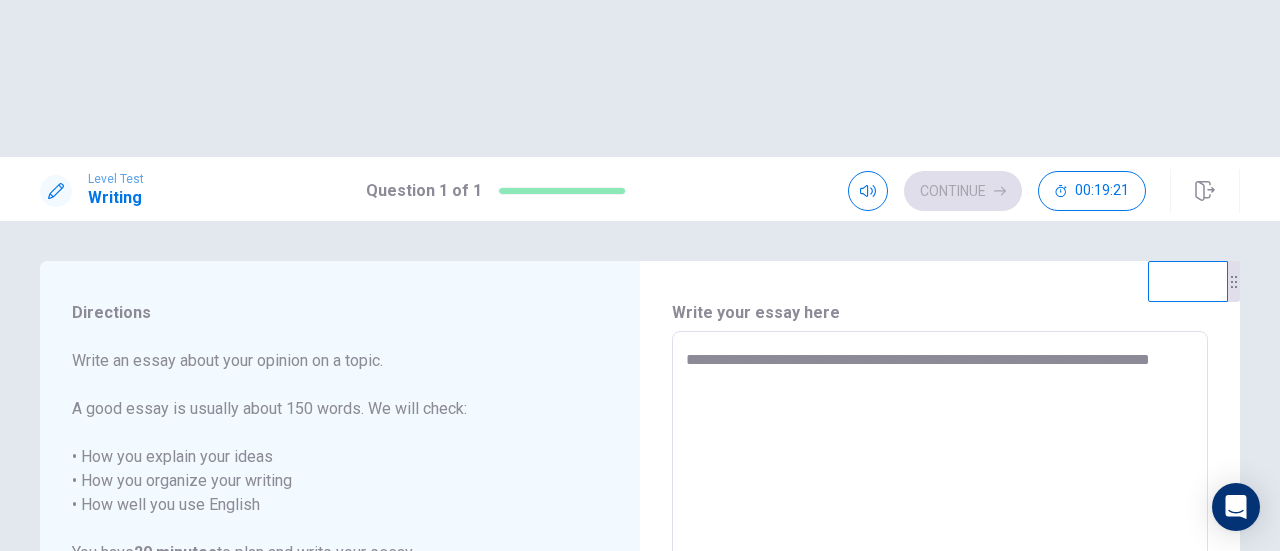 type on "*" 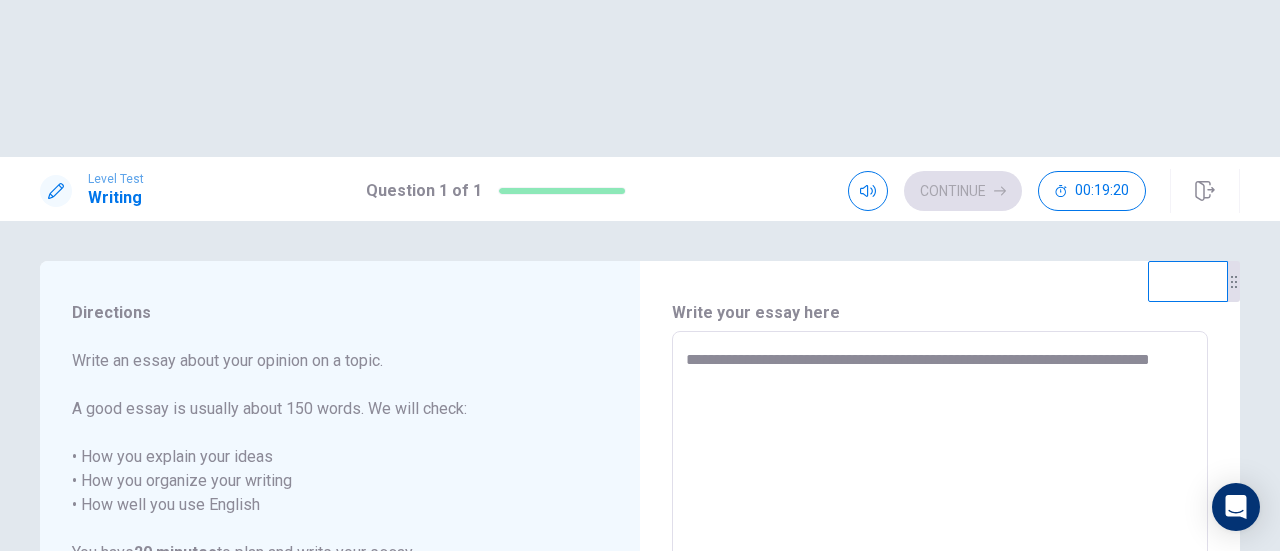type on "**********" 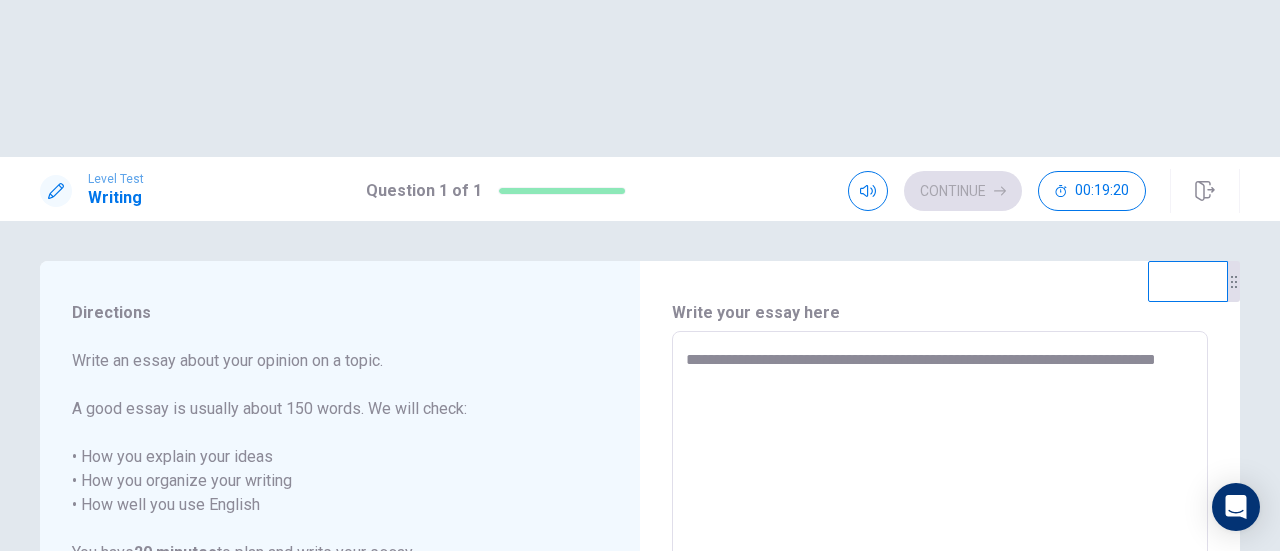 type on "*" 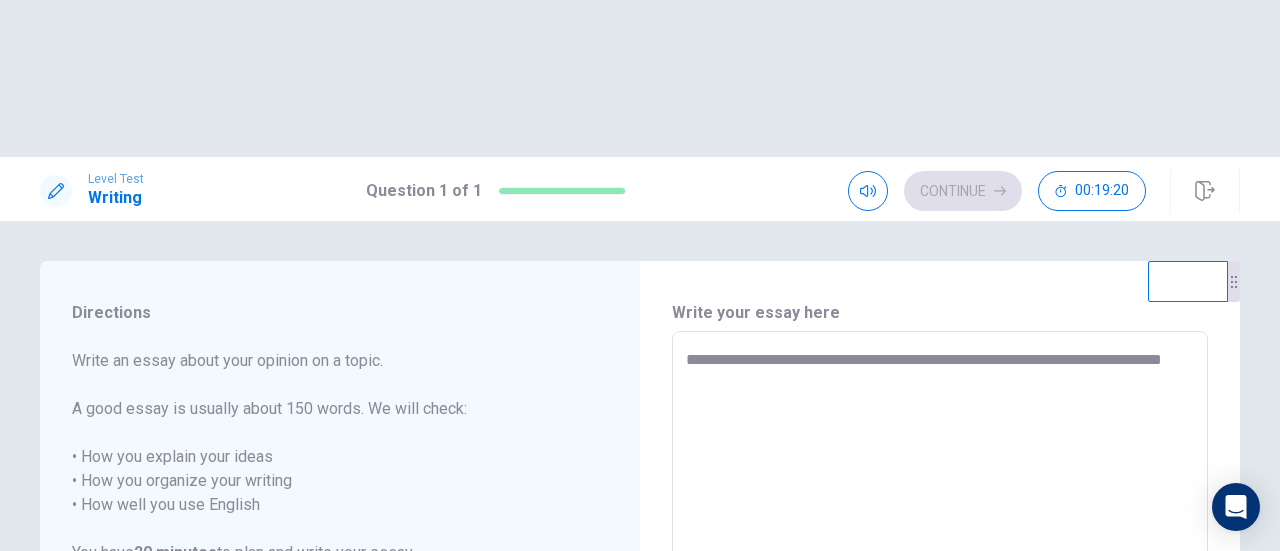 type on "*" 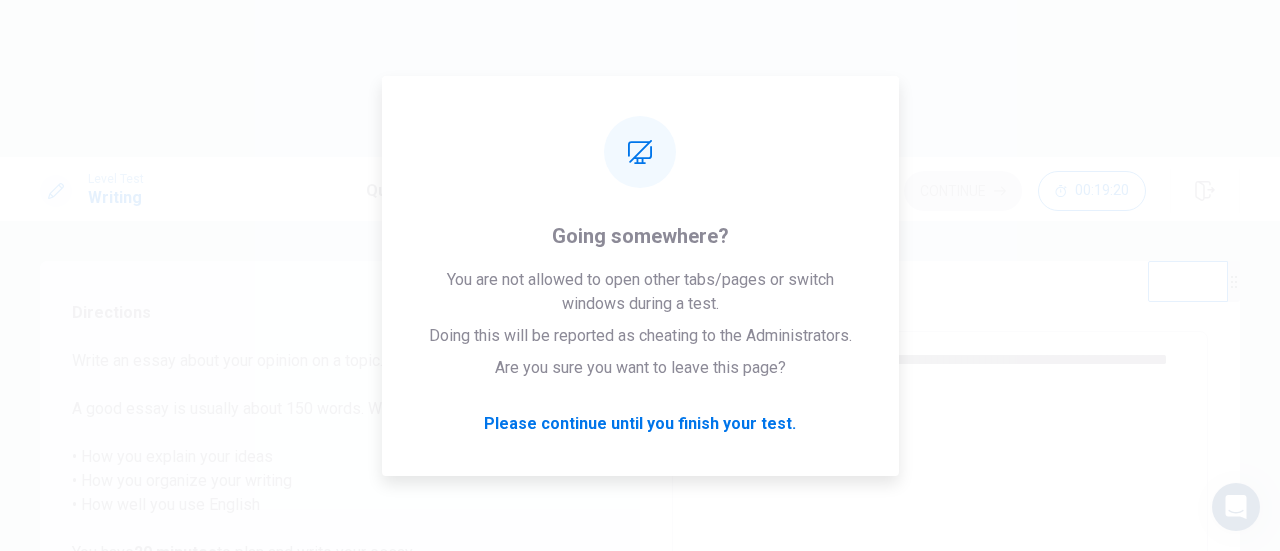 type on "*" 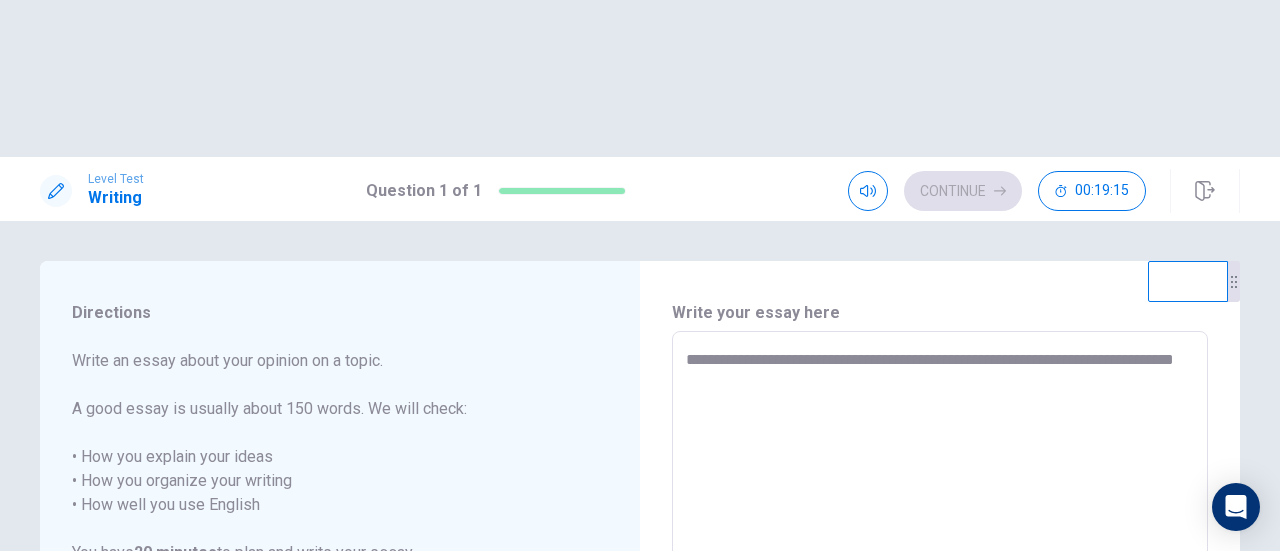 type on "*" 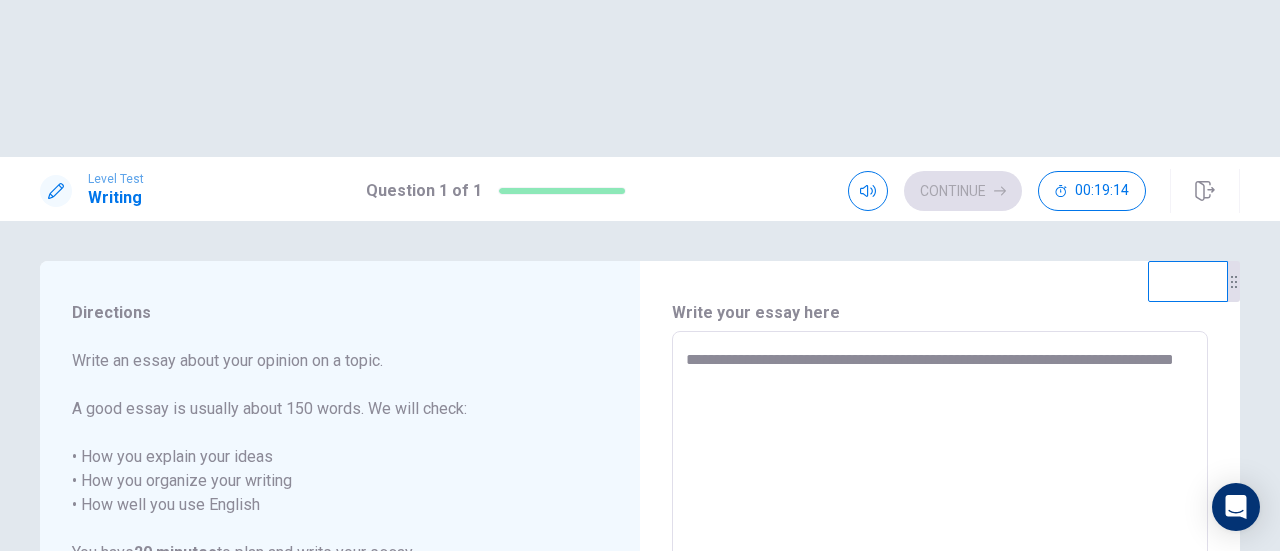 type on "**********" 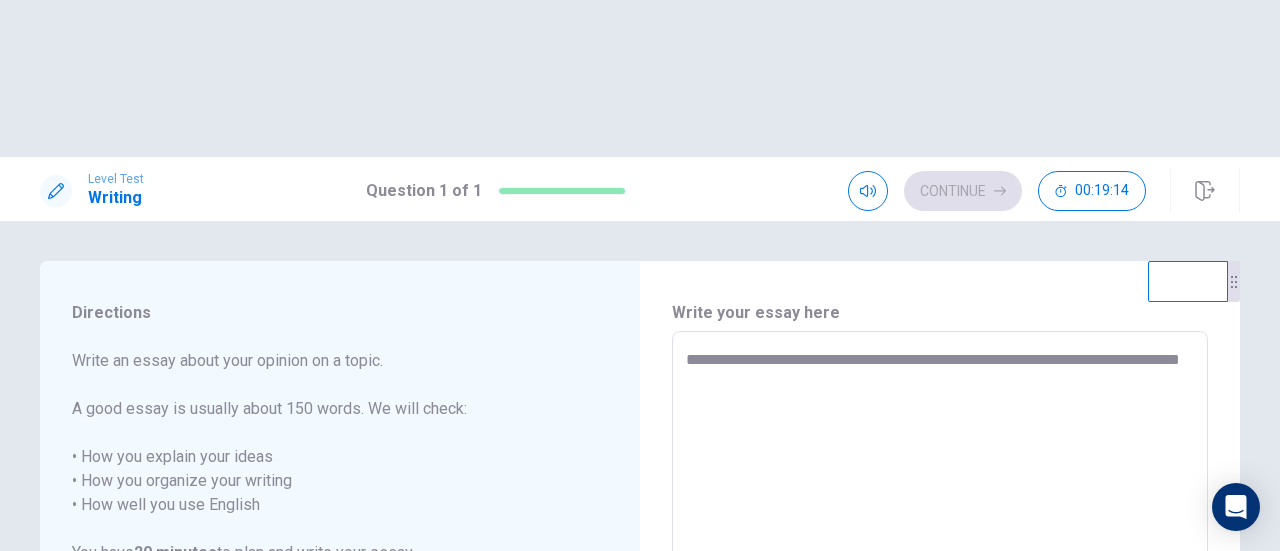 type on "*" 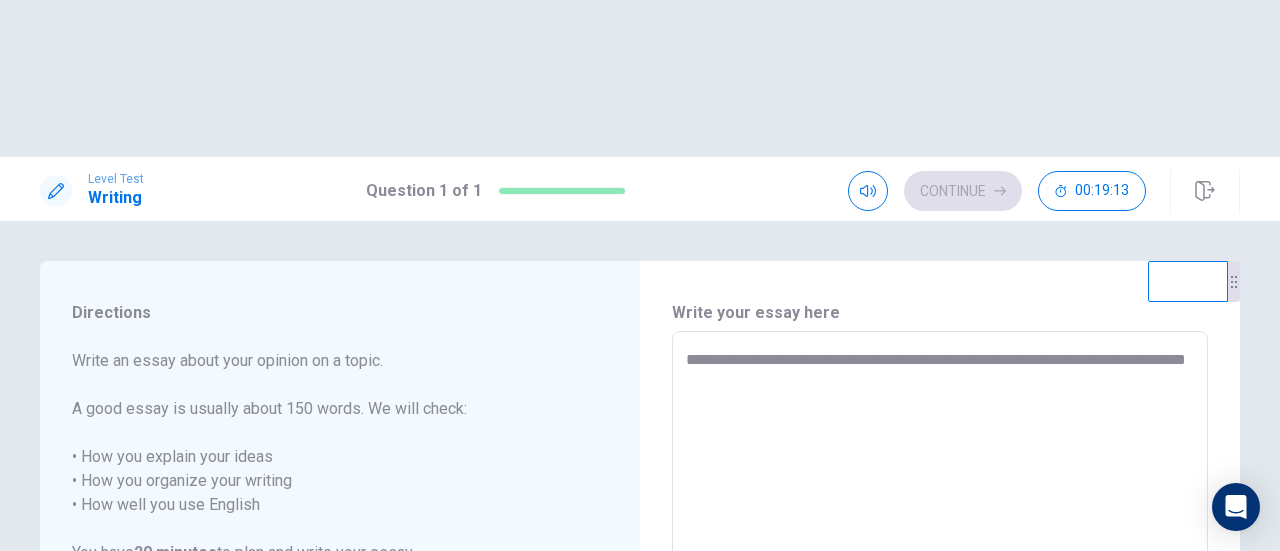 type on "*" 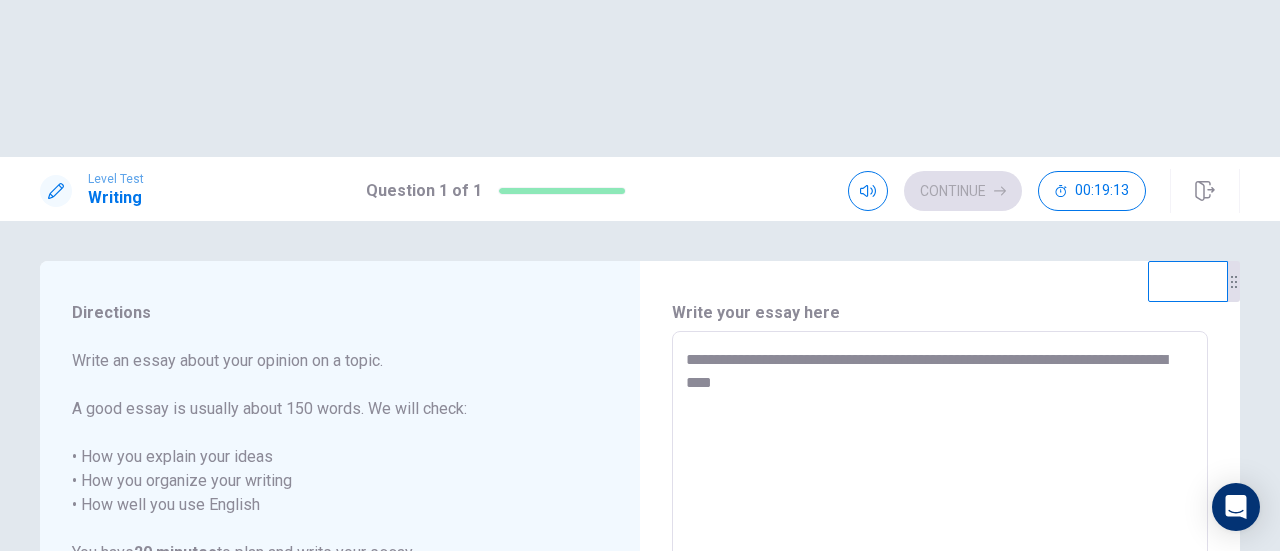 type on "*" 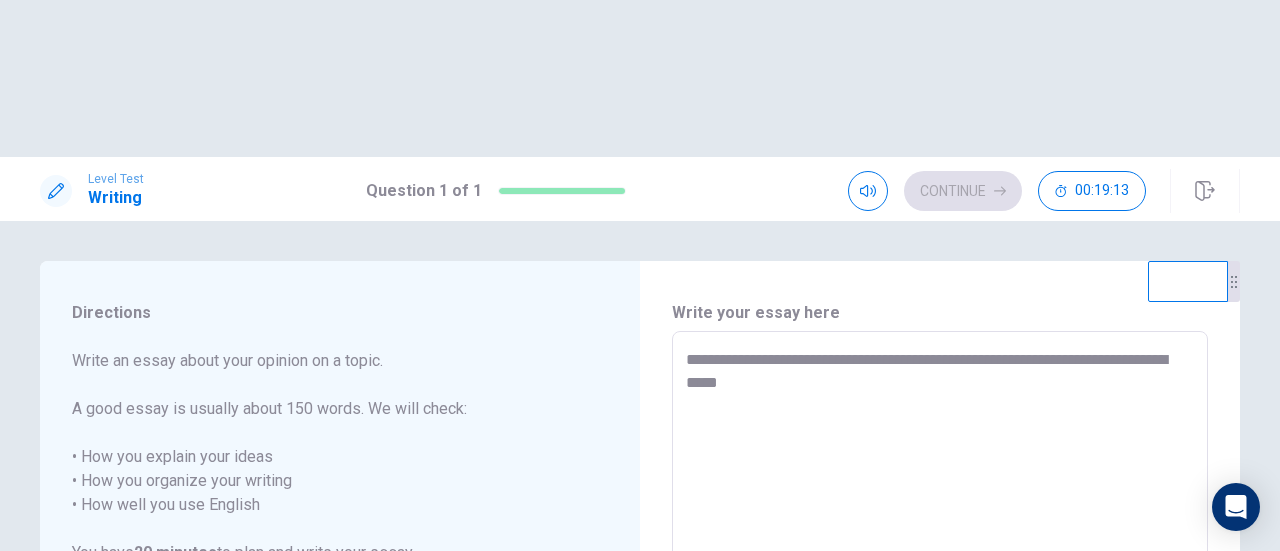 type on "*" 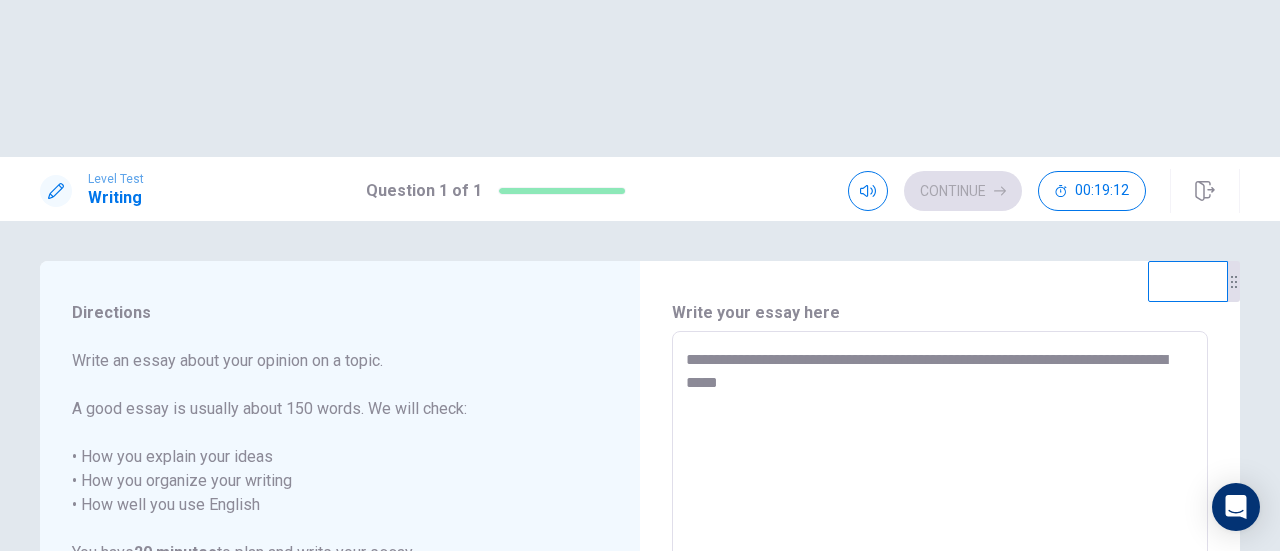 type on "**********" 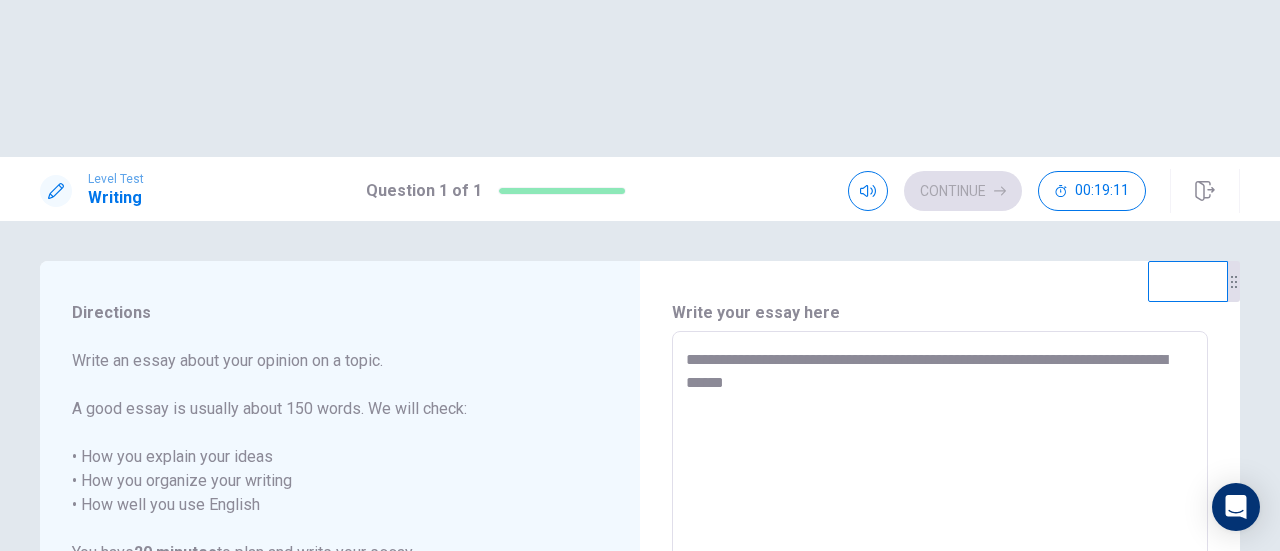 type on "*" 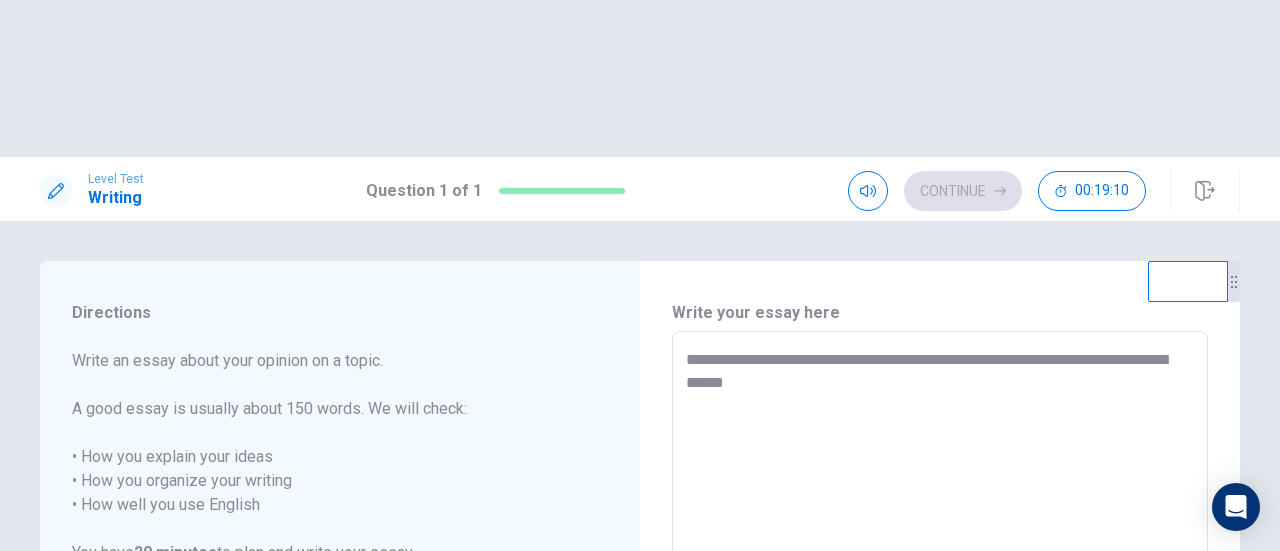 type on "**********" 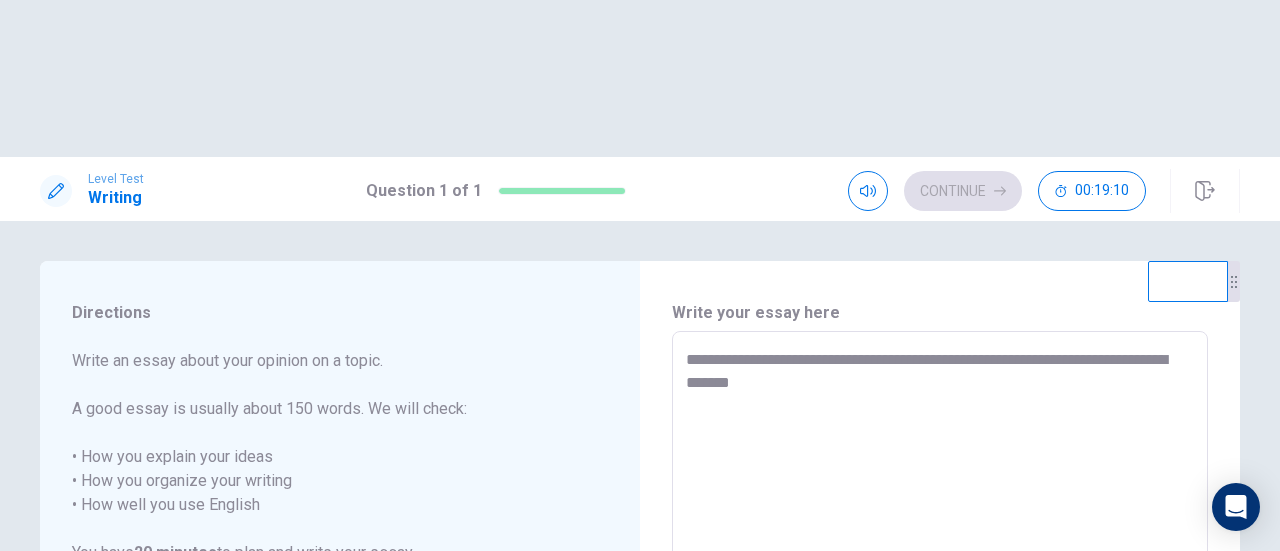type on "*" 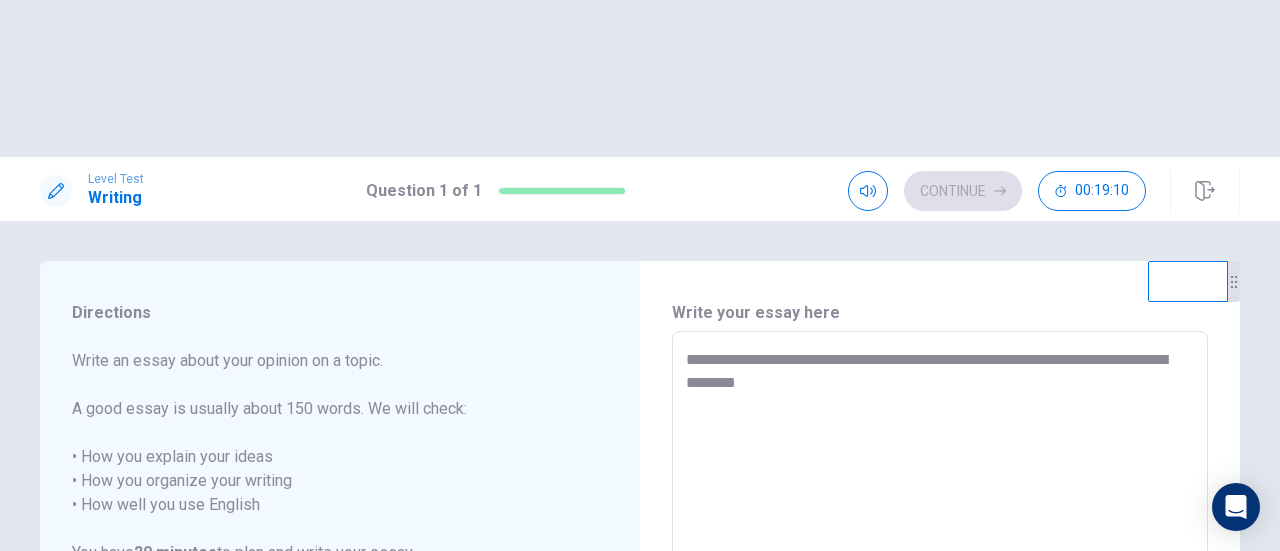 type on "*" 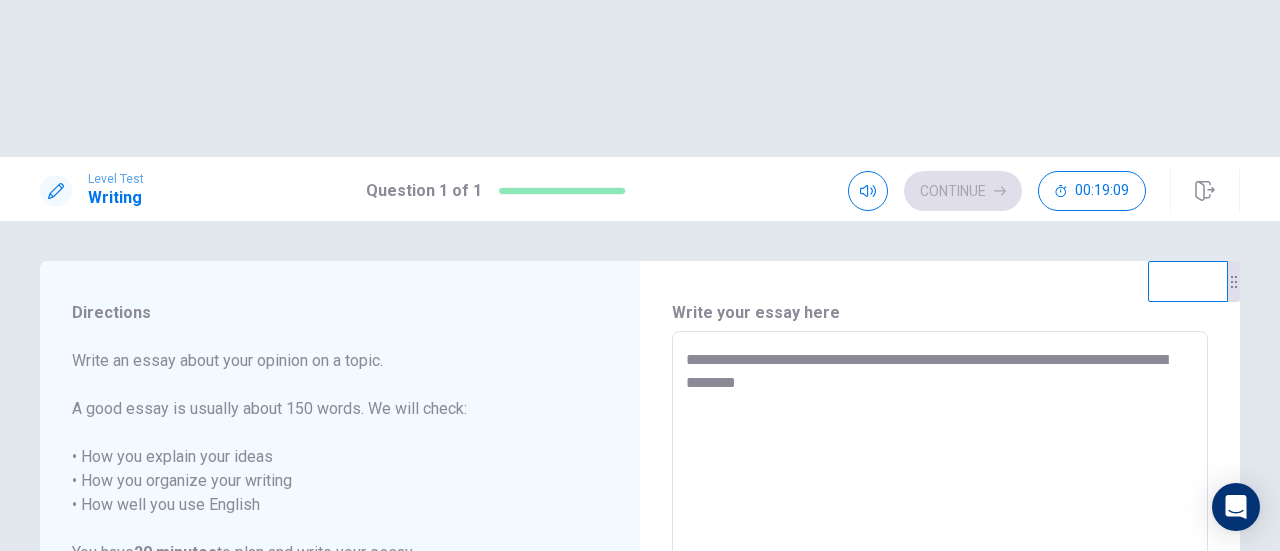 type on "**********" 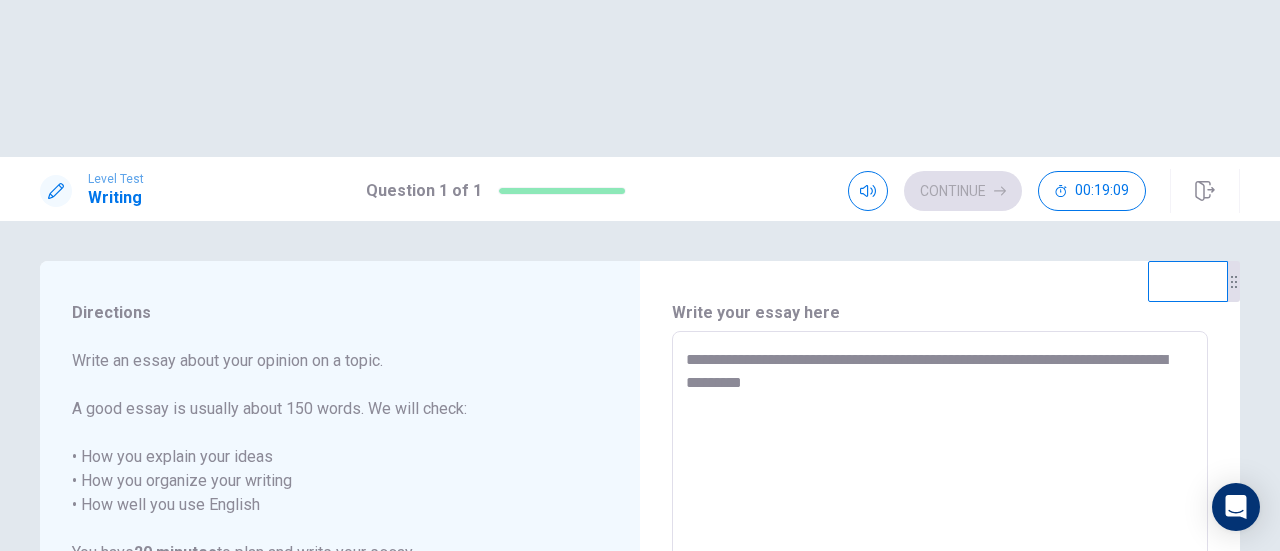 type on "*" 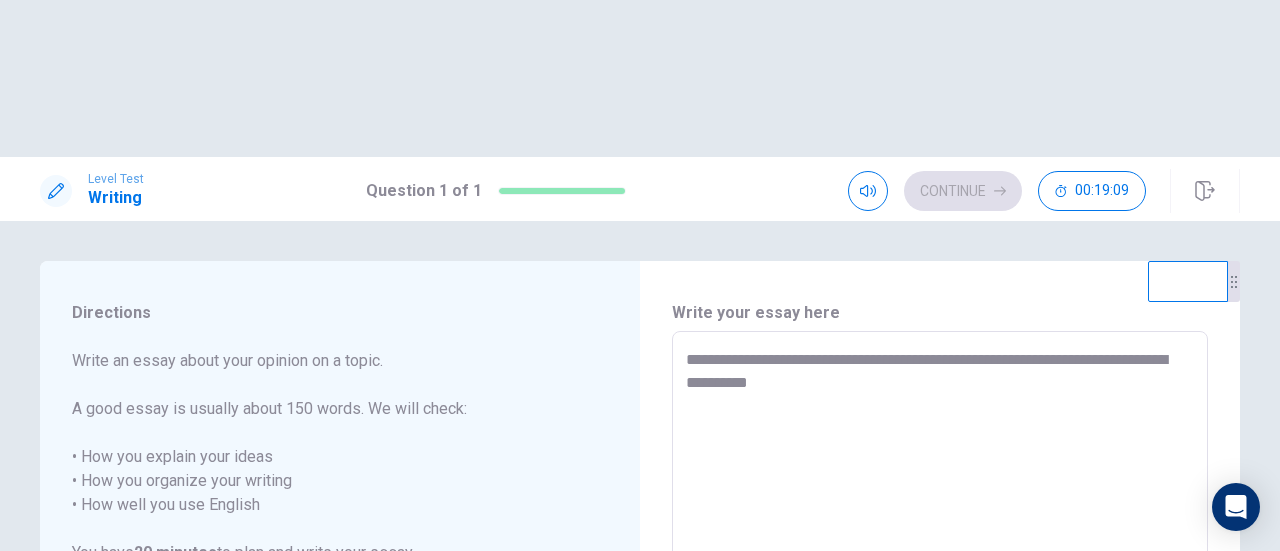 type on "*" 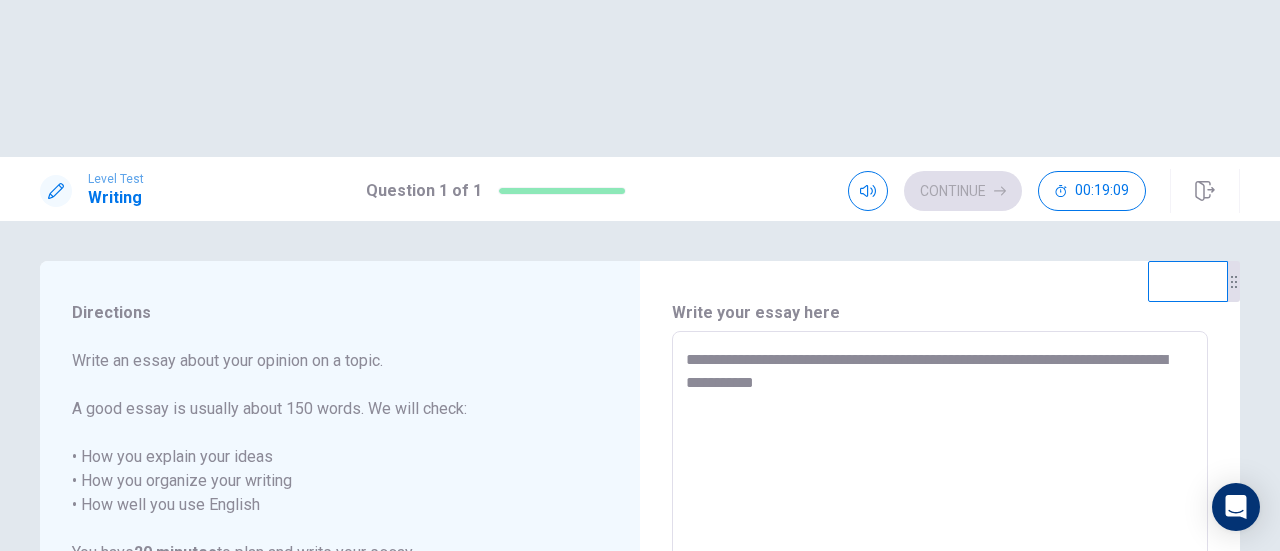 type on "**********" 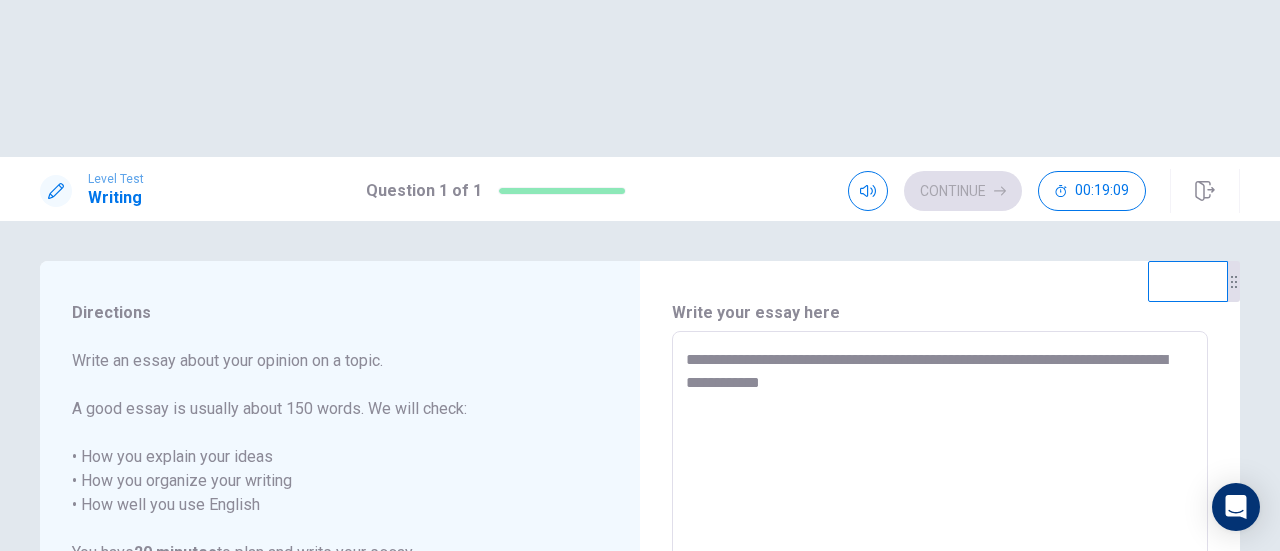 type on "*" 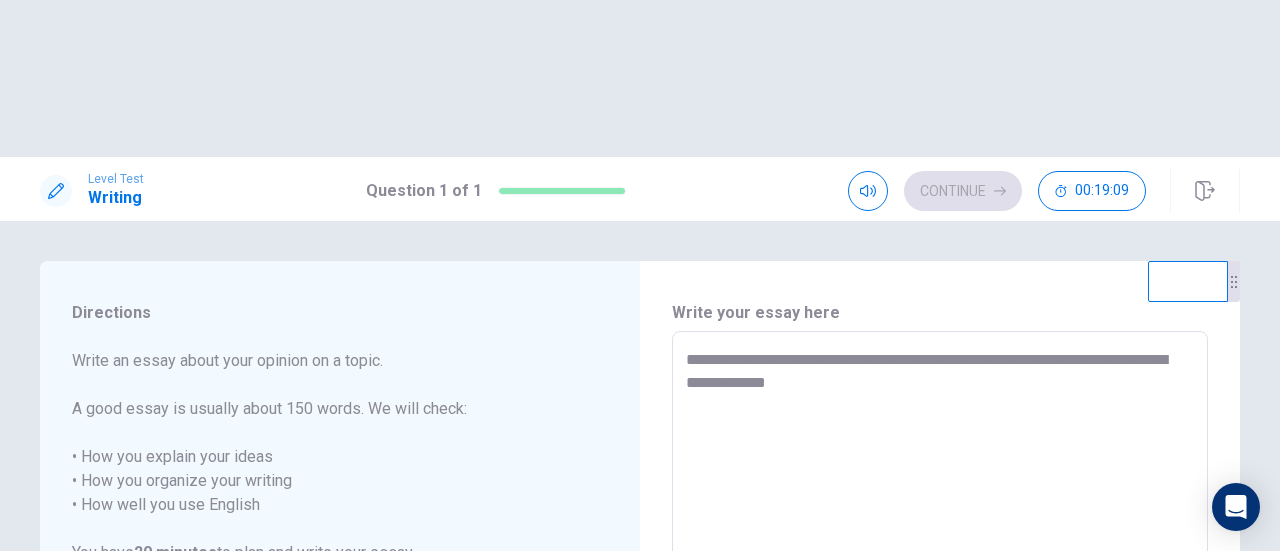 type on "*" 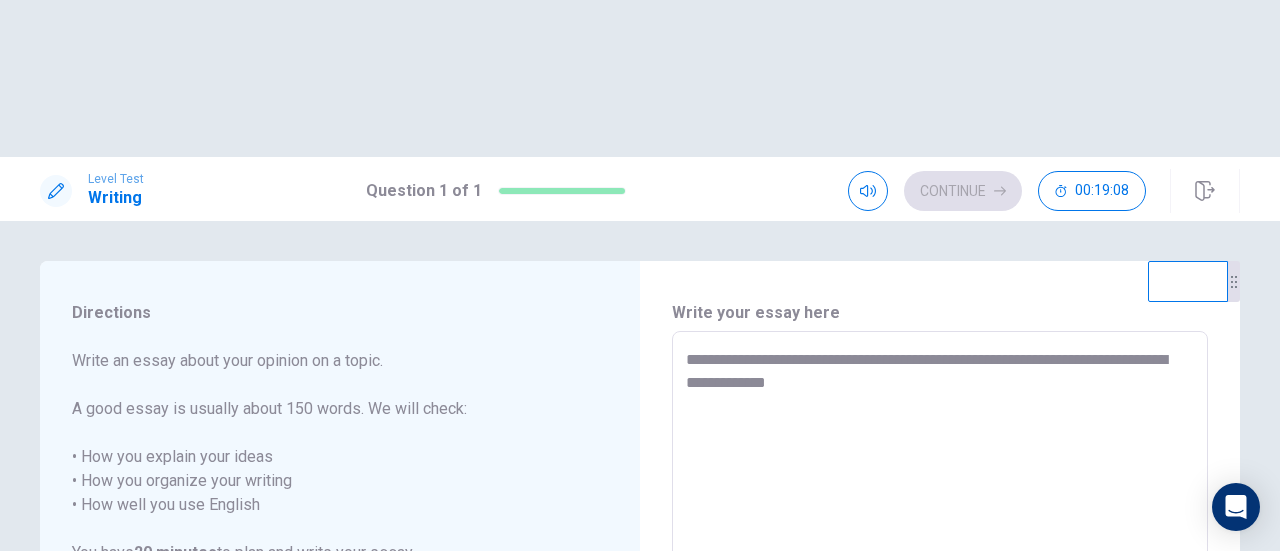 type on "**********" 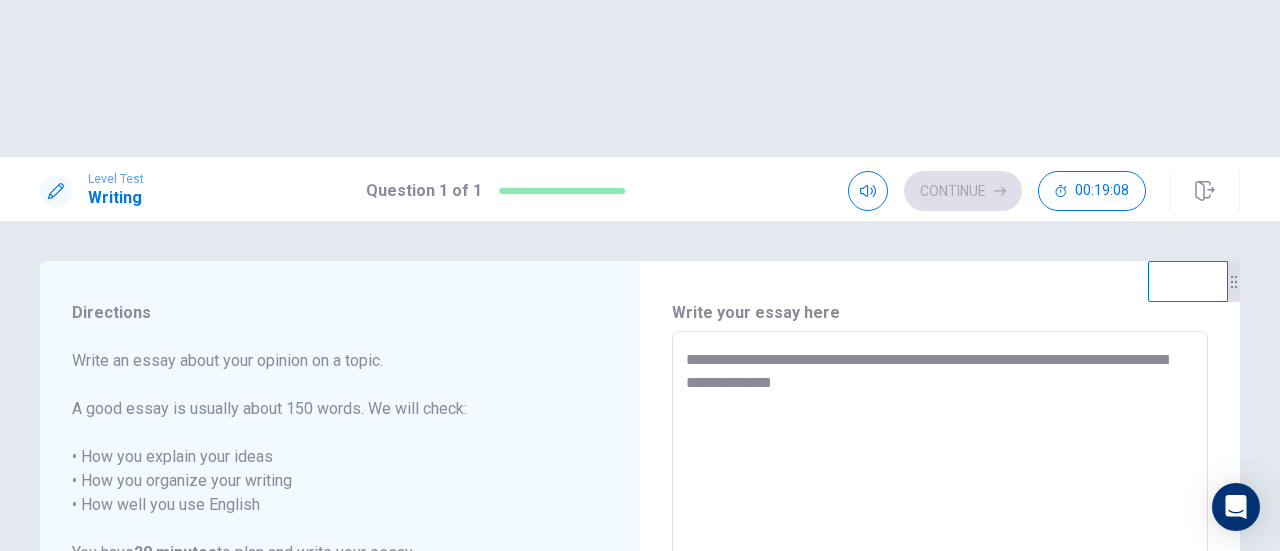 type on "*" 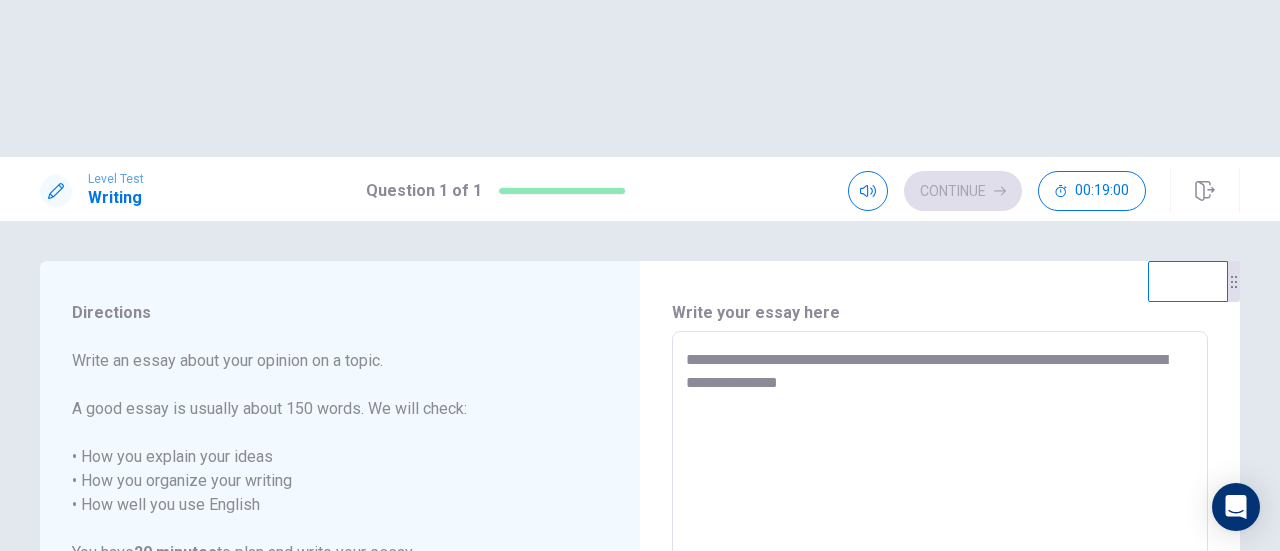 type on "*" 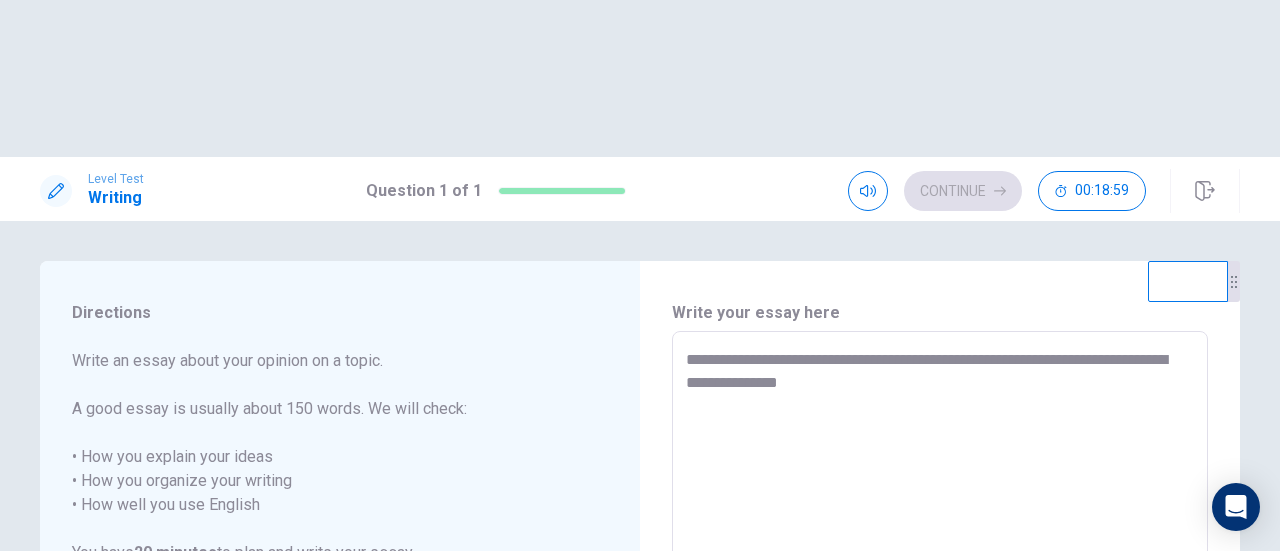 type on "**********" 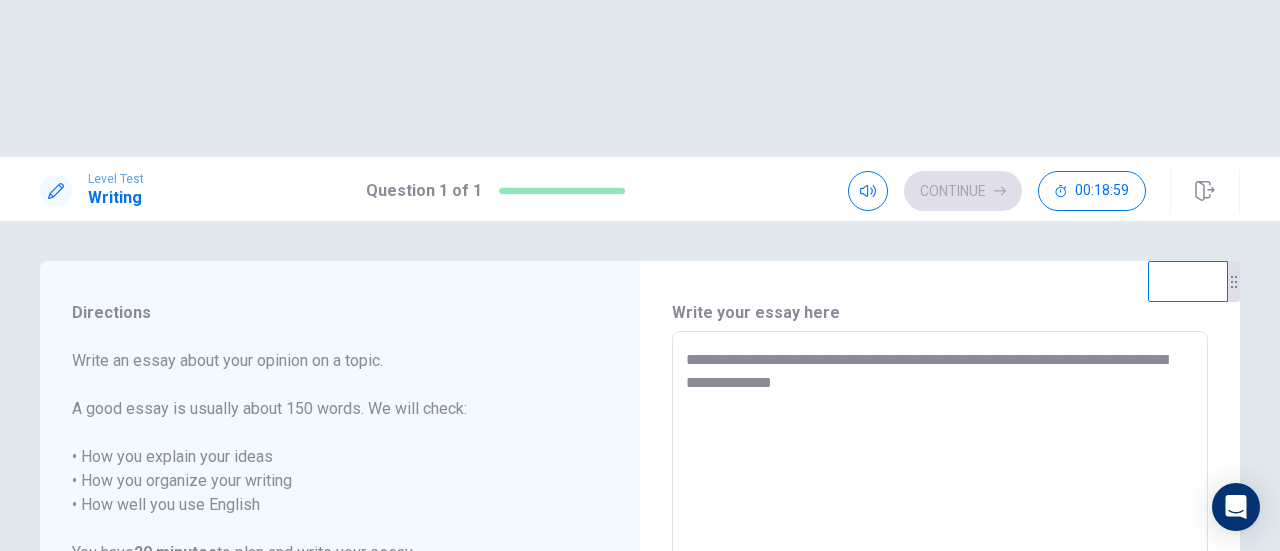 type on "*" 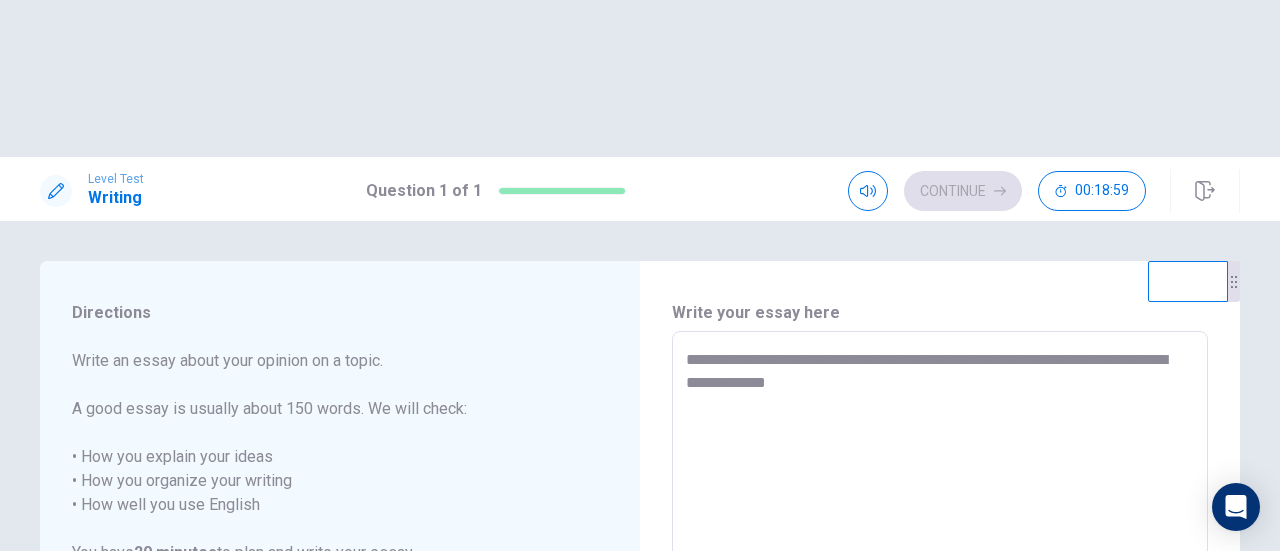 type on "*" 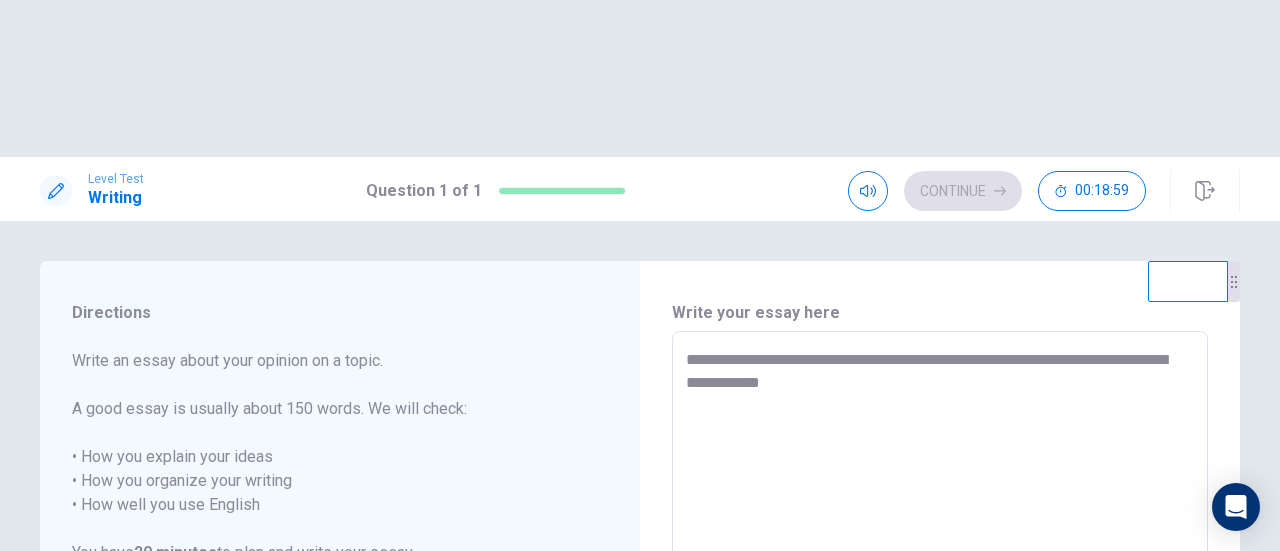 type on "*" 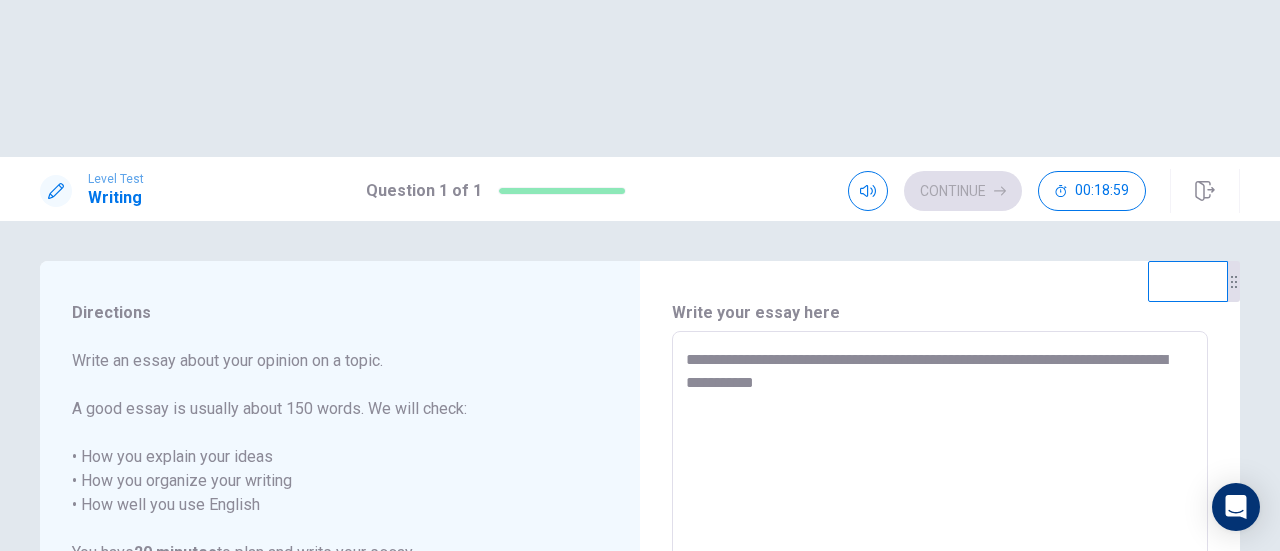 type on "*" 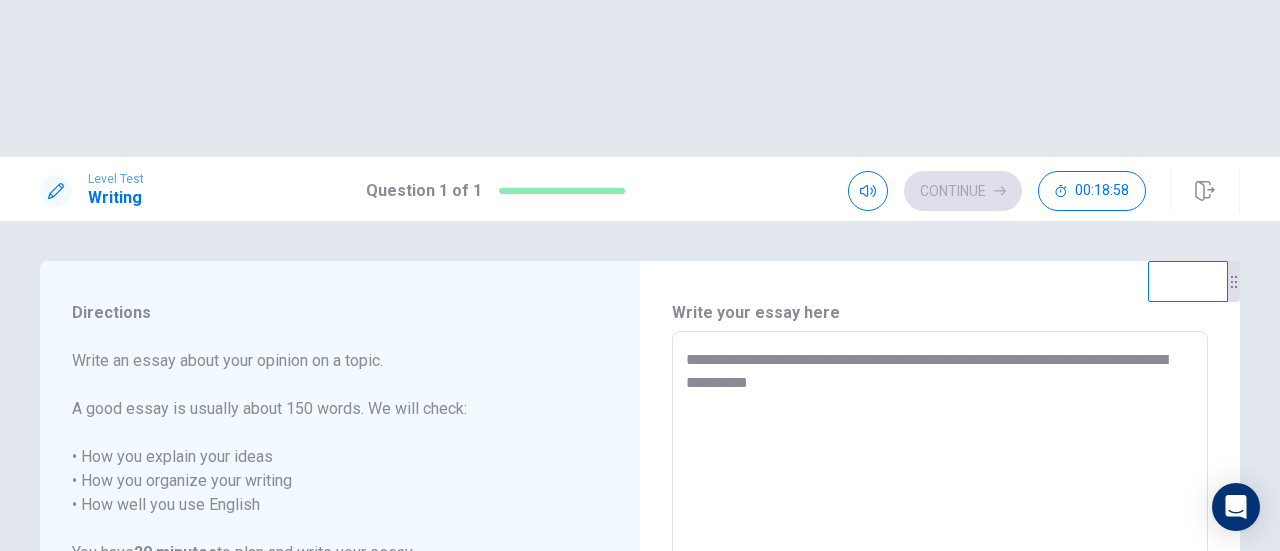 type on "*" 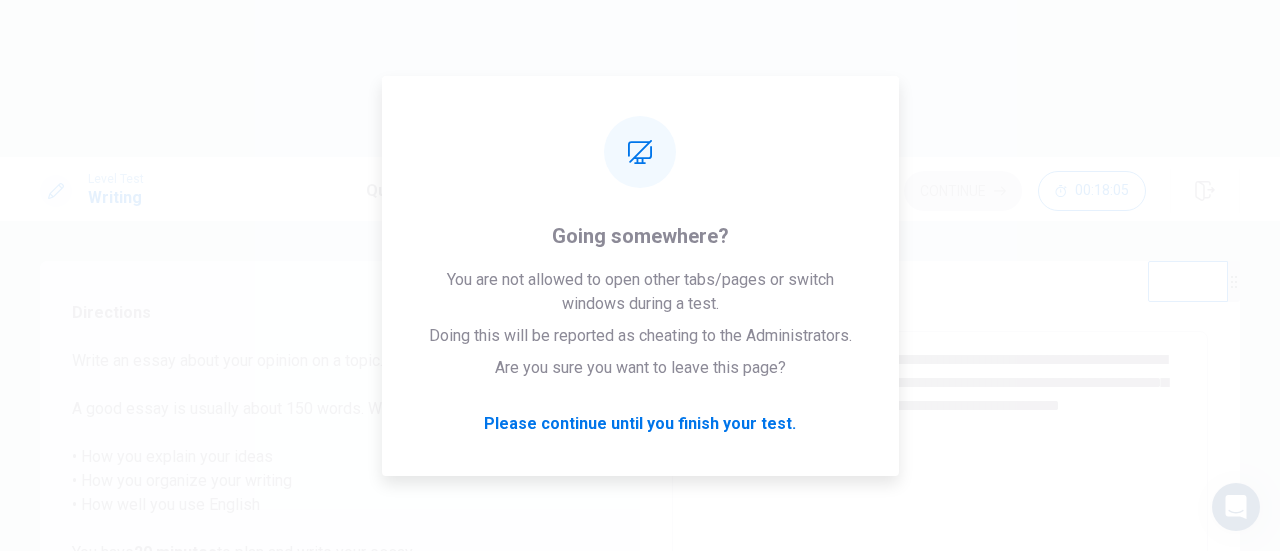 click on "**********" at bounding box center (940, 608) 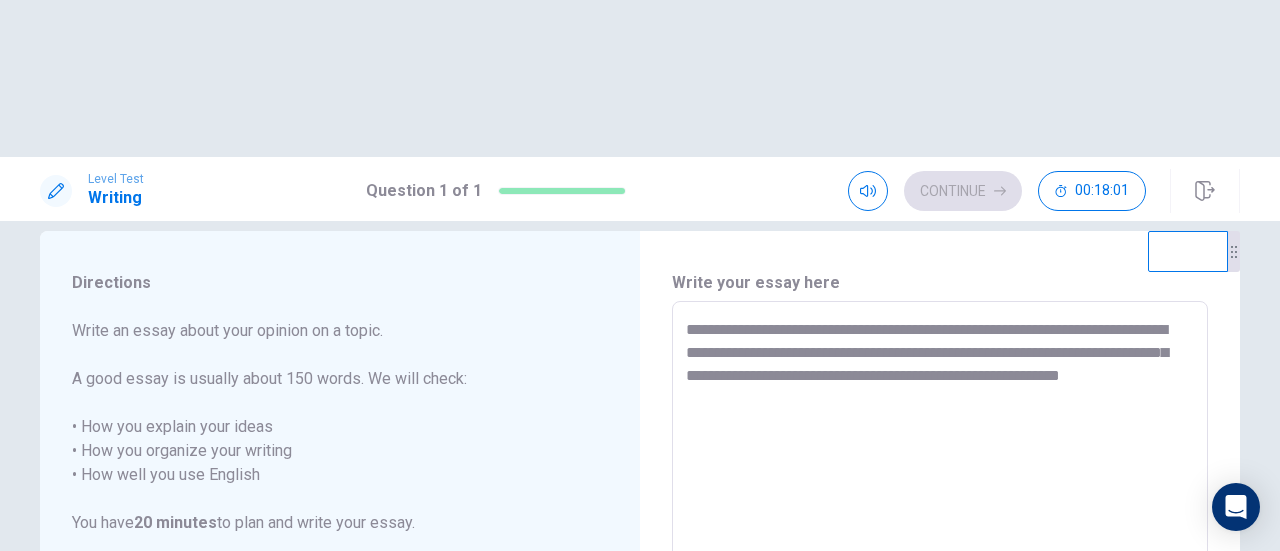 scroll, scrollTop: 0, scrollLeft: 0, axis: both 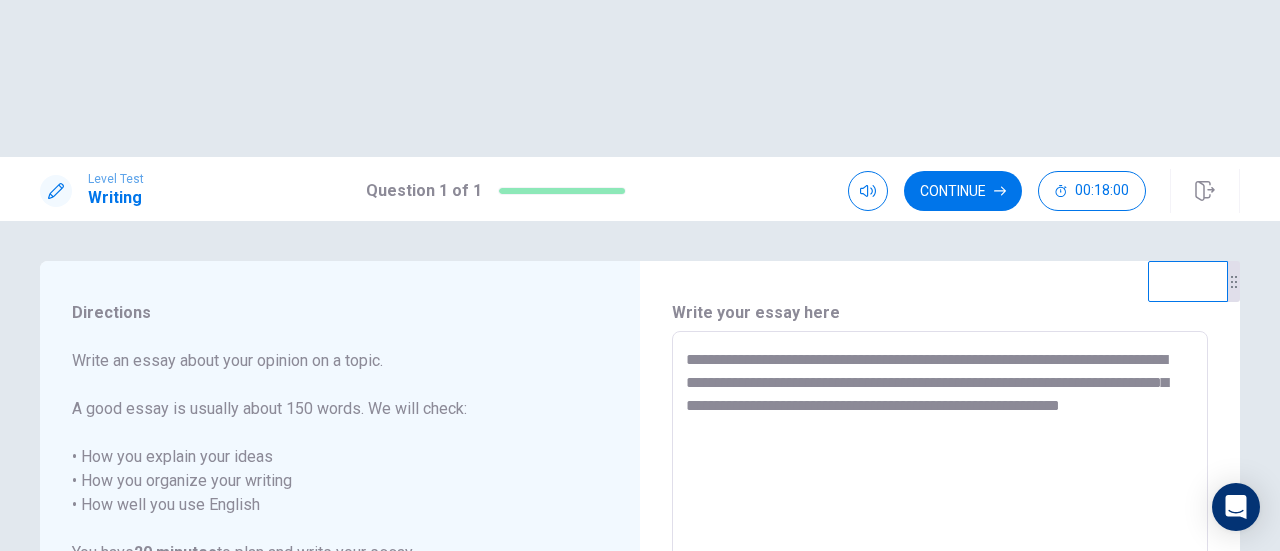 click on "**********" at bounding box center (940, 608) 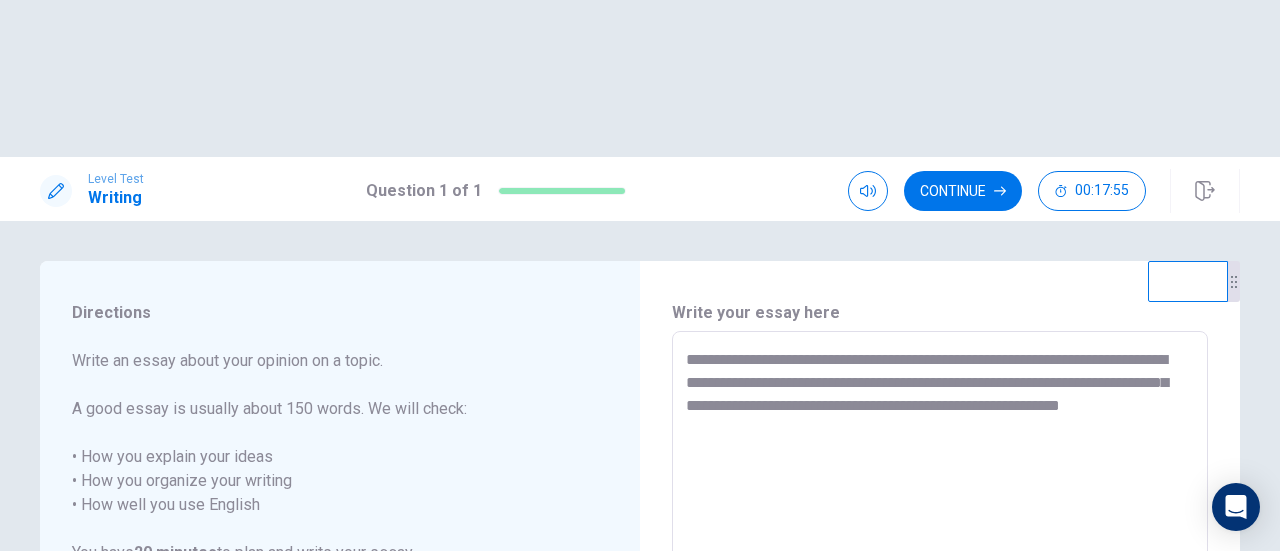 drag, startPoint x: 826, startPoint y: 290, endPoint x: 927, endPoint y: 246, distance: 110.16805 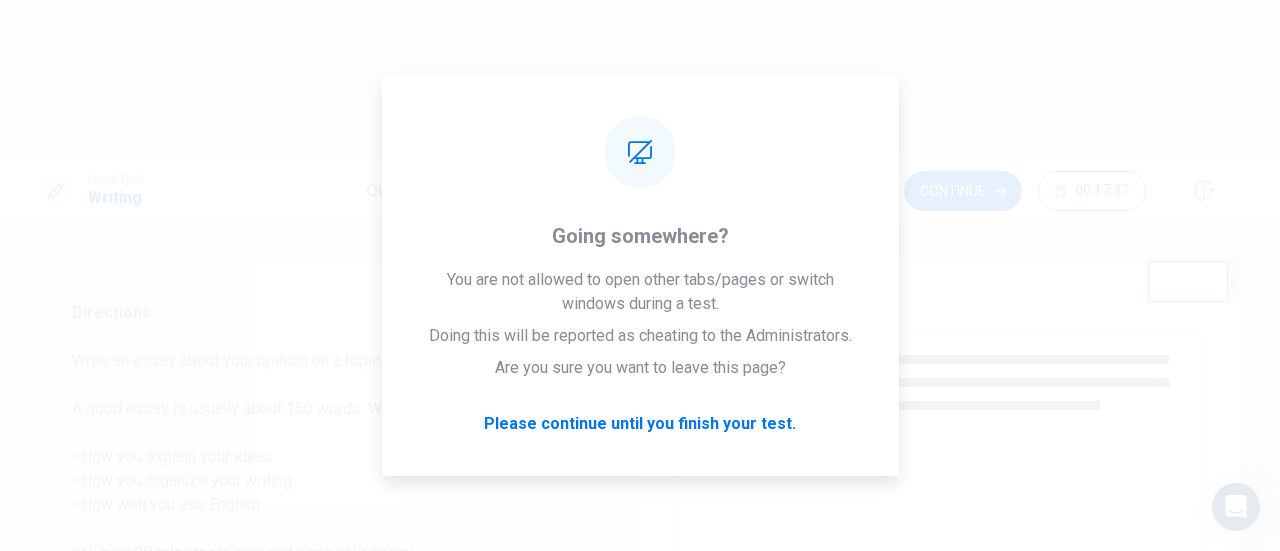 click on "**********" at bounding box center [940, 608] 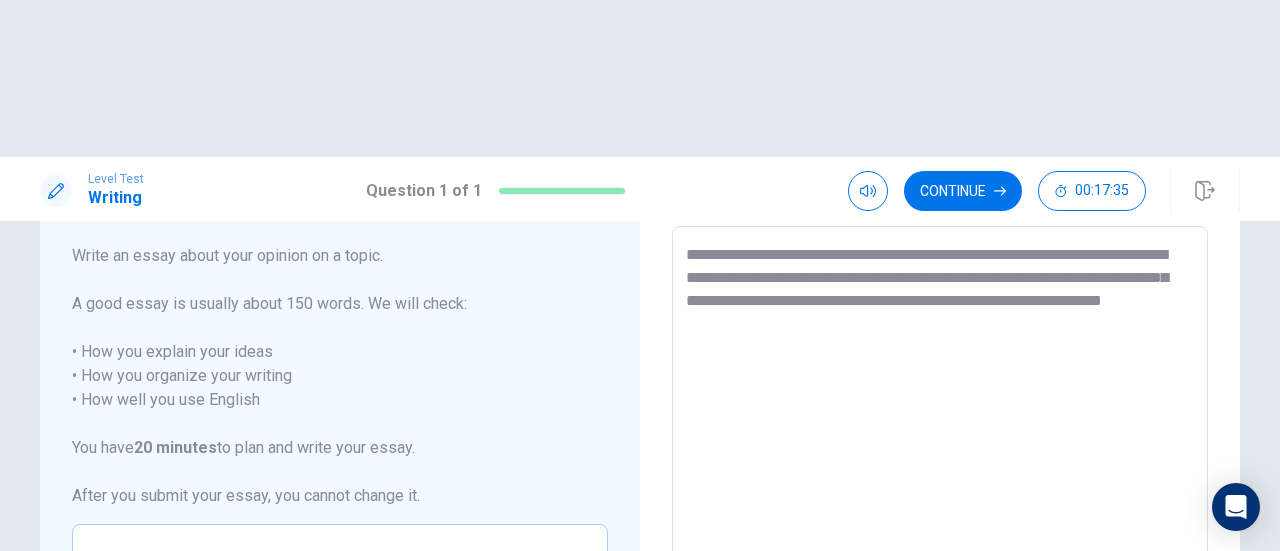 scroll, scrollTop: 100, scrollLeft: 0, axis: vertical 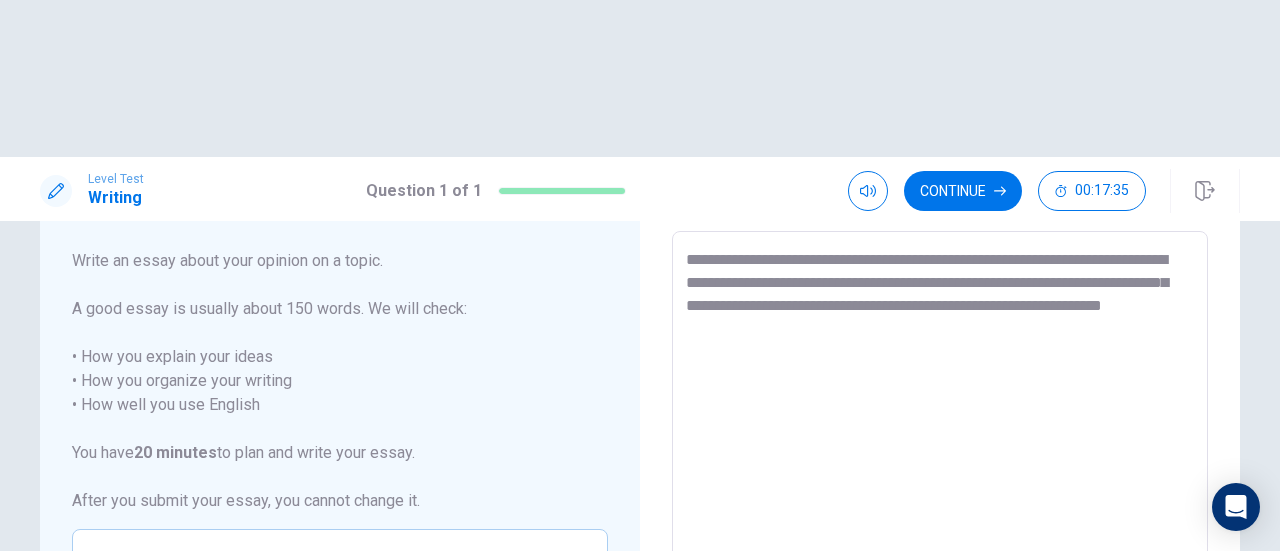 click on "**********" at bounding box center [940, 508] 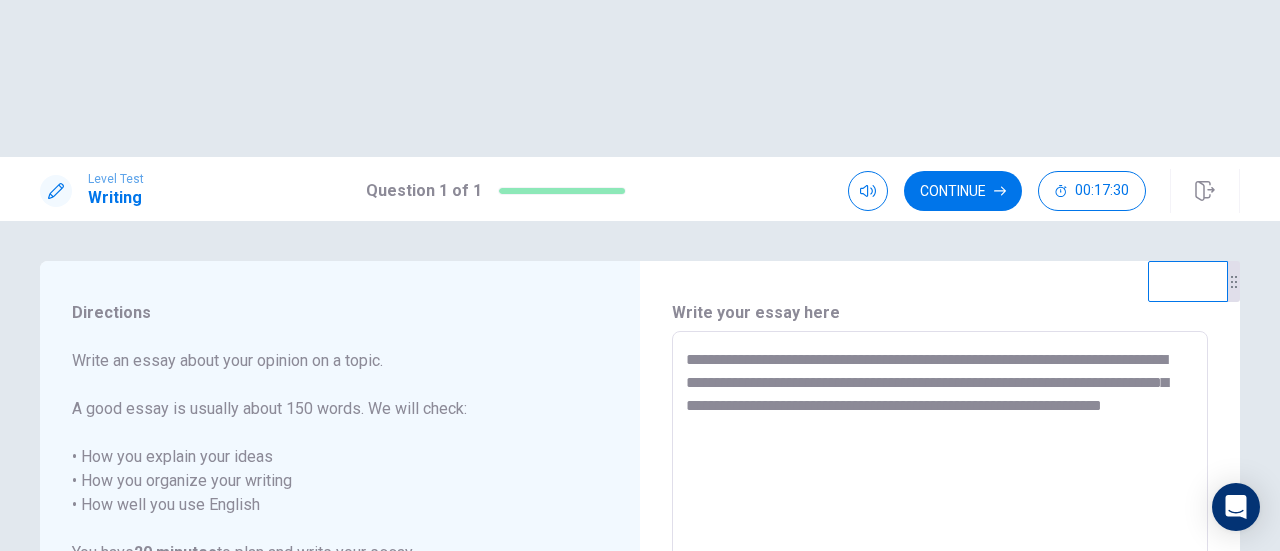 scroll, scrollTop: 100, scrollLeft: 0, axis: vertical 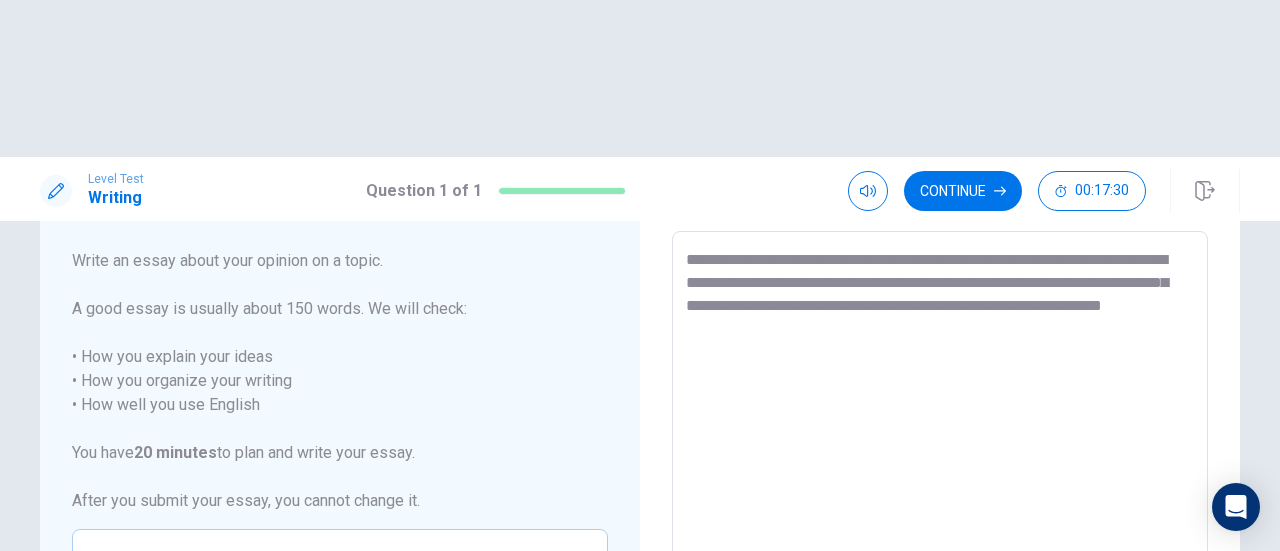 click on "**********" at bounding box center [940, 508] 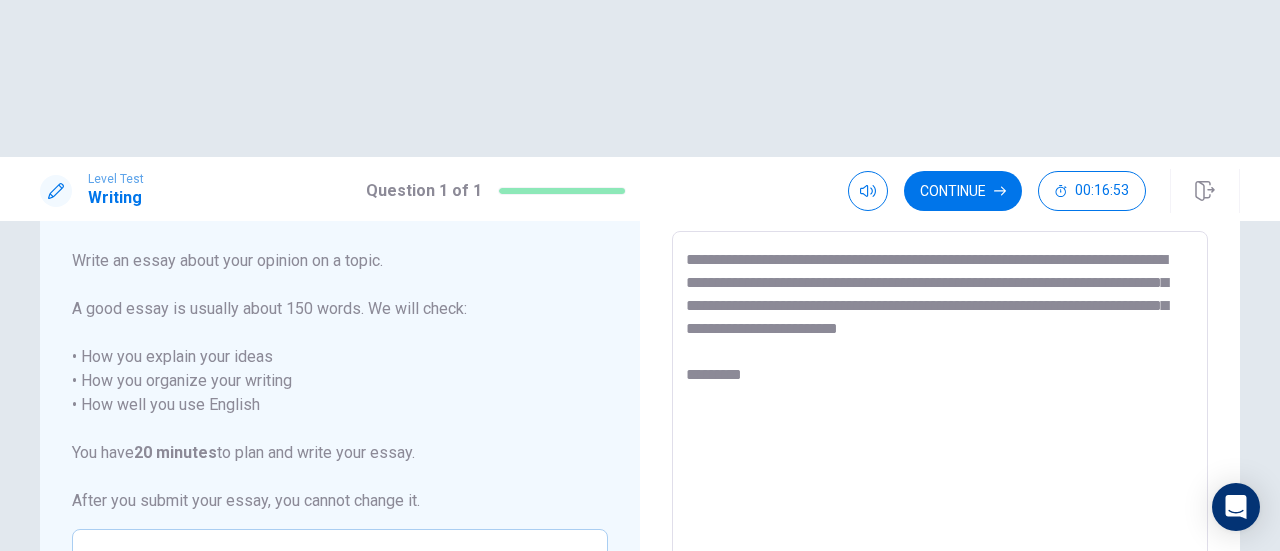 click on "**********" at bounding box center (940, 508) 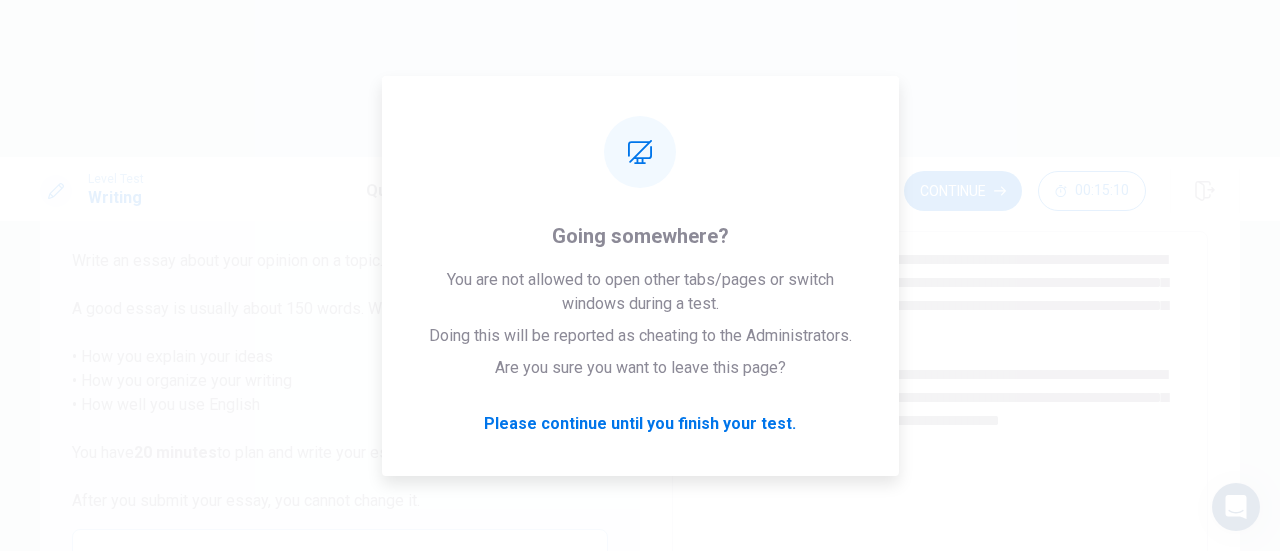 click on "**********" at bounding box center [940, 508] 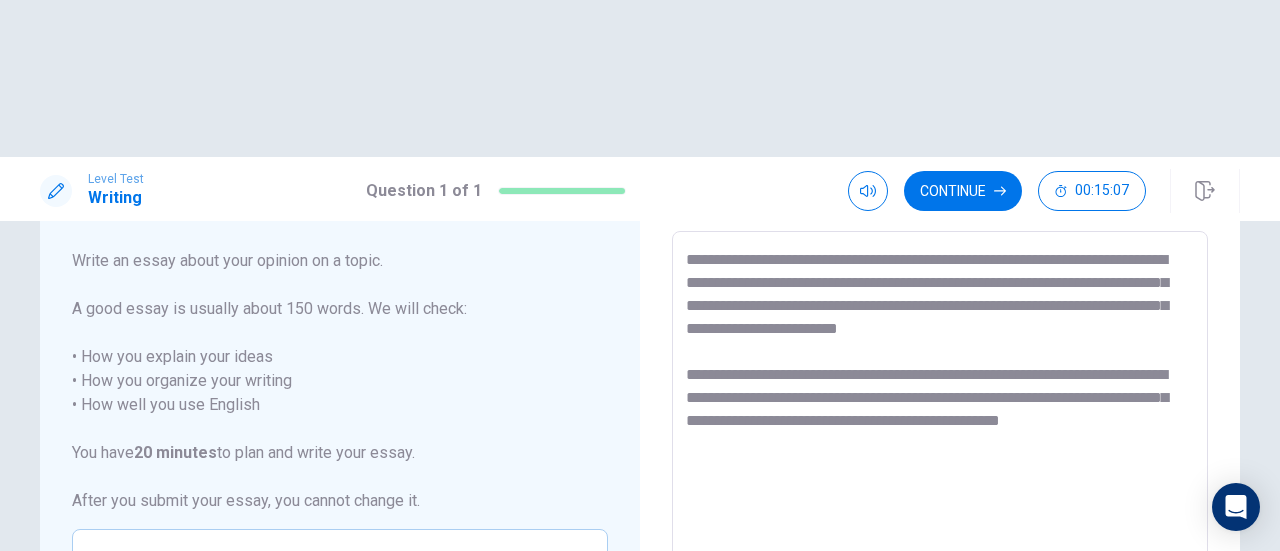 click on "**********" at bounding box center [940, 508] 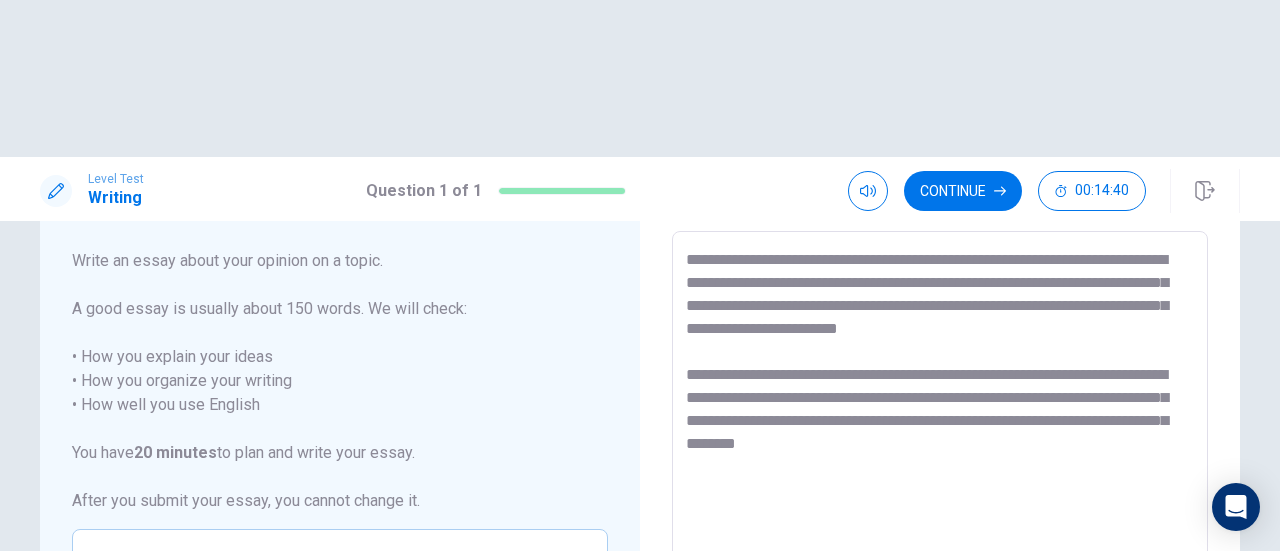drag, startPoint x: 886, startPoint y: 241, endPoint x: 848, endPoint y: 240, distance: 38.013157 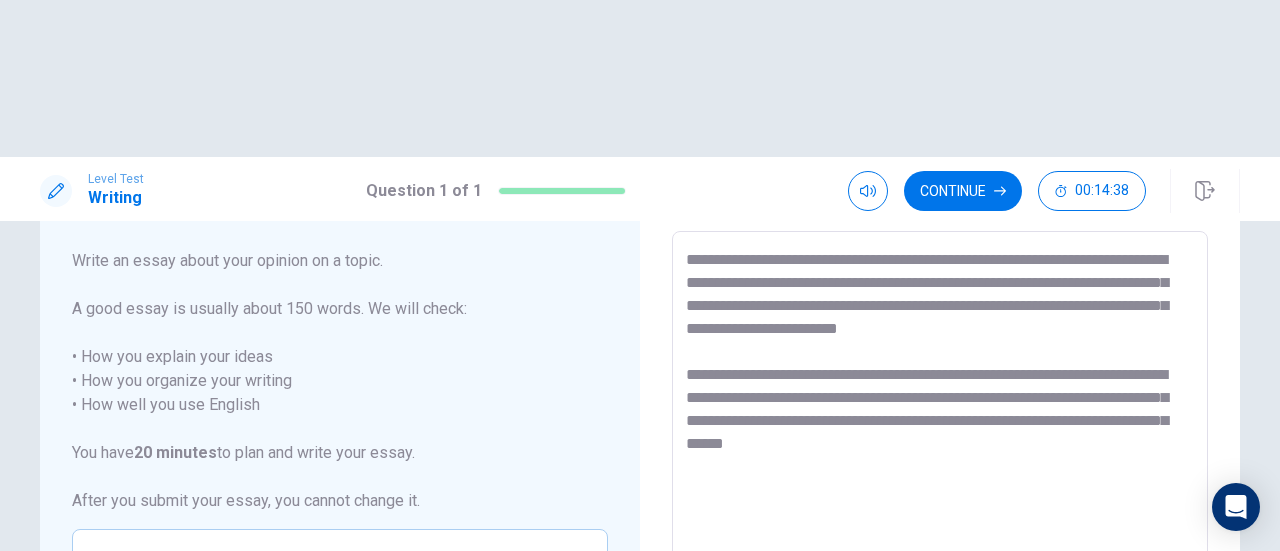 drag, startPoint x: 1014, startPoint y: 239, endPoint x: 1038, endPoint y: 248, distance: 25.632011 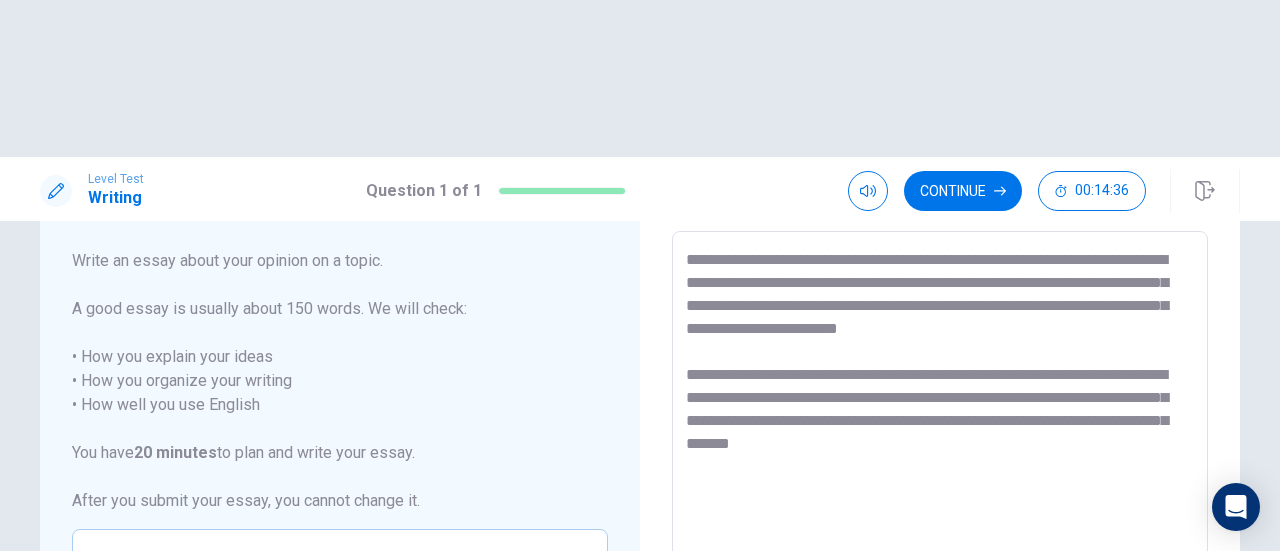 click on "**********" at bounding box center [940, 508] 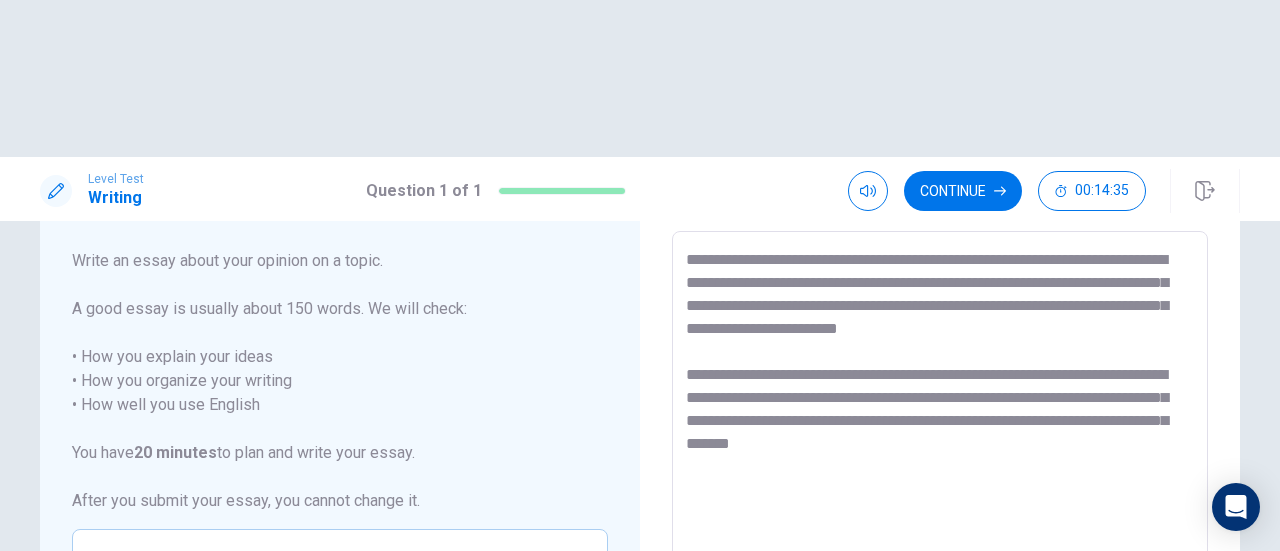 click on "**********" at bounding box center (940, 508) 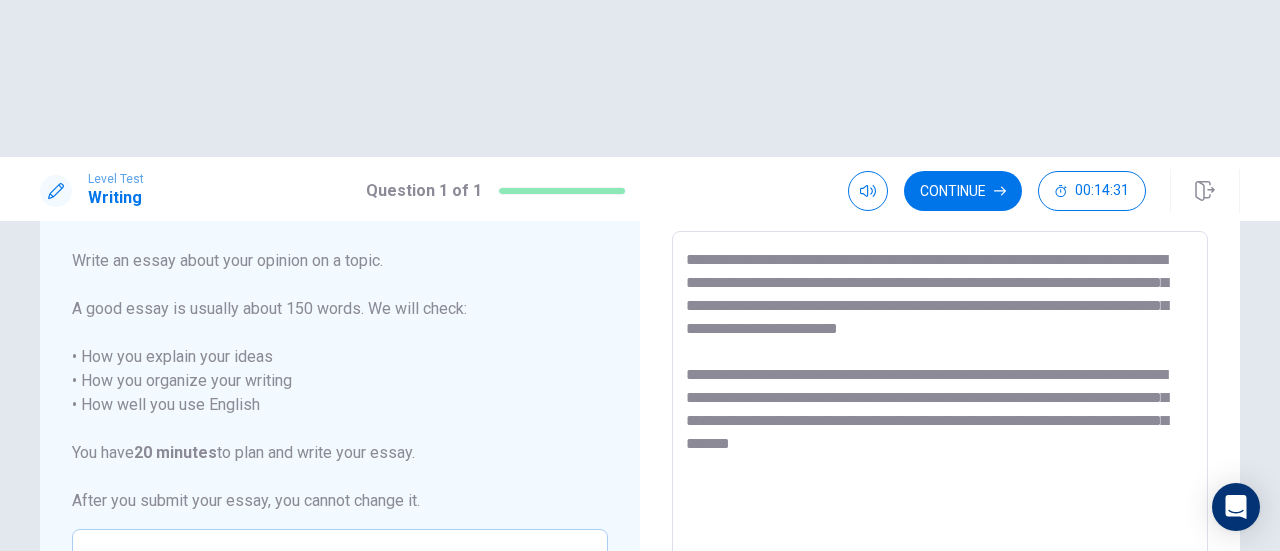 click on "**********" at bounding box center [940, 508] 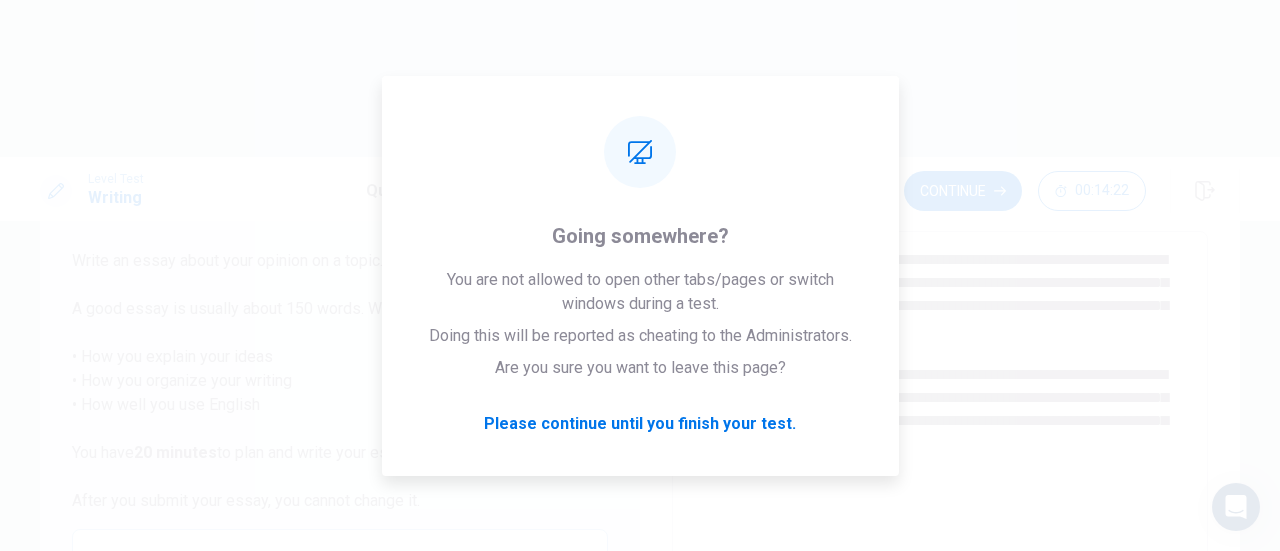 click on "**********" at bounding box center (940, 508) 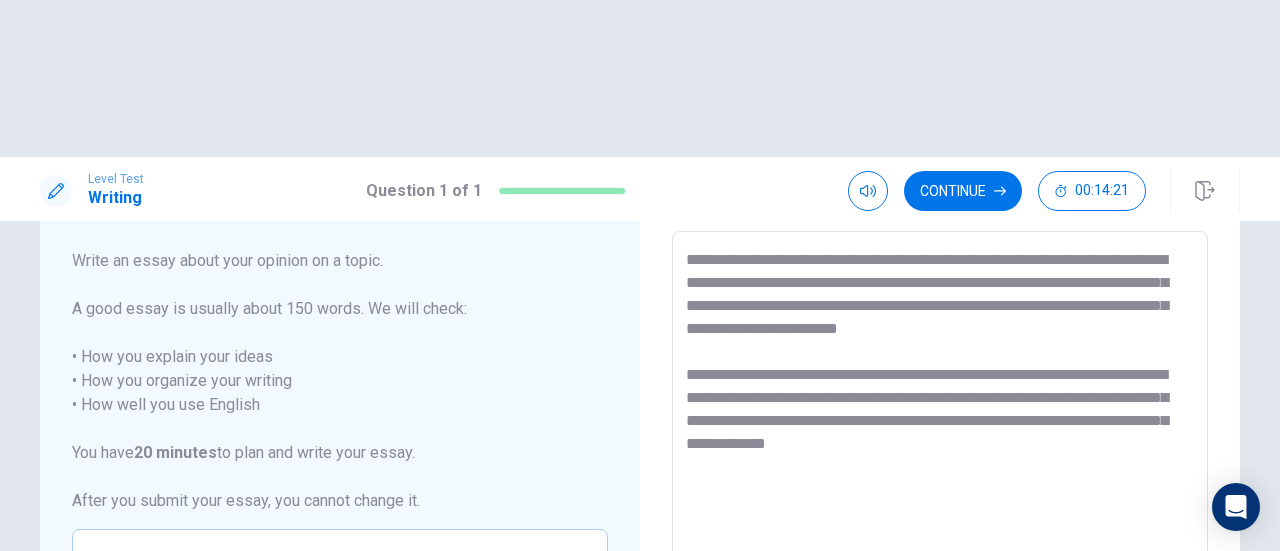 click on "**********" at bounding box center (940, 508) 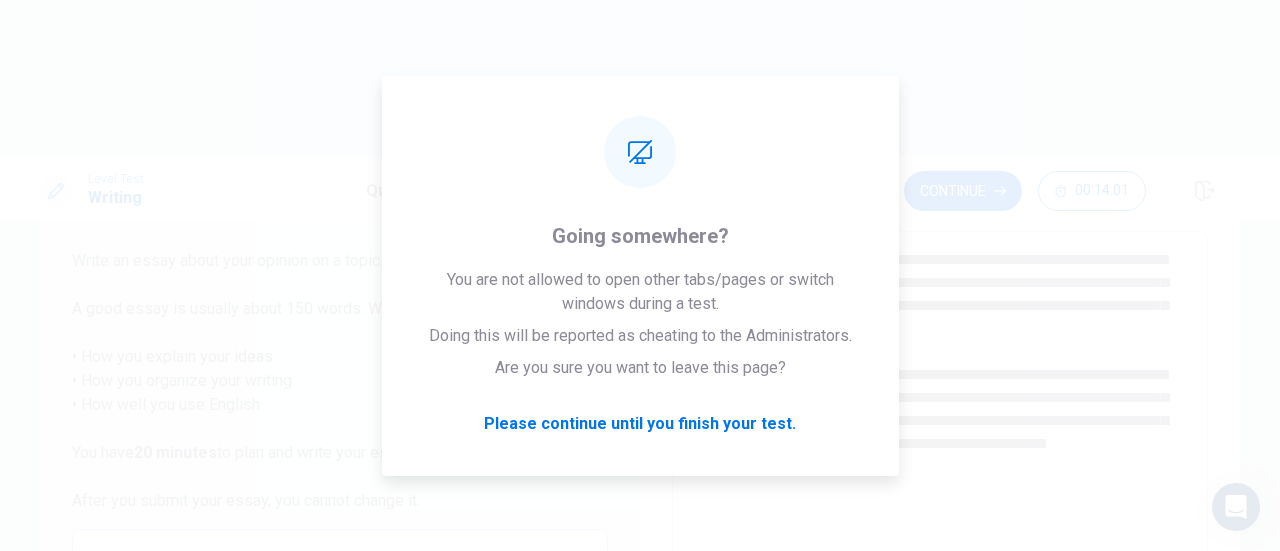 click on "**********" at bounding box center (940, 508) 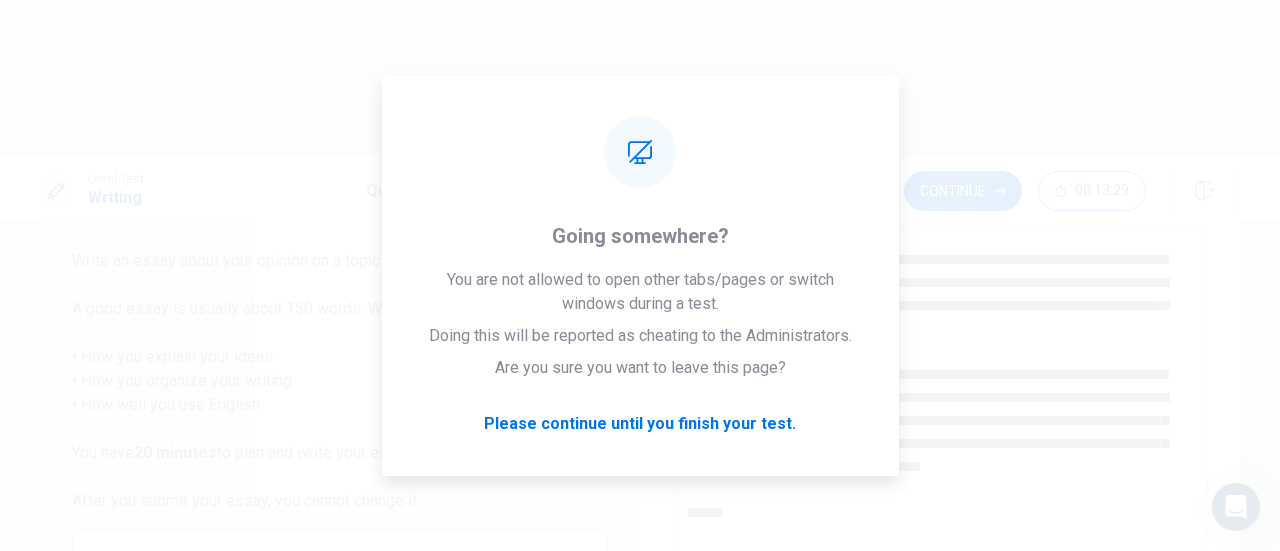click on "**********" at bounding box center [940, 508] 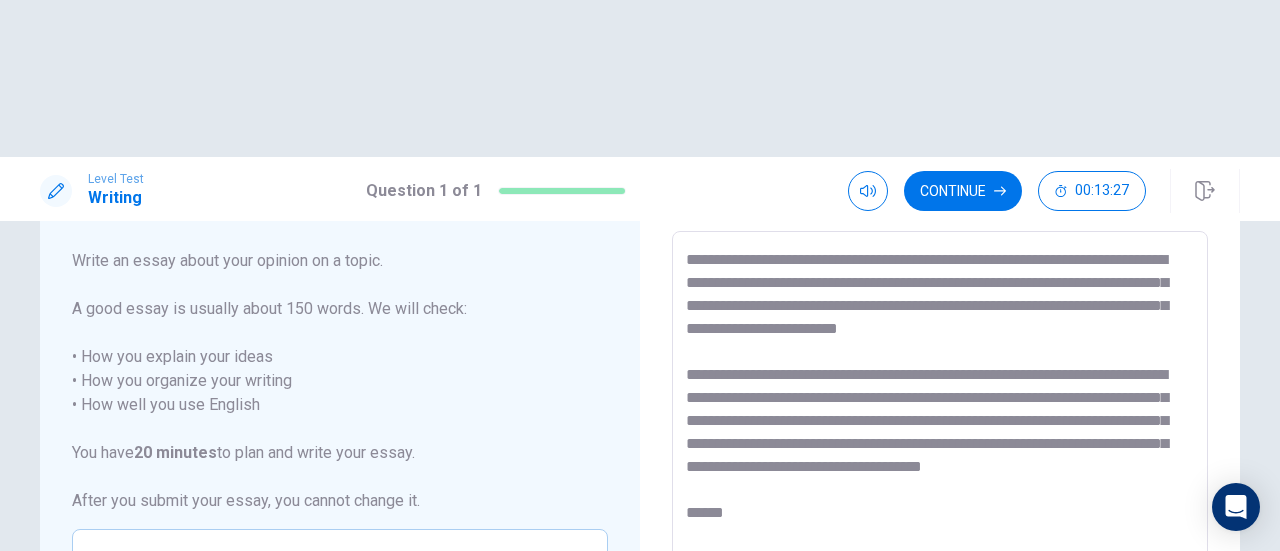 drag, startPoint x: 796, startPoint y: 386, endPoint x: 684, endPoint y: 379, distance: 112.21854 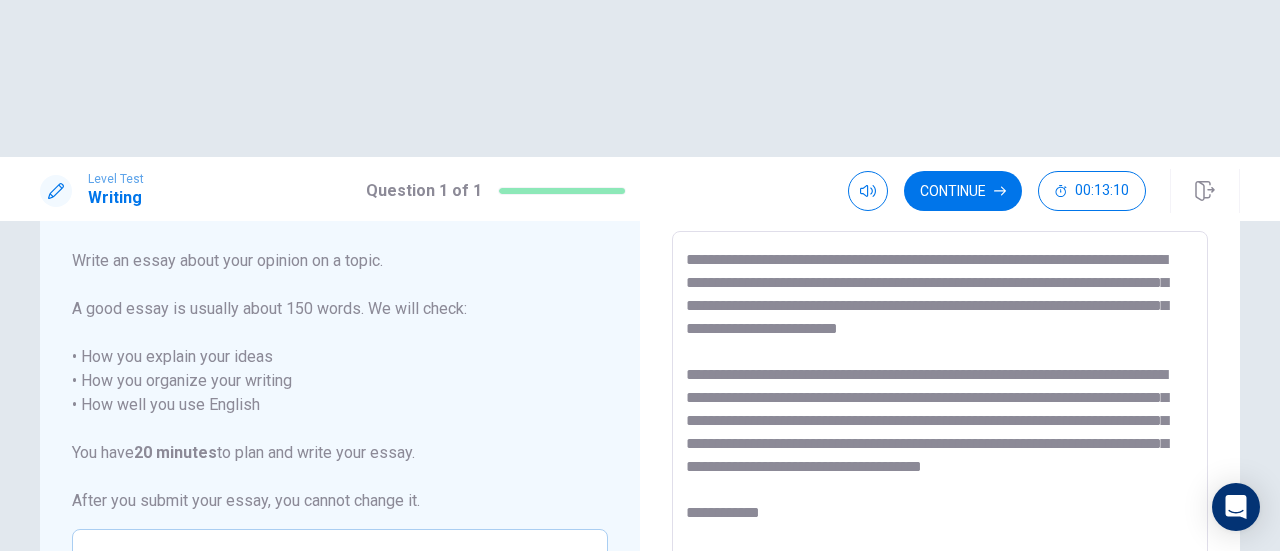 click on "**********" at bounding box center (940, 508) 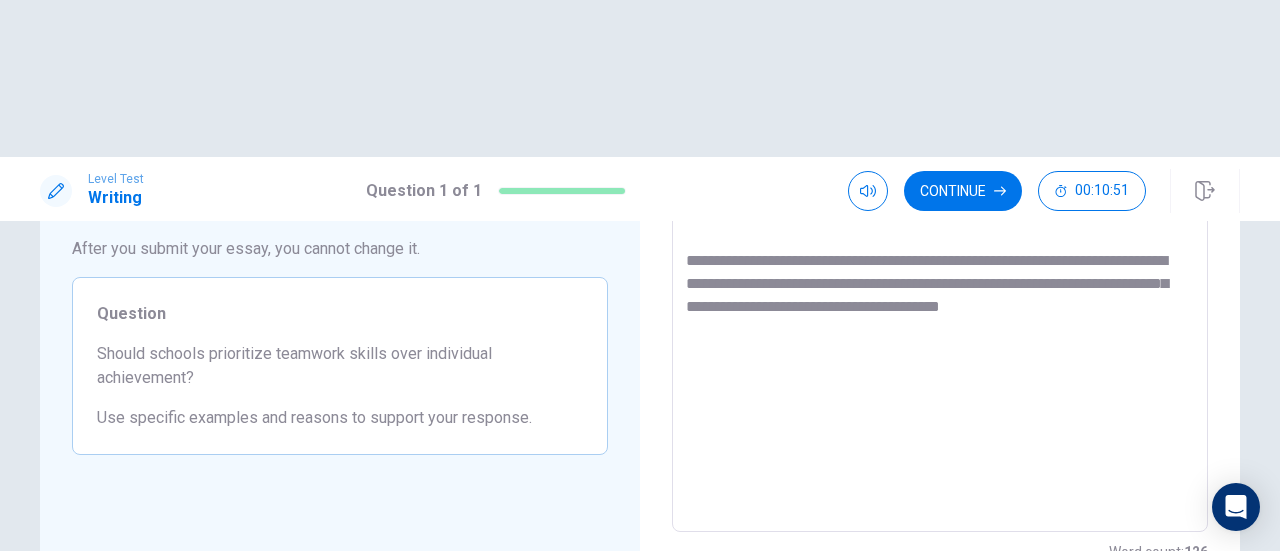 scroll, scrollTop: 252, scrollLeft: 0, axis: vertical 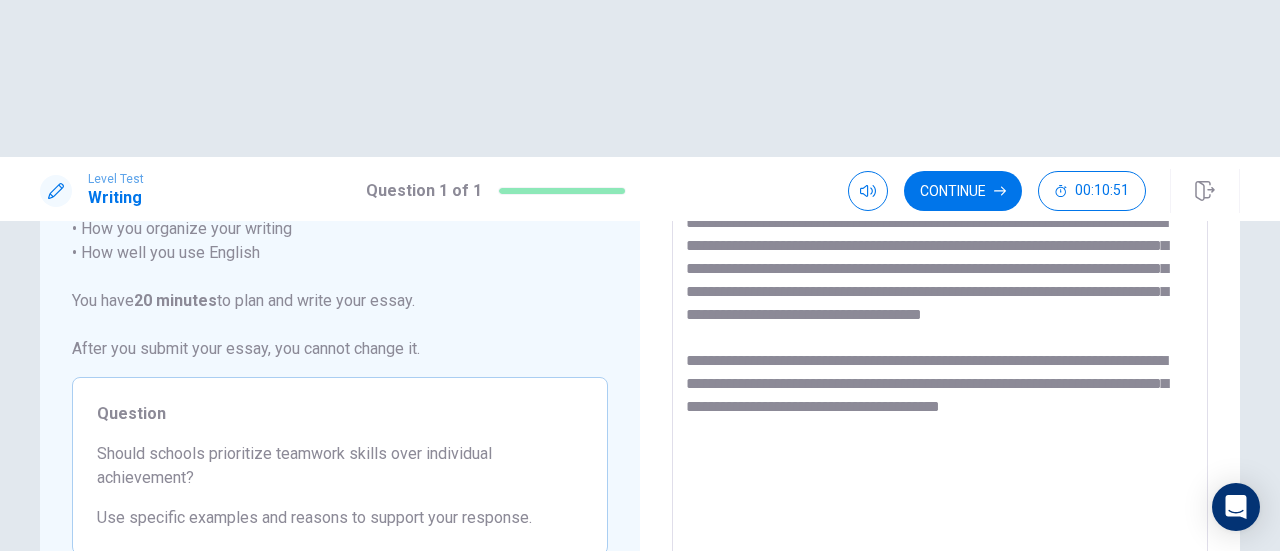 click on "**********" at bounding box center [940, 356] 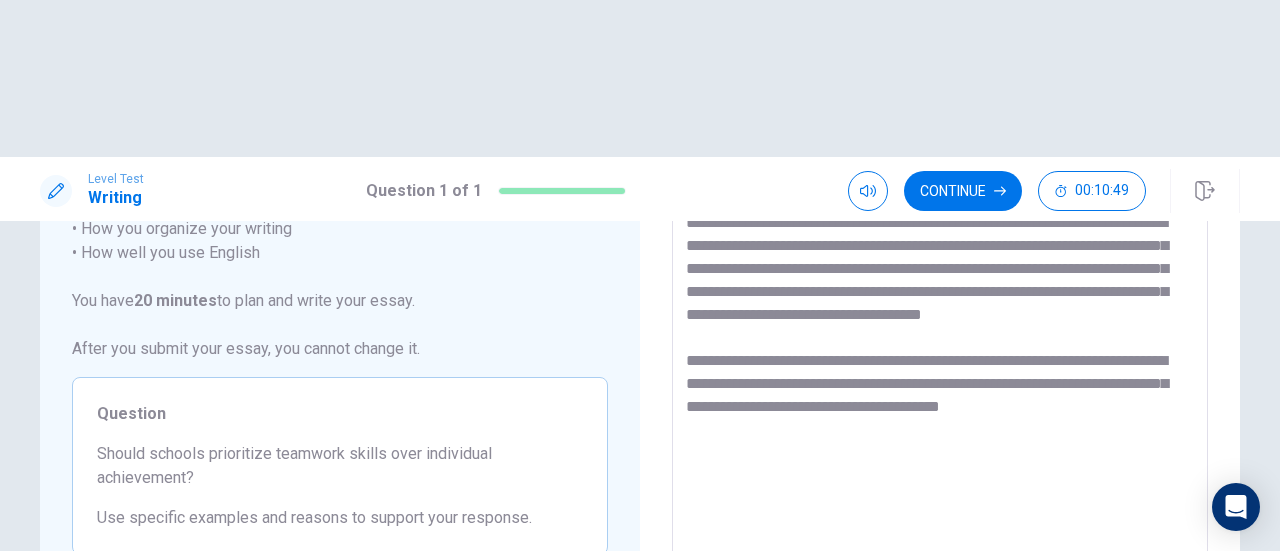 click on "**********" at bounding box center (940, 356) 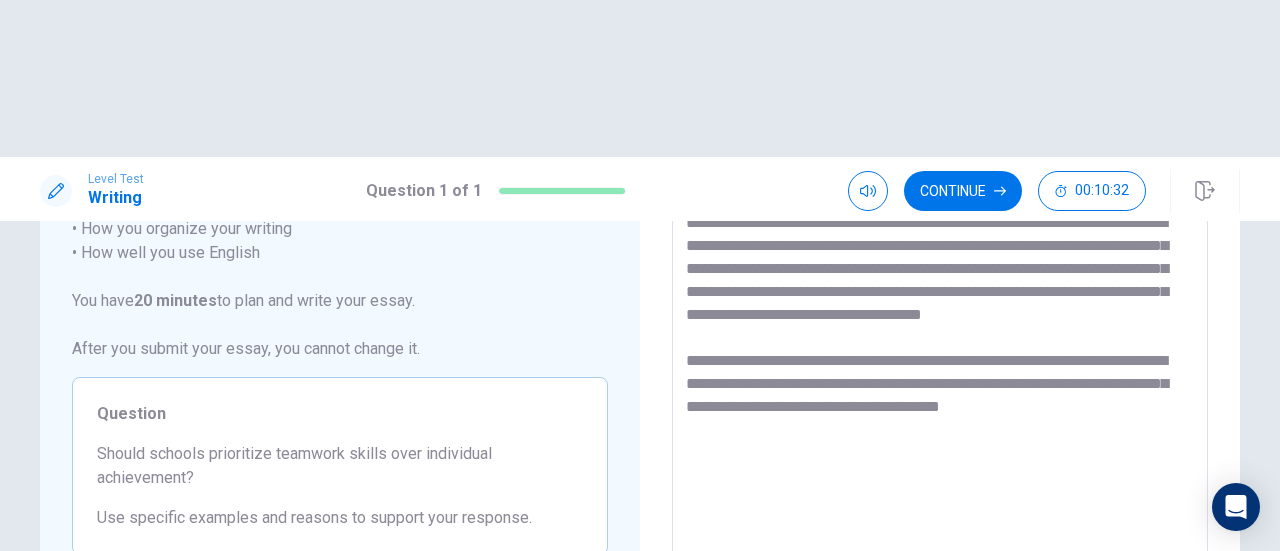 click on "**********" at bounding box center [940, 356] 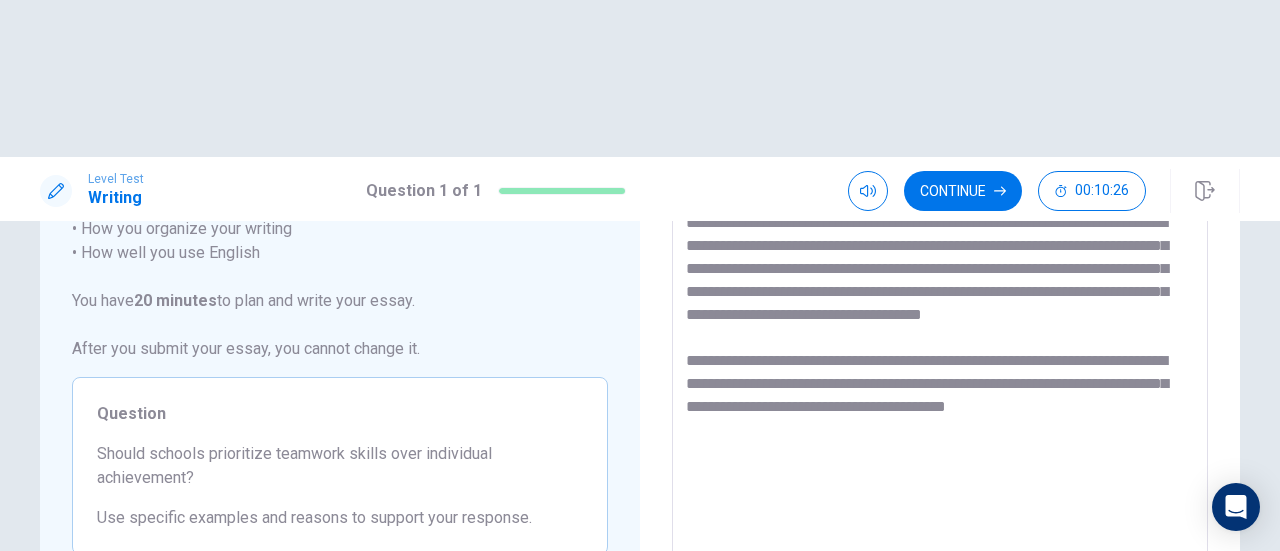 click on "**********" at bounding box center [940, 356] 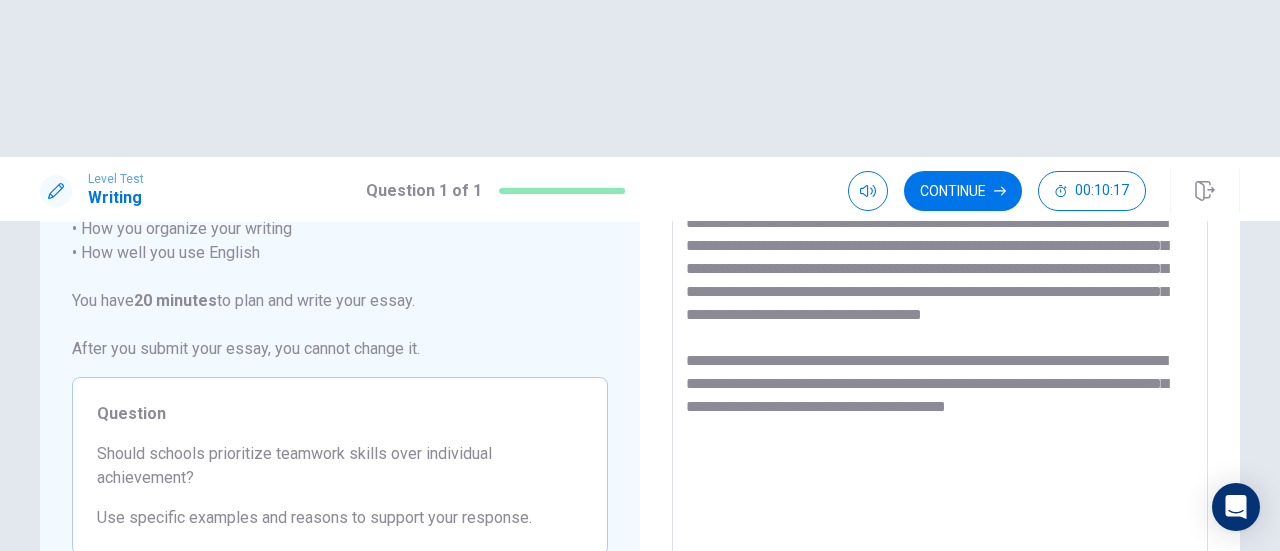 drag, startPoint x: 705, startPoint y: 245, endPoint x: 682, endPoint y: 245, distance: 23 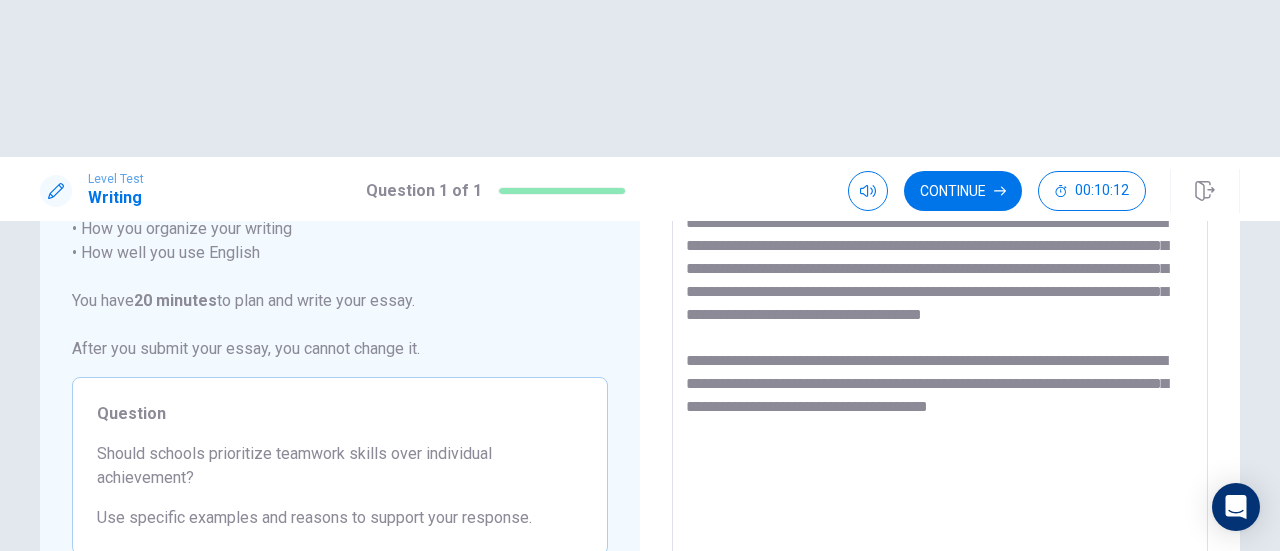 drag, startPoint x: 1053, startPoint y: 273, endPoint x: 1114, endPoint y: 283, distance: 61.81424 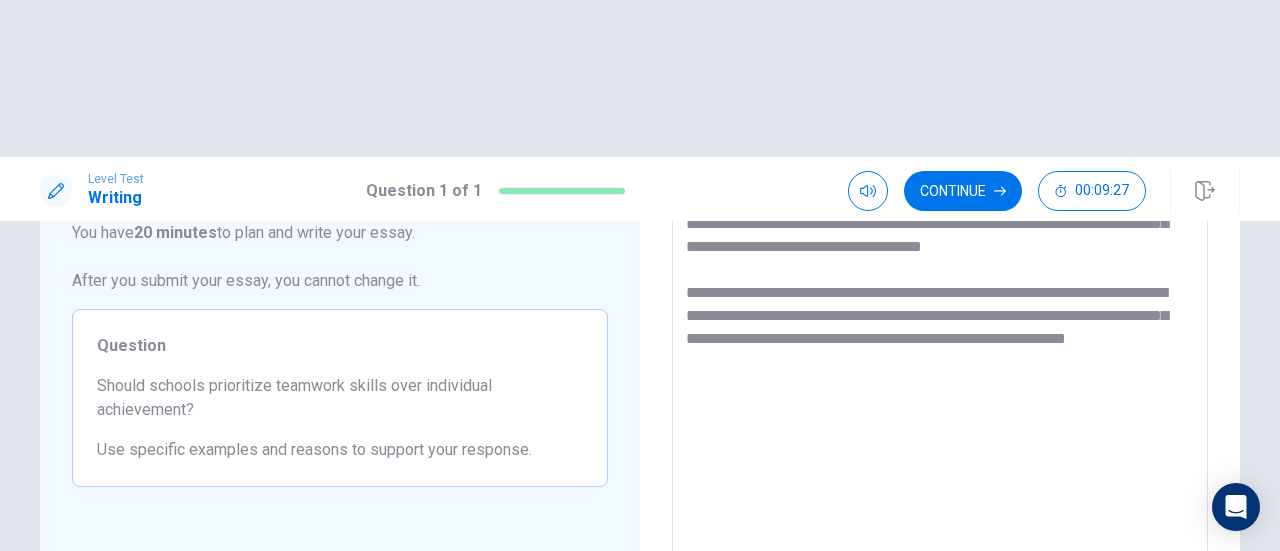 scroll, scrollTop: 352, scrollLeft: 0, axis: vertical 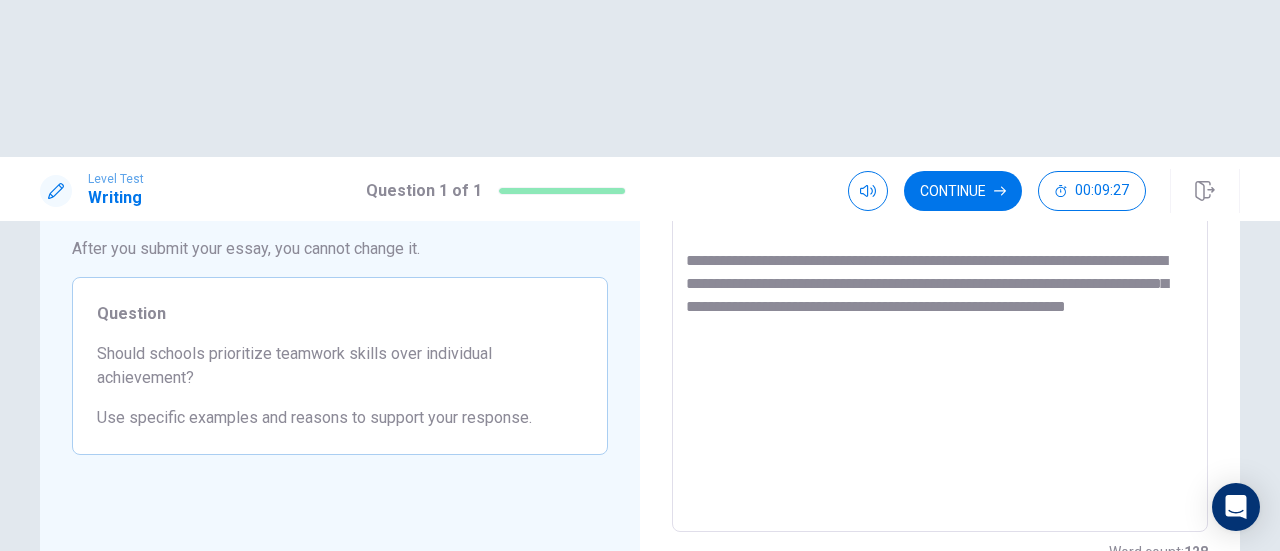 click on "**********" at bounding box center [940, 256] 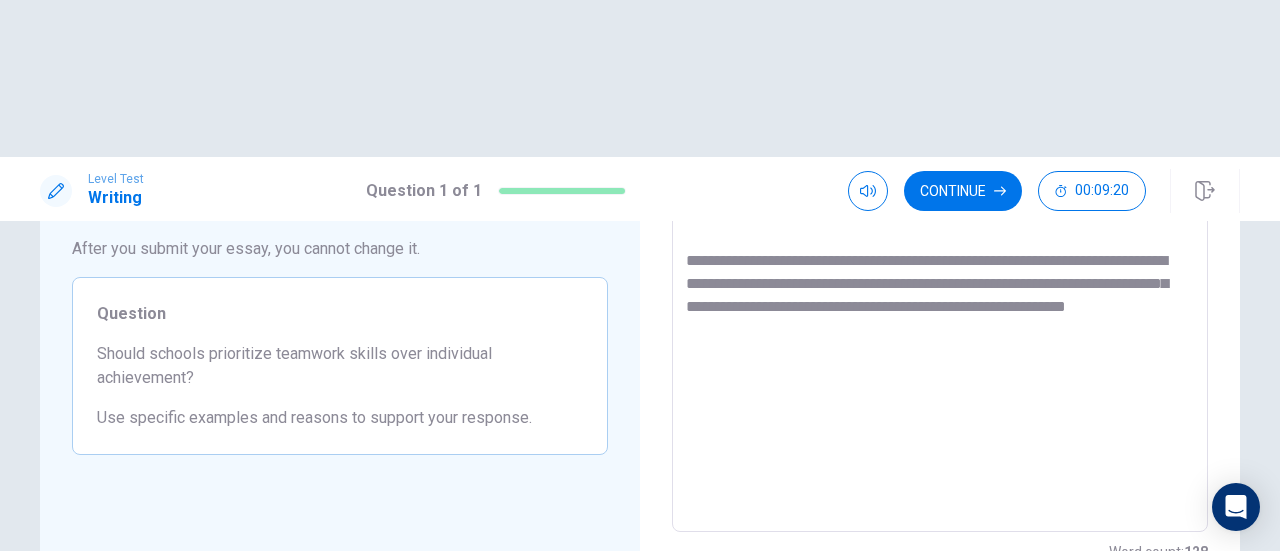 drag, startPoint x: 791, startPoint y: 173, endPoint x: 774, endPoint y: 173, distance: 17 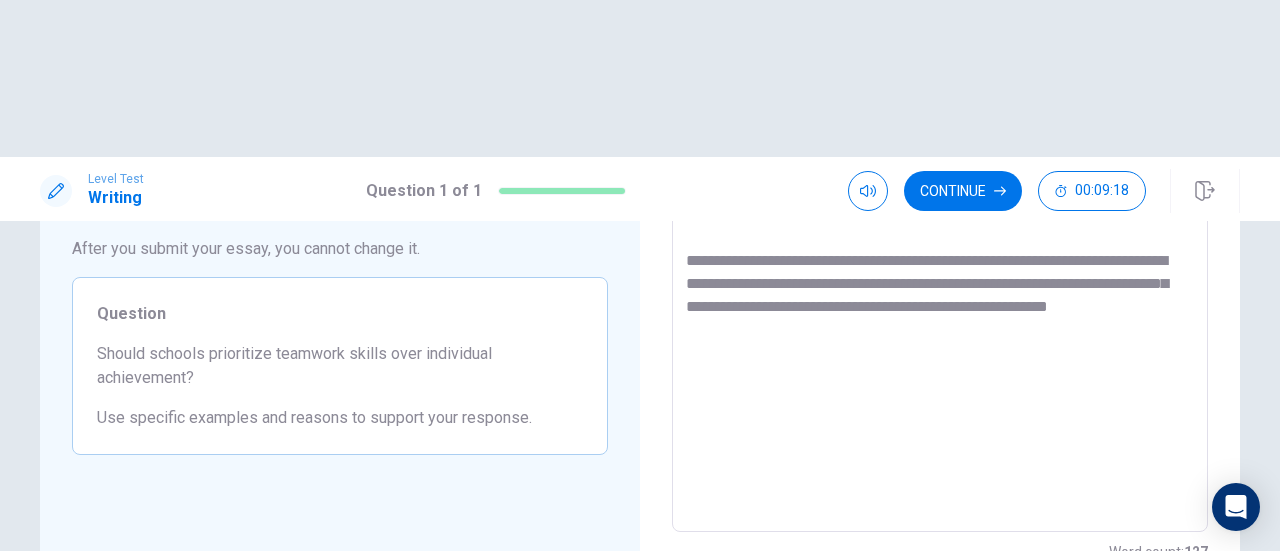 click on "**********" at bounding box center [940, 256] 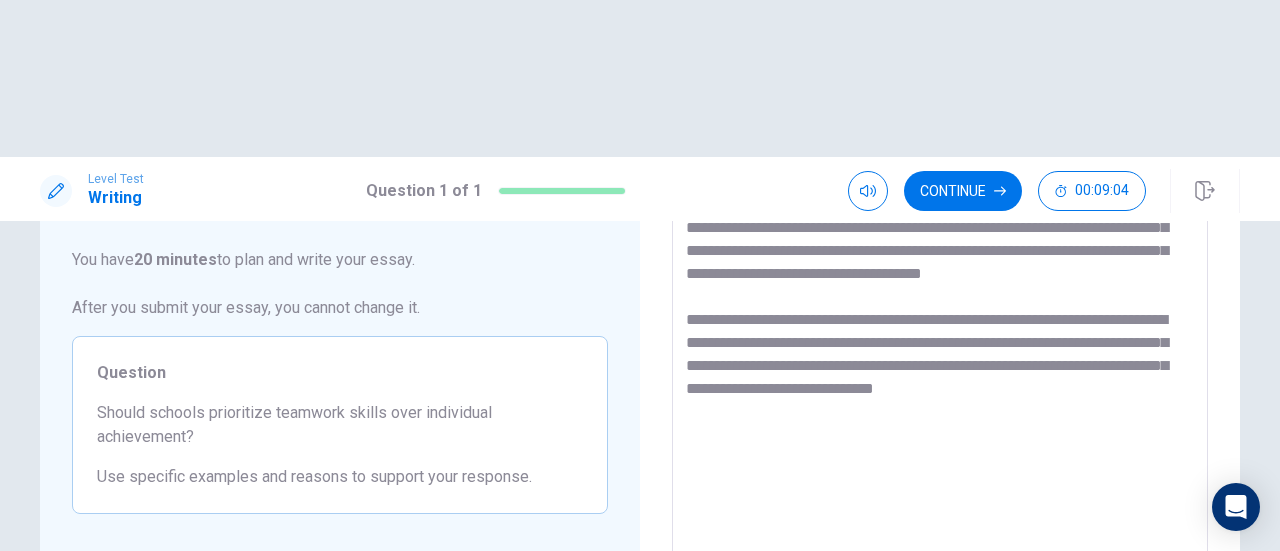 scroll, scrollTop: 252, scrollLeft: 0, axis: vertical 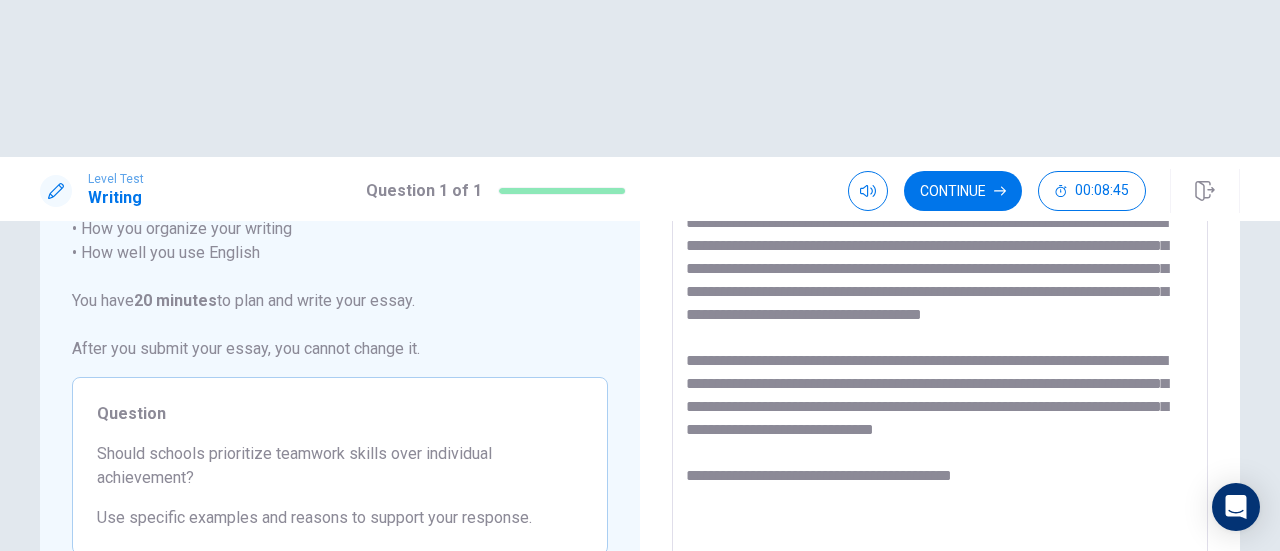 click on "**********" at bounding box center [940, 356] 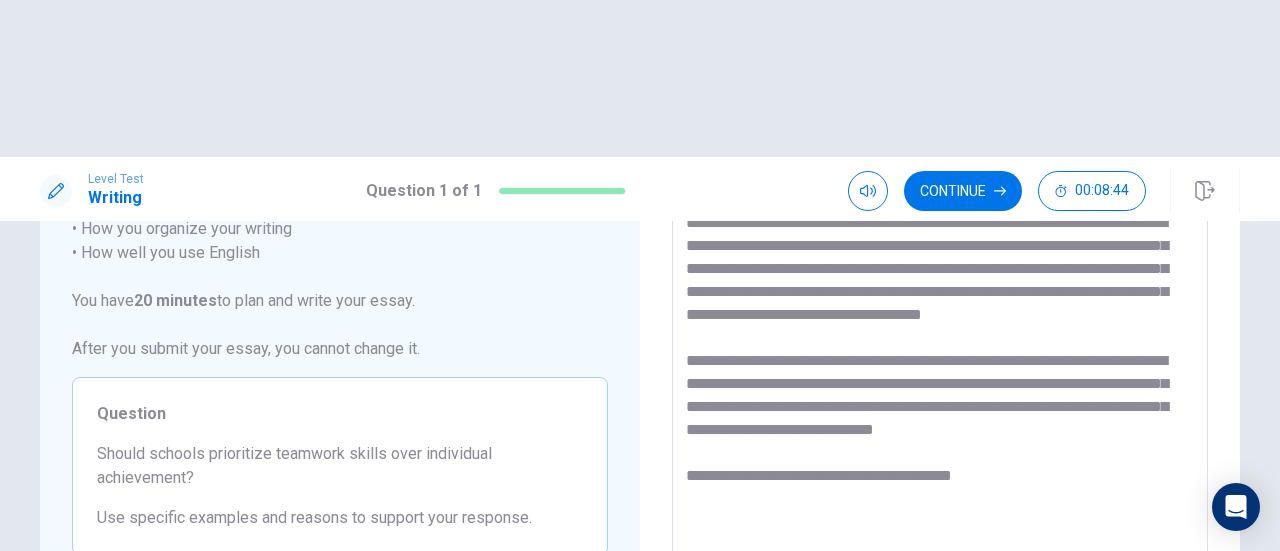 click on "**********" at bounding box center [940, 356] 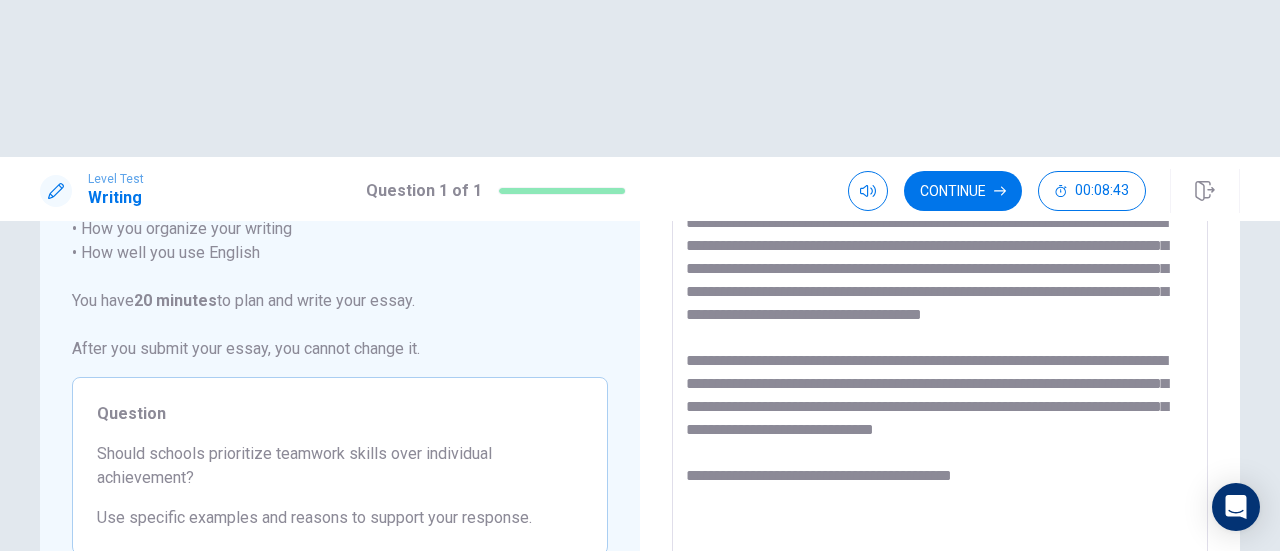 click on "**********" at bounding box center [940, 356] 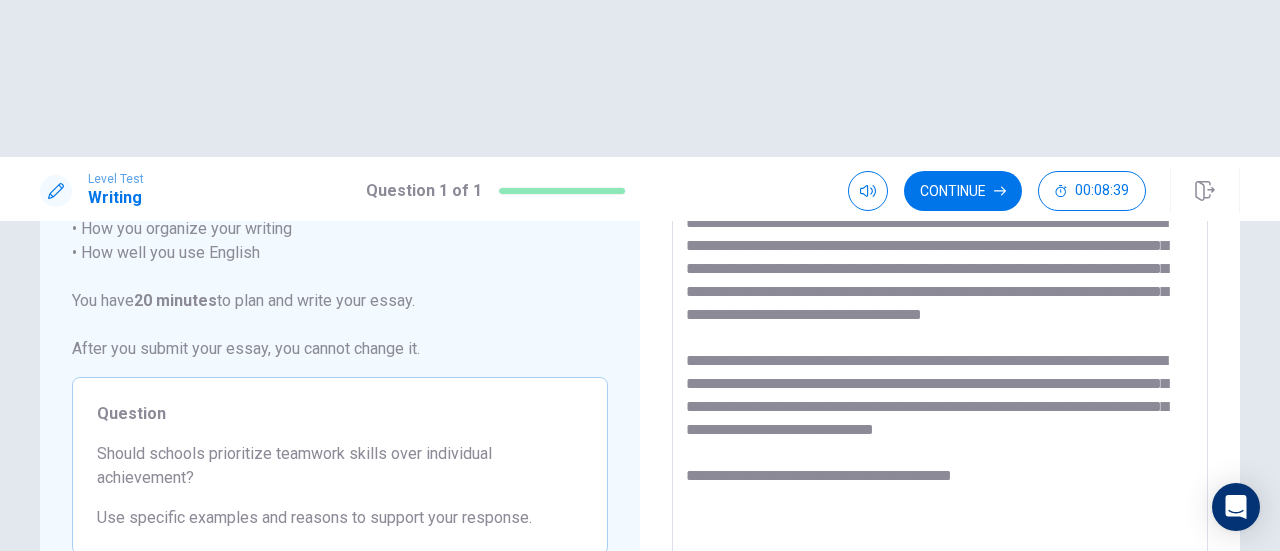 drag, startPoint x: 1005, startPoint y: 346, endPoint x: 890, endPoint y: 356, distance: 115.43397 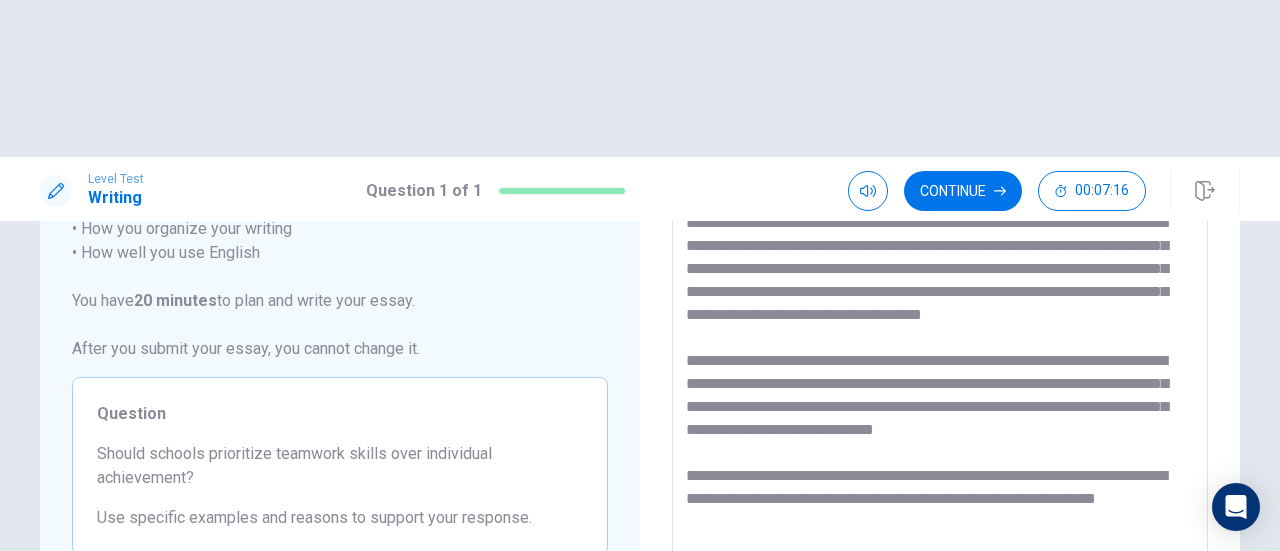 click at bounding box center (940, 356) 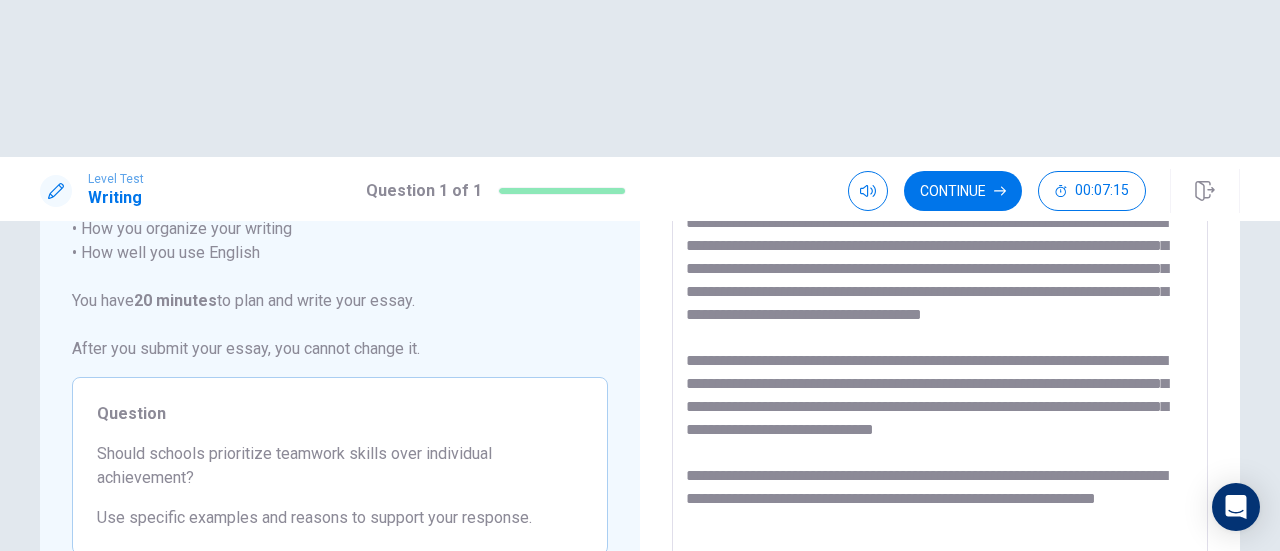 click at bounding box center (940, 356) 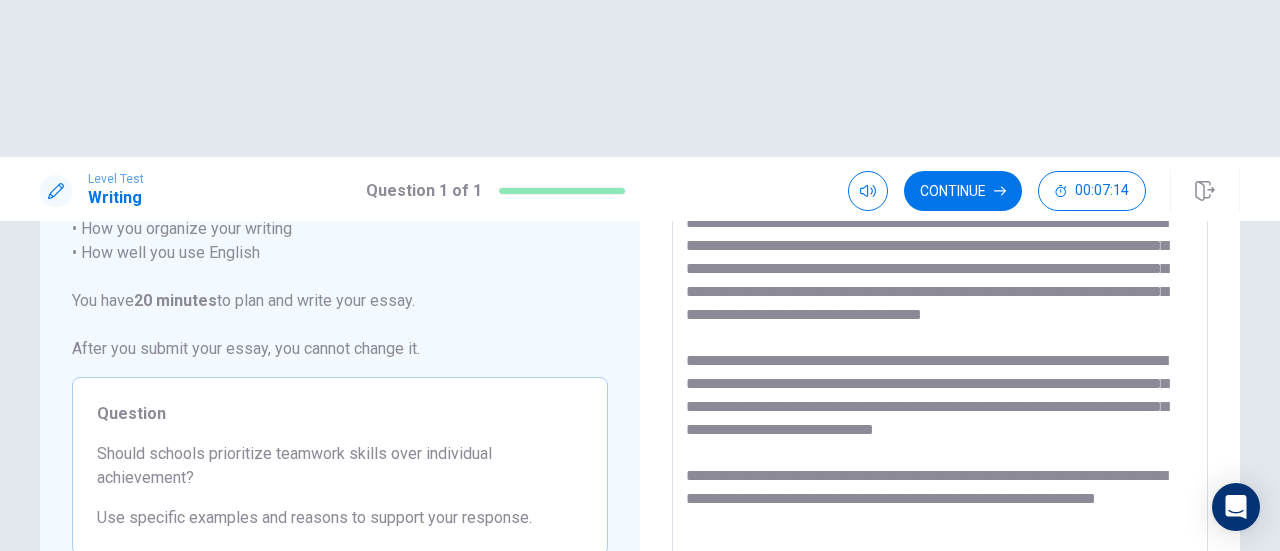 drag, startPoint x: 749, startPoint y: 394, endPoint x: 733, endPoint y: 391, distance: 16.27882 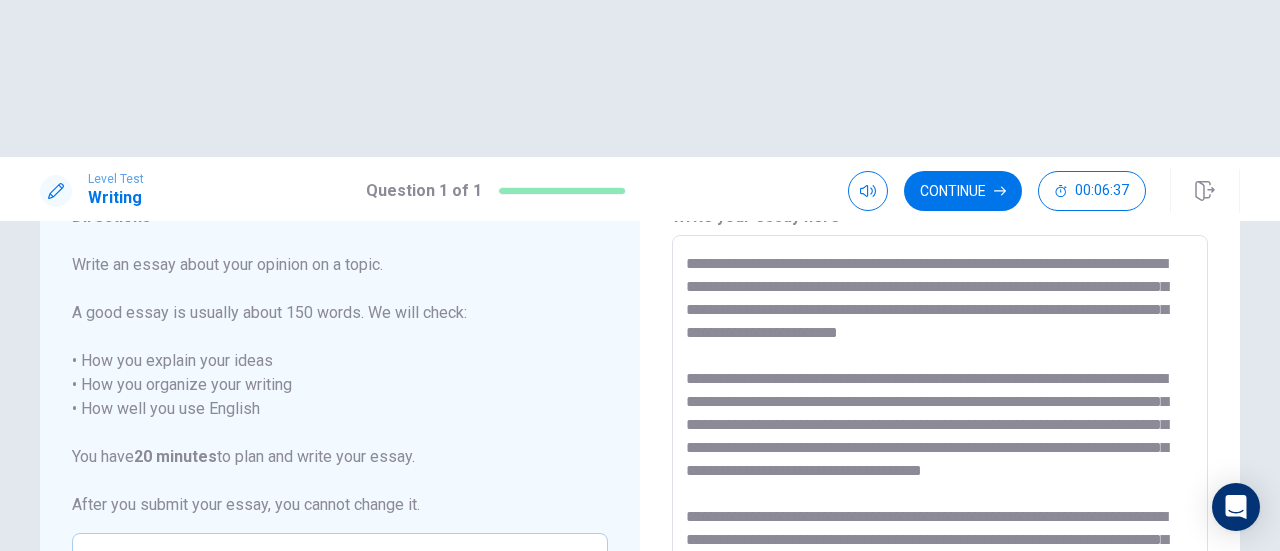 scroll, scrollTop: 52, scrollLeft: 0, axis: vertical 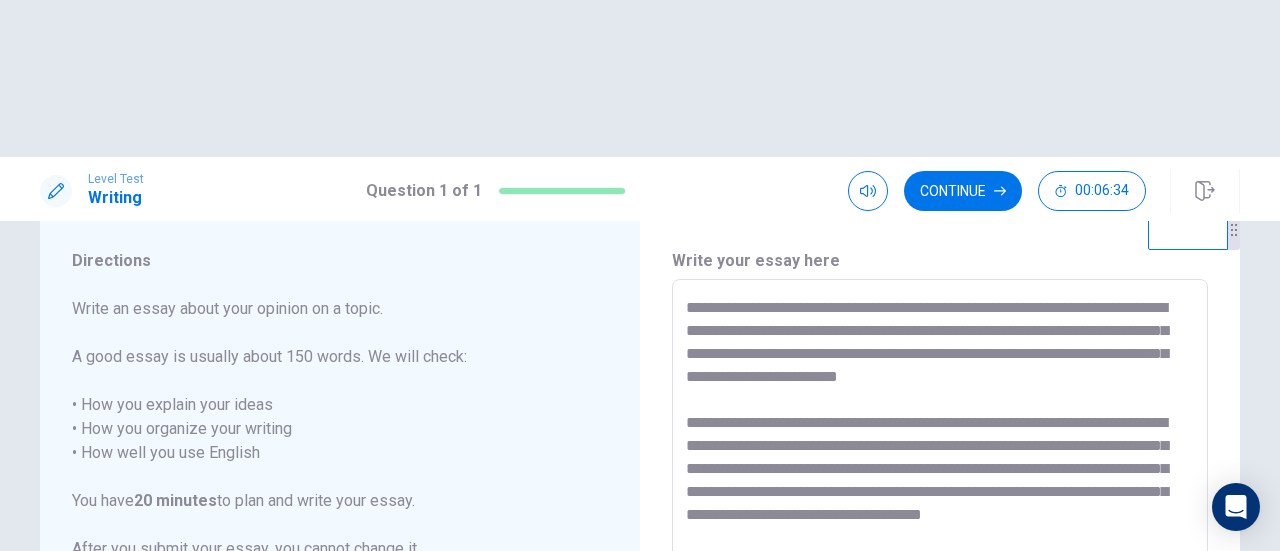 drag, startPoint x: 1030, startPoint y: 220, endPoint x: 964, endPoint y: 219, distance: 66.007576 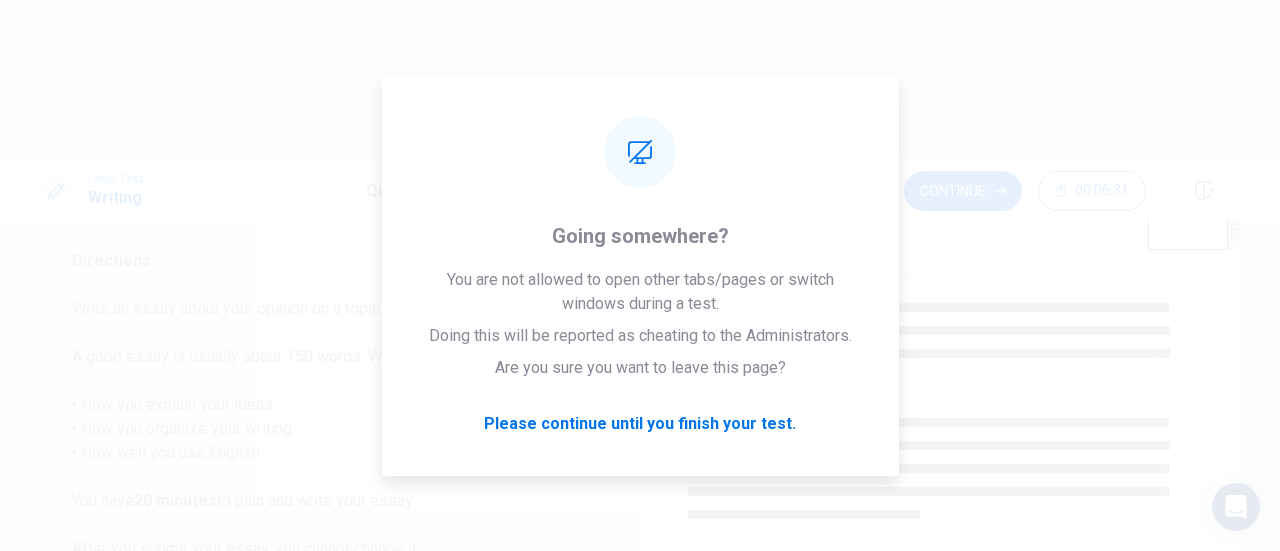click at bounding box center [940, 556] 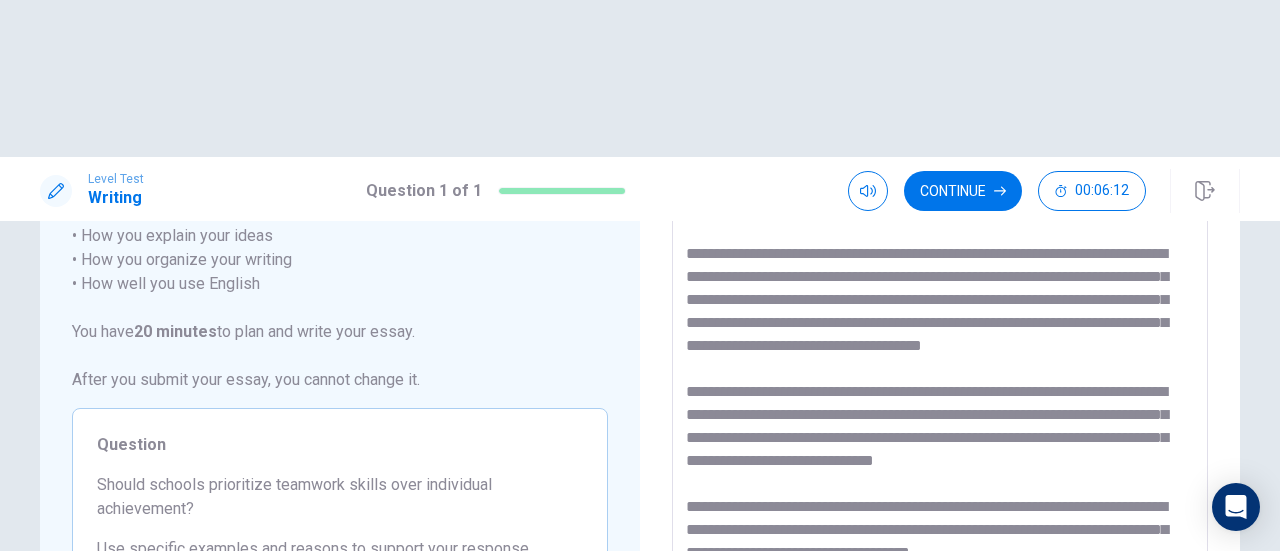 scroll, scrollTop: 252, scrollLeft: 0, axis: vertical 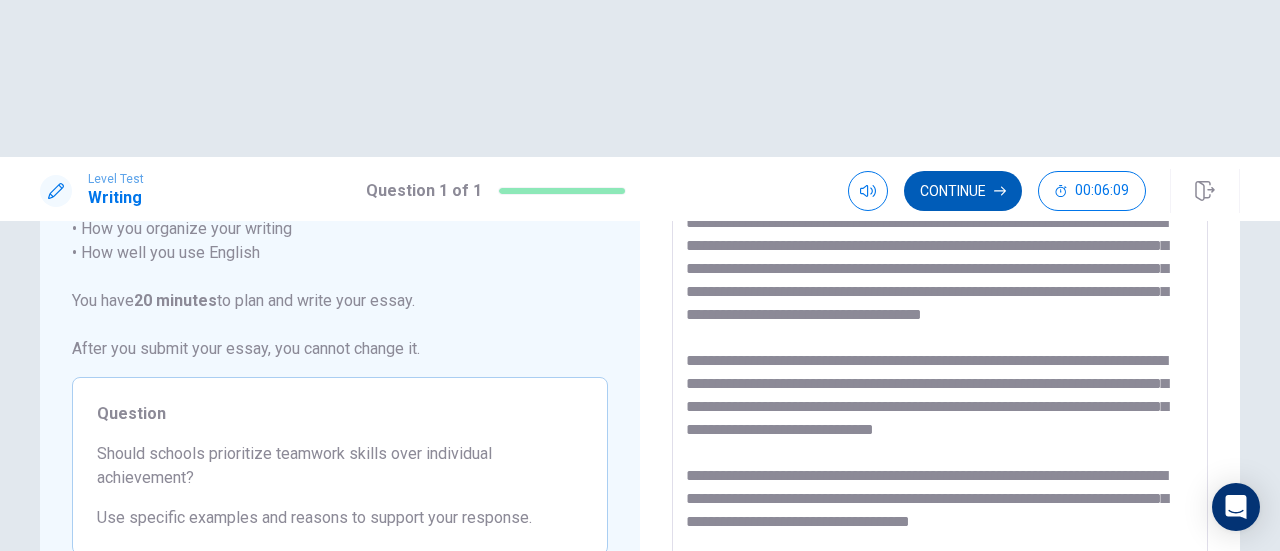 click on "Continue" at bounding box center [963, 191] 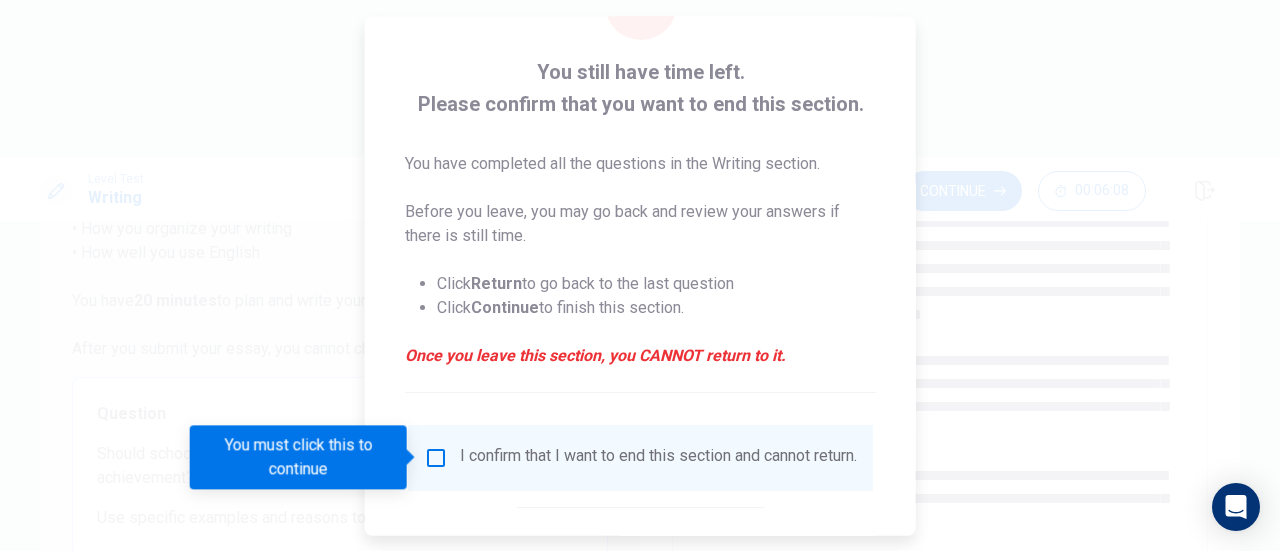 scroll, scrollTop: 194, scrollLeft: 0, axis: vertical 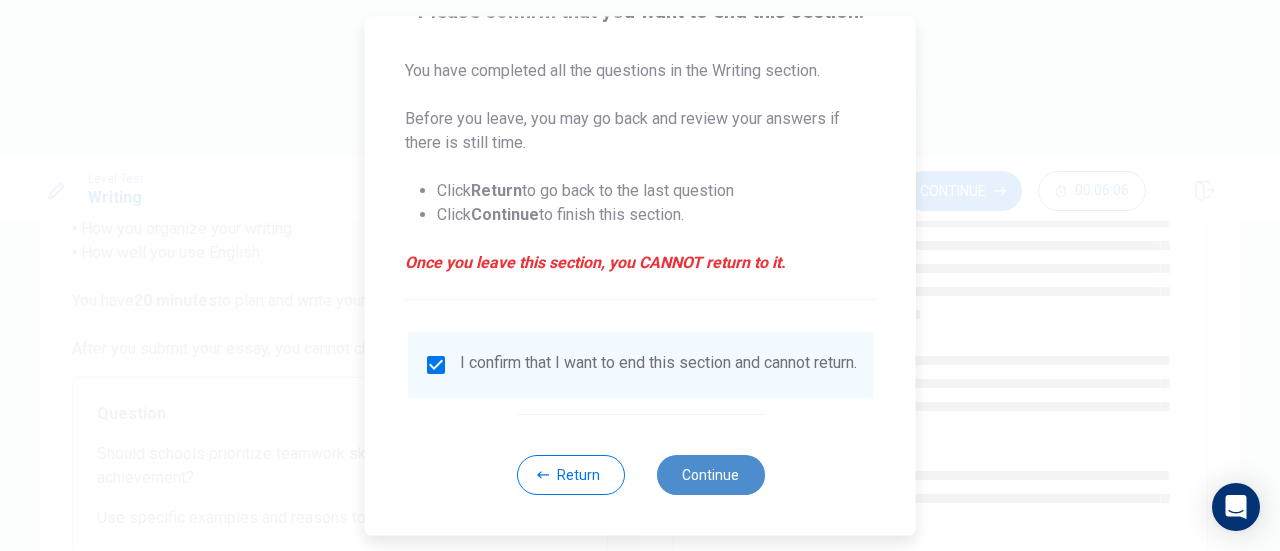 click on "Continue" at bounding box center (710, 475) 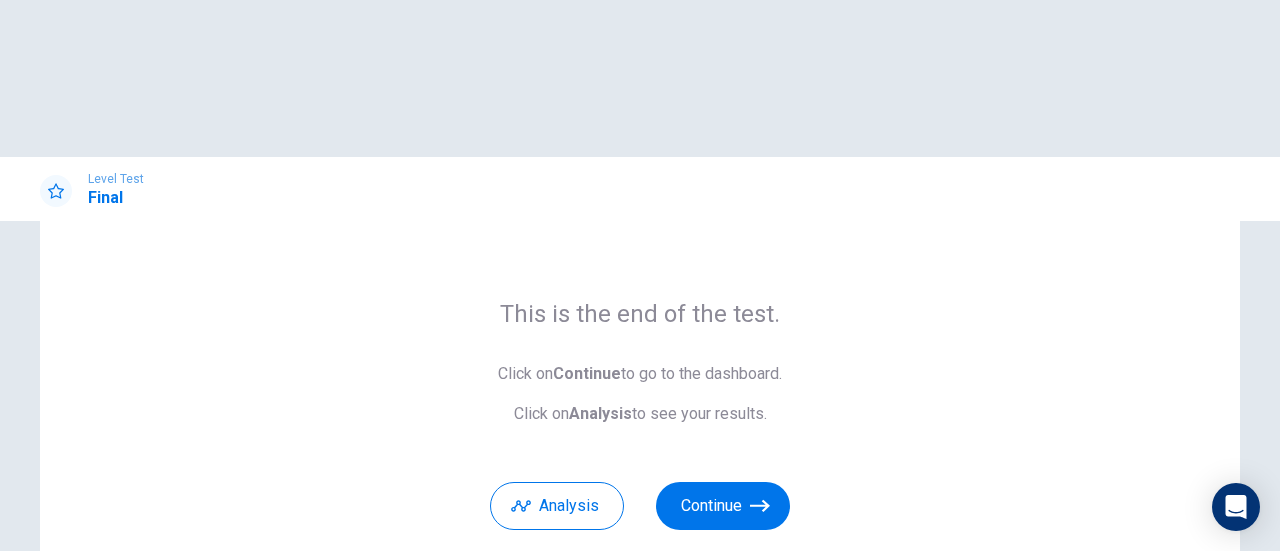 scroll, scrollTop: 76, scrollLeft: 0, axis: vertical 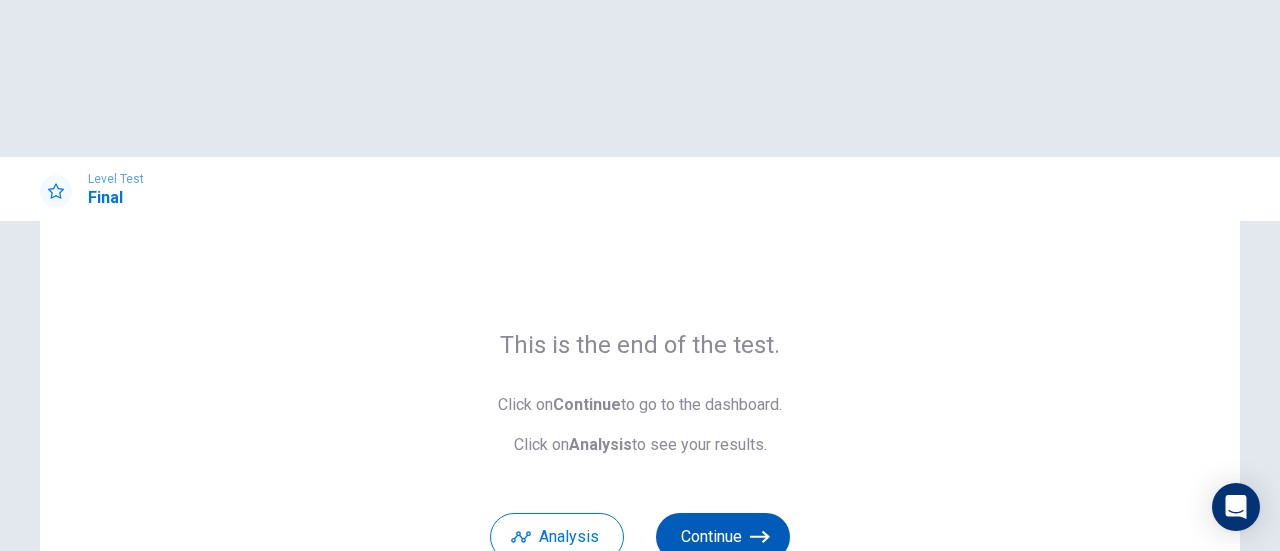 click on "Continue" at bounding box center [723, 537] 